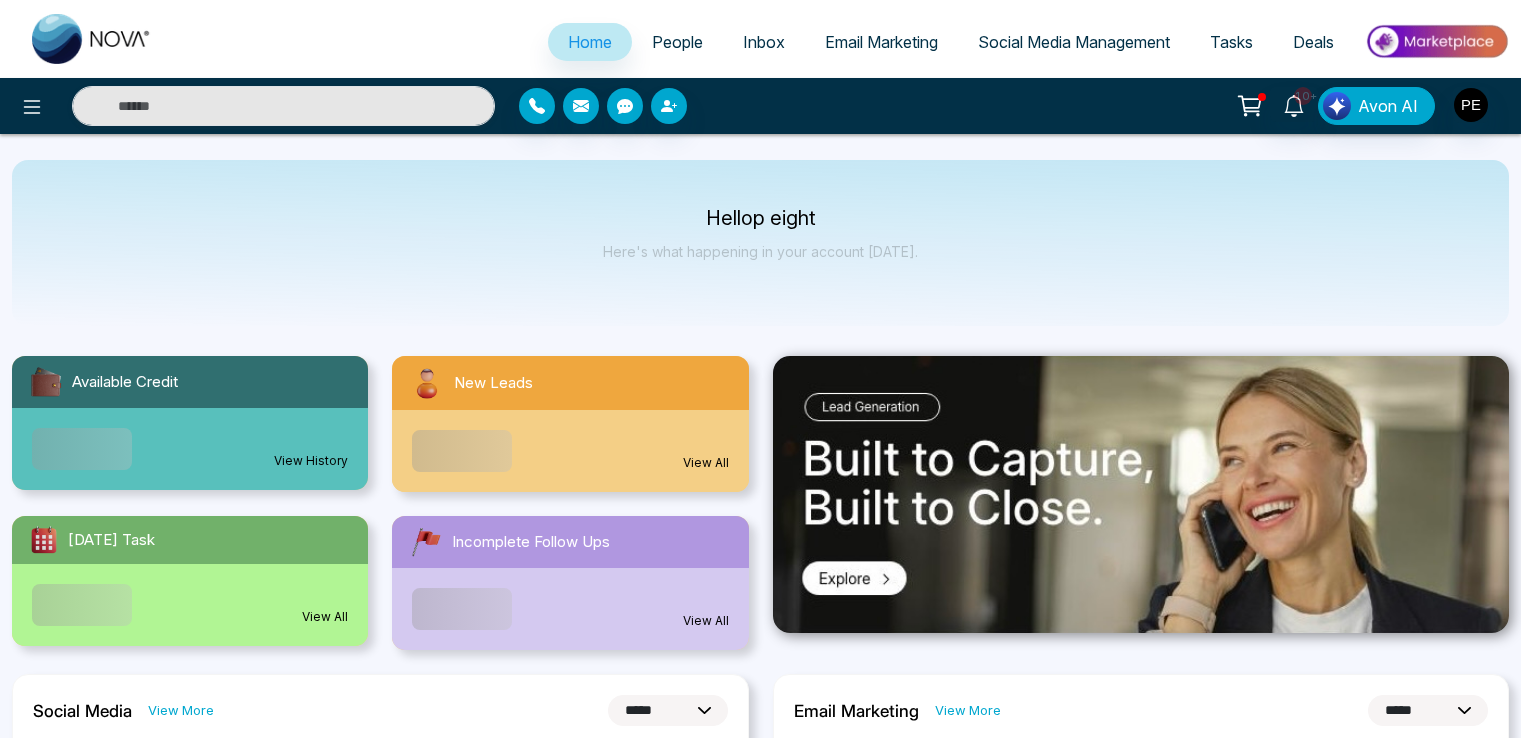 select on "*" 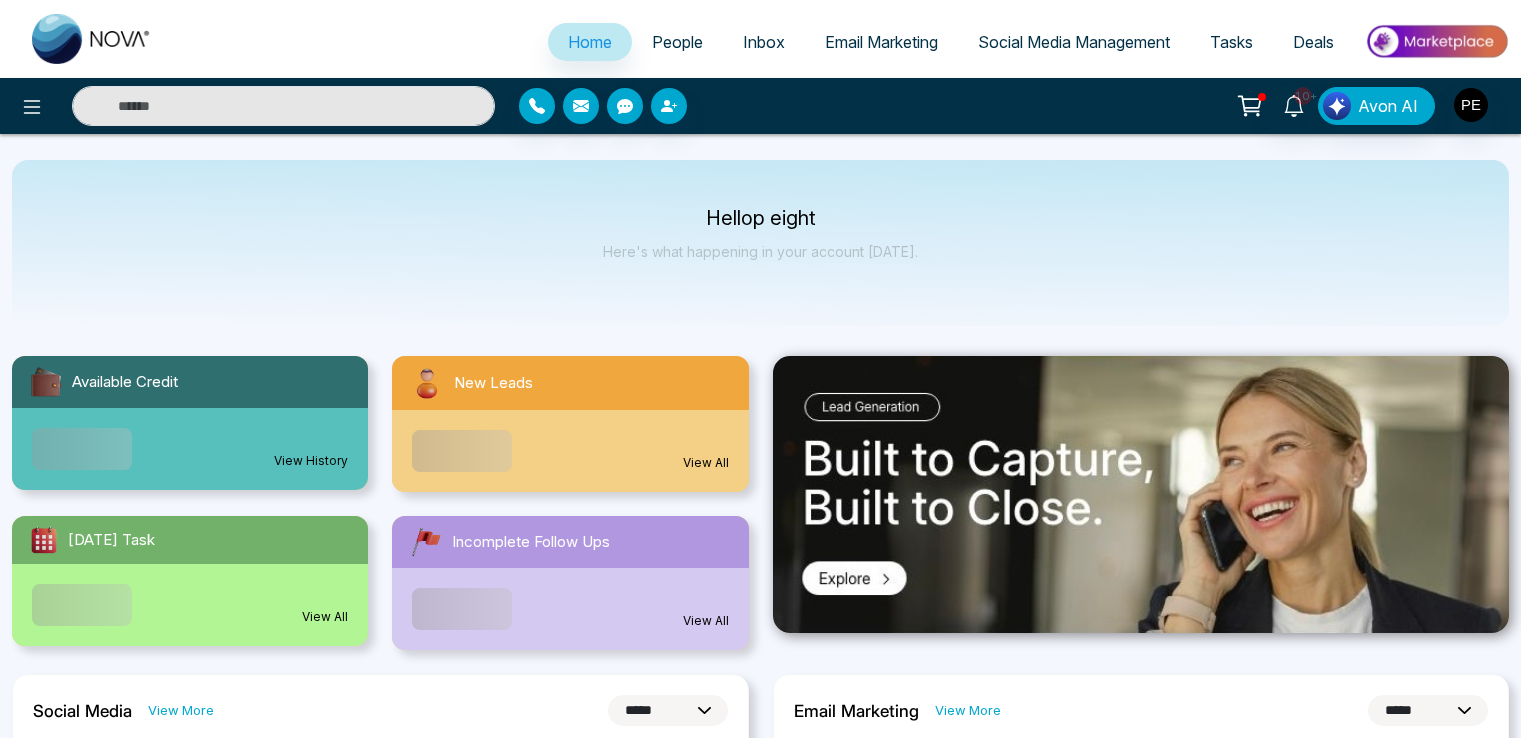 select on "*" 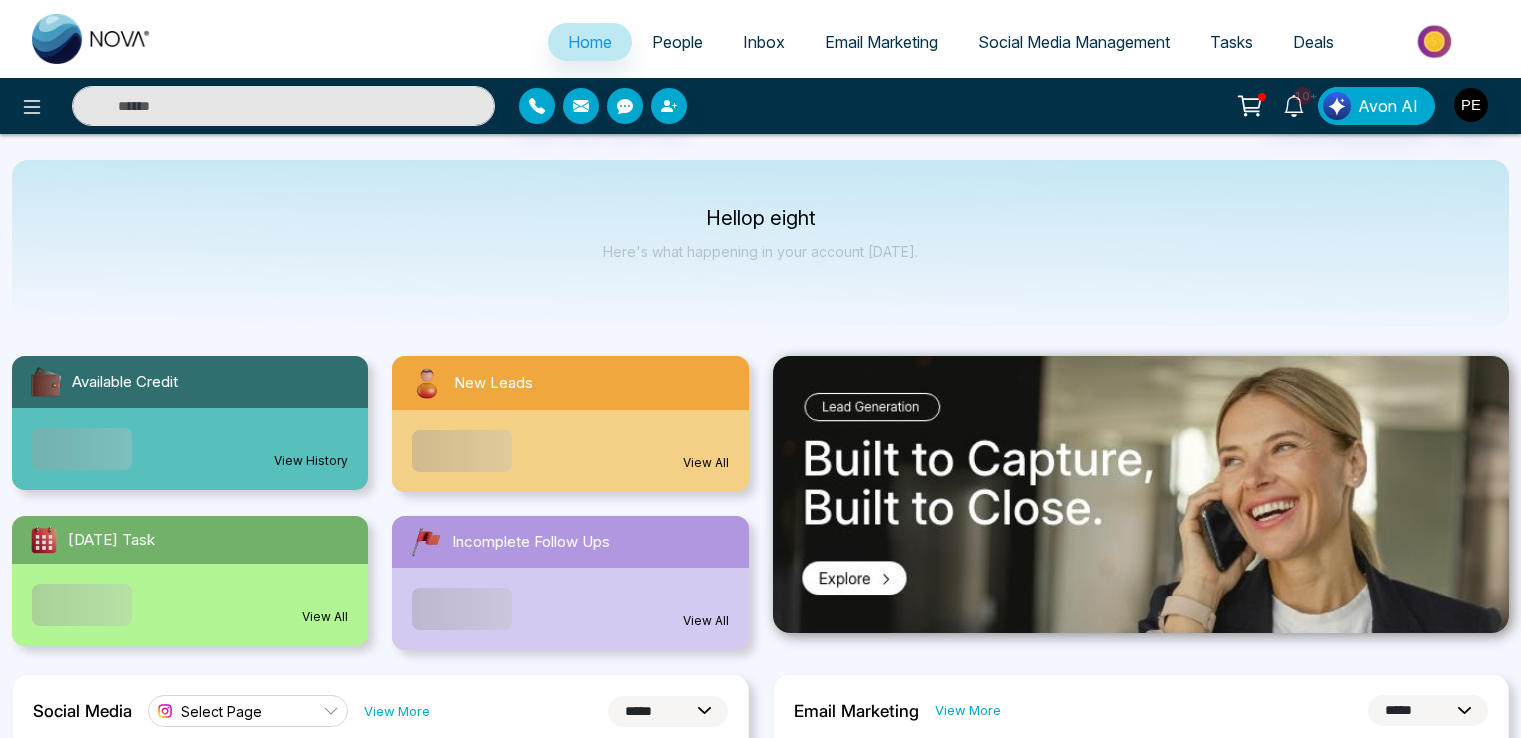 scroll, scrollTop: 0, scrollLeft: 0, axis: both 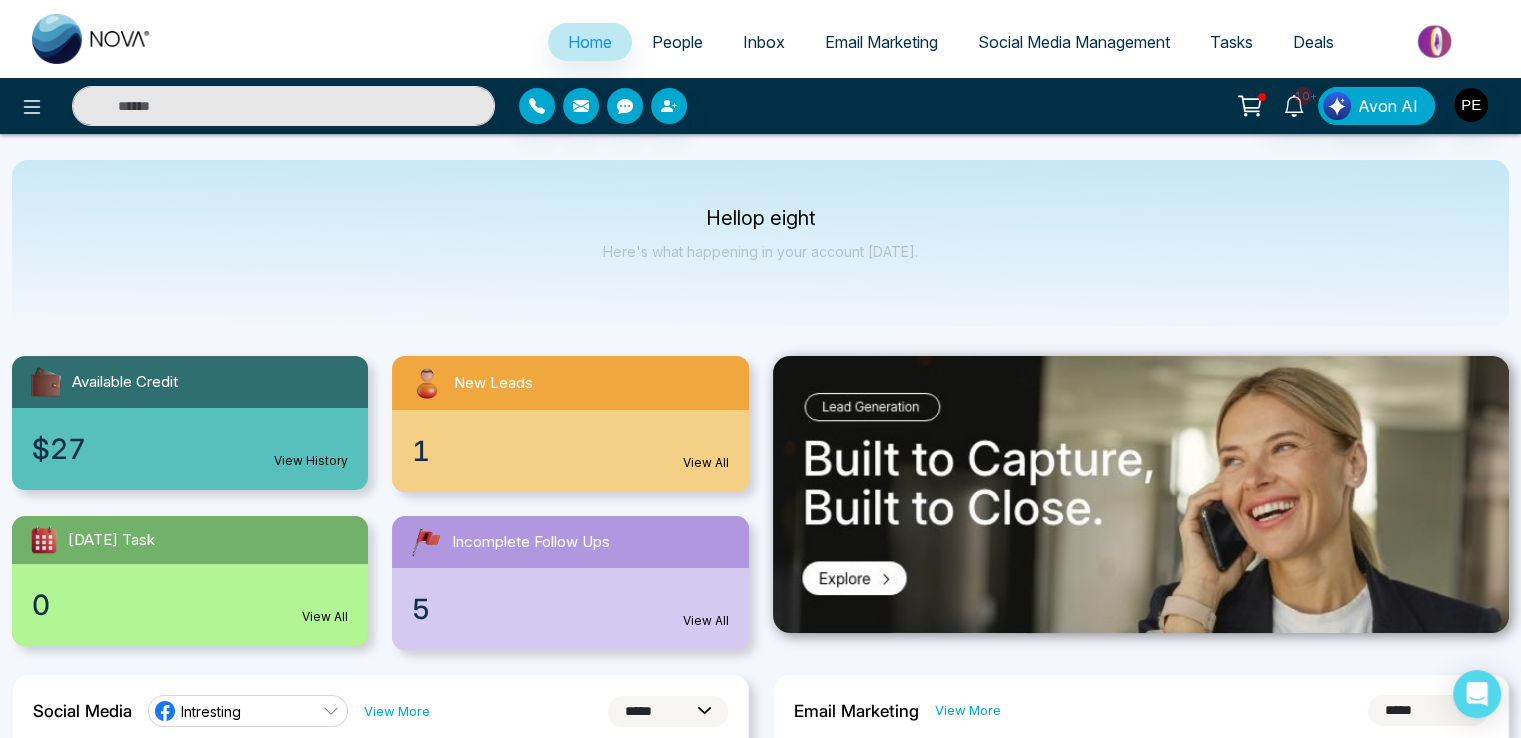 click on "Social Media Management" at bounding box center (1074, 42) 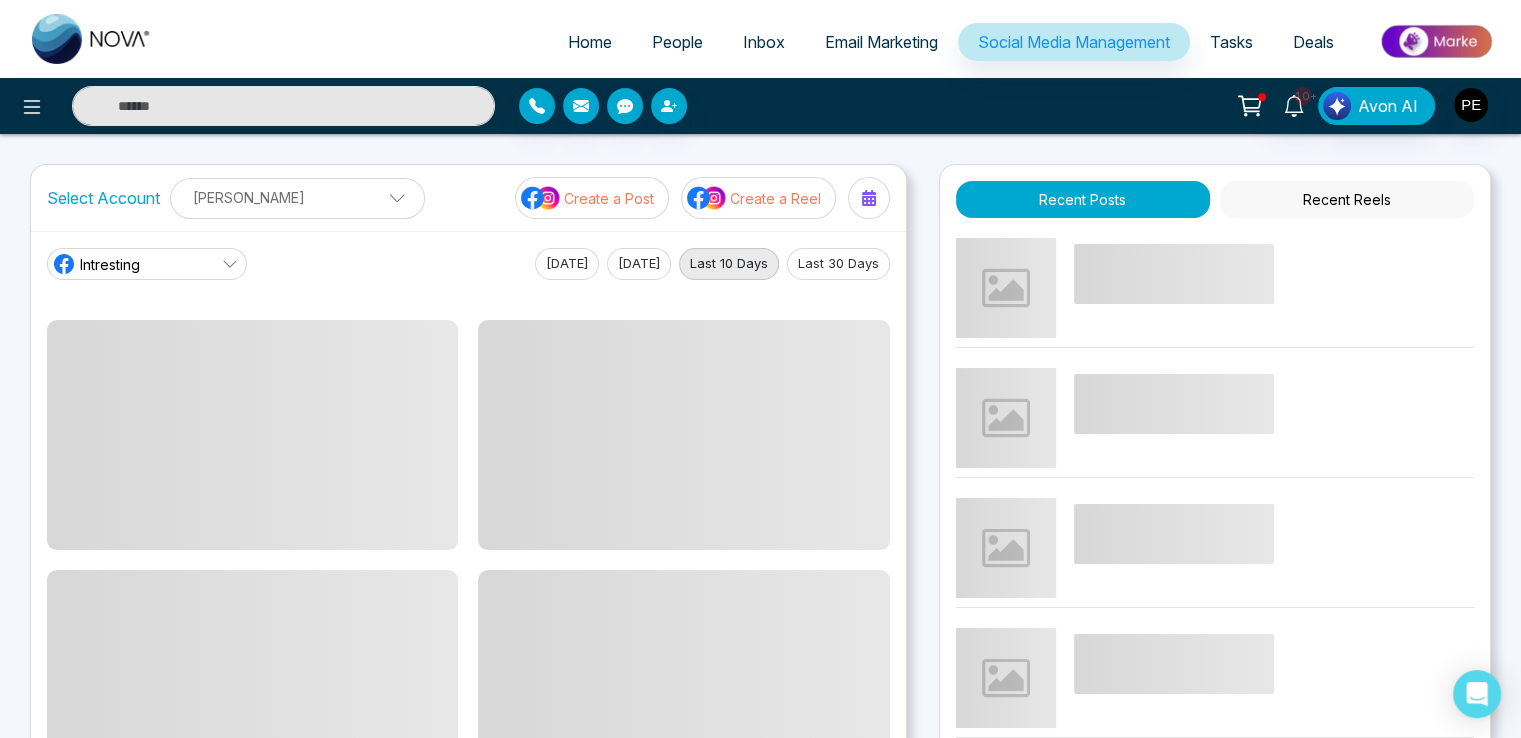 click on "Create a Reel" at bounding box center [775, 198] 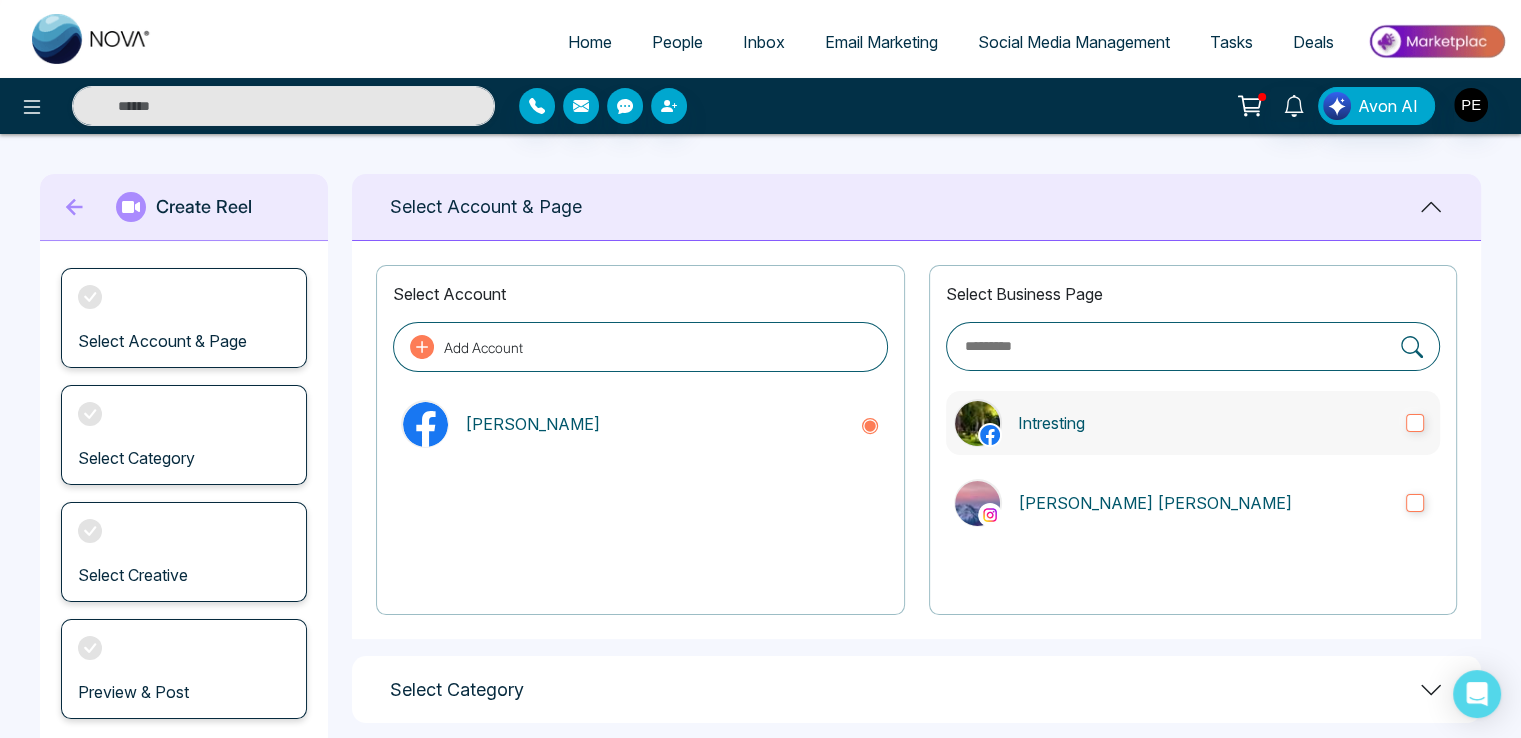 click on "Intresting" at bounding box center [1204, 423] 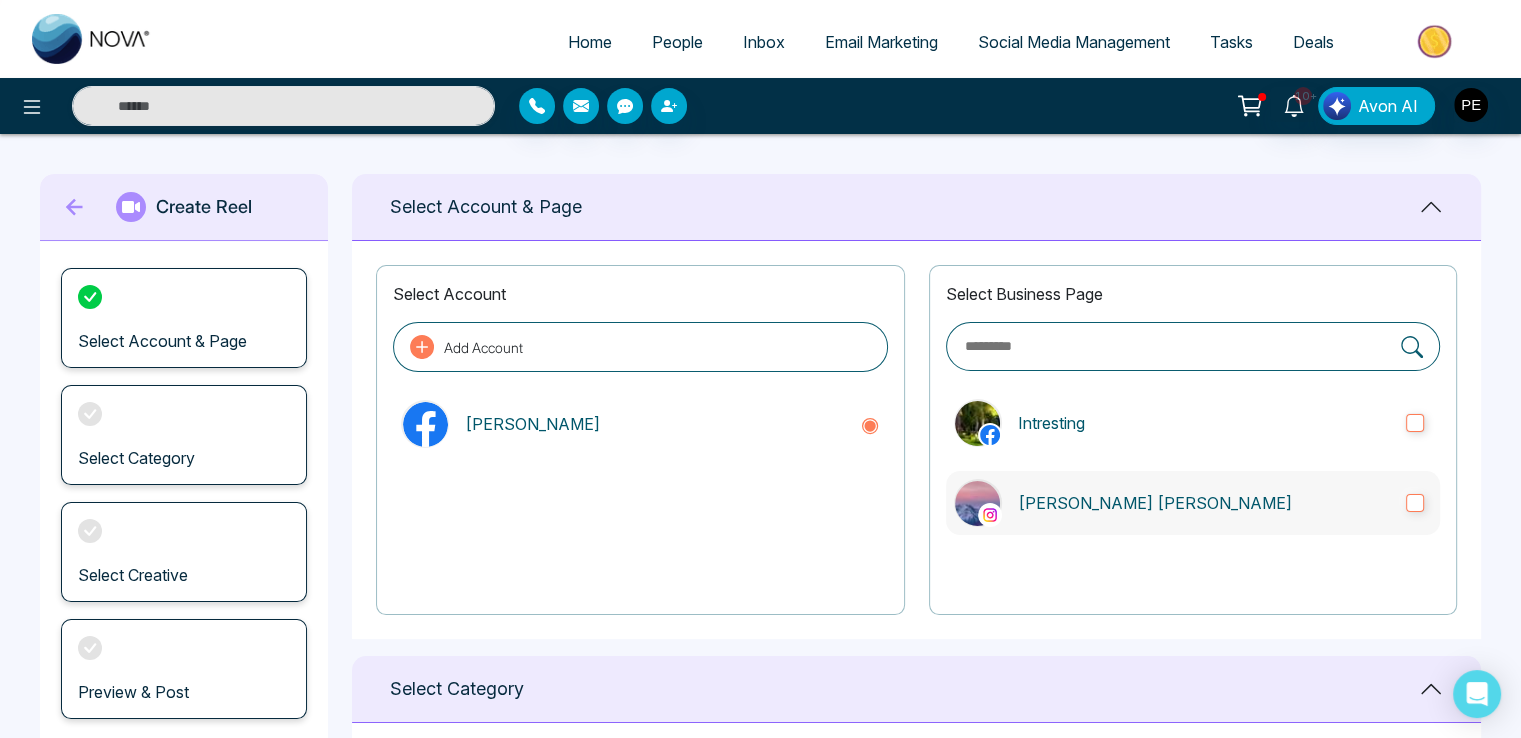 click on "[PERSON_NAME] [PERSON_NAME]" at bounding box center [1204, 503] 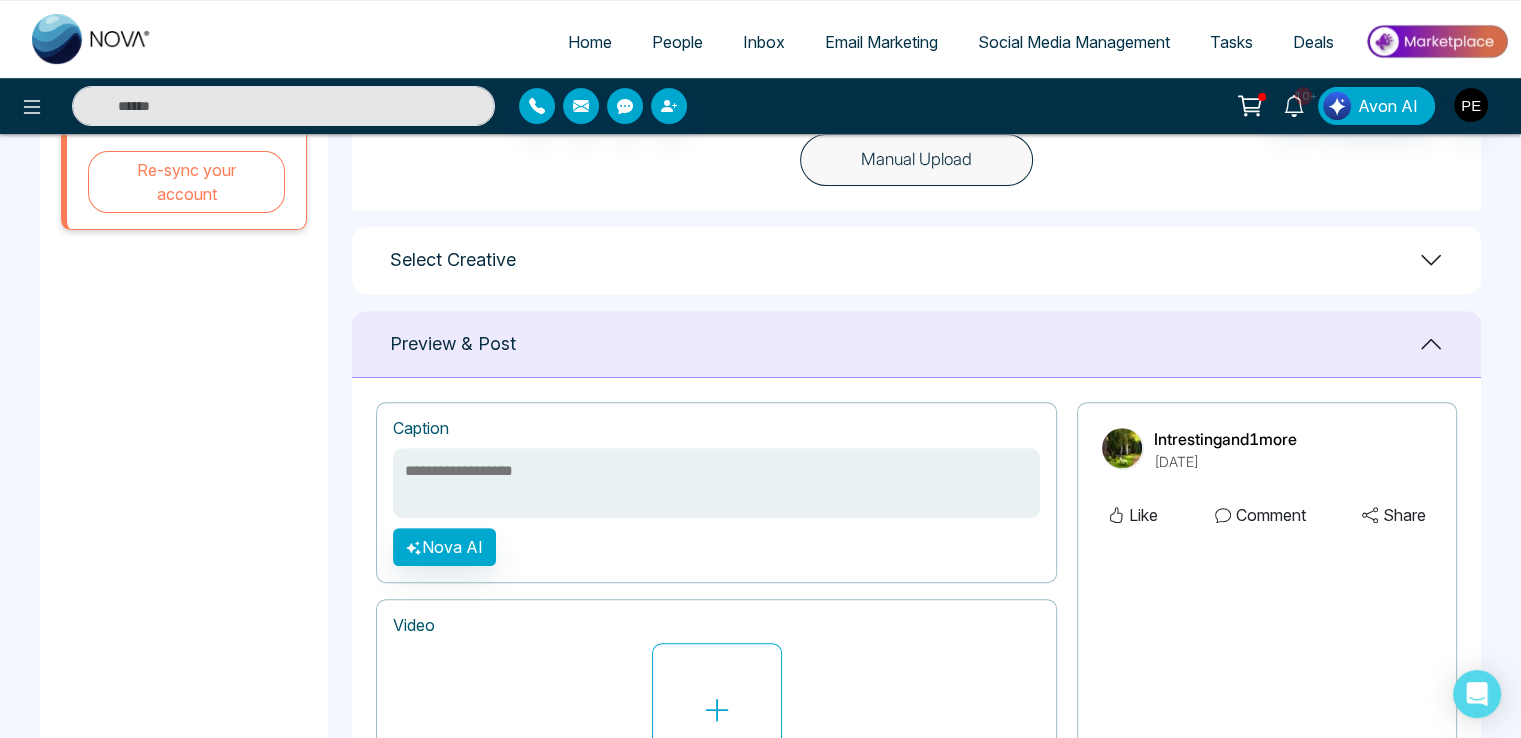 scroll, scrollTop: 800, scrollLeft: 0, axis: vertical 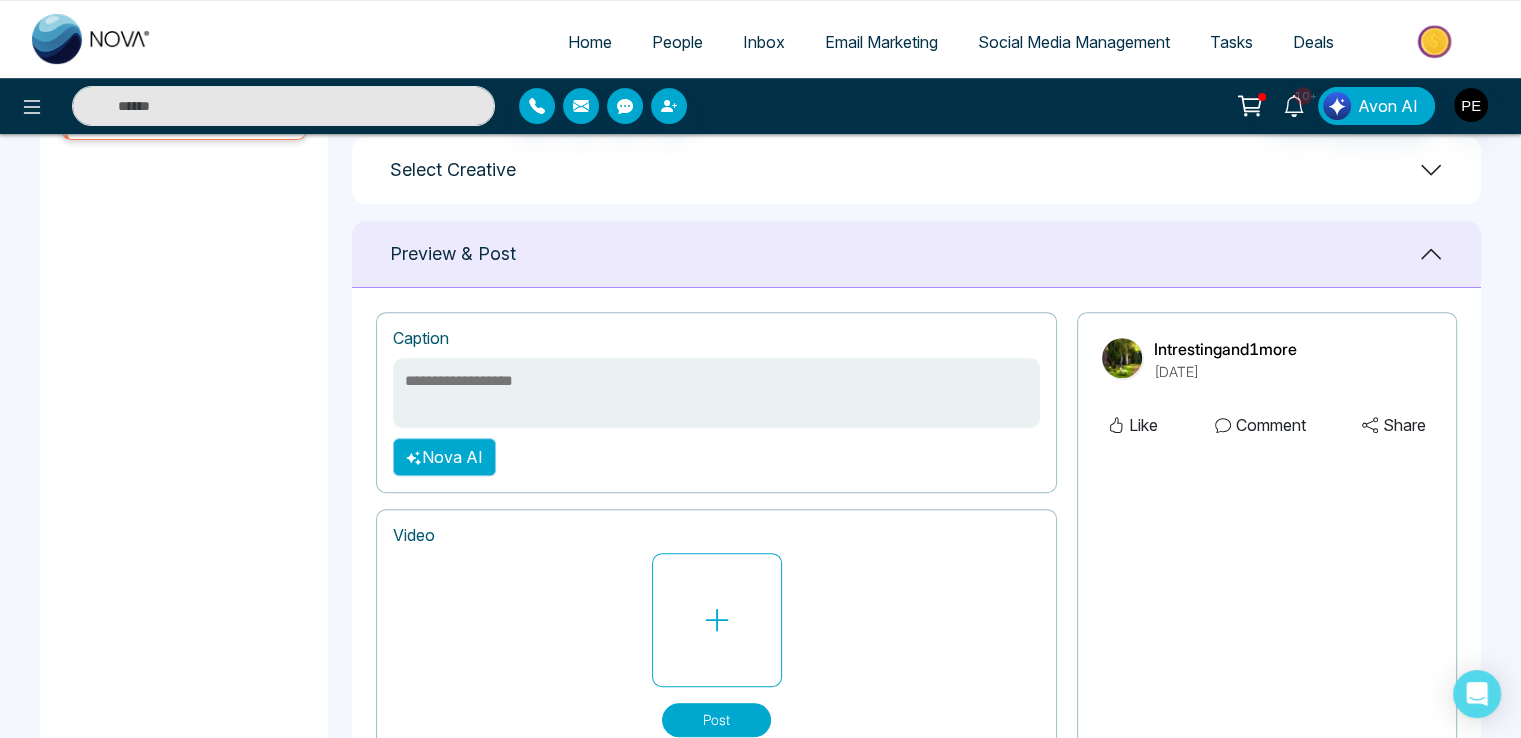 click on "Nova AI" at bounding box center [444, 457] 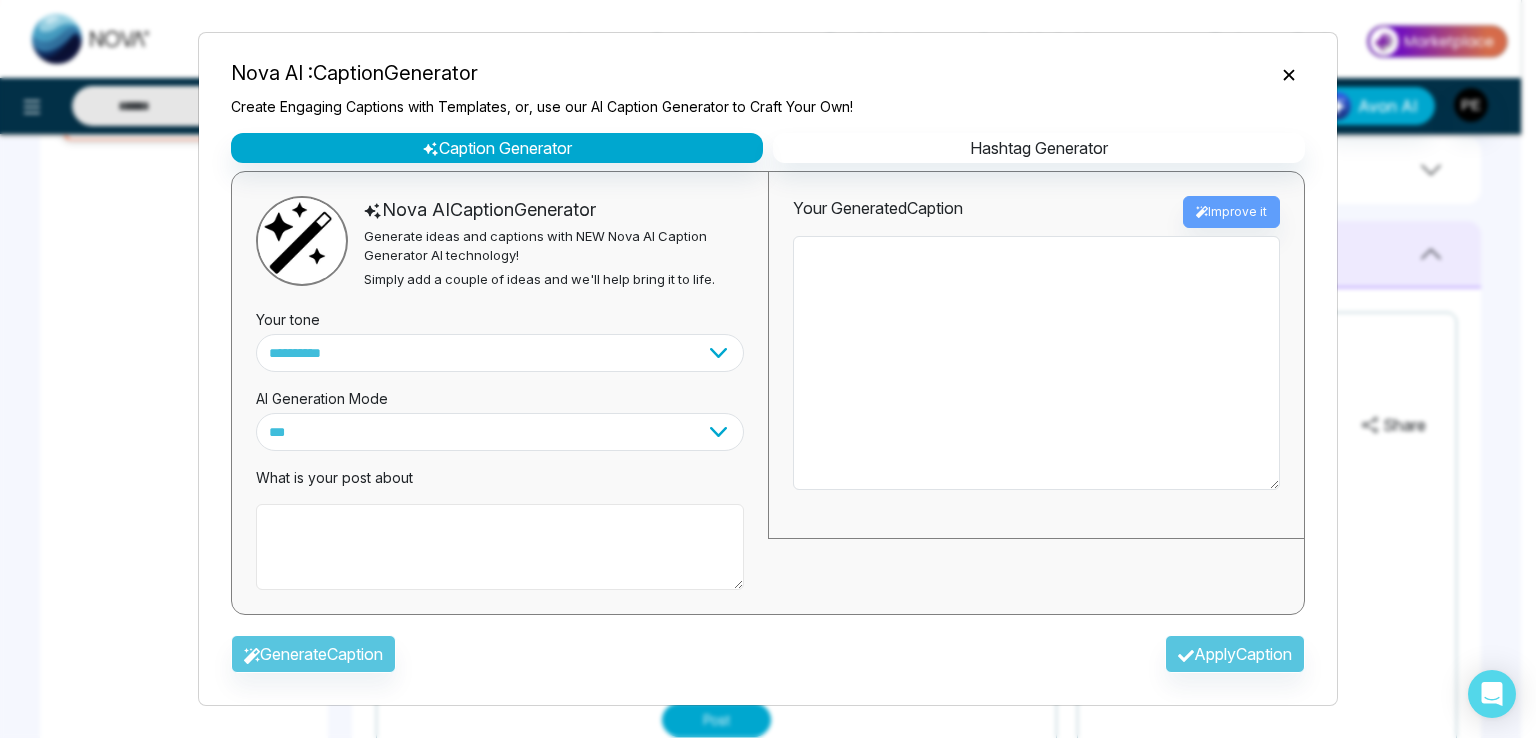 click at bounding box center [500, 547] 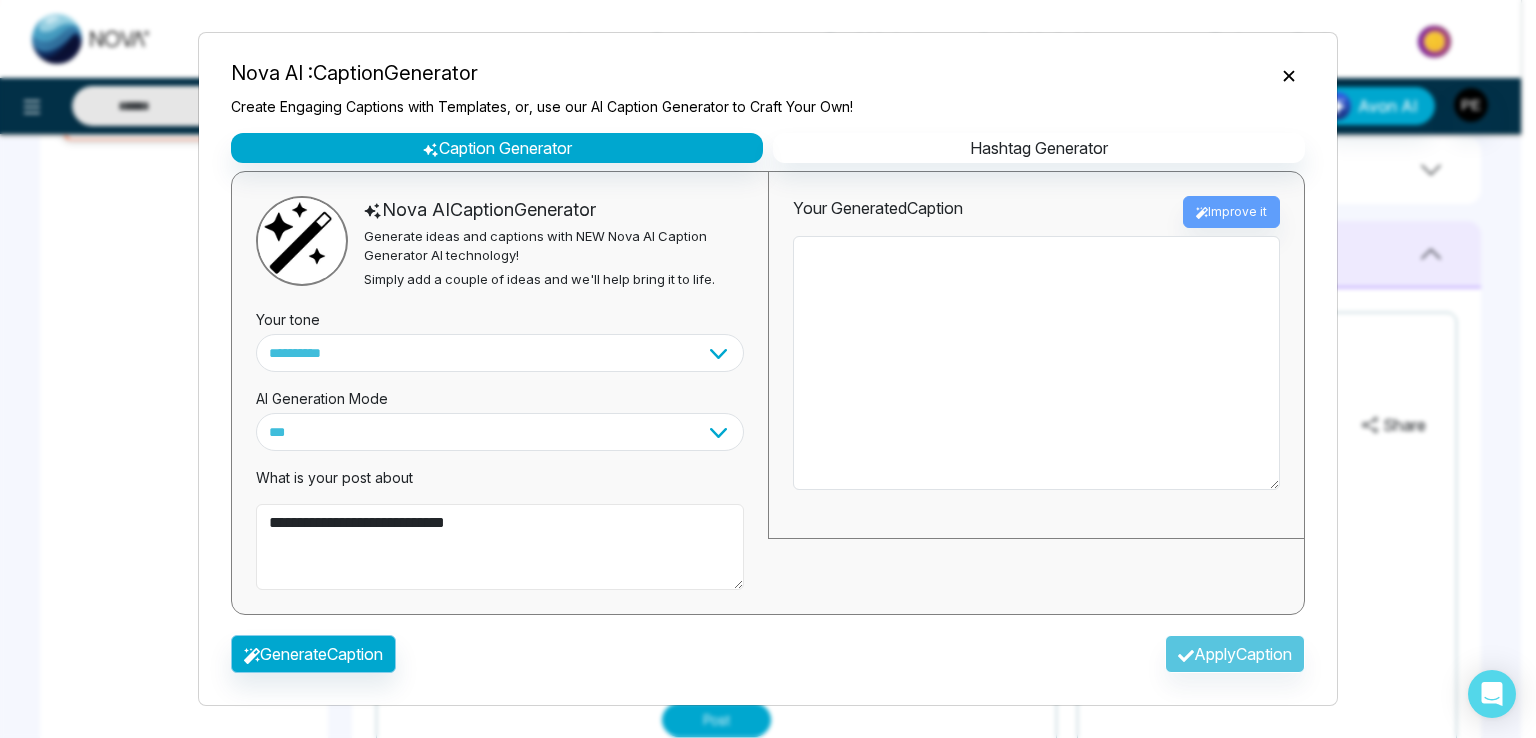 type on "**********" 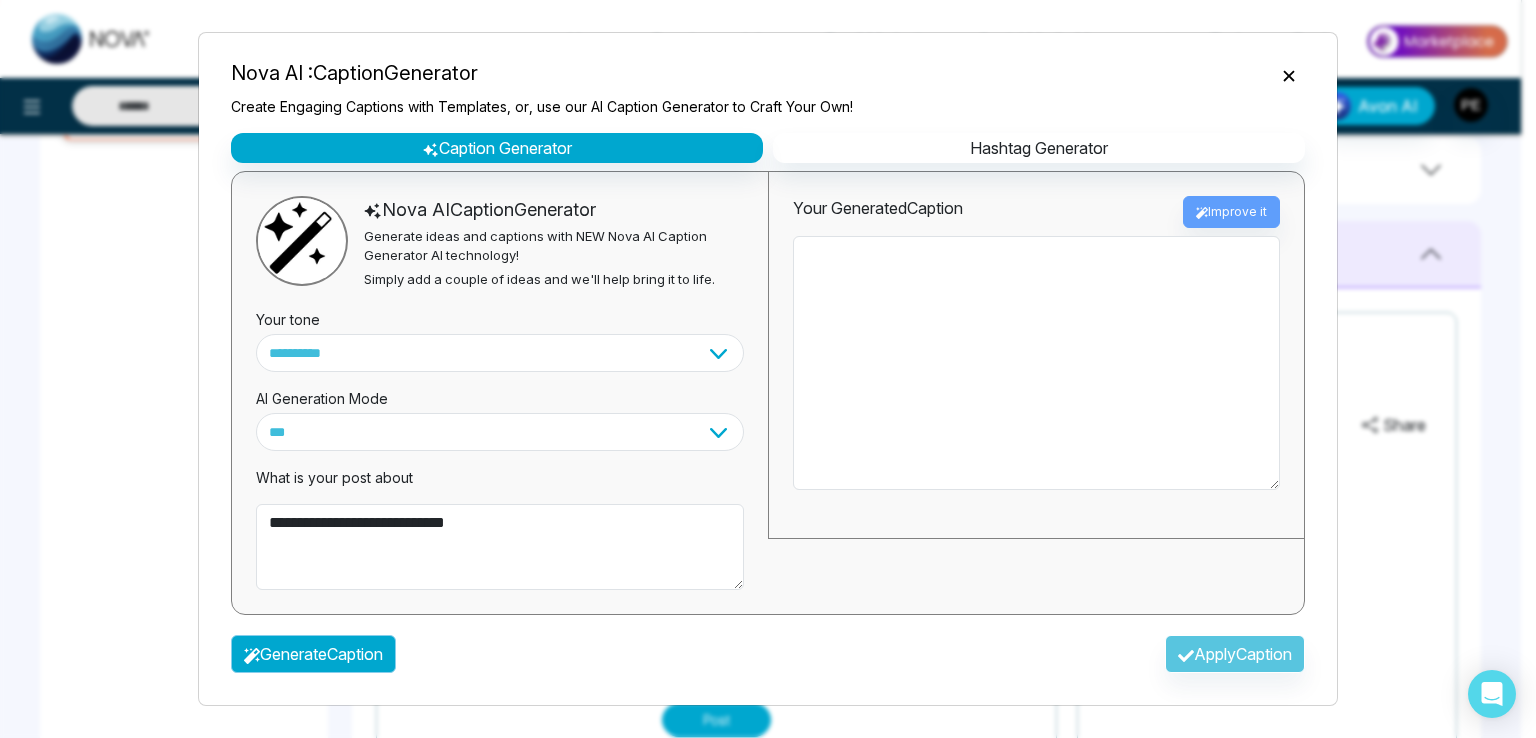 click on "Generate  Caption" at bounding box center (313, 654) 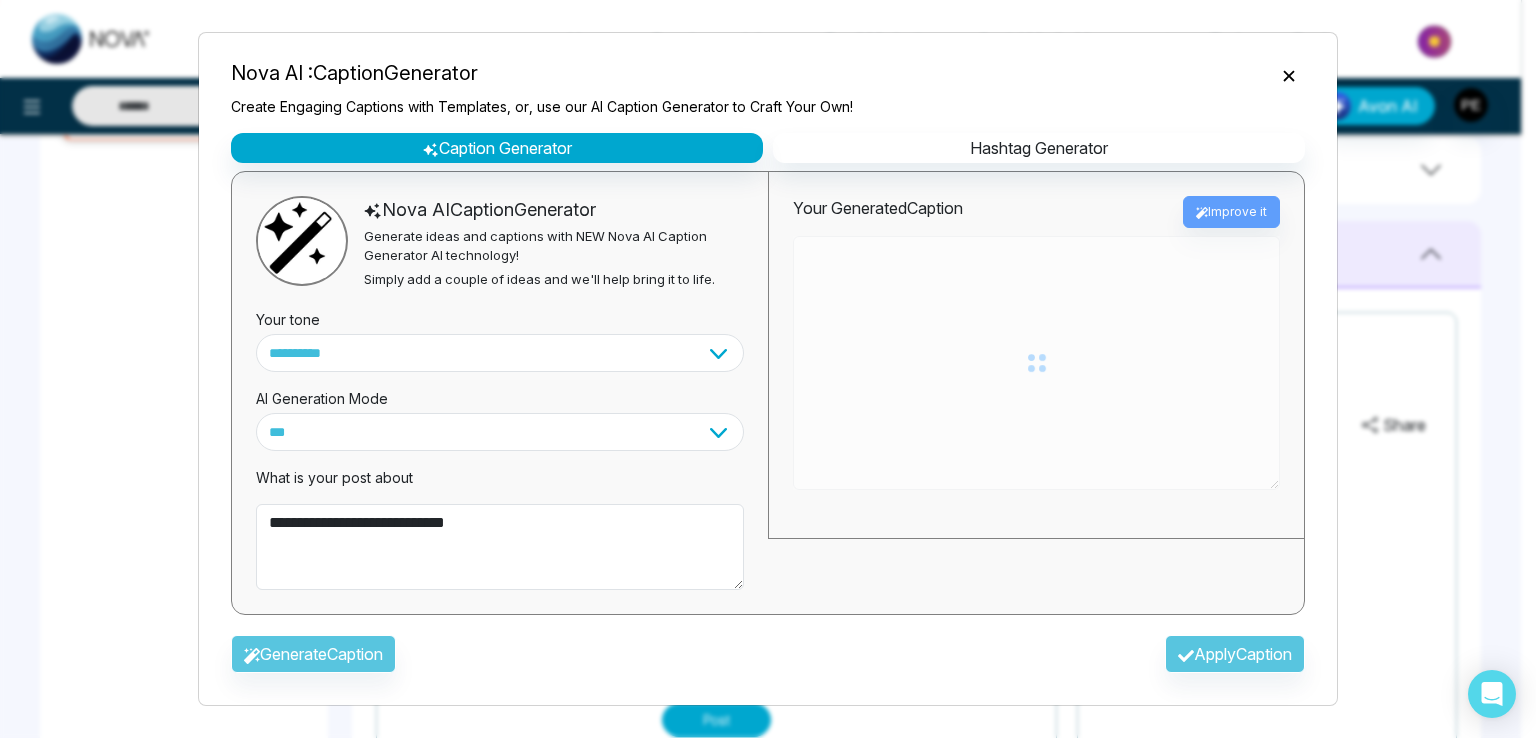 type on "**********" 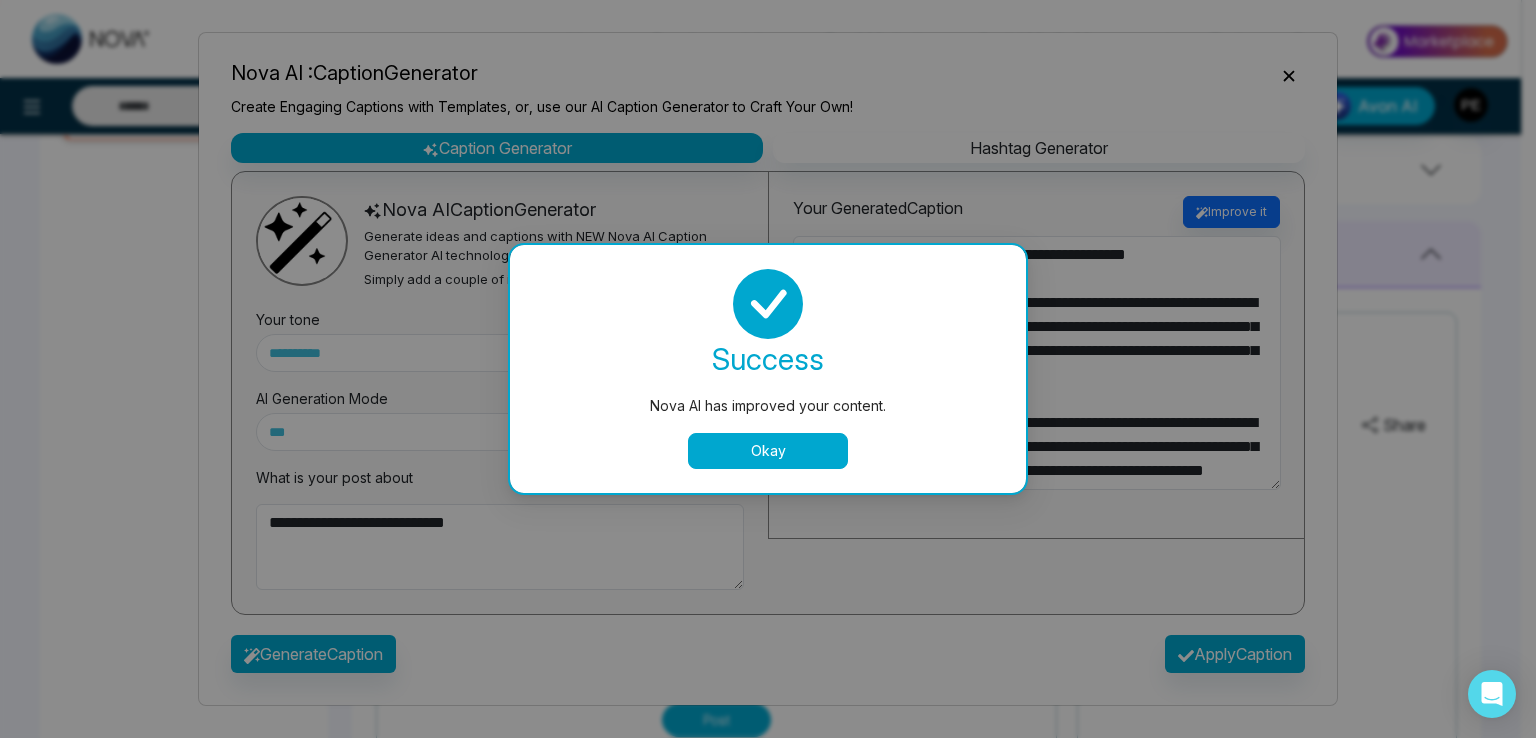 click on "Okay" at bounding box center (768, 451) 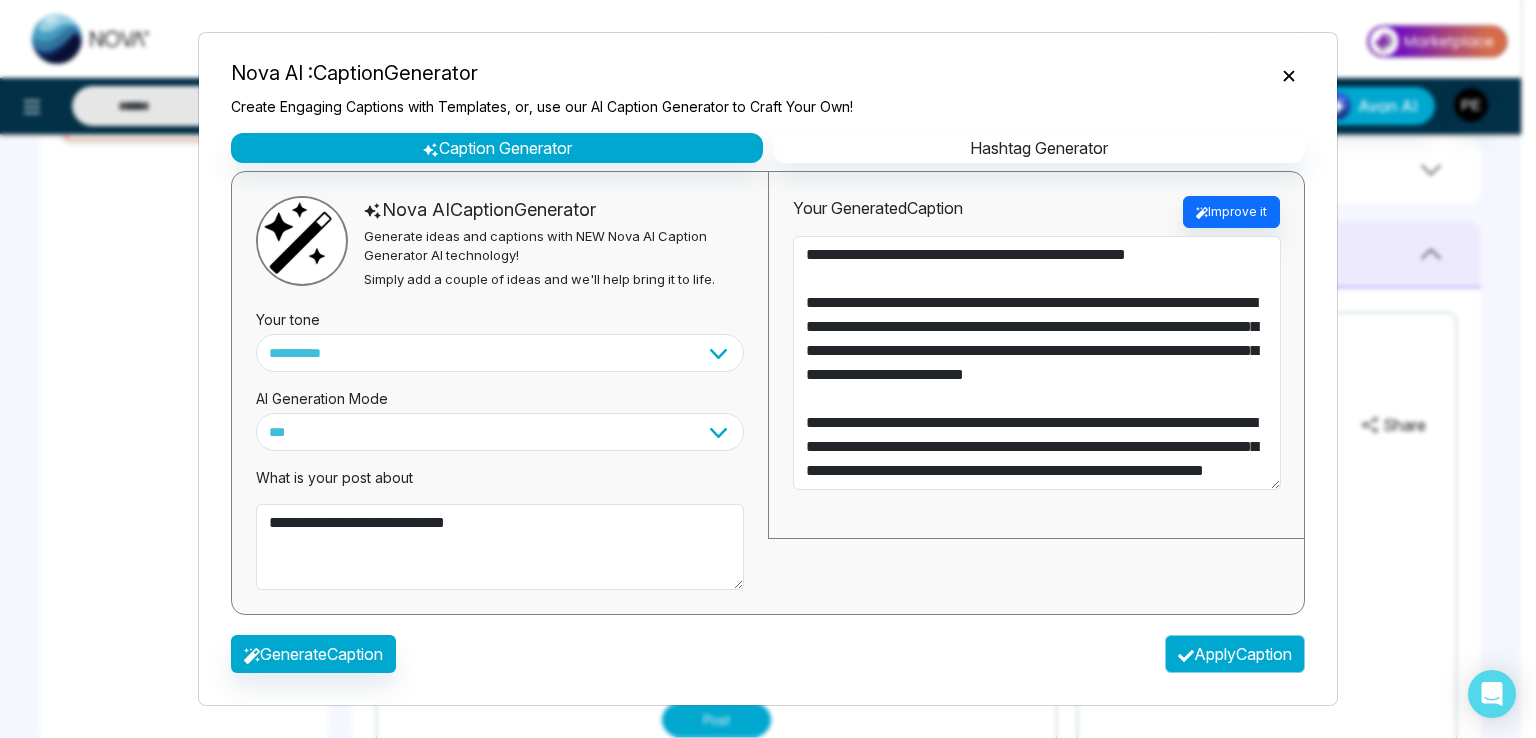 click on "Apply  Caption" at bounding box center [1235, 654] 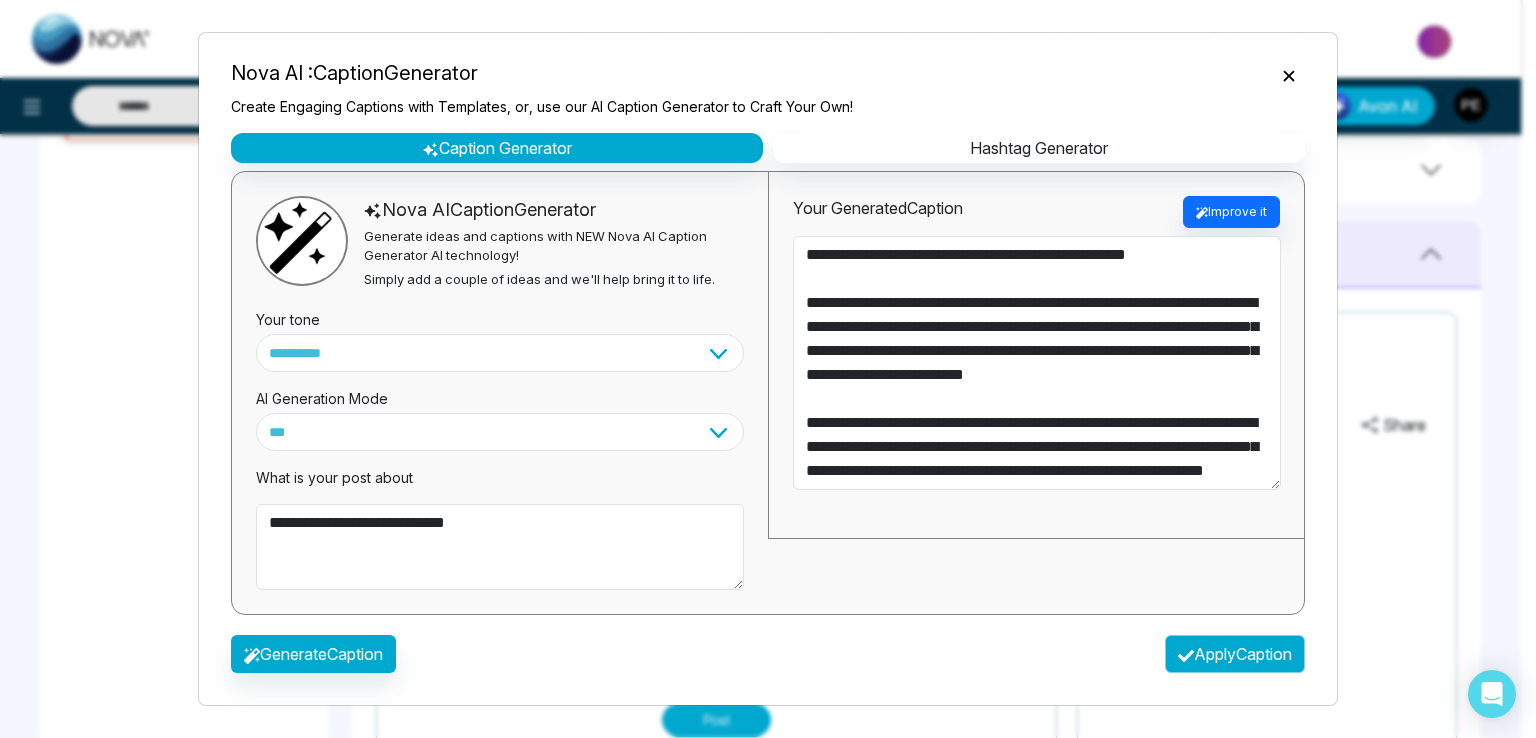 type on "**********" 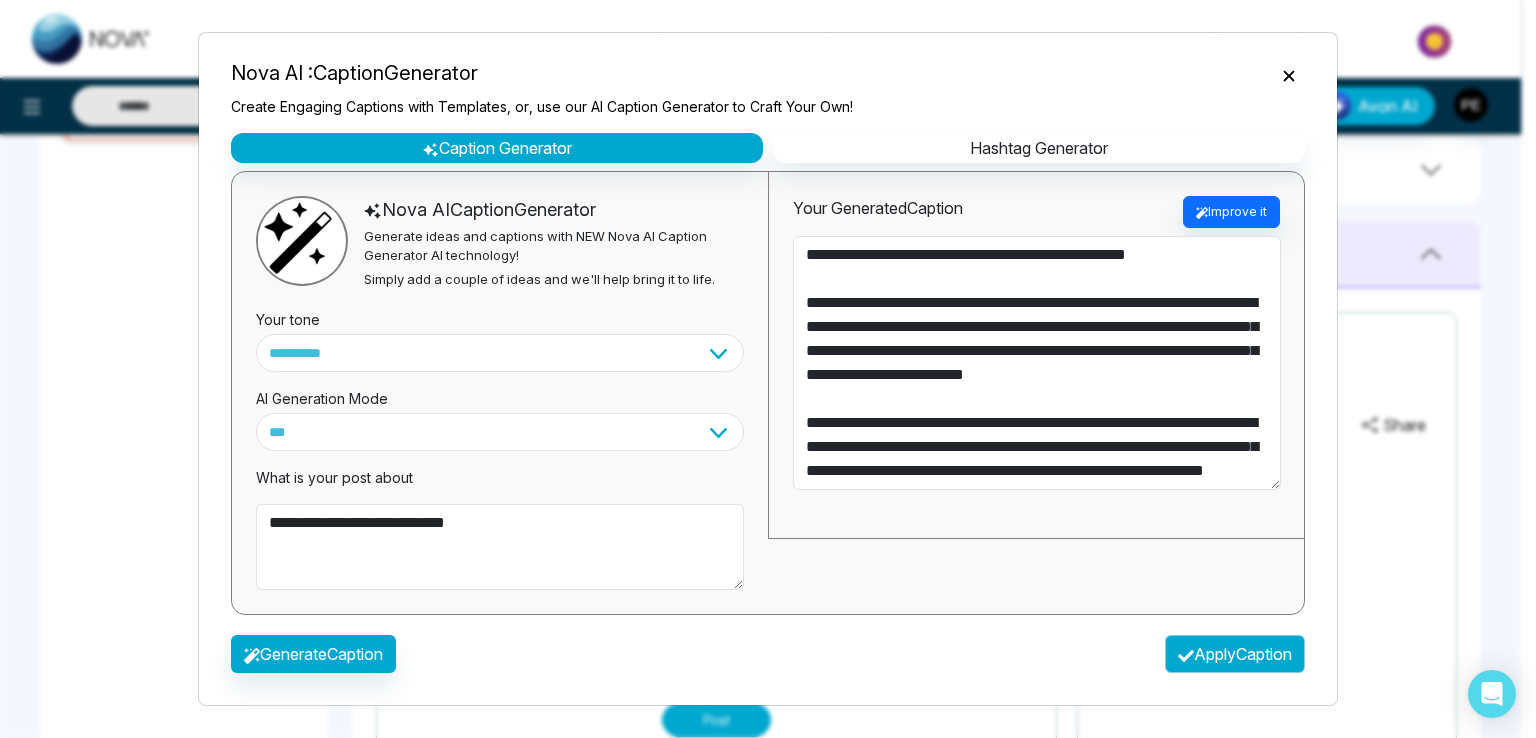 type on "**********" 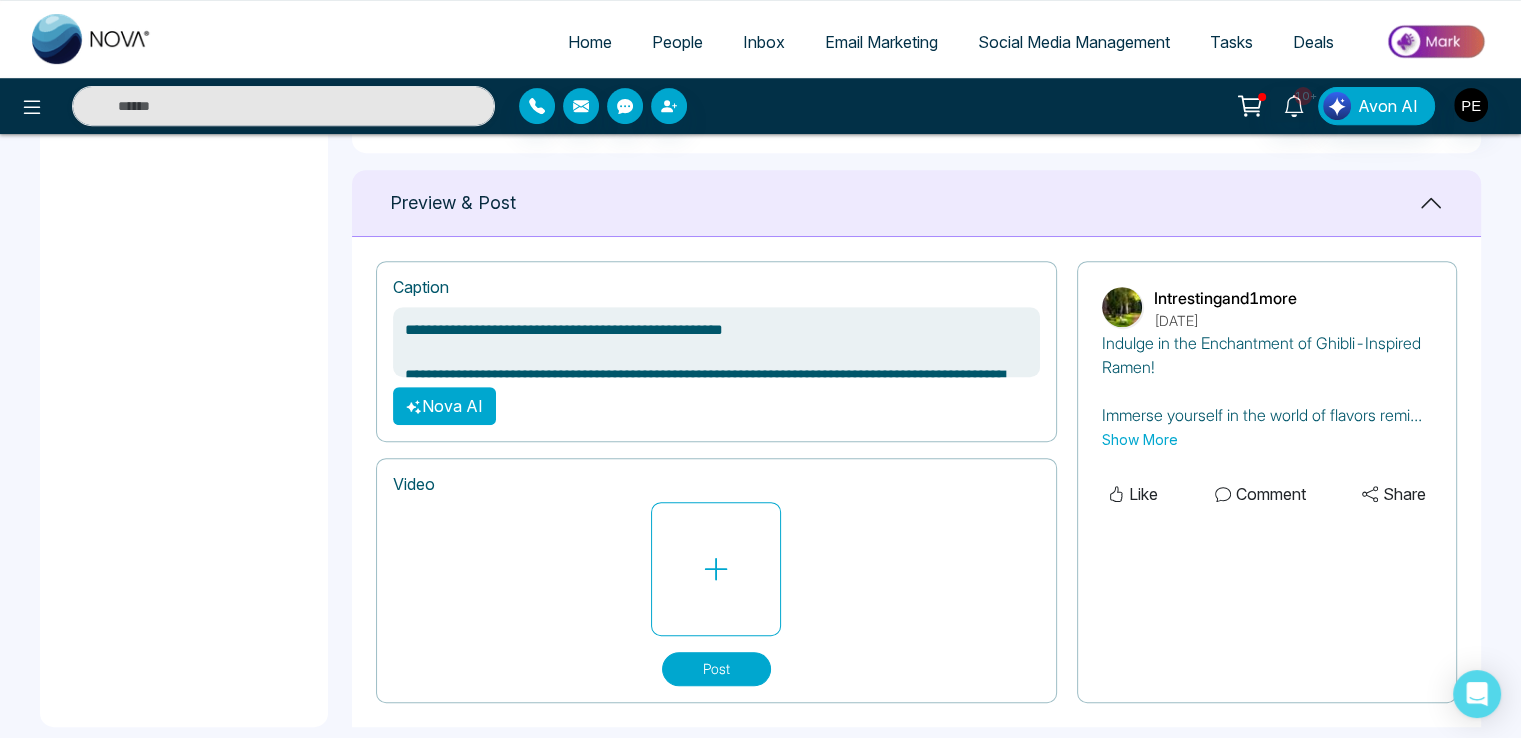 scroll, scrollTop: 878, scrollLeft: 0, axis: vertical 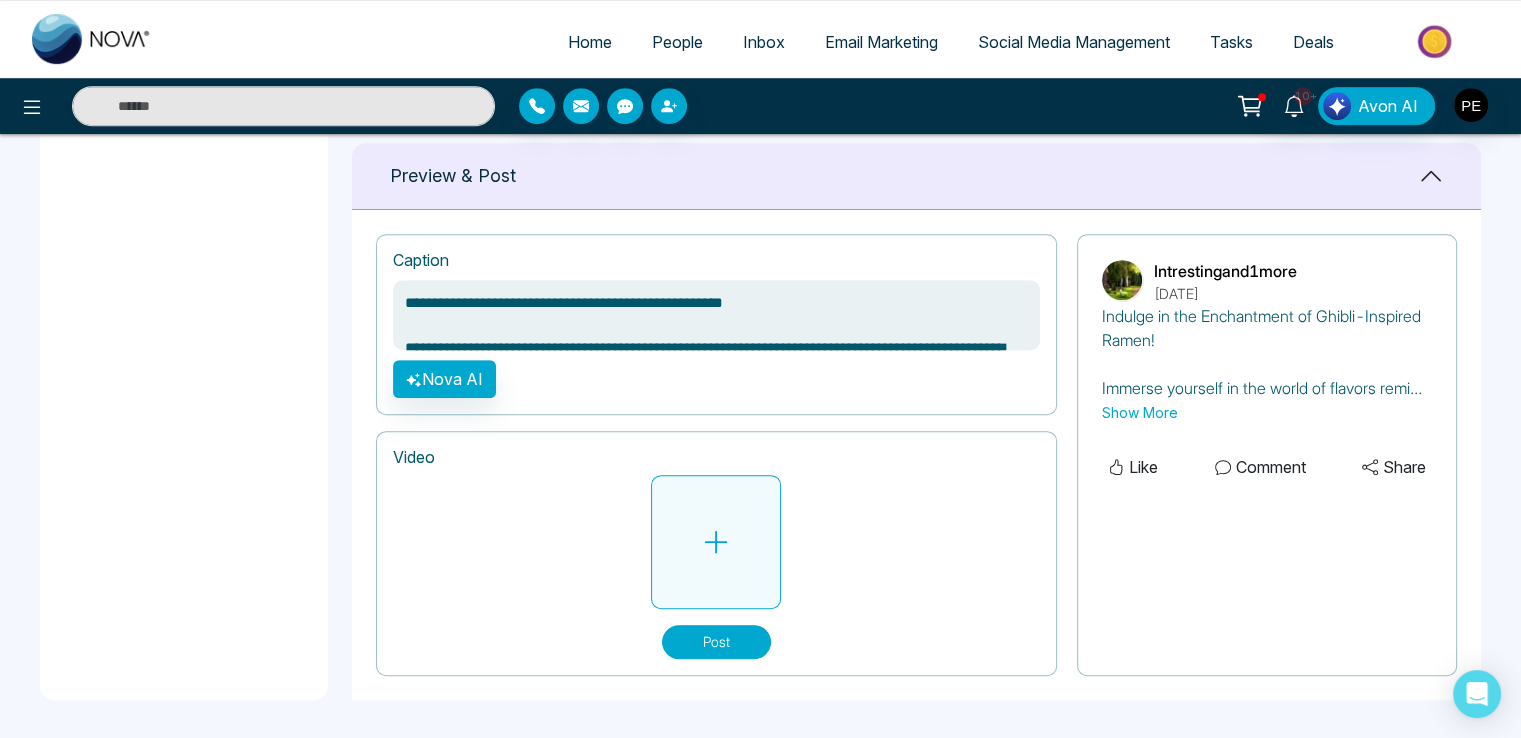 click at bounding box center (716, 542) 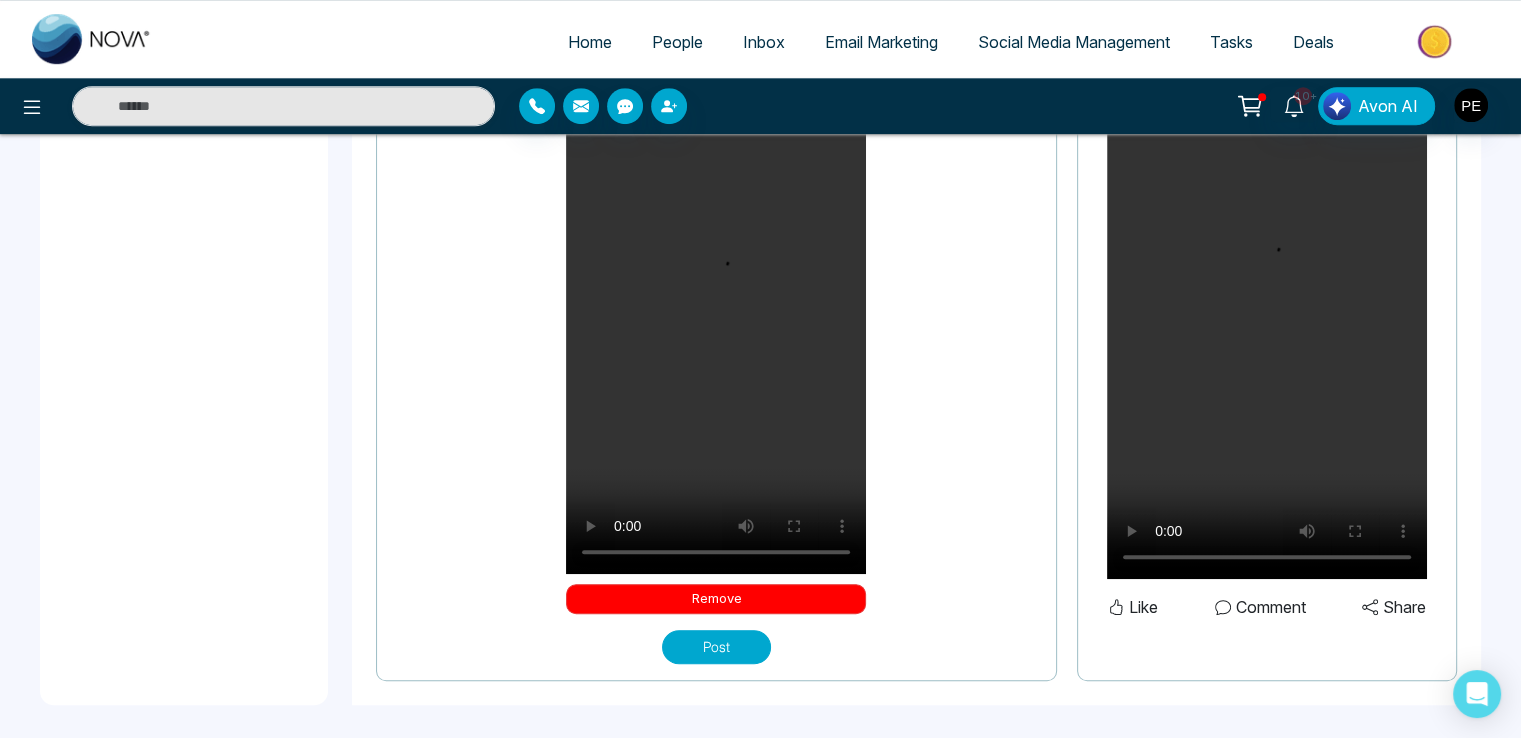 scroll, scrollTop: 1316, scrollLeft: 0, axis: vertical 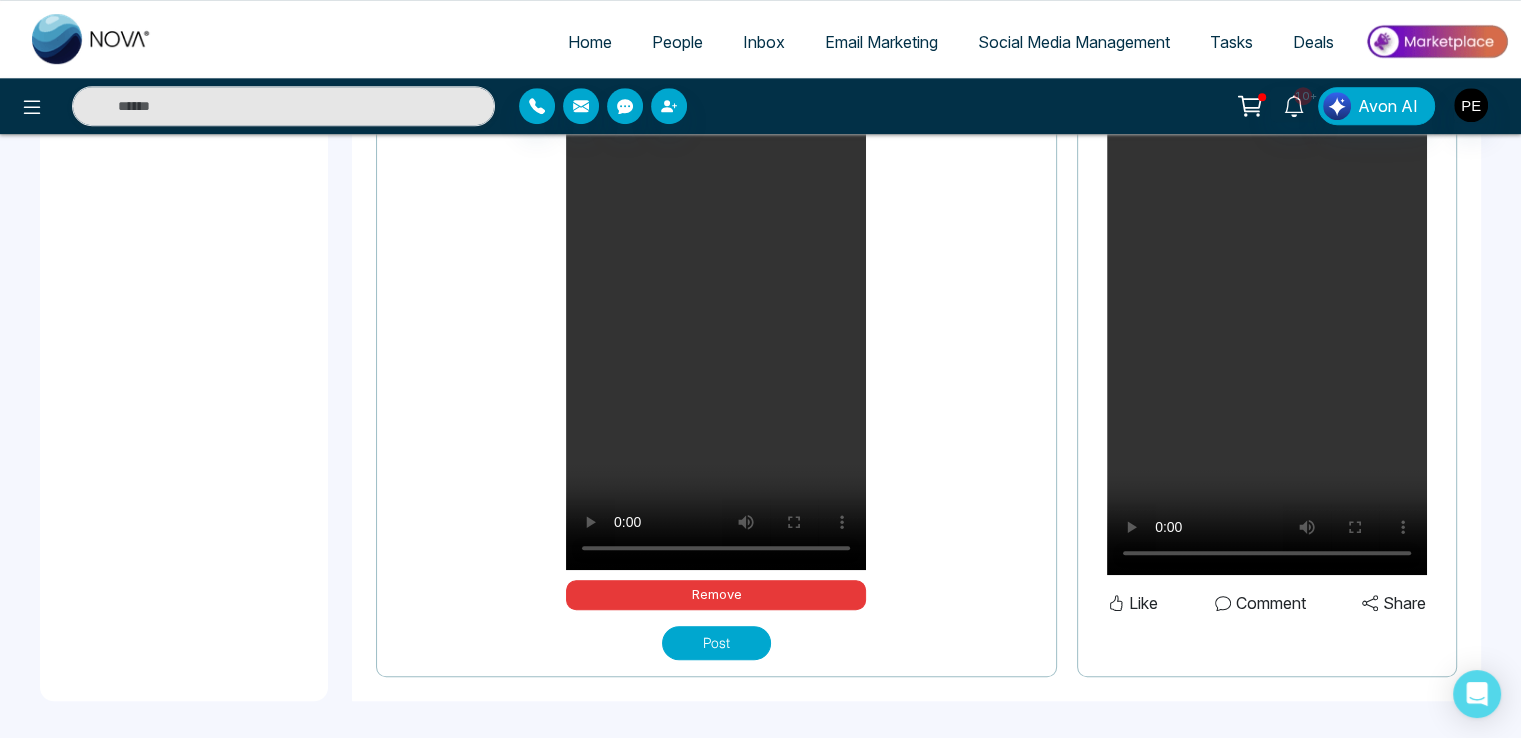 click on "Post" at bounding box center [716, 643] 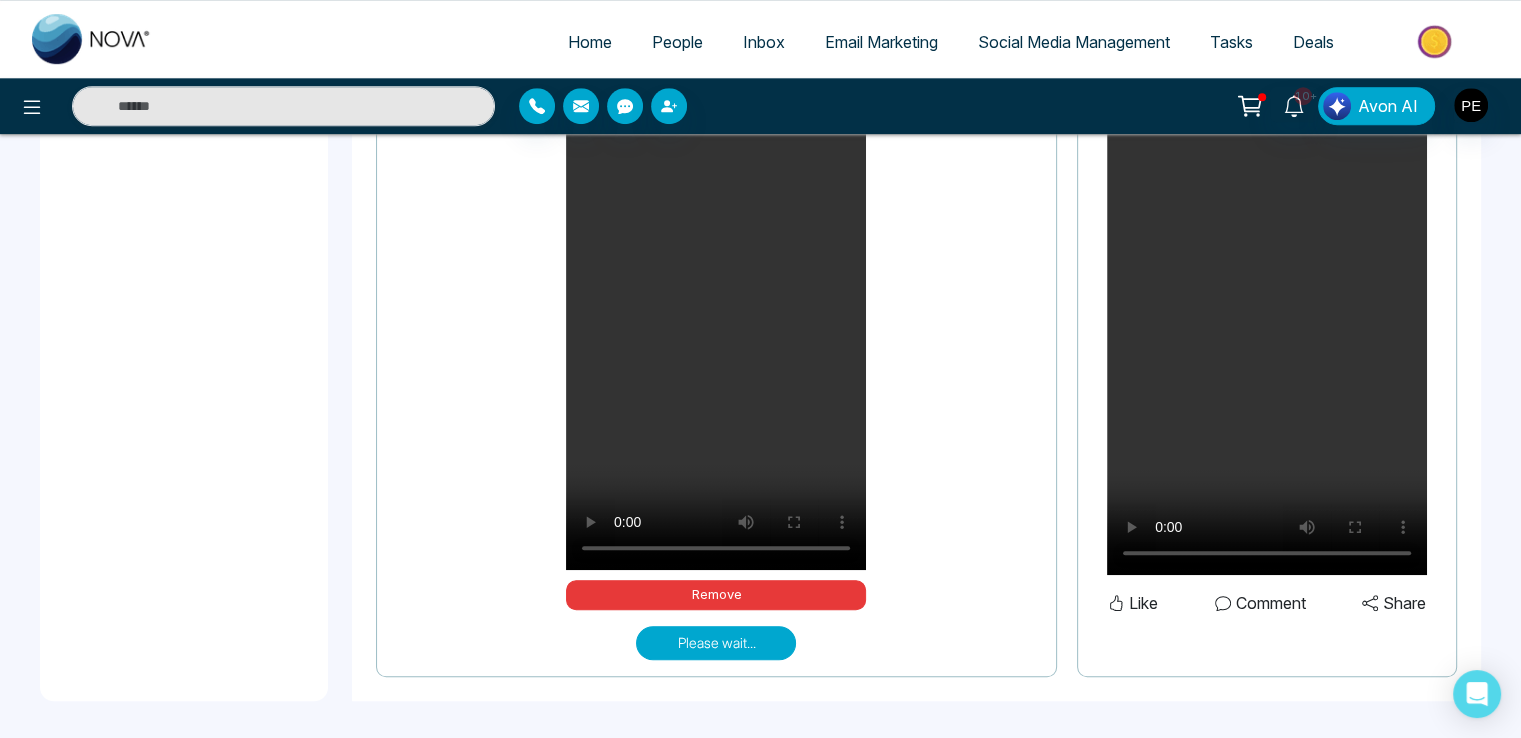 click on "Please wait..." at bounding box center (716, 643) 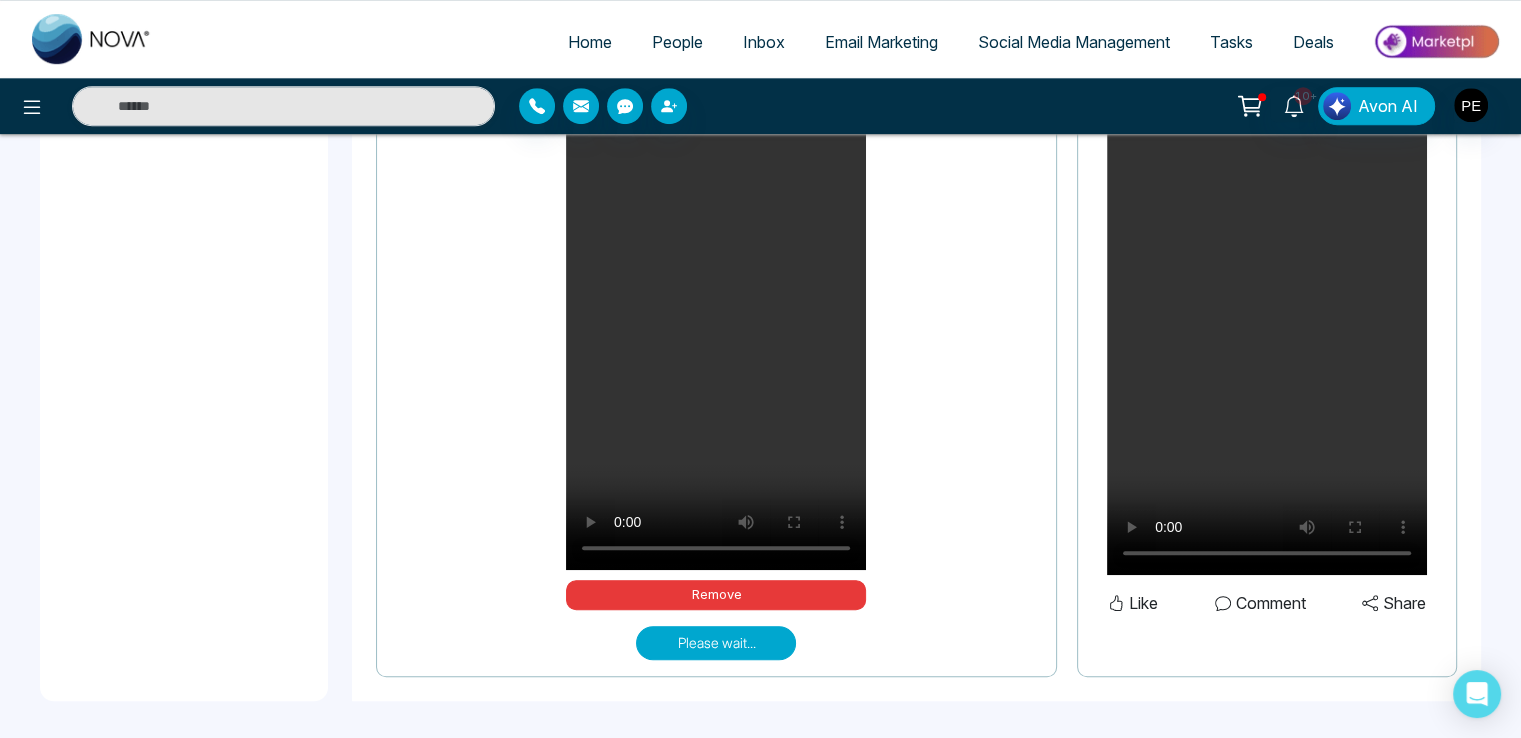 click on "Please wait..." at bounding box center [716, 643] 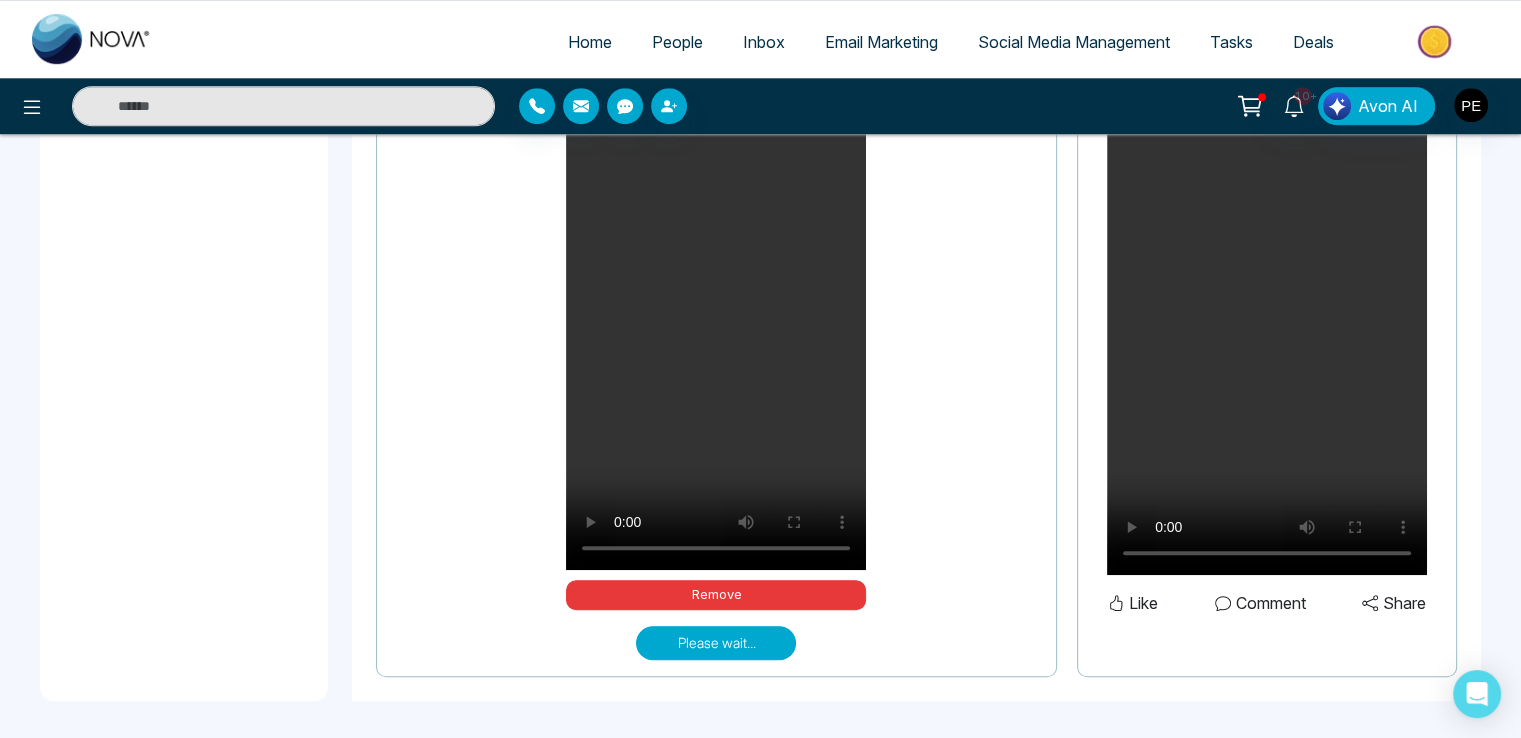 click on "Please wait..." at bounding box center [716, 643] 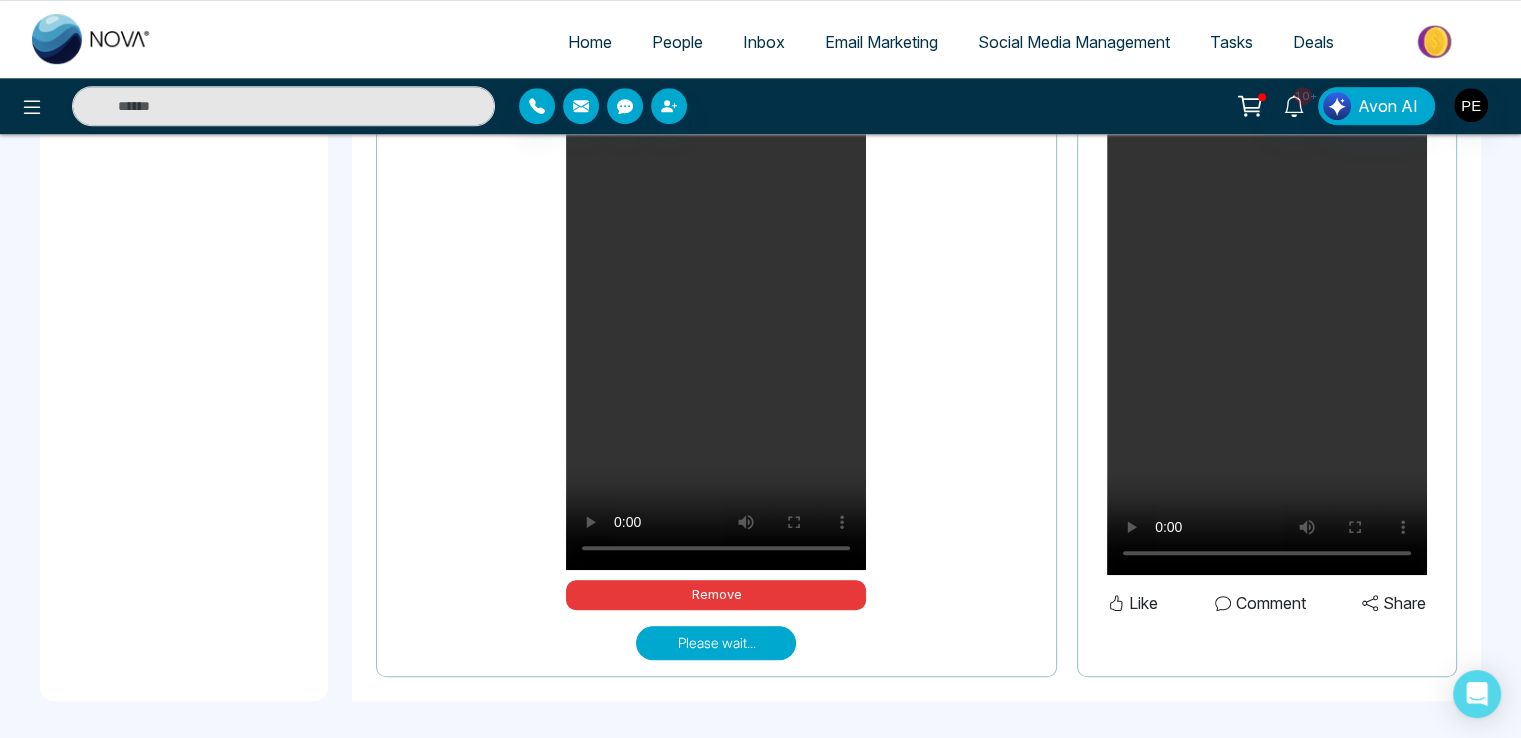 click on "Please wait..." at bounding box center [716, 643] 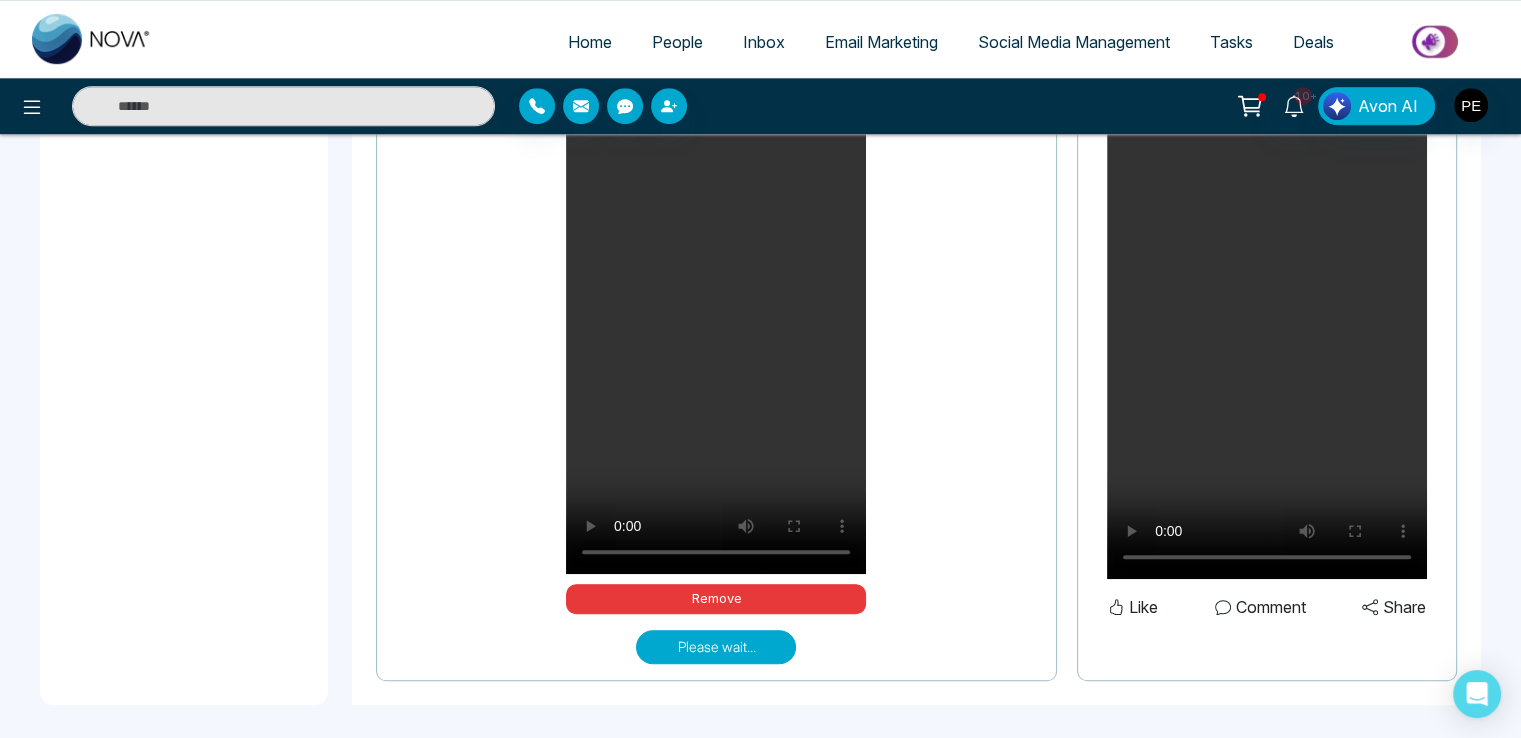 scroll, scrollTop: 1316, scrollLeft: 0, axis: vertical 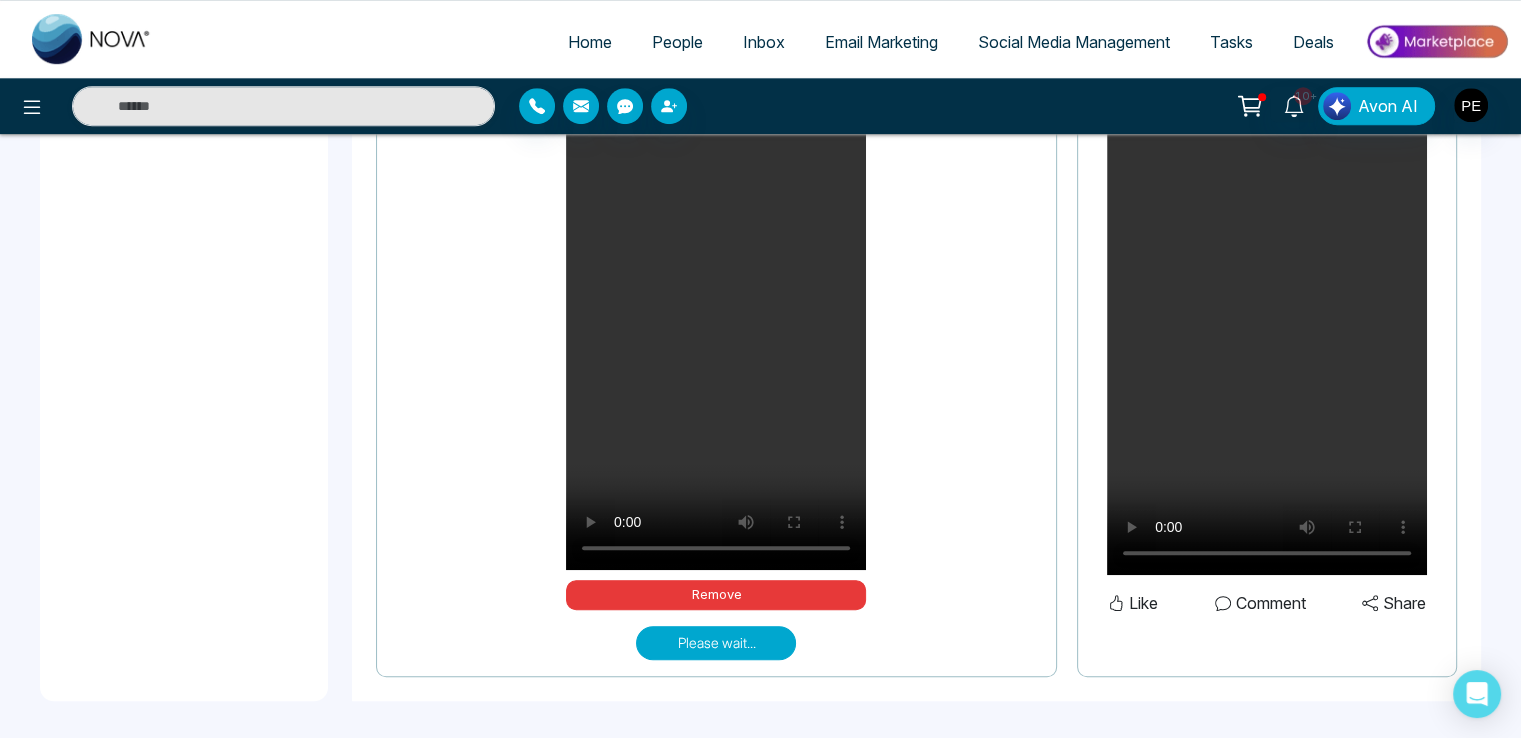 click on "Please wait..." at bounding box center (716, 643) 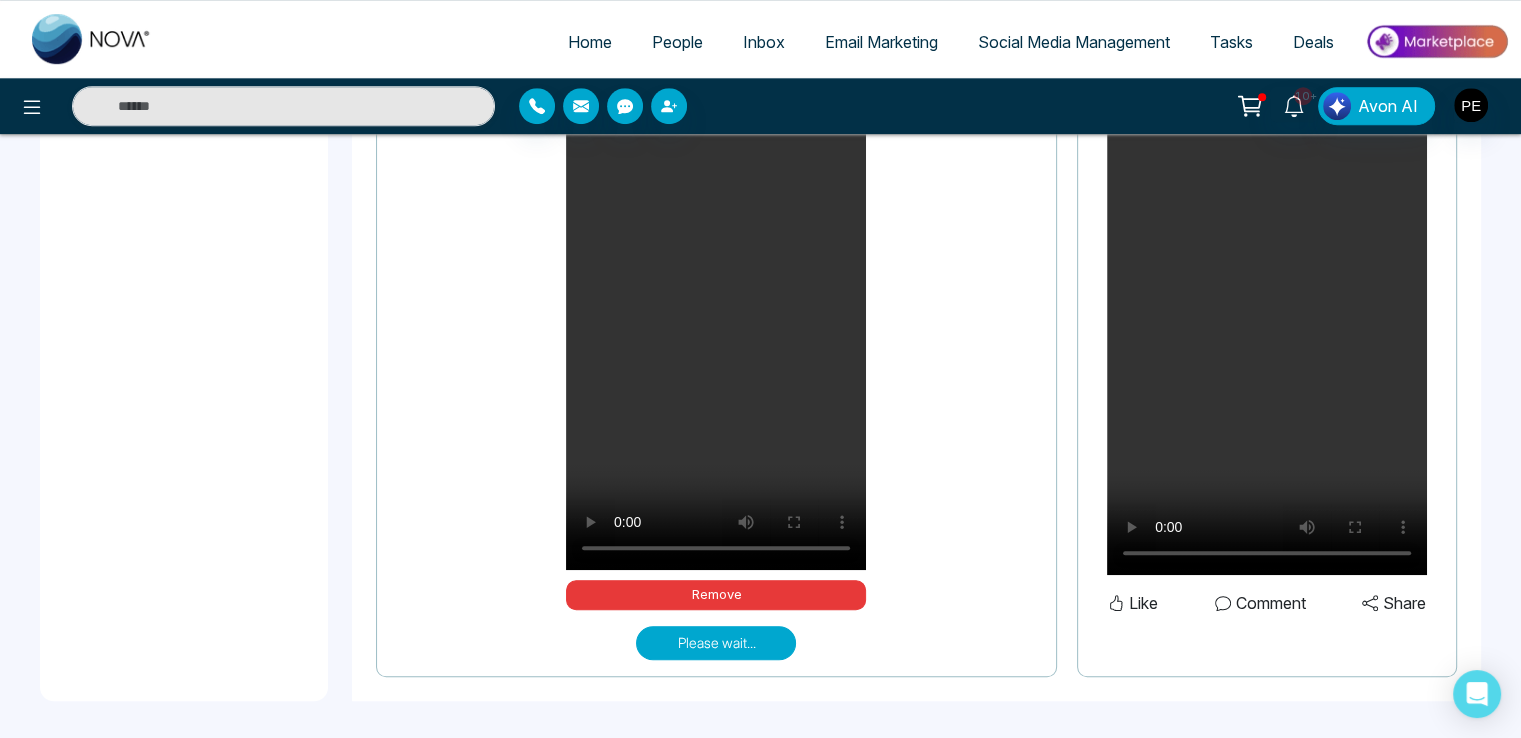 click on "Please wait..." at bounding box center [716, 643] 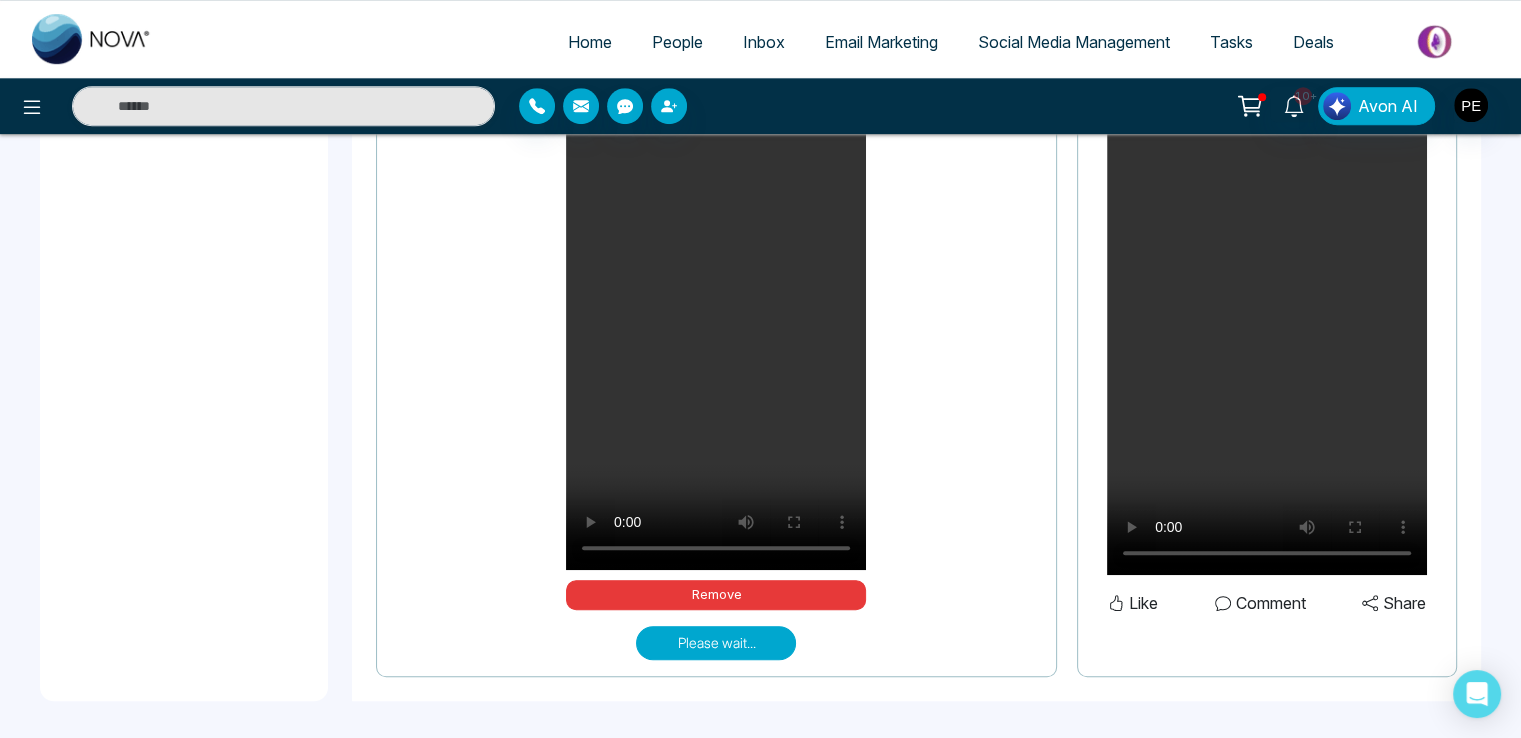 click on "Please wait..." at bounding box center (716, 643) 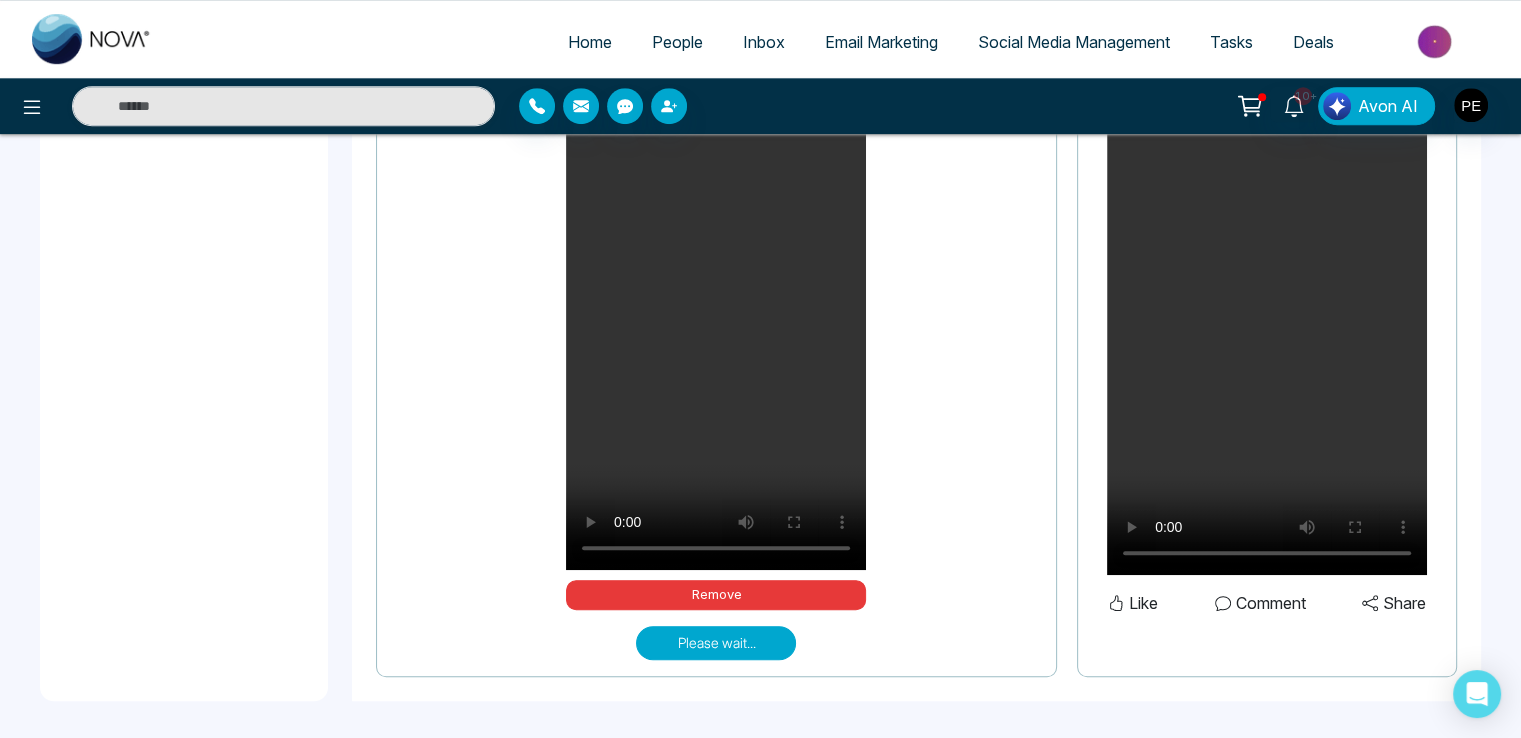 click on "Please wait..." at bounding box center [716, 643] 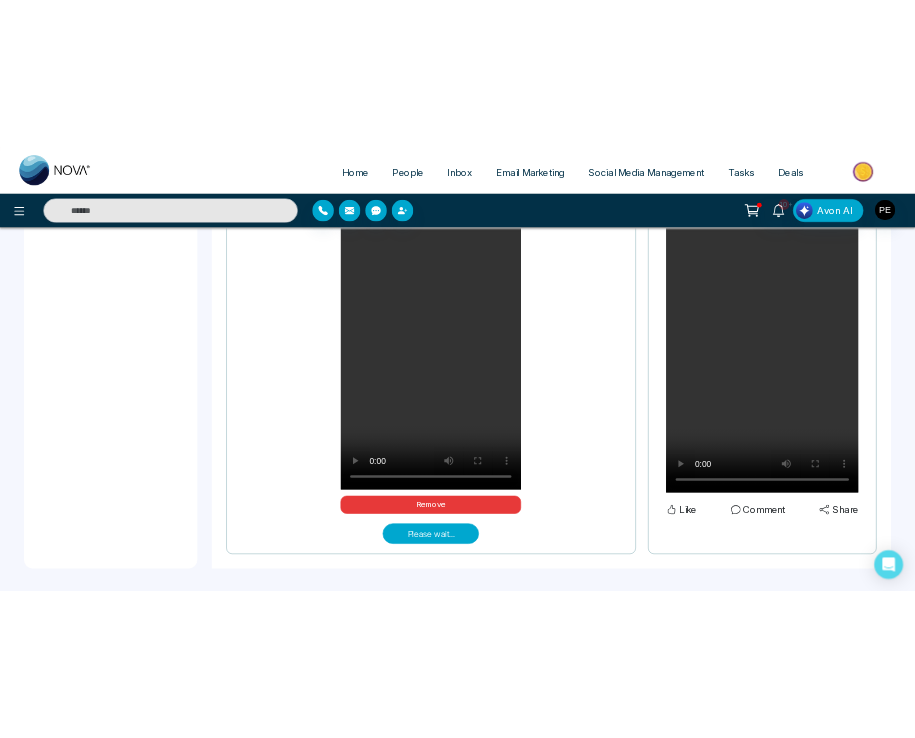 scroll, scrollTop: 1404, scrollLeft: 0, axis: vertical 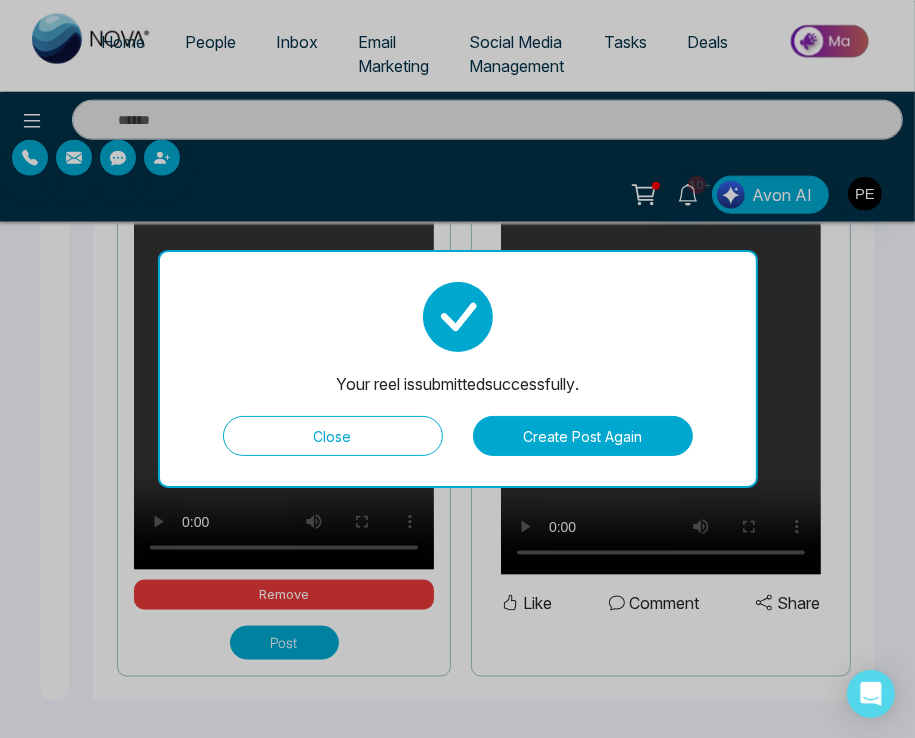click on "Close" at bounding box center (333, 436) 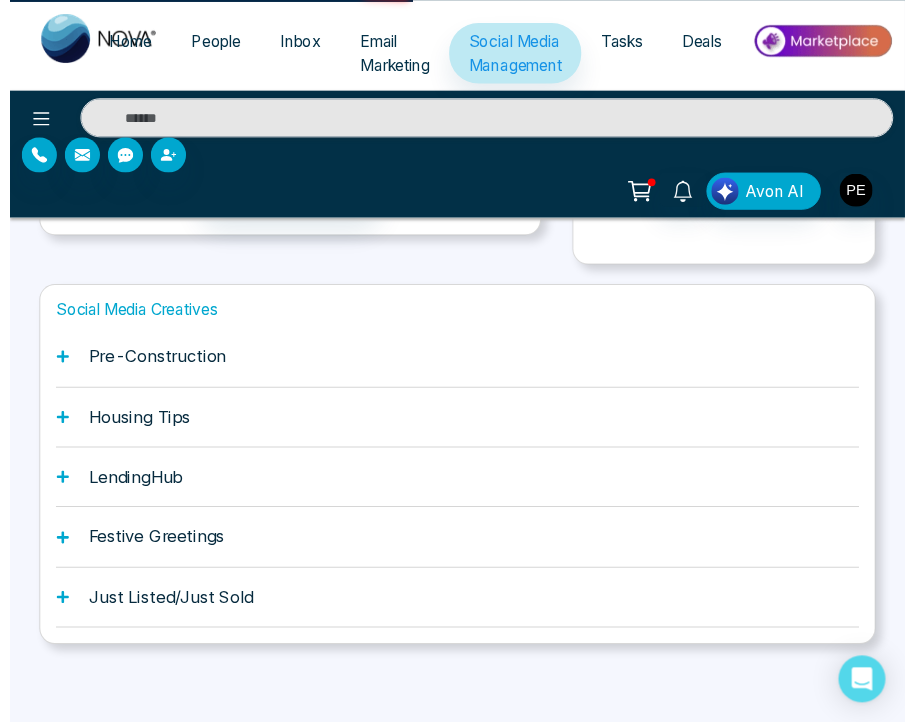 scroll, scrollTop: 0, scrollLeft: 0, axis: both 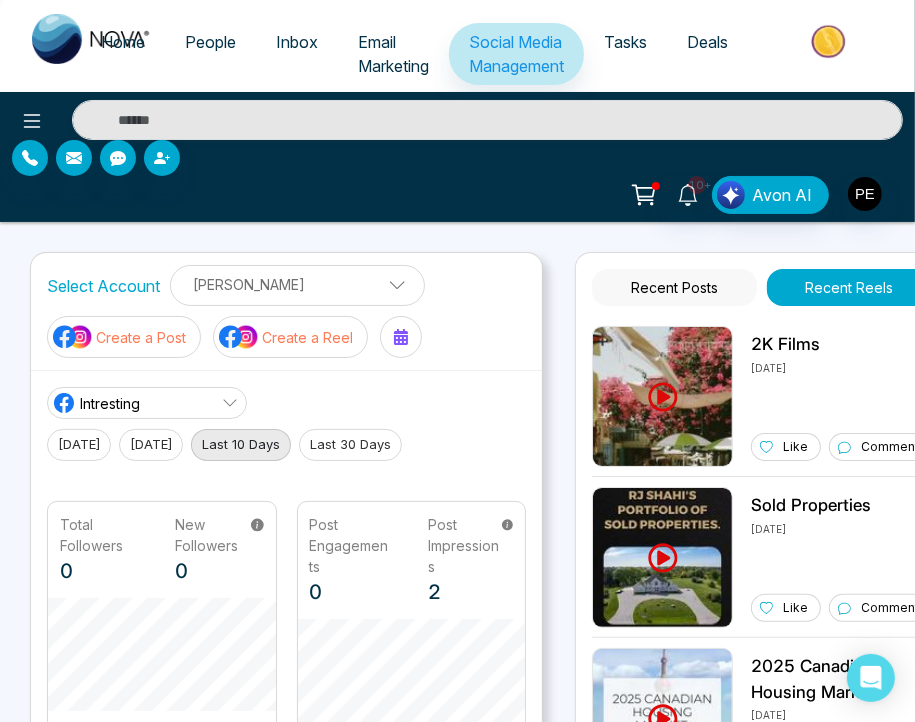 click on "Recent Posts" at bounding box center [674, 287] 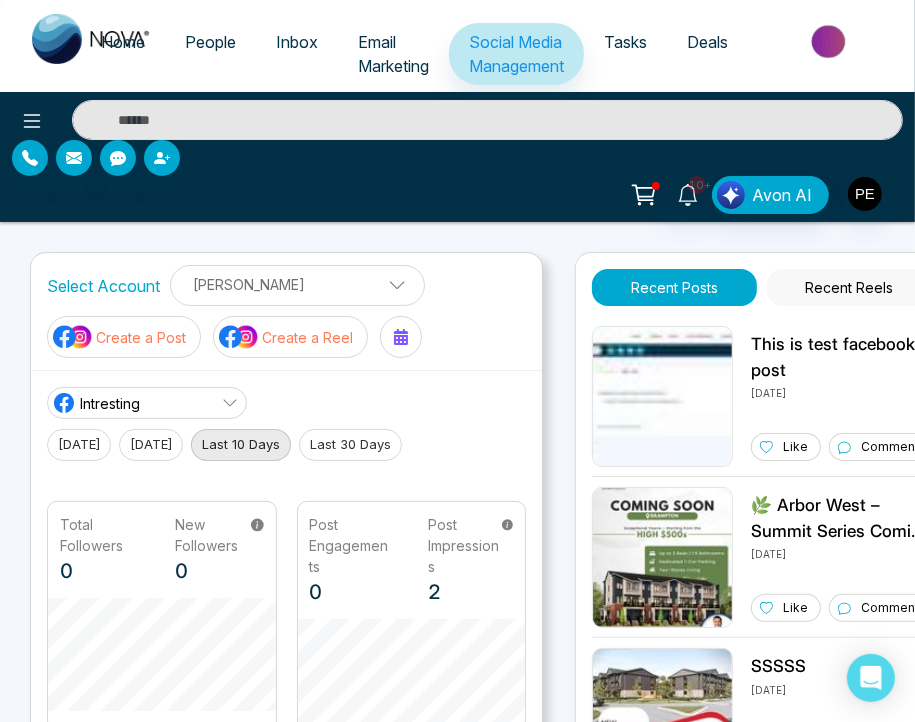 click on "Recent Reels" at bounding box center [849, 287] 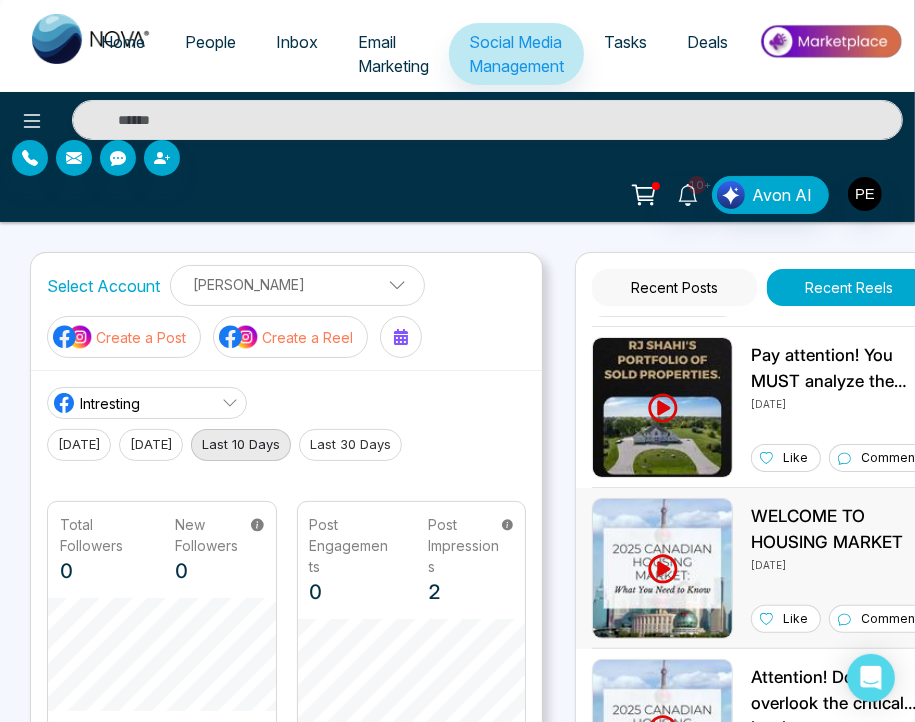 scroll, scrollTop: 1629, scrollLeft: 0, axis: vertical 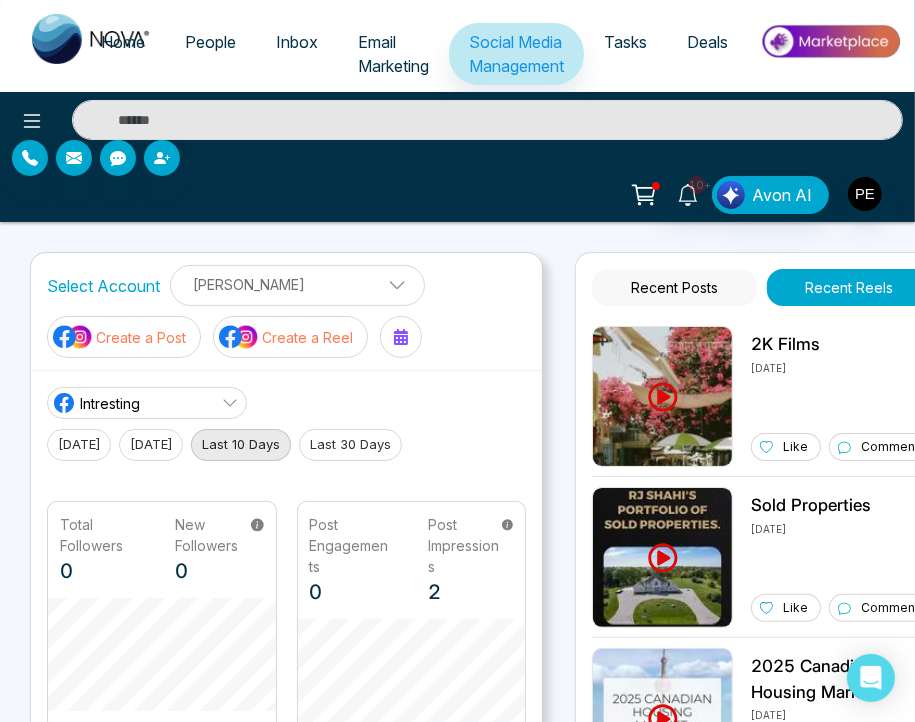 click on "Intresting" at bounding box center [110, 403] 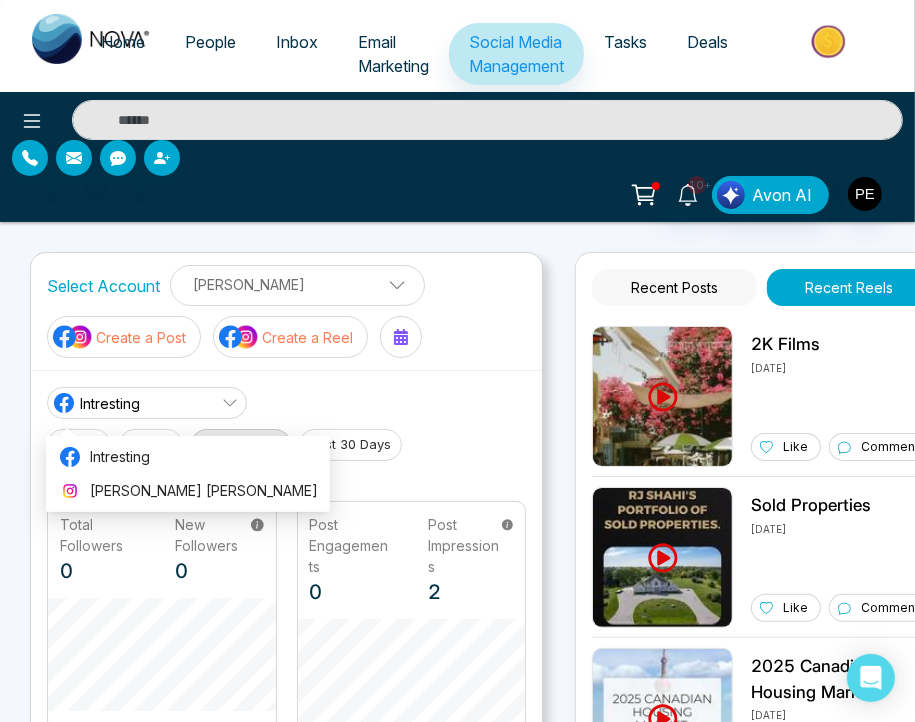 click on "10+ Avon AI" at bounding box center [457, 195] 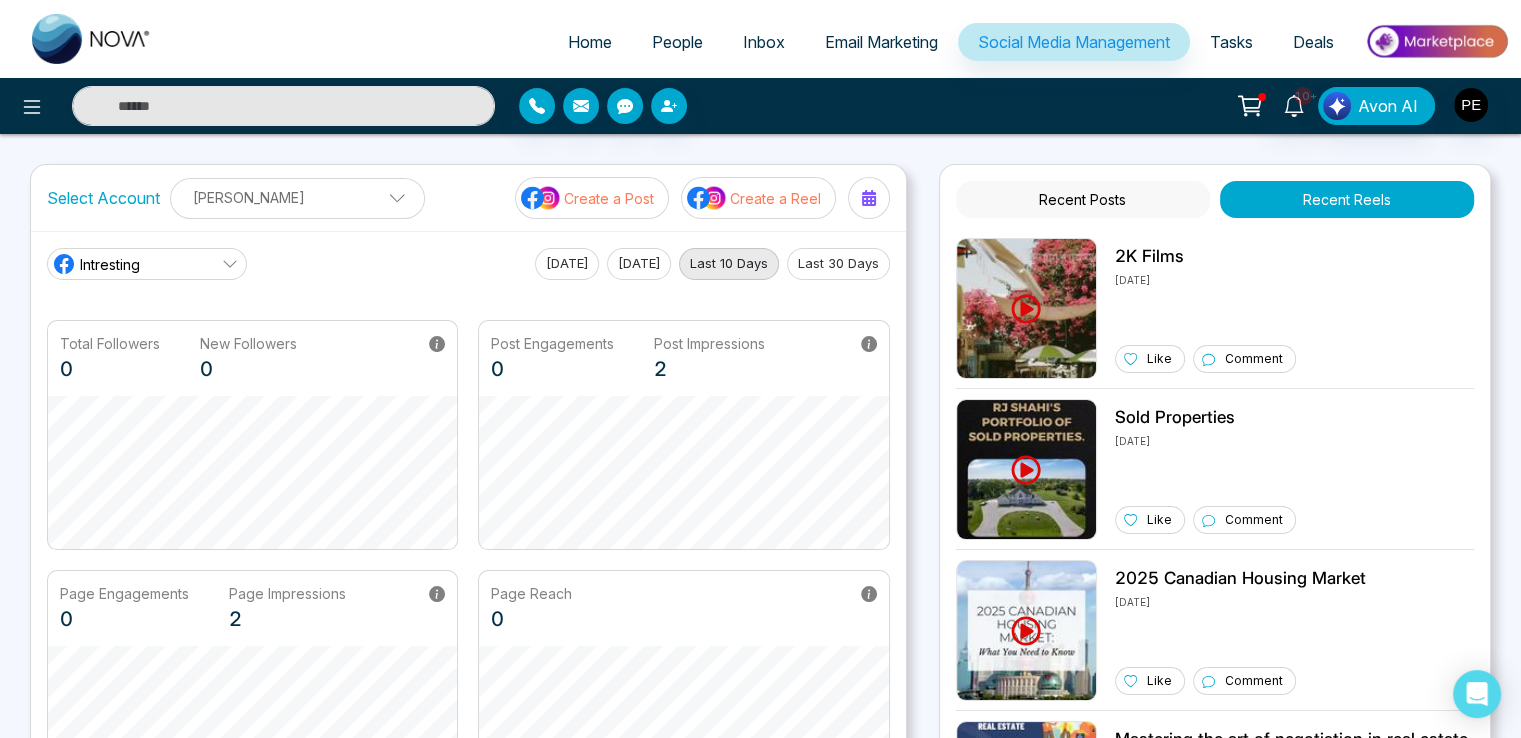 click on "Recent Posts" at bounding box center (1083, 199) 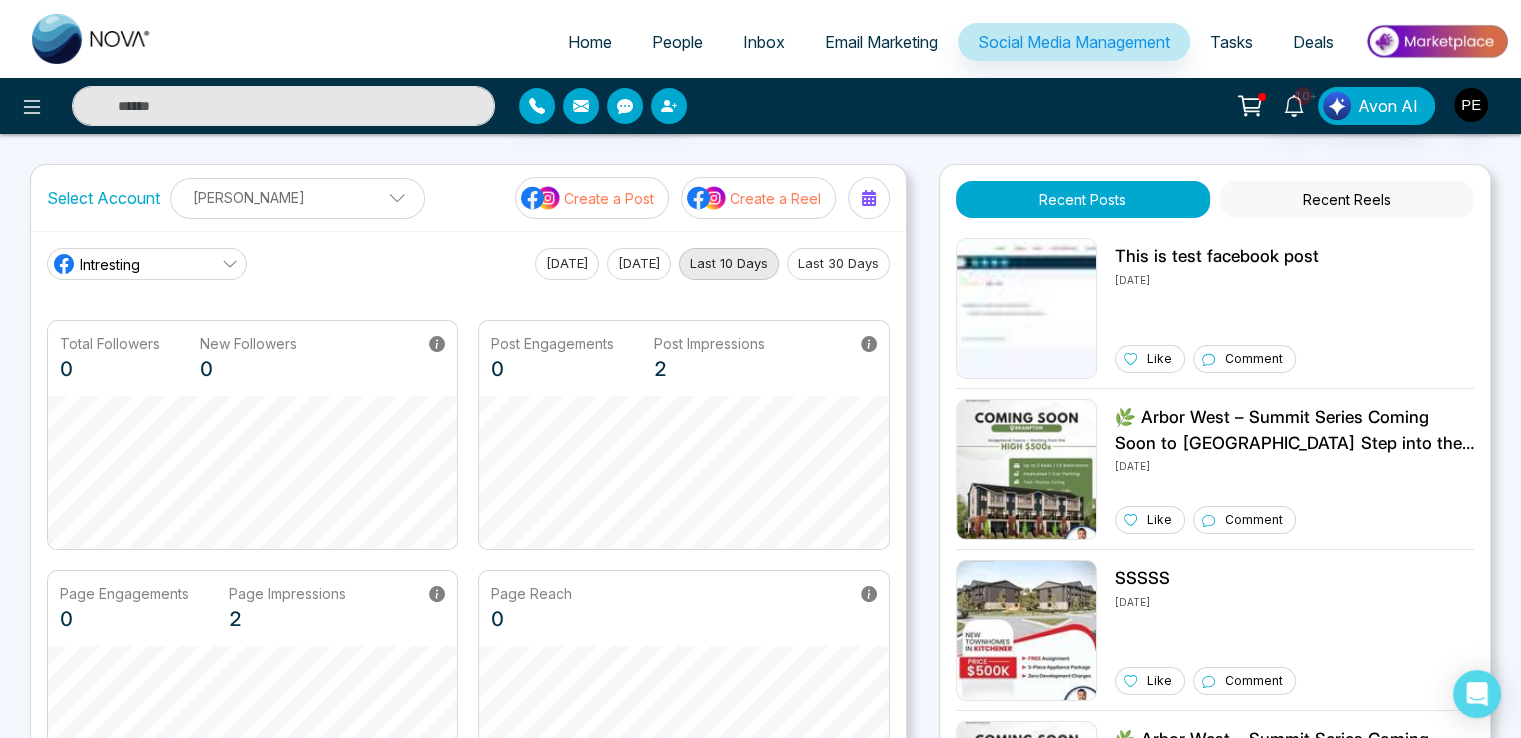 click on "Recent Reels" at bounding box center (1347, 199) 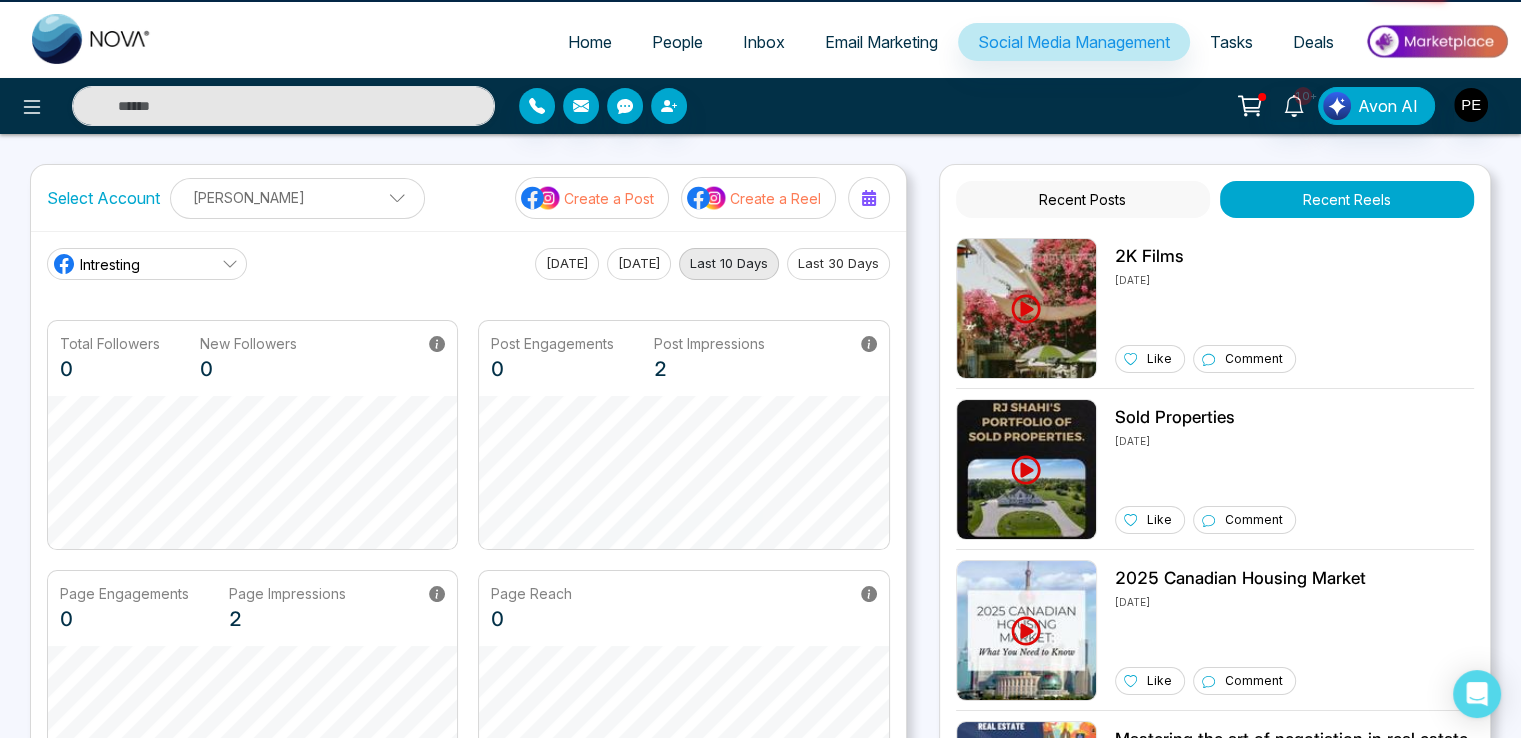 click on "Recent Posts" at bounding box center [1083, 199] 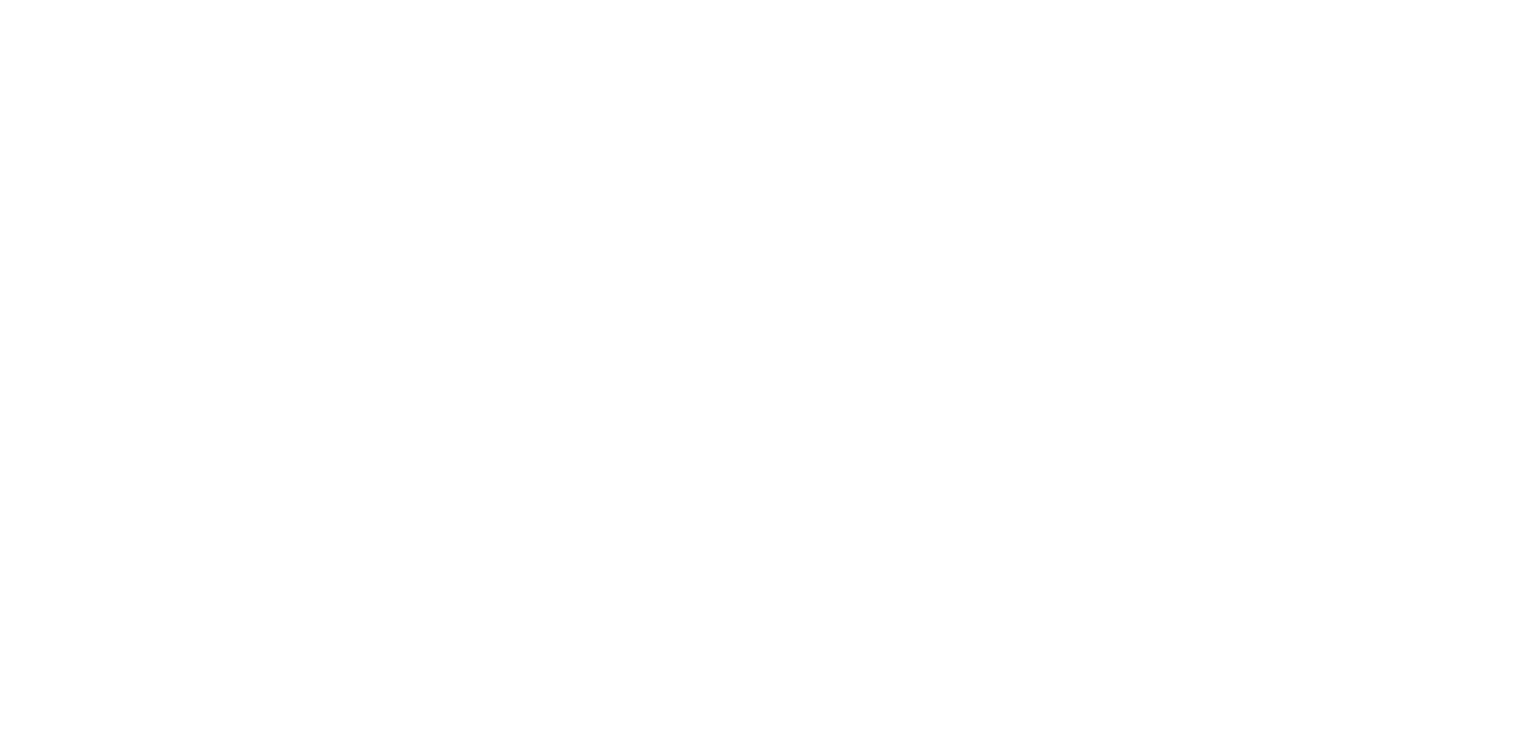 scroll, scrollTop: 0, scrollLeft: 0, axis: both 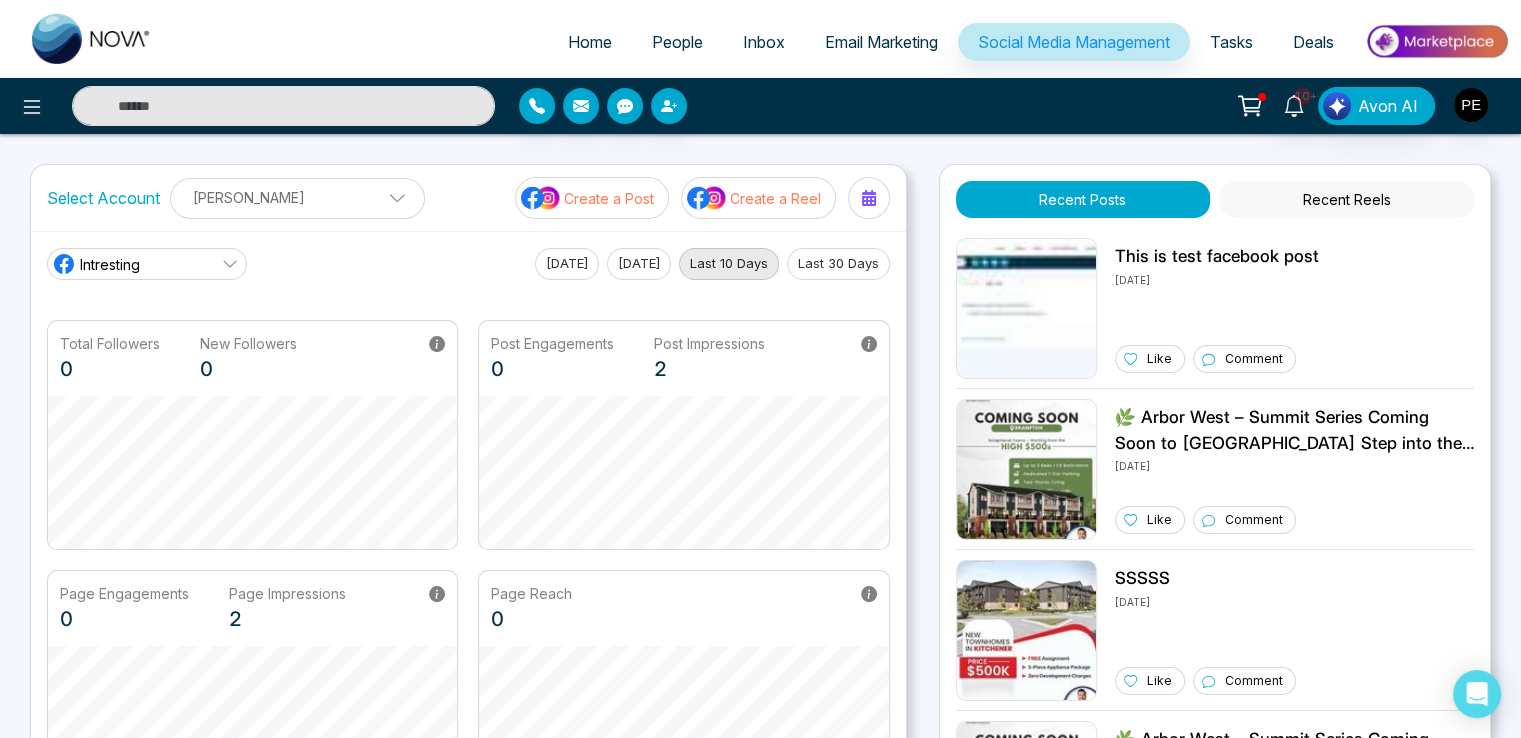 click on "Recent Reels" at bounding box center [1347, 199] 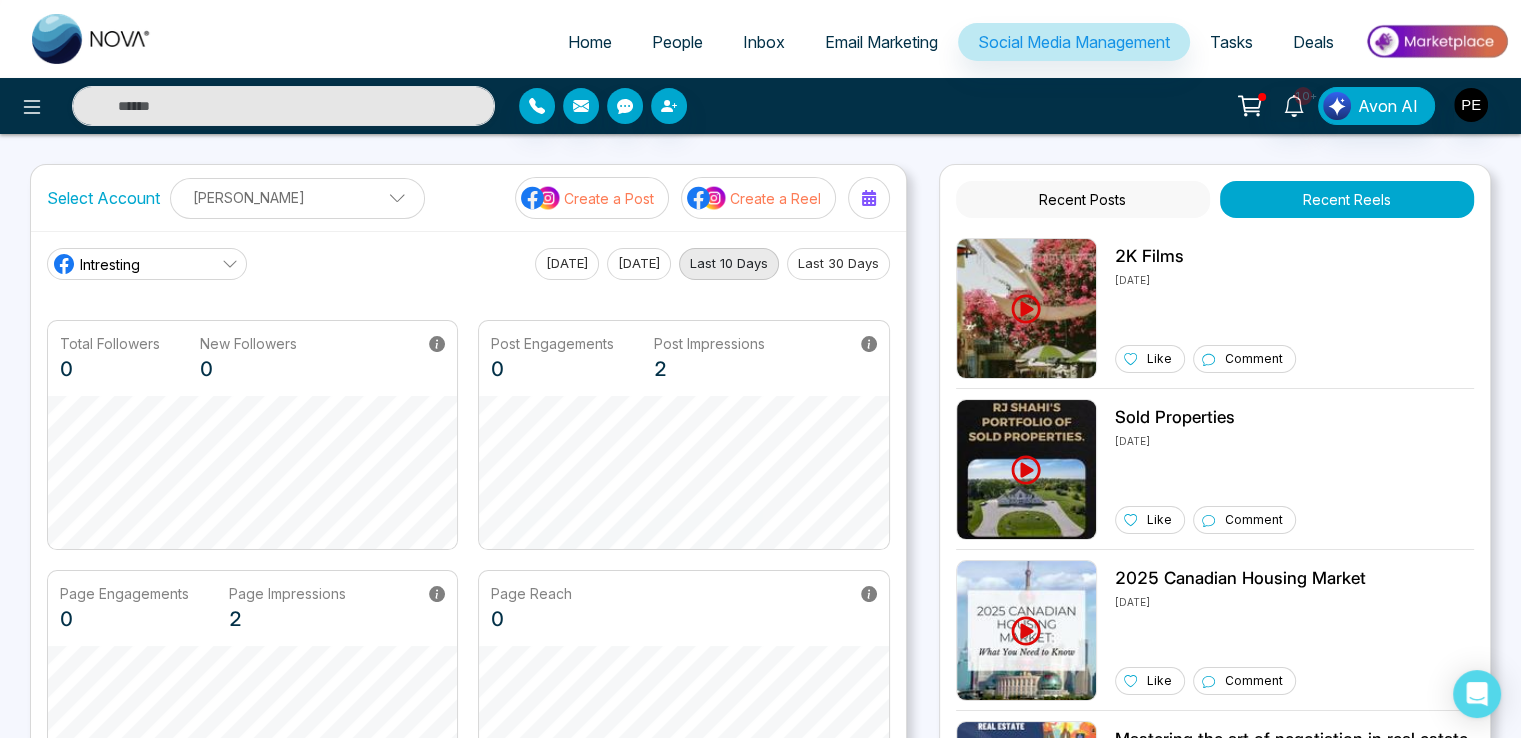 click on "Intresting" at bounding box center [147, 264] 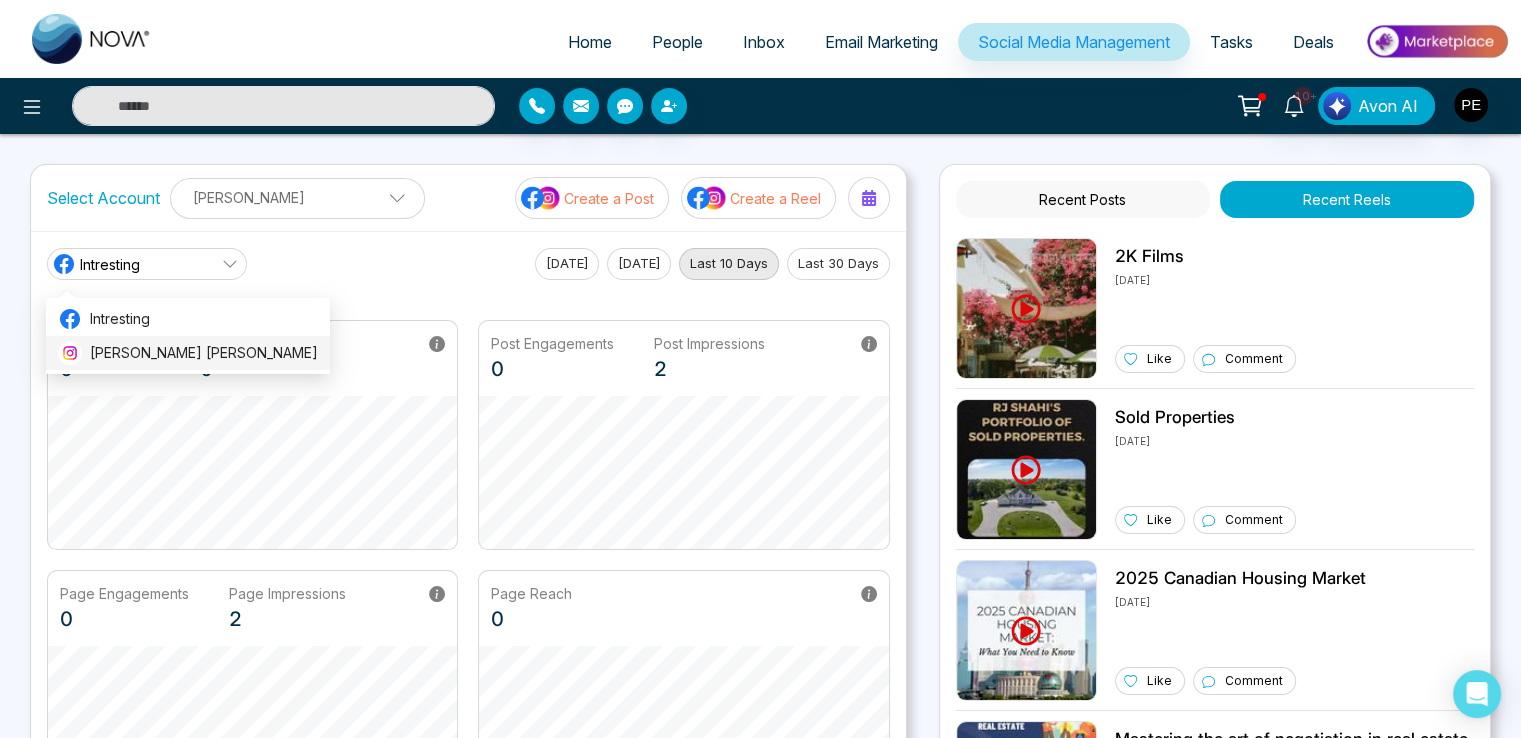 click on "[PERSON_NAME] [PERSON_NAME]" at bounding box center [204, 353] 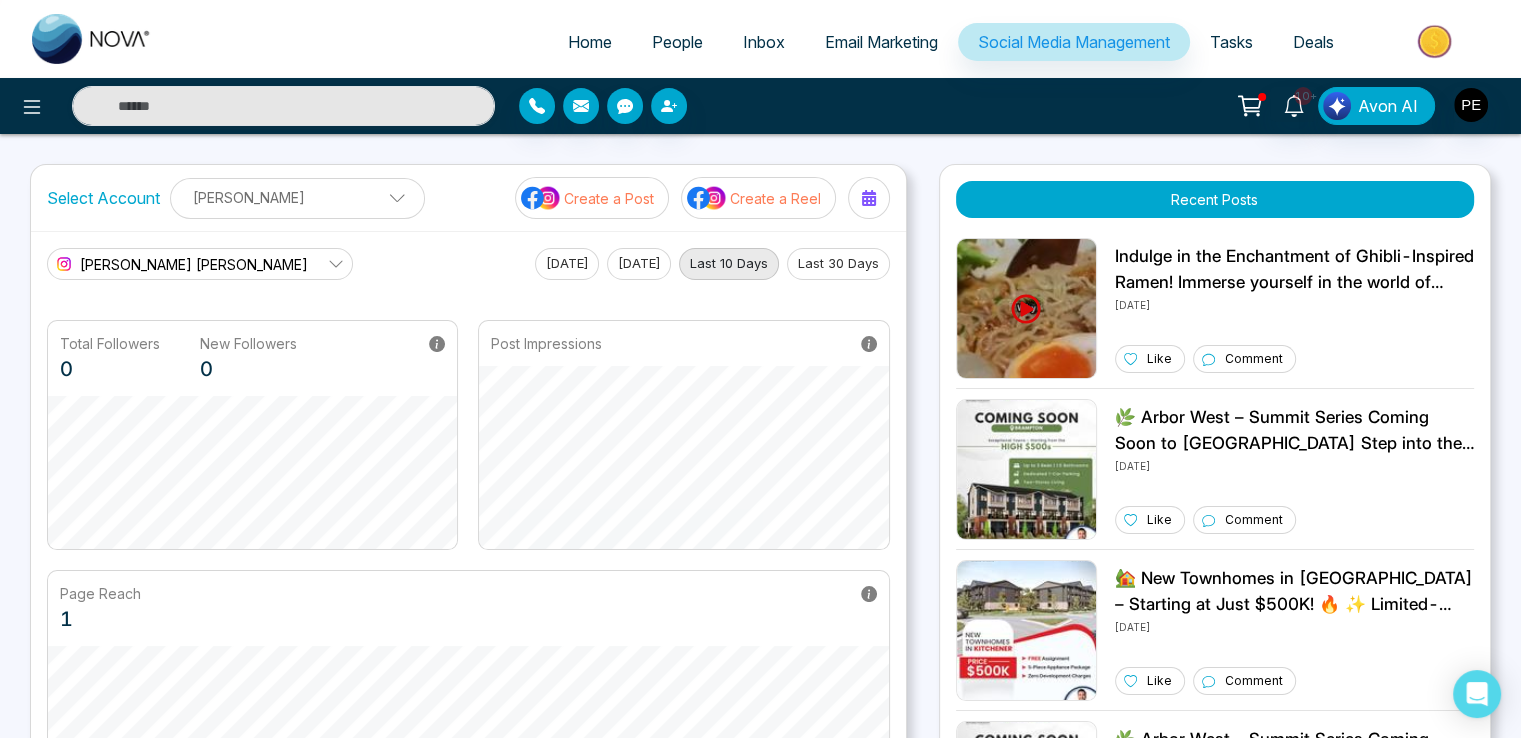 click on "[PERSON_NAME] [PERSON_NAME]" at bounding box center (194, 264) 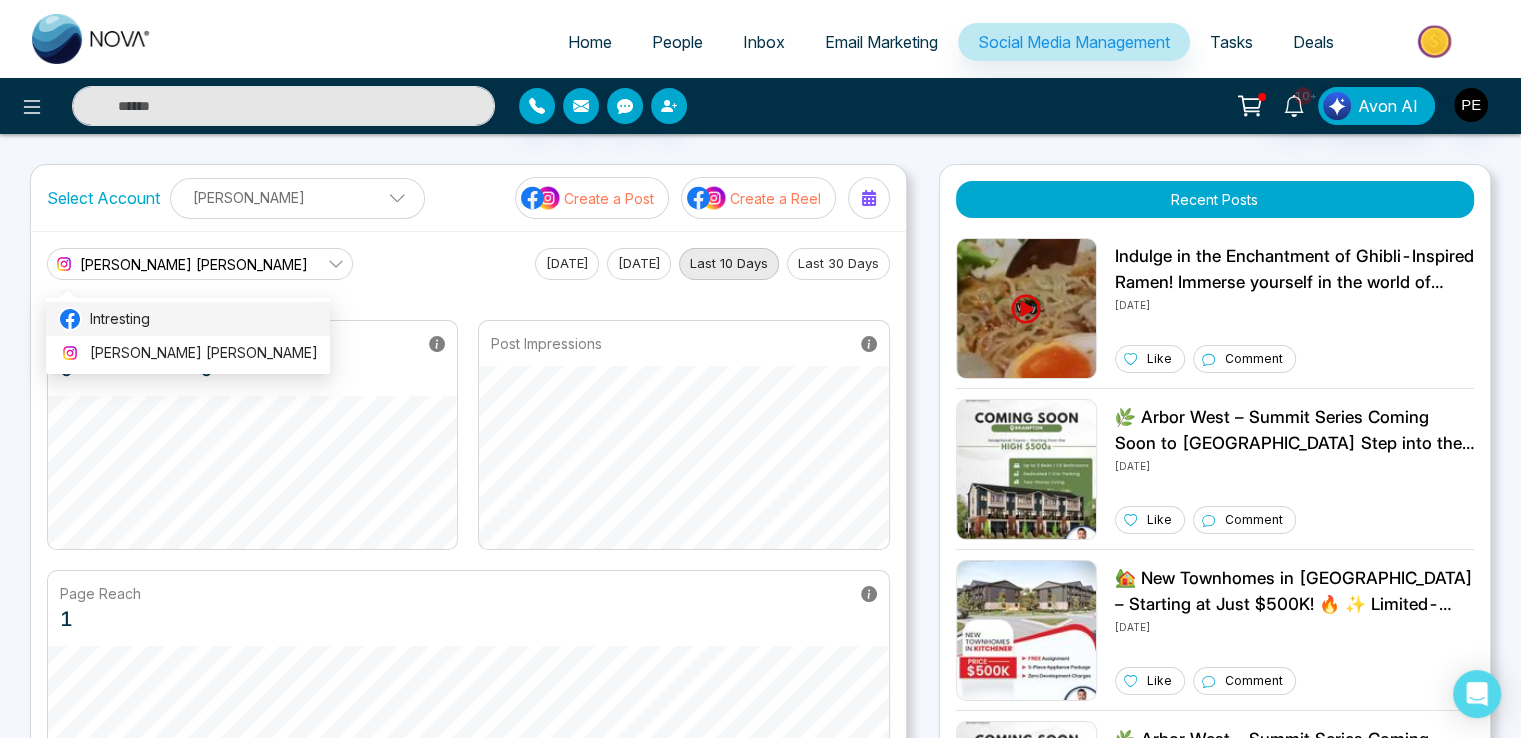 click on "Intresting" at bounding box center [204, 319] 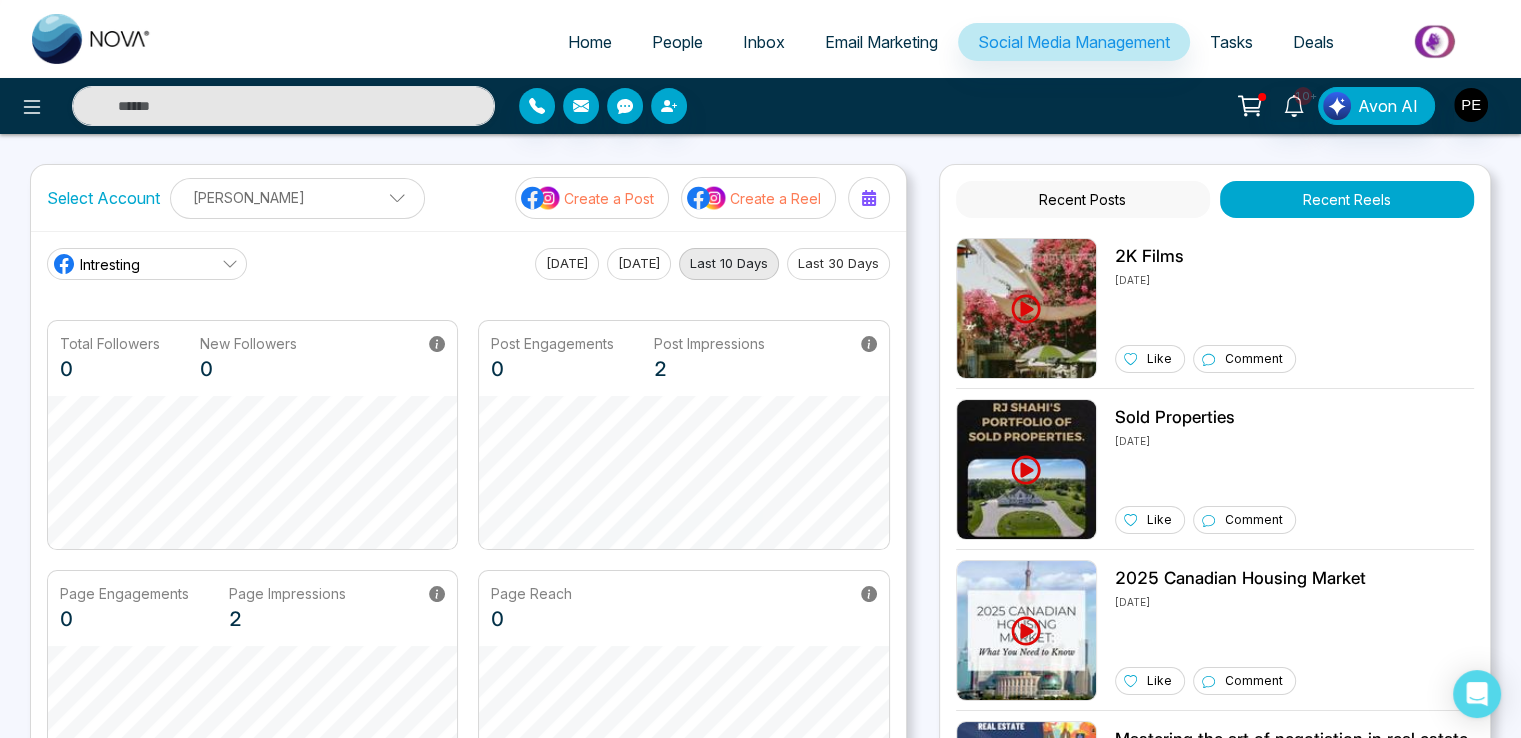 click on "Recent Posts" at bounding box center (1083, 199) 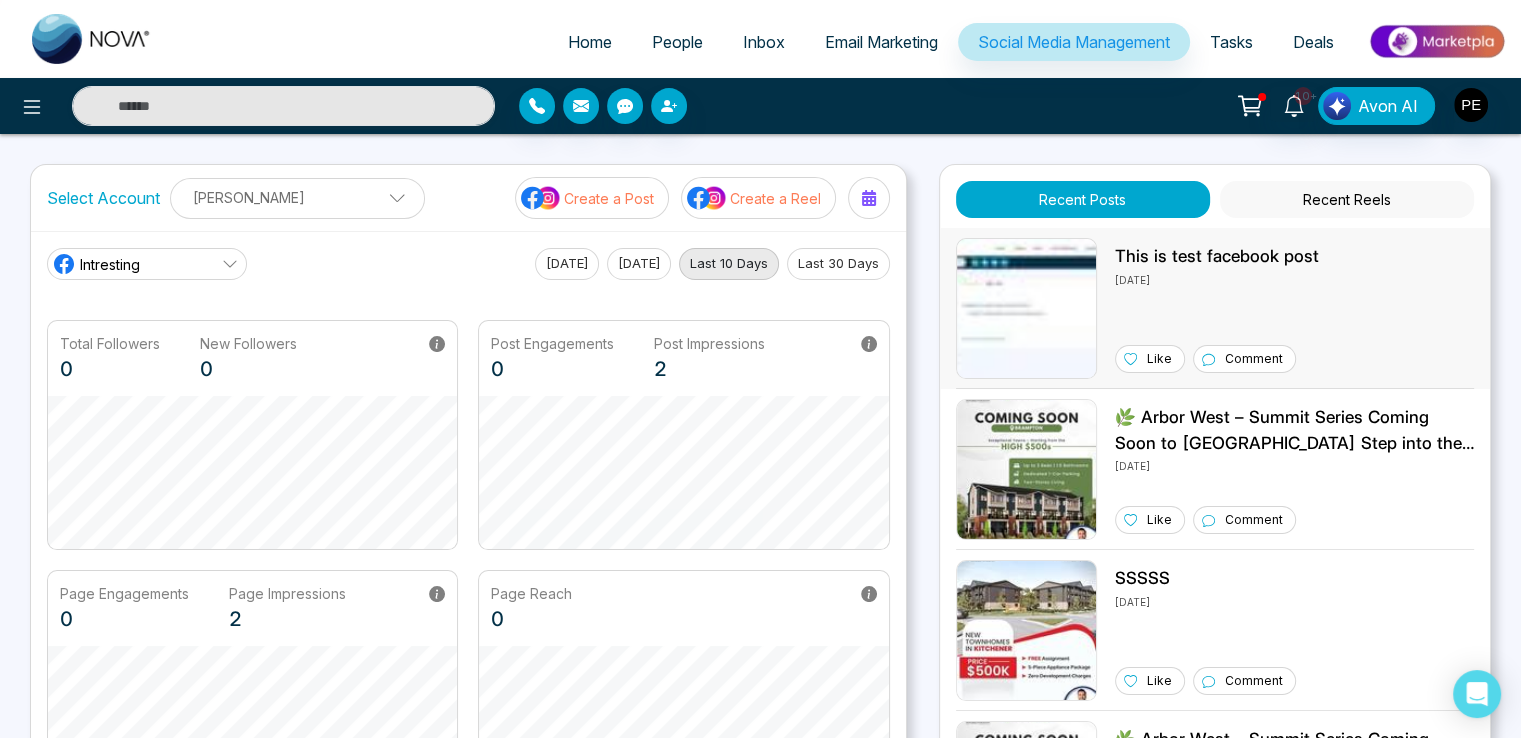 click at bounding box center (1026, 308) 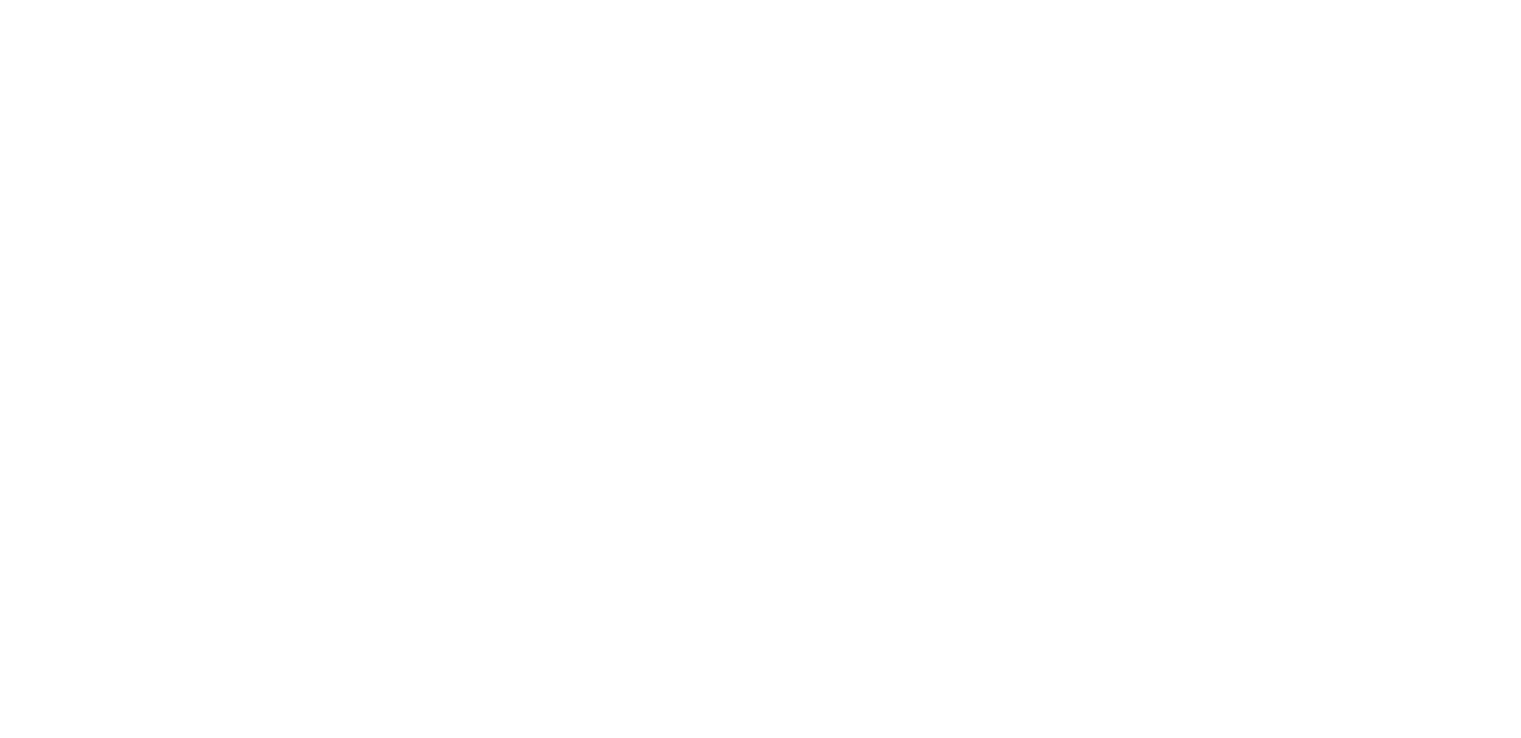 scroll, scrollTop: 0, scrollLeft: 0, axis: both 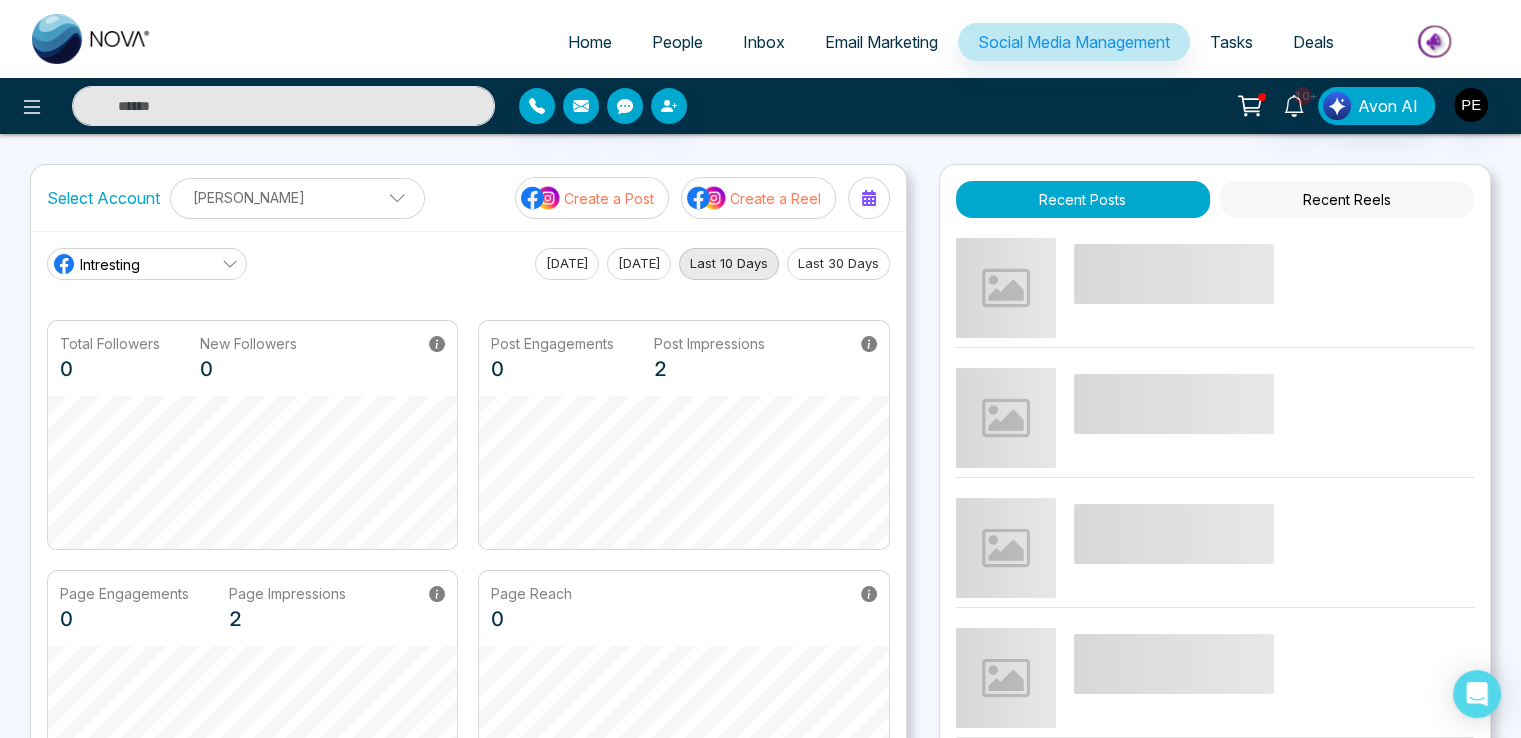 click on "Recent Reels" at bounding box center [1347, 199] 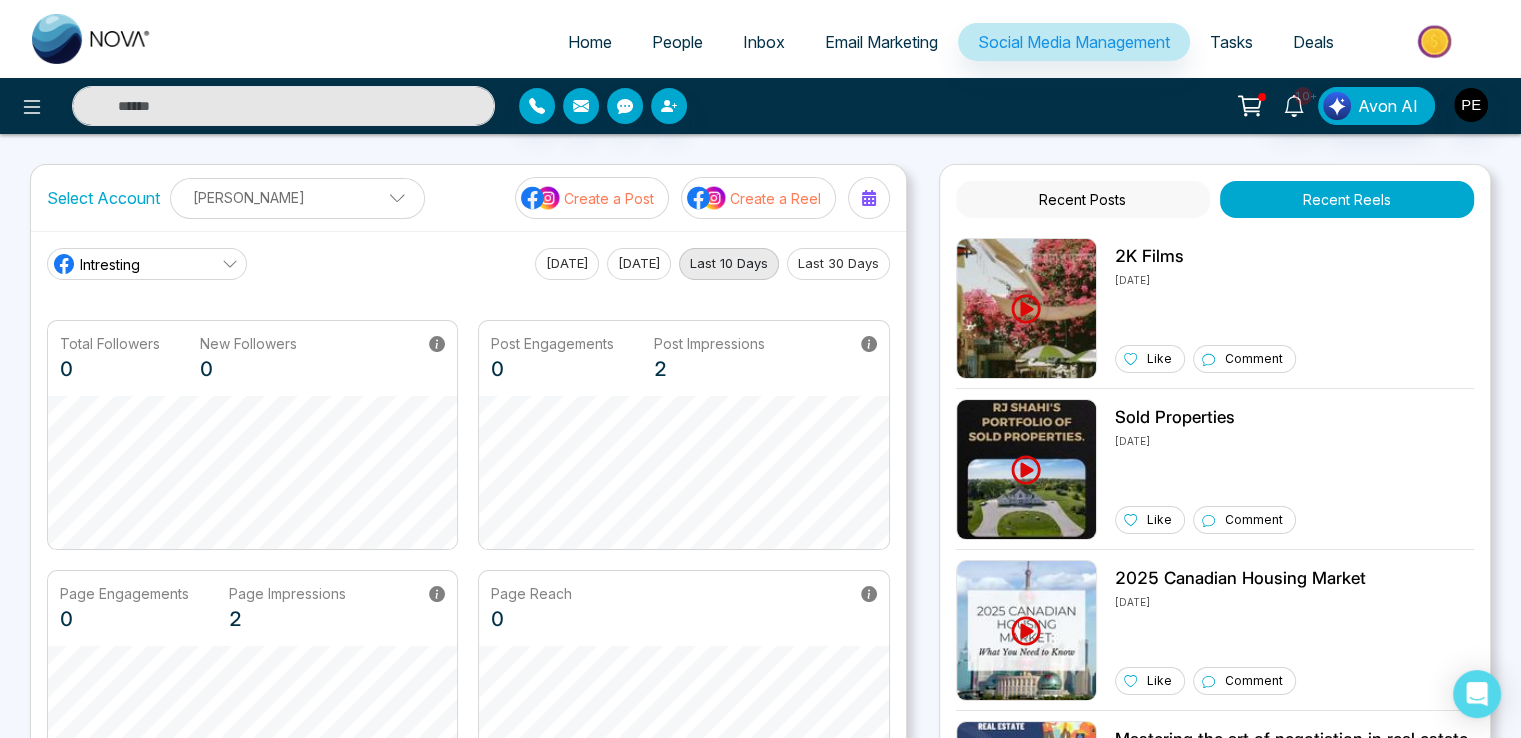 click on "Create a Post" at bounding box center [609, 198] 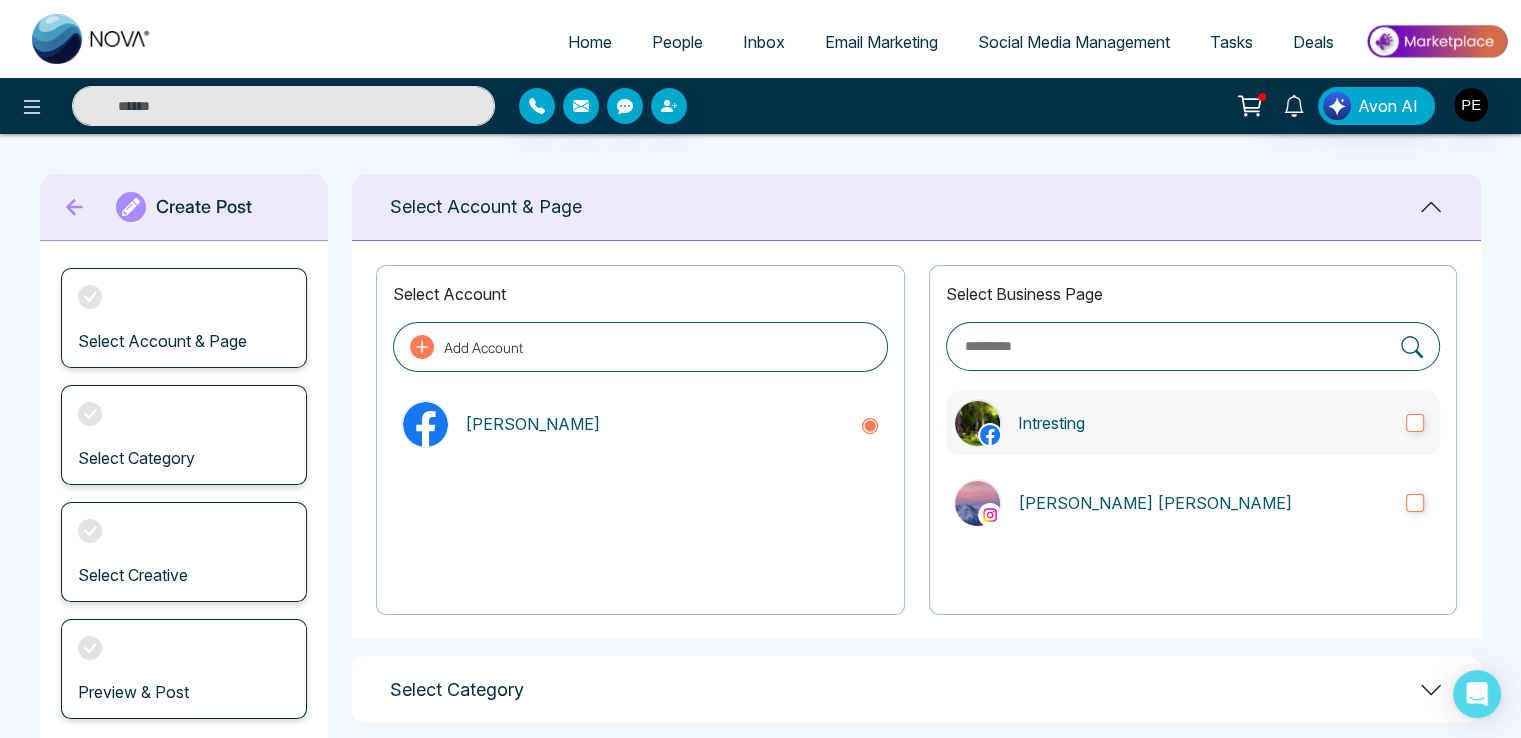 click on "Intresting" at bounding box center (1204, 423) 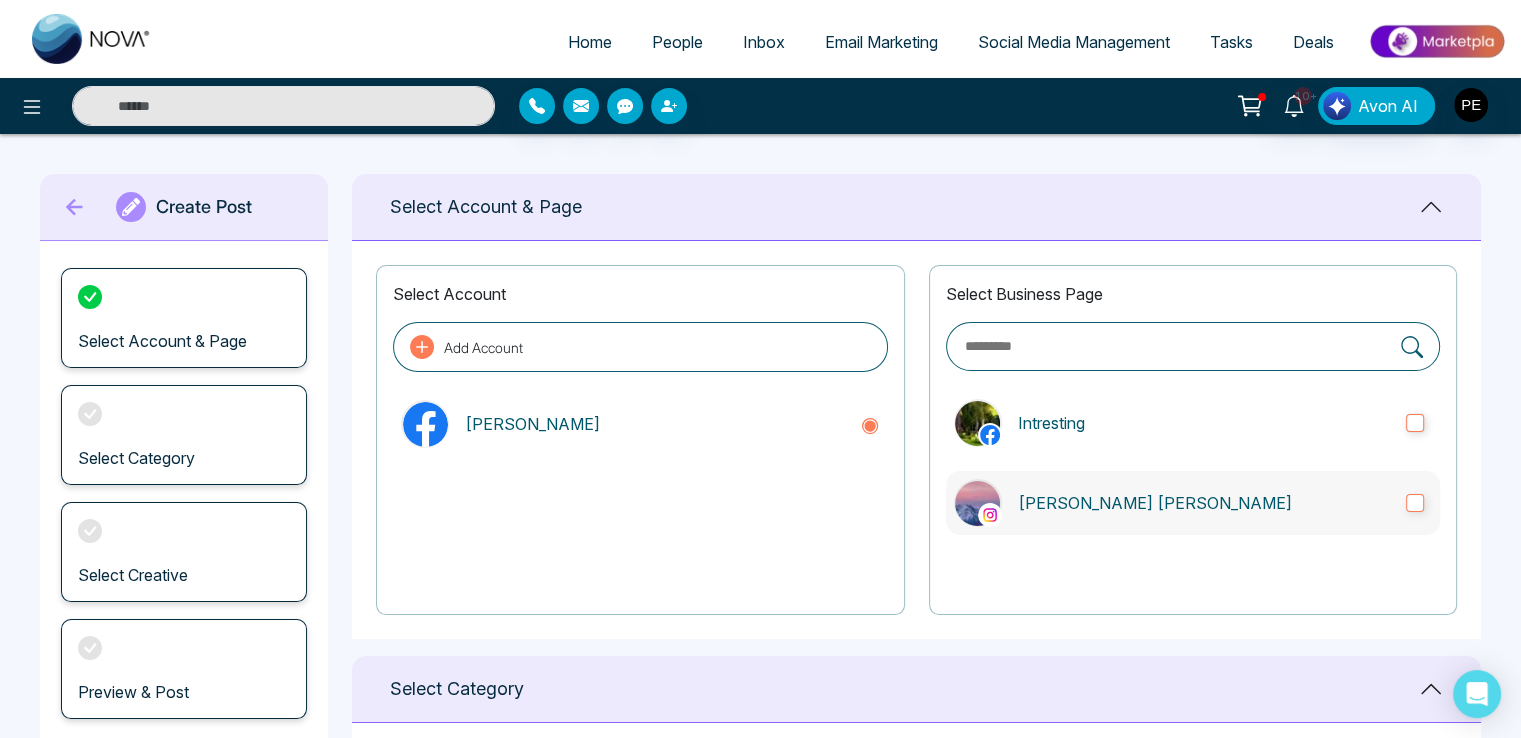 click on "[PERSON_NAME] [PERSON_NAME]" at bounding box center (1204, 503) 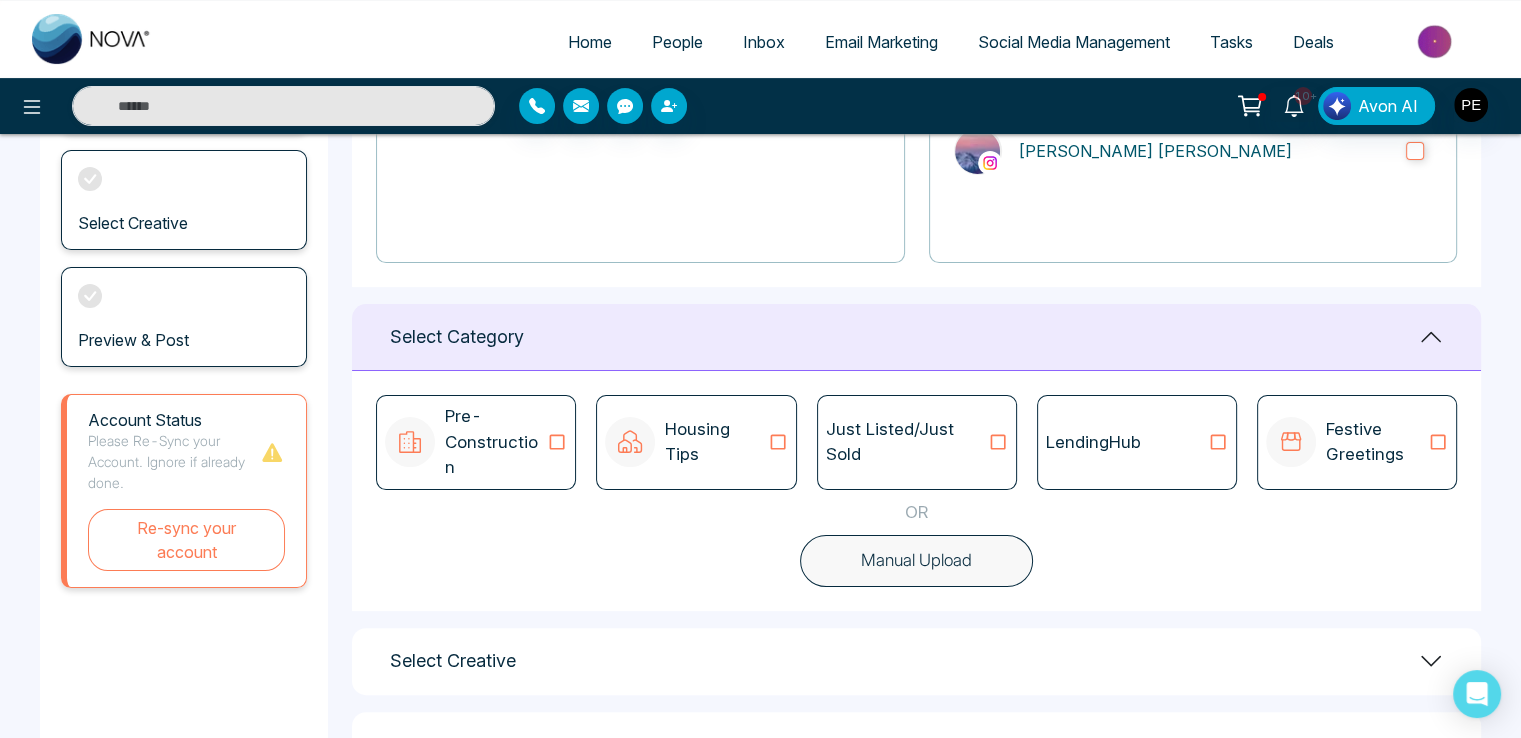 scroll, scrollTop: 406, scrollLeft: 0, axis: vertical 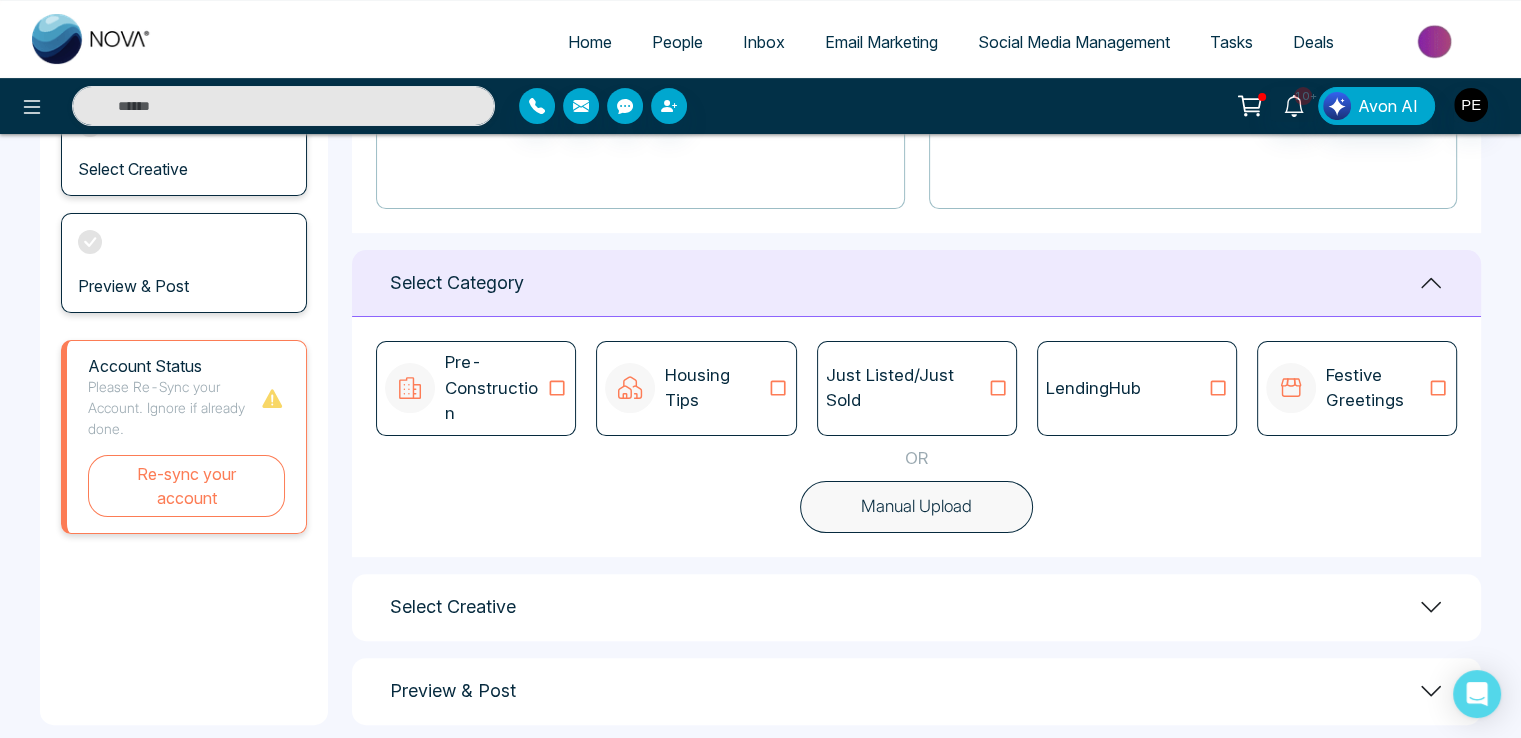 click on "Just Listed/Just Sold" at bounding box center (907, 388) 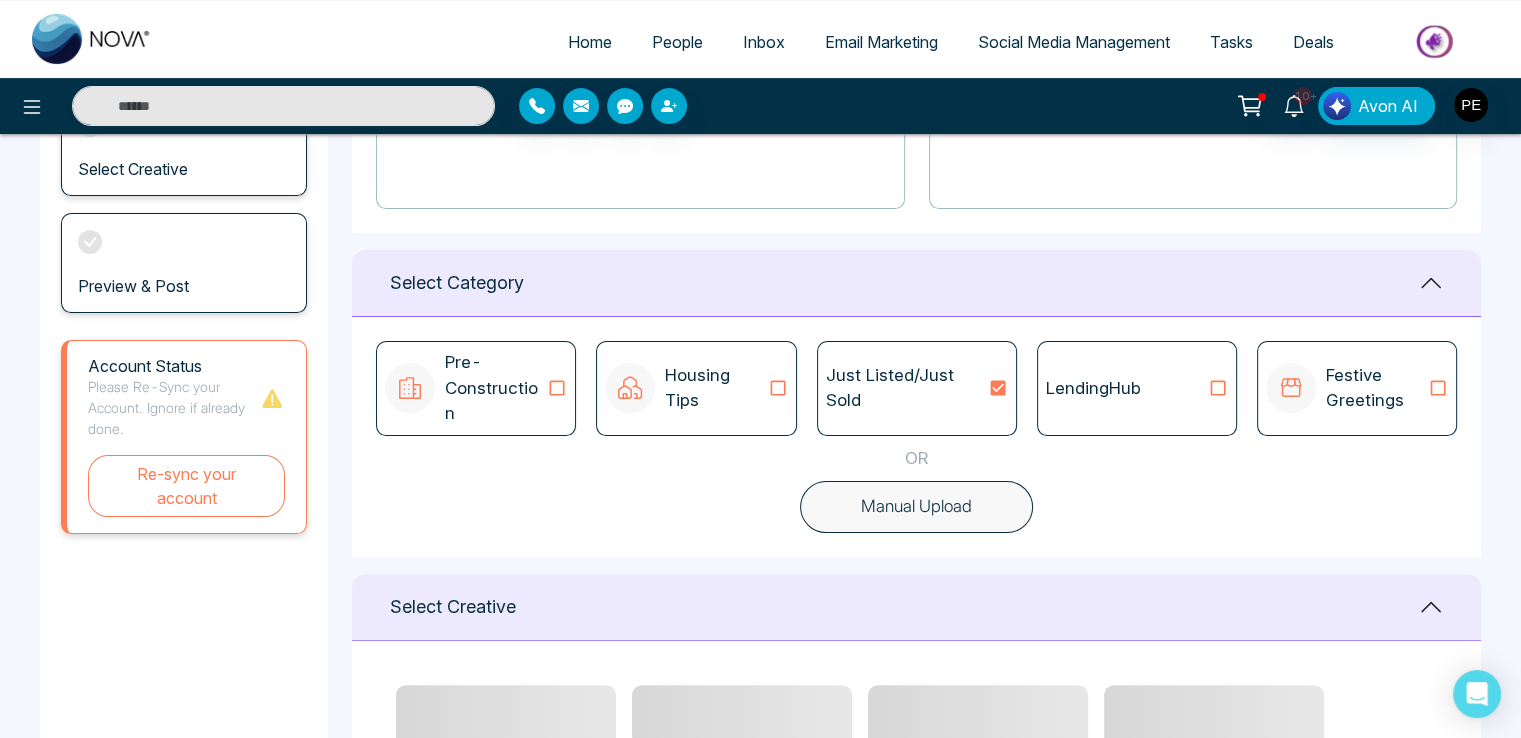scroll, scrollTop: 806, scrollLeft: 0, axis: vertical 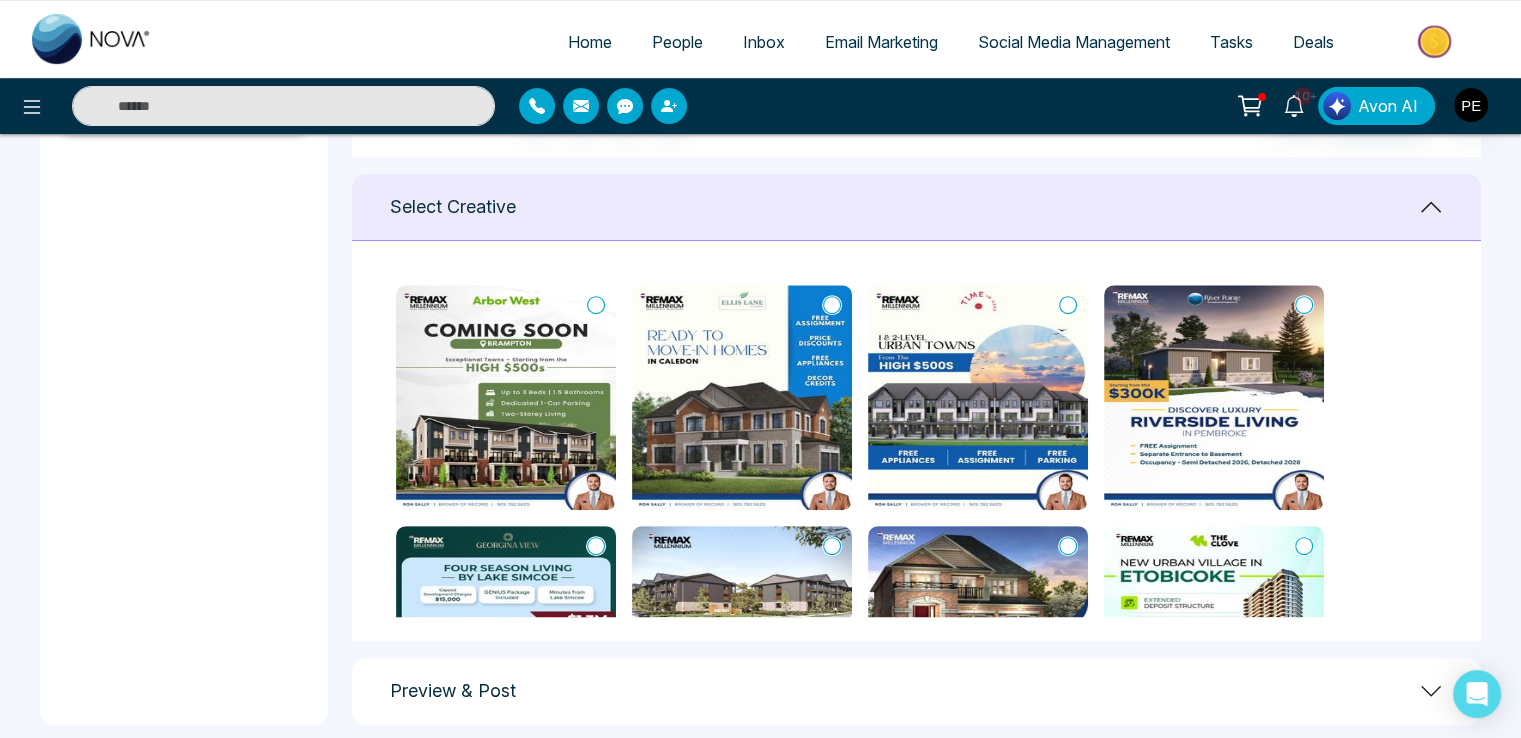click at bounding box center [506, 397] 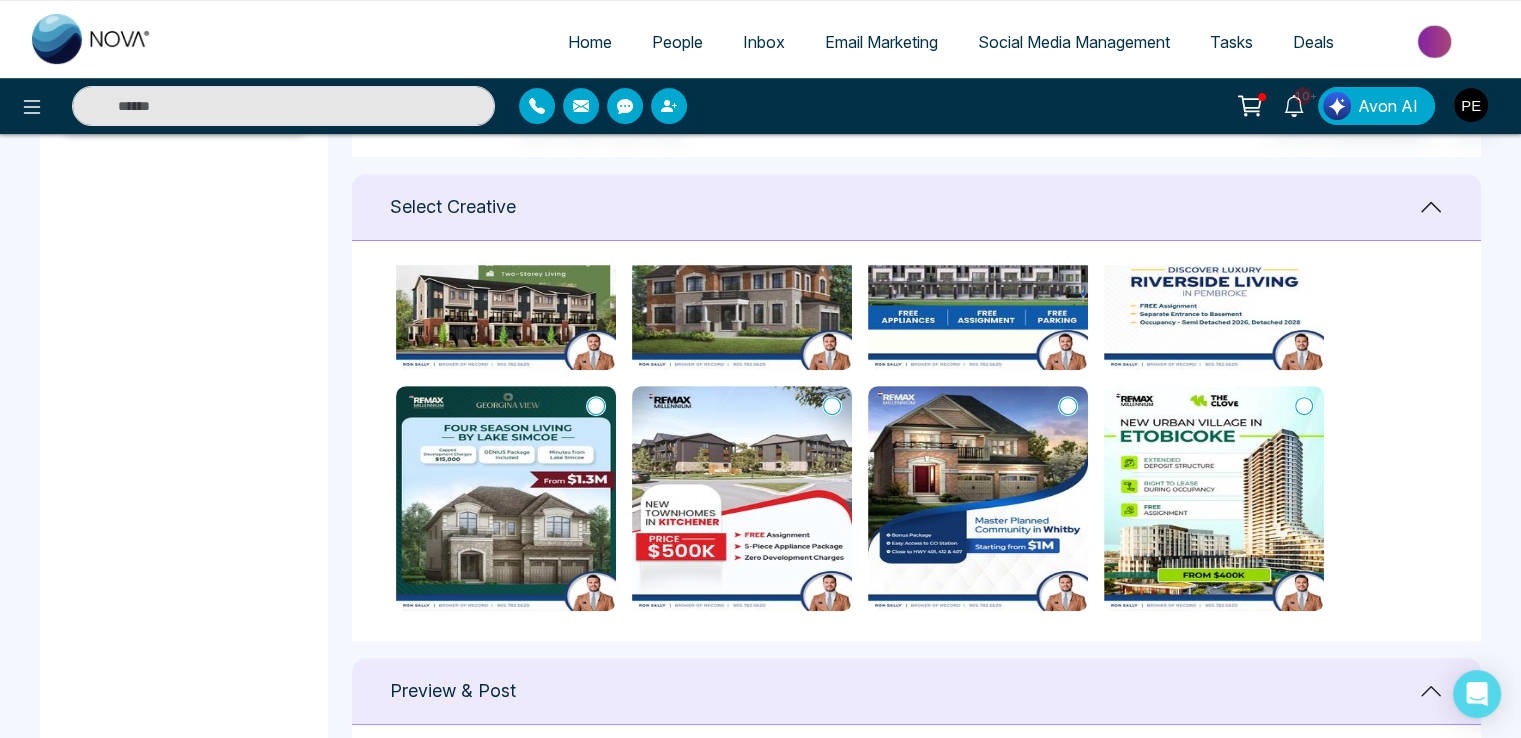 scroll, scrollTop: 395, scrollLeft: 0, axis: vertical 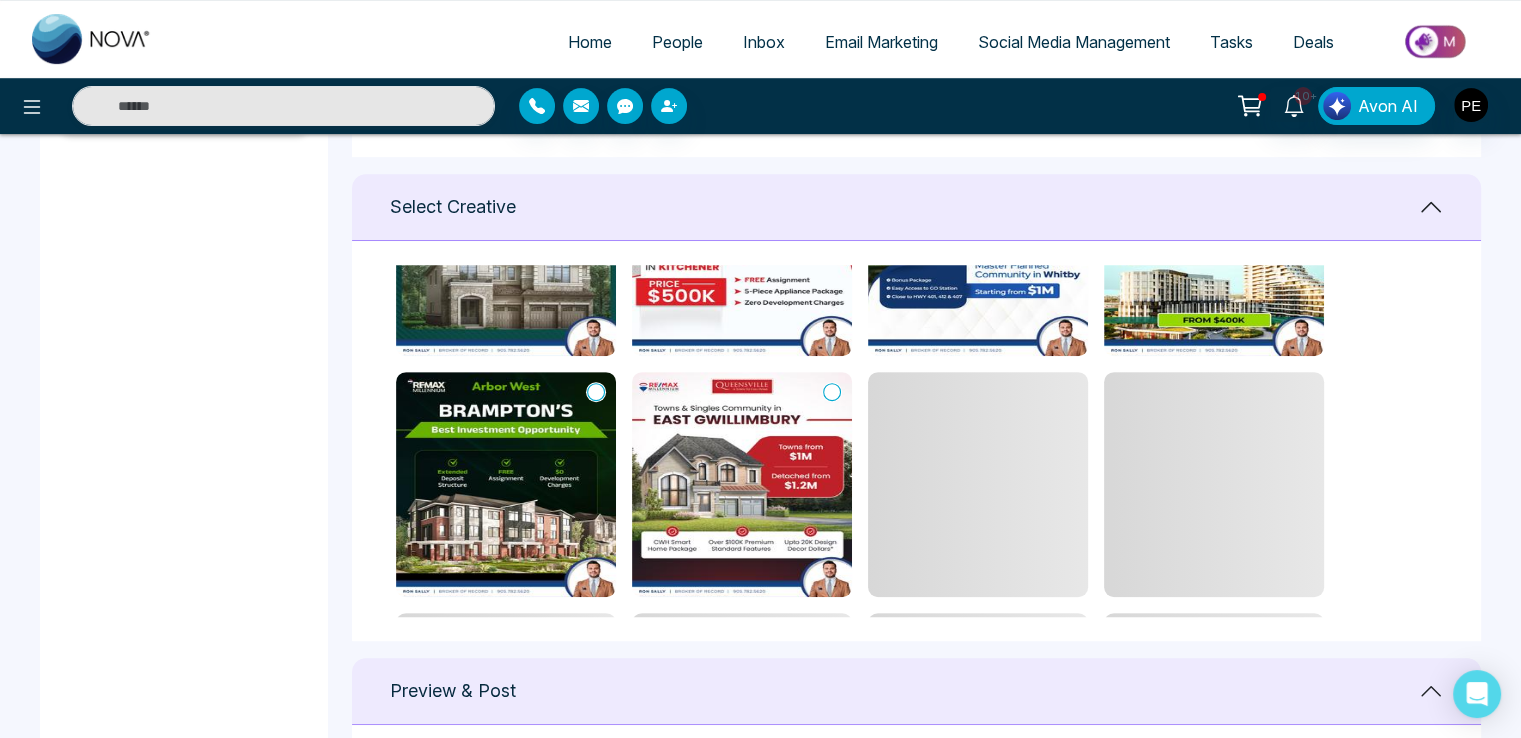 click at bounding box center [506, 484] 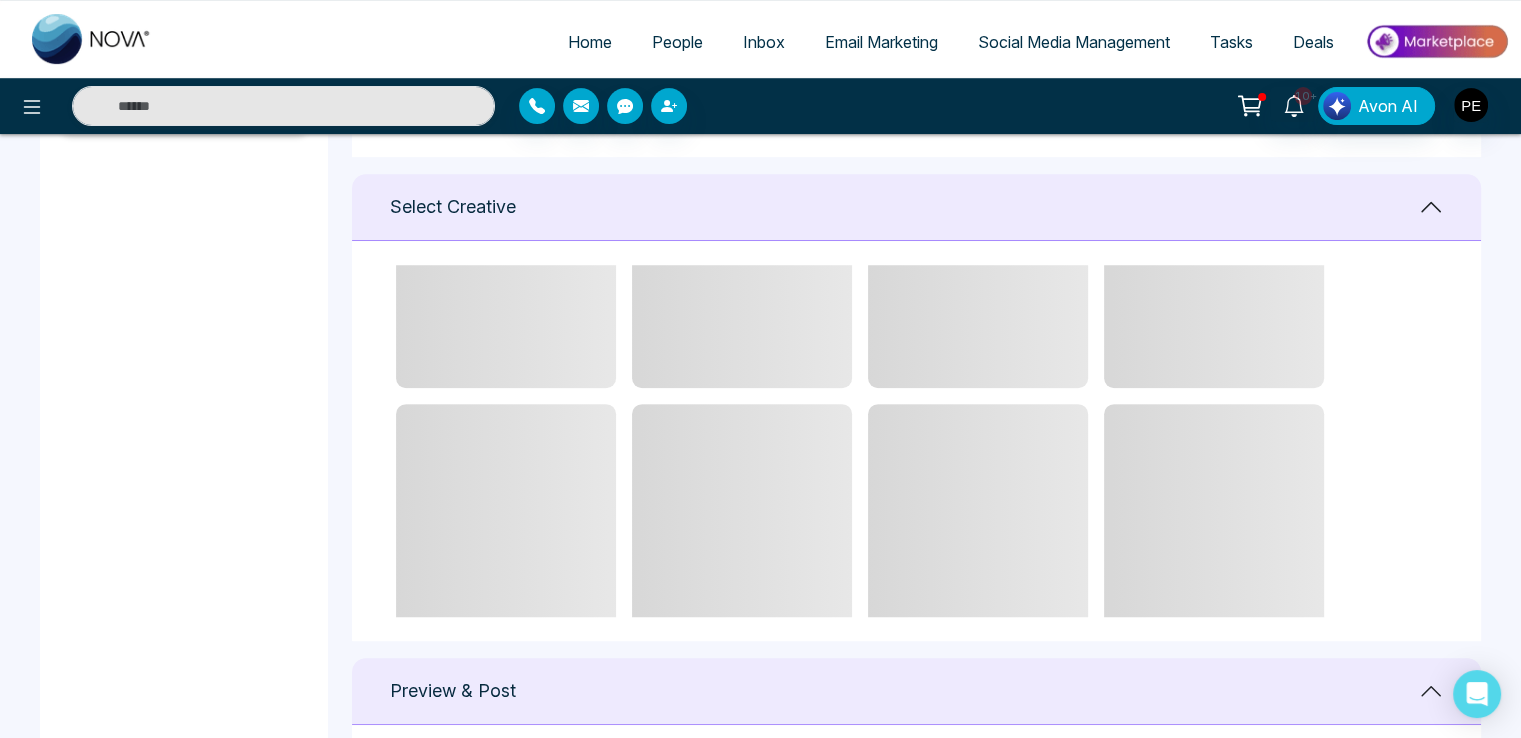 type on "**********" 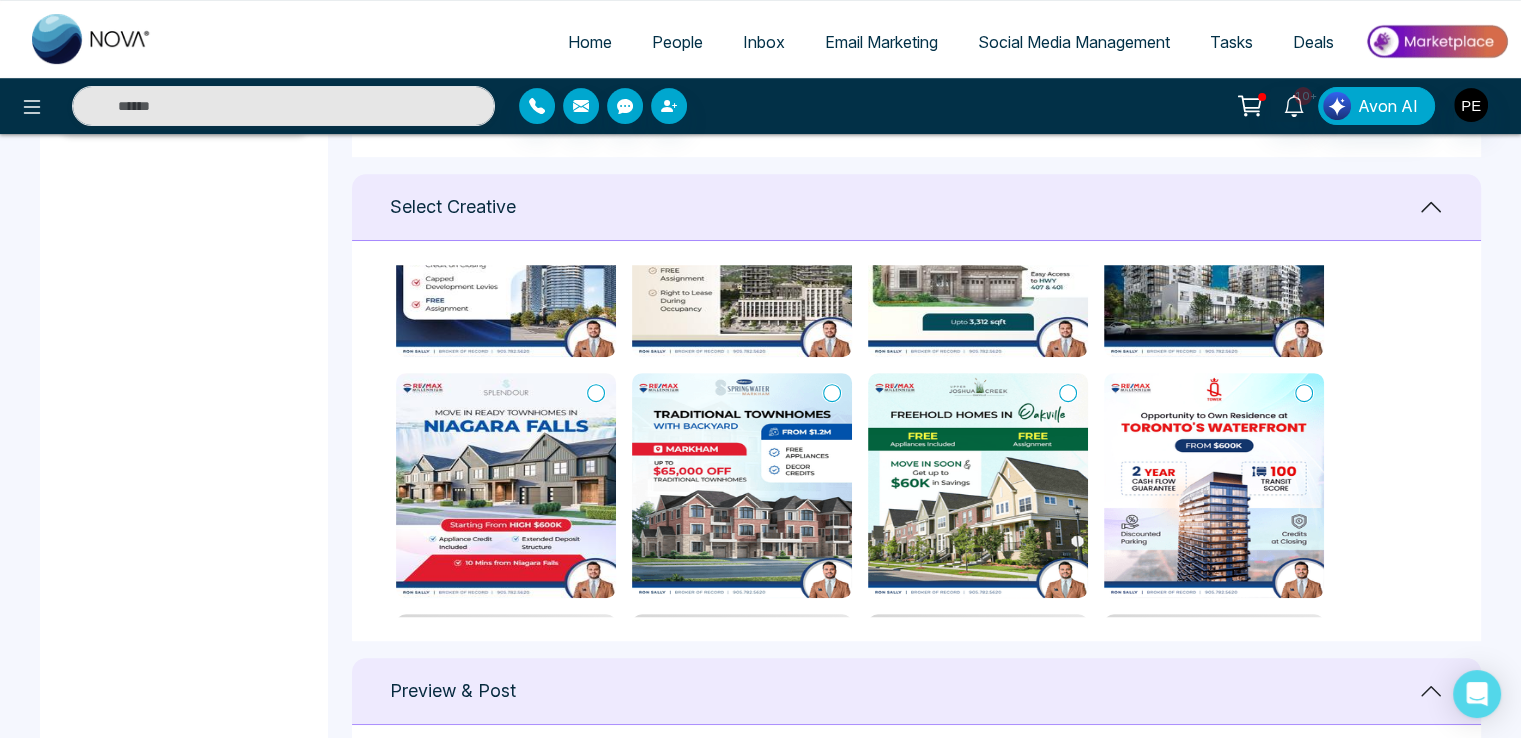 scroll, scrollTop: 1176, scrollLeft: 0, axis: vertical 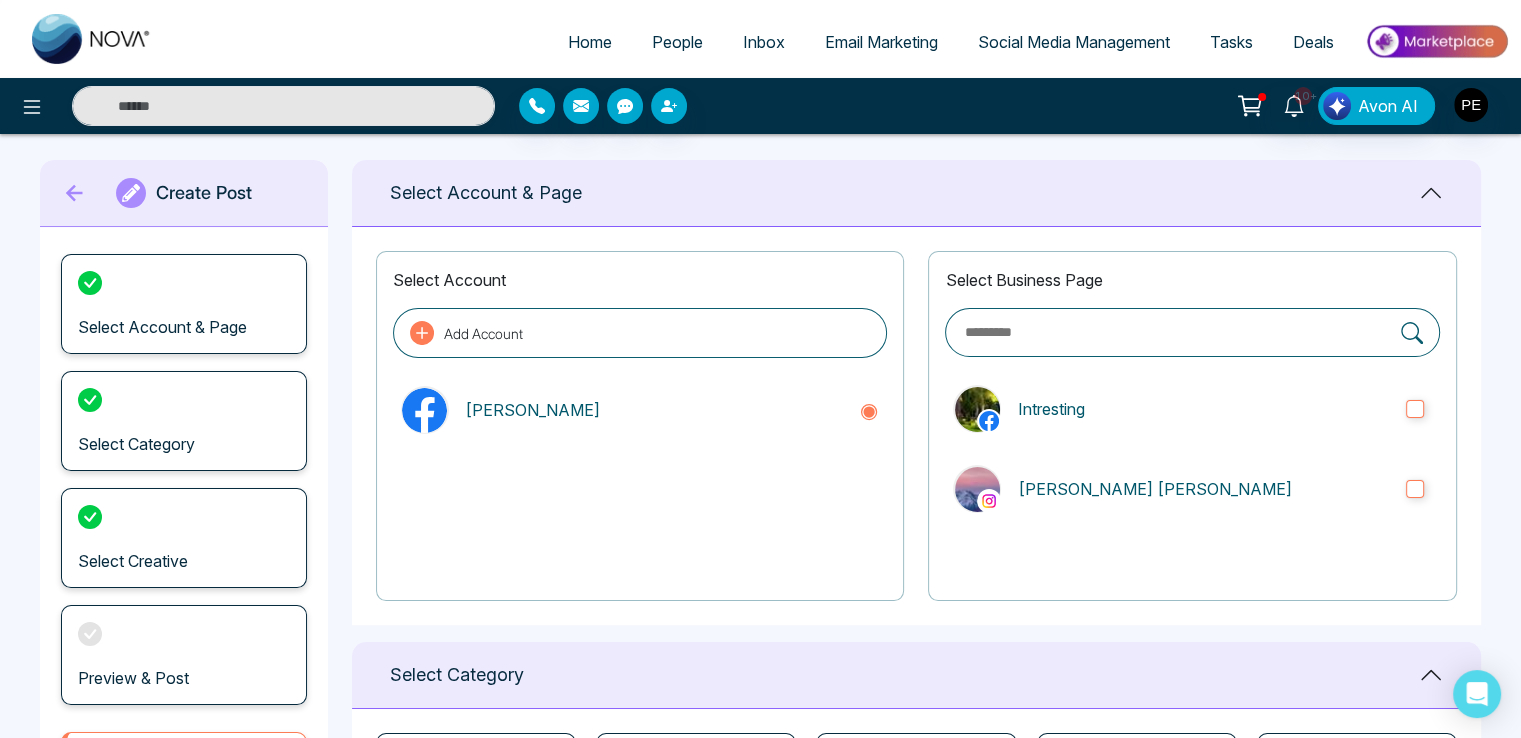 click 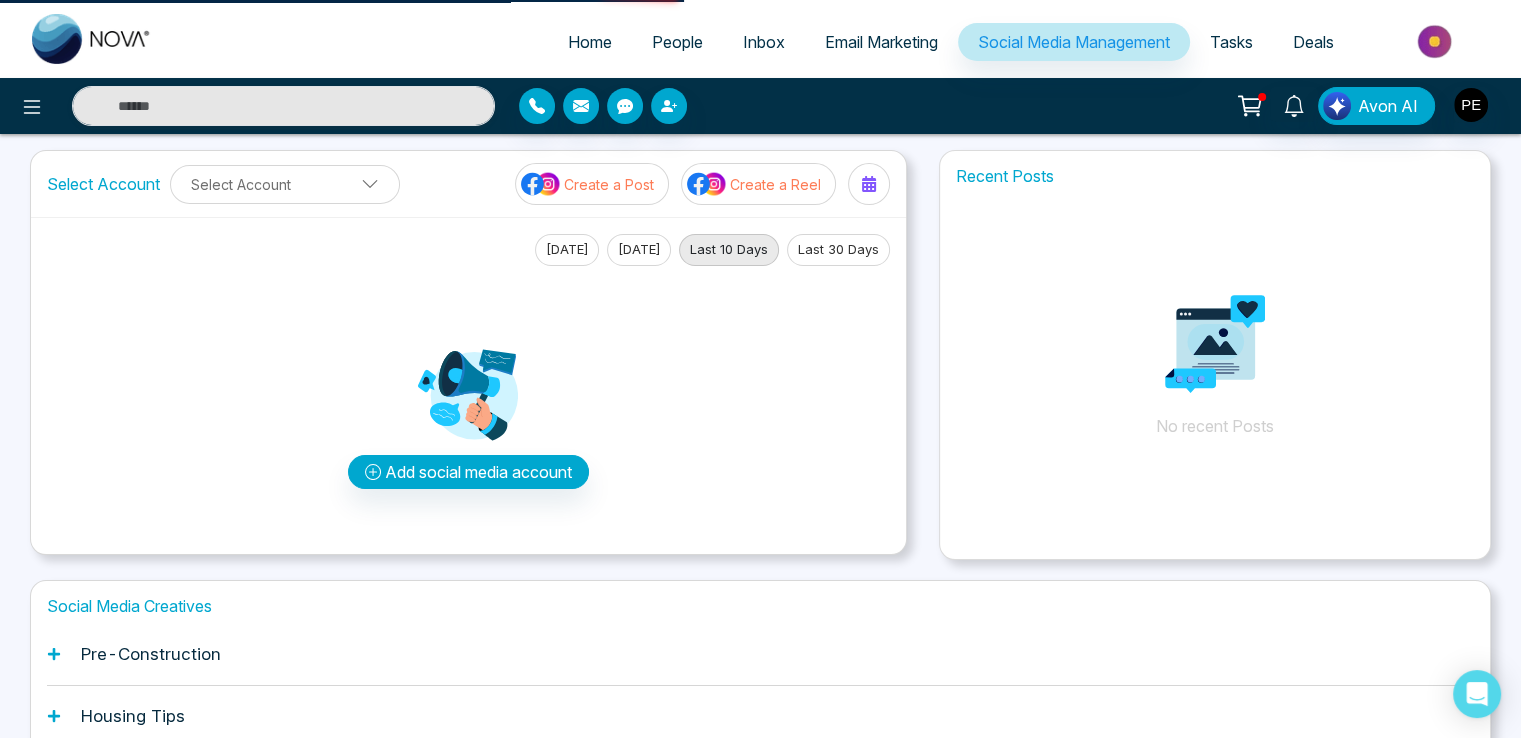 scroll, scrollTop: 0, scrollLeft: 0, axis: both 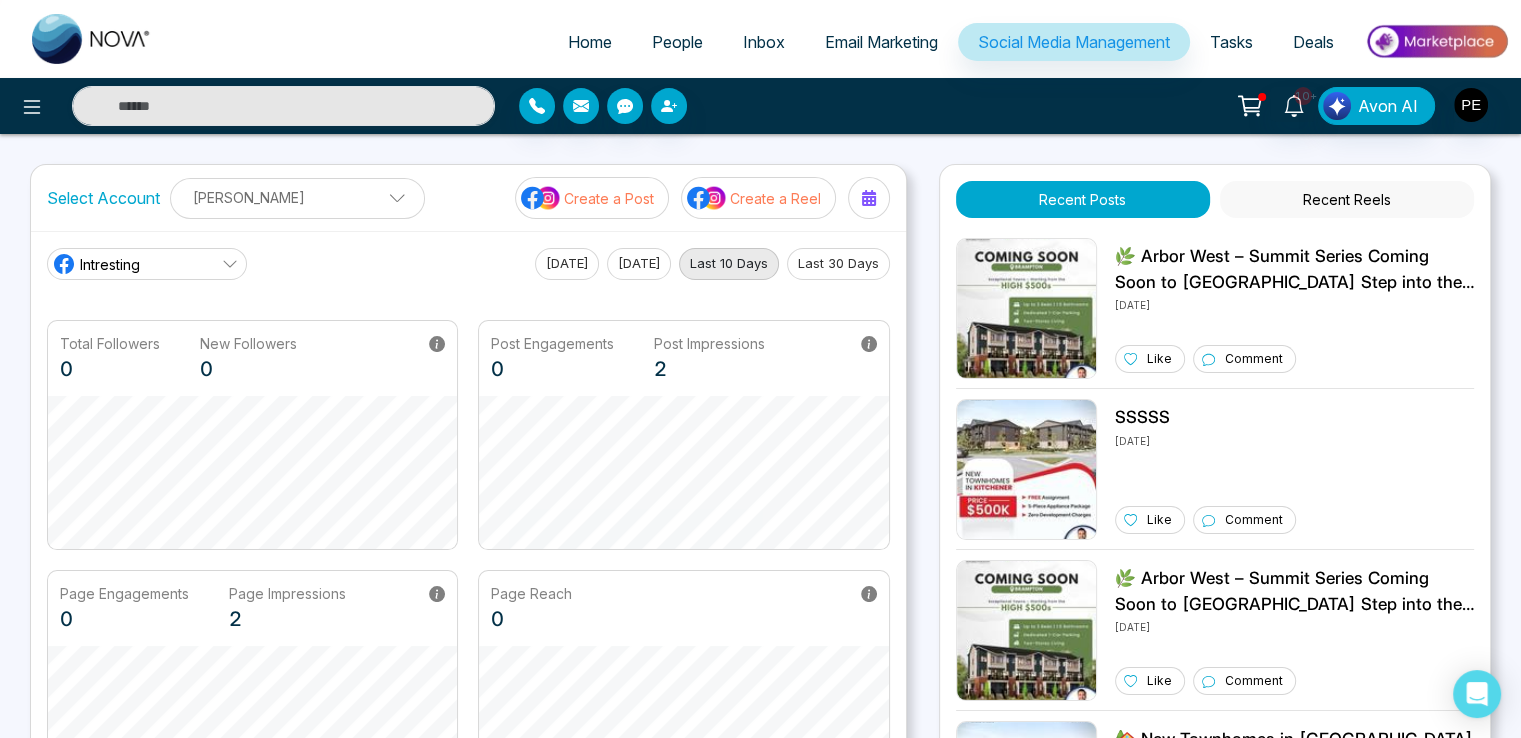 click on "Create a Reel" at bounding box center [775, 198] 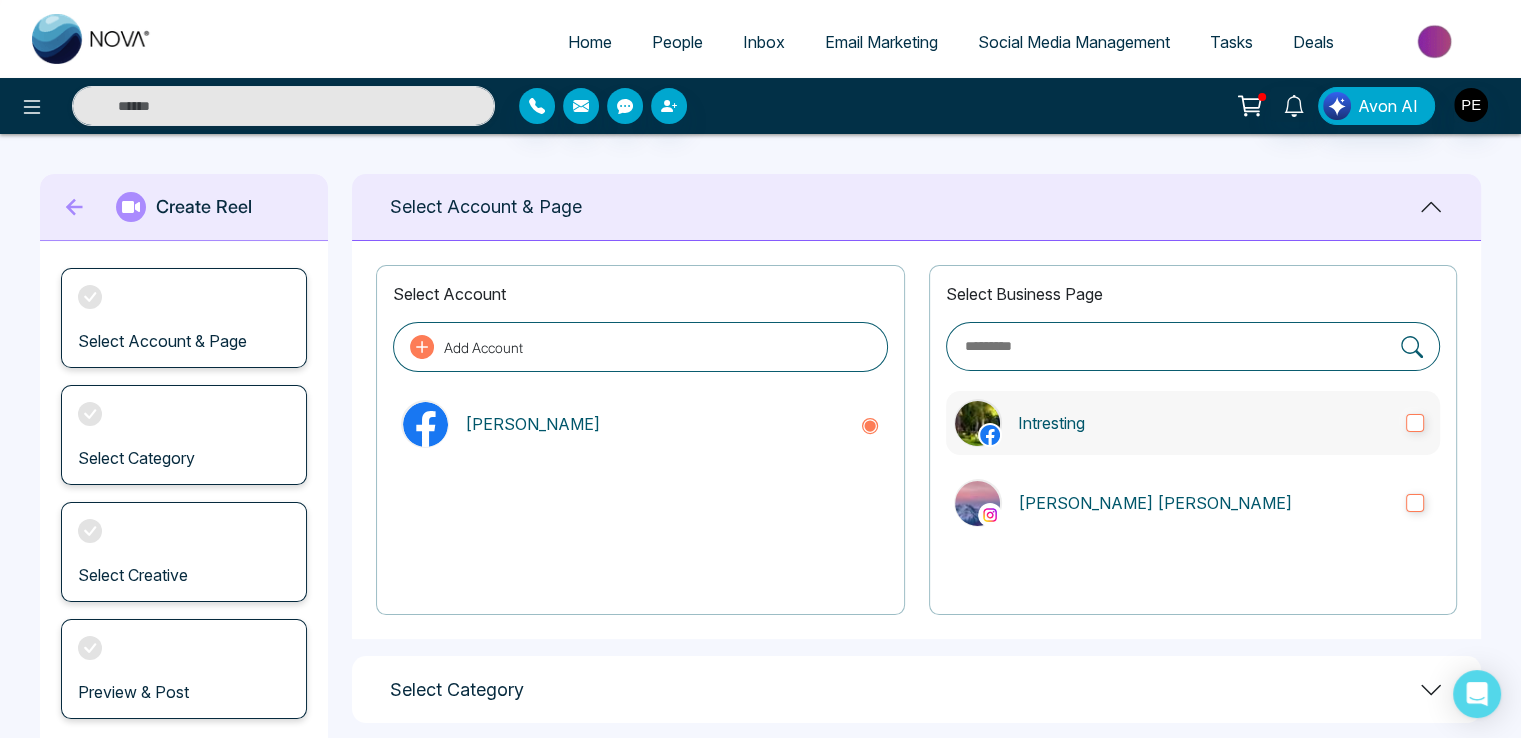 click on "Intresting" at bounding box center [1204, 423] 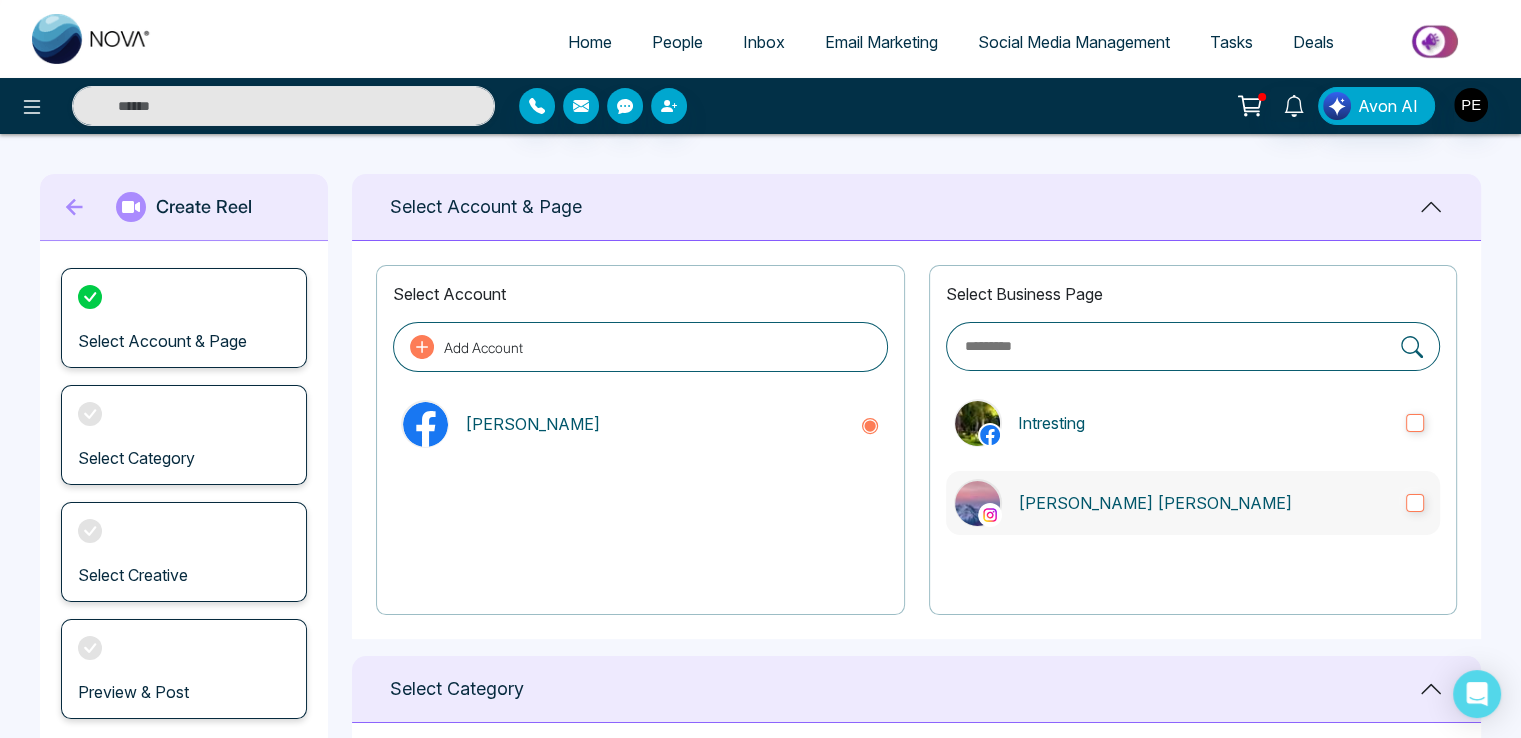 click on "[PERSON_NAME] [PERSON_NAME]" at bounding box center [1193, 503] 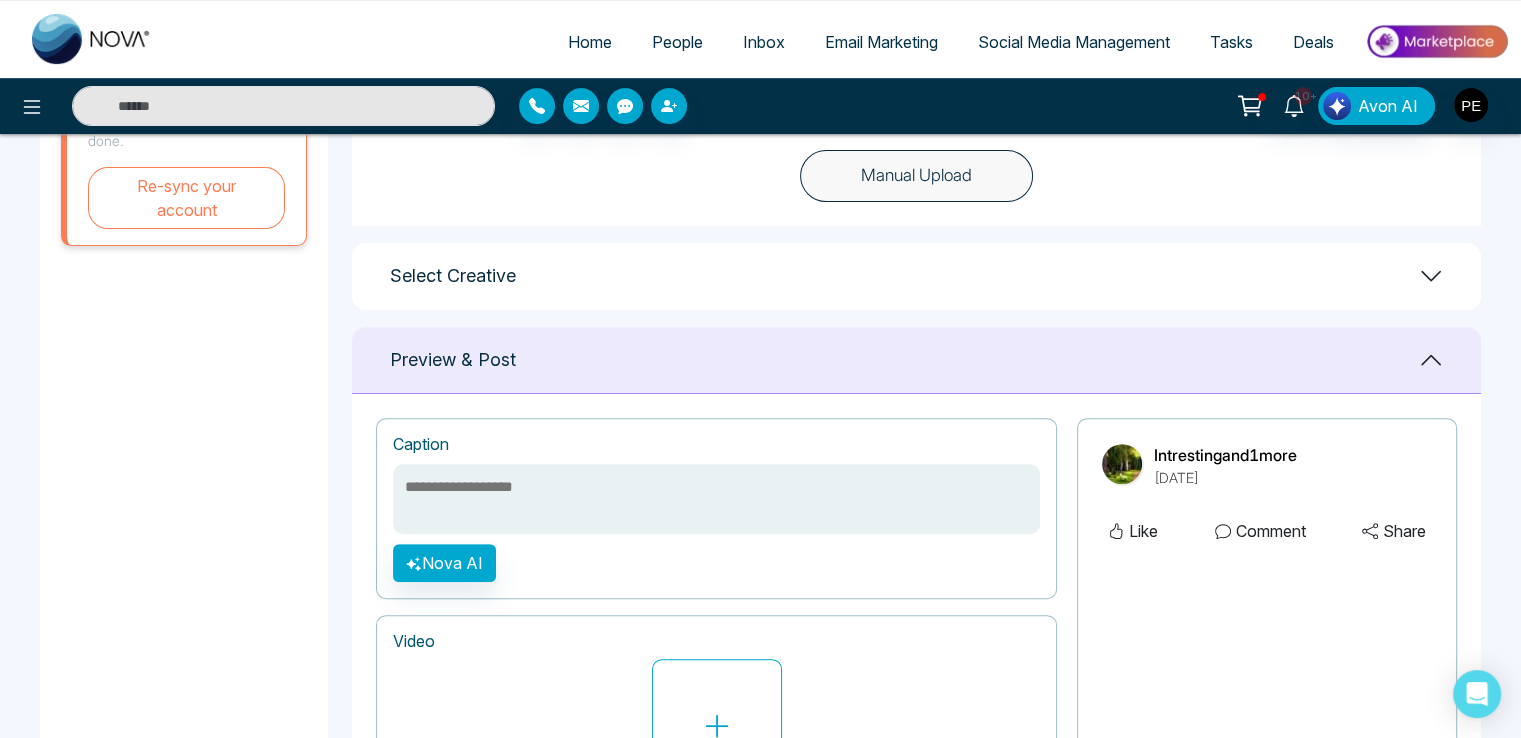 scroll, scrollTop: 700, scrollLeft: 0, axis: vertical 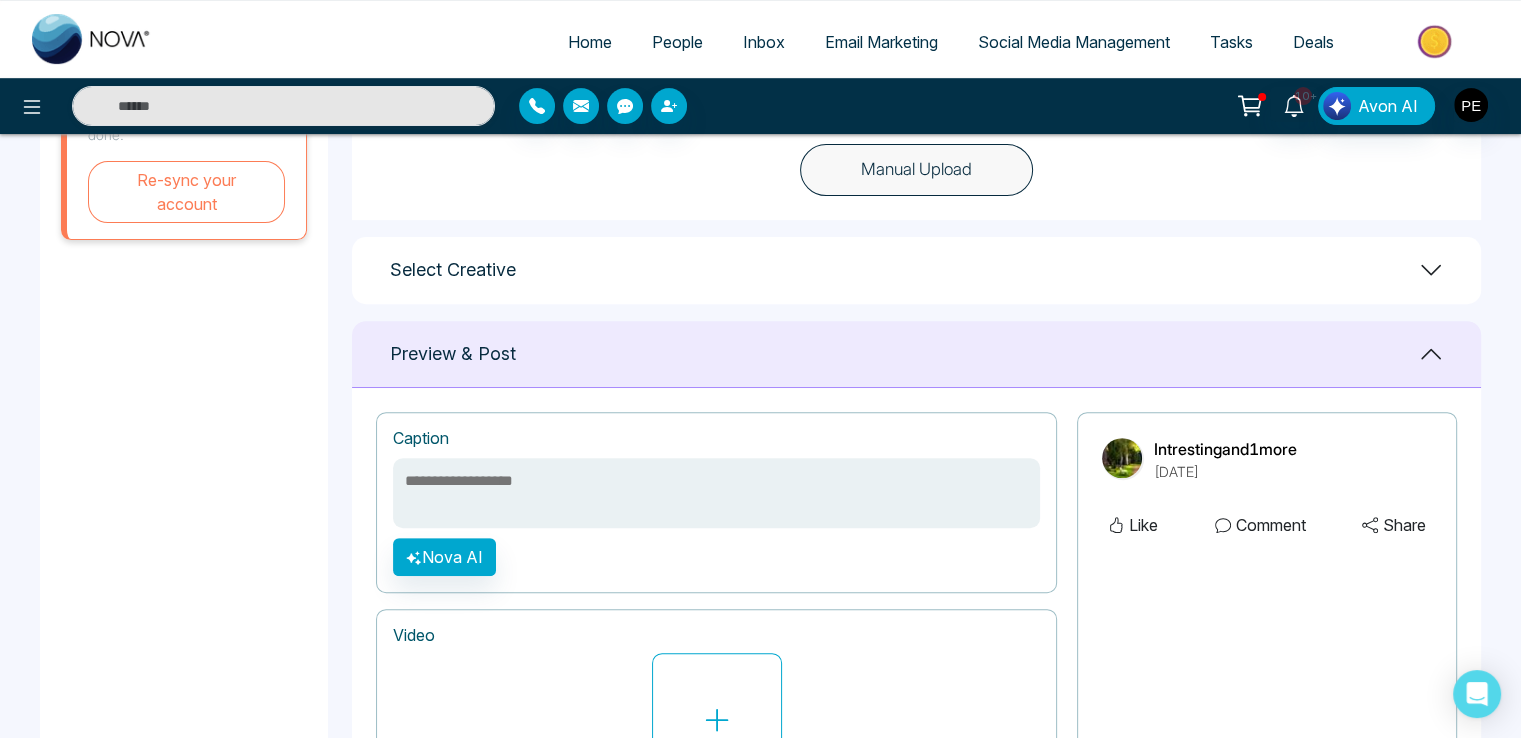 click at bounding box center [716, 493] 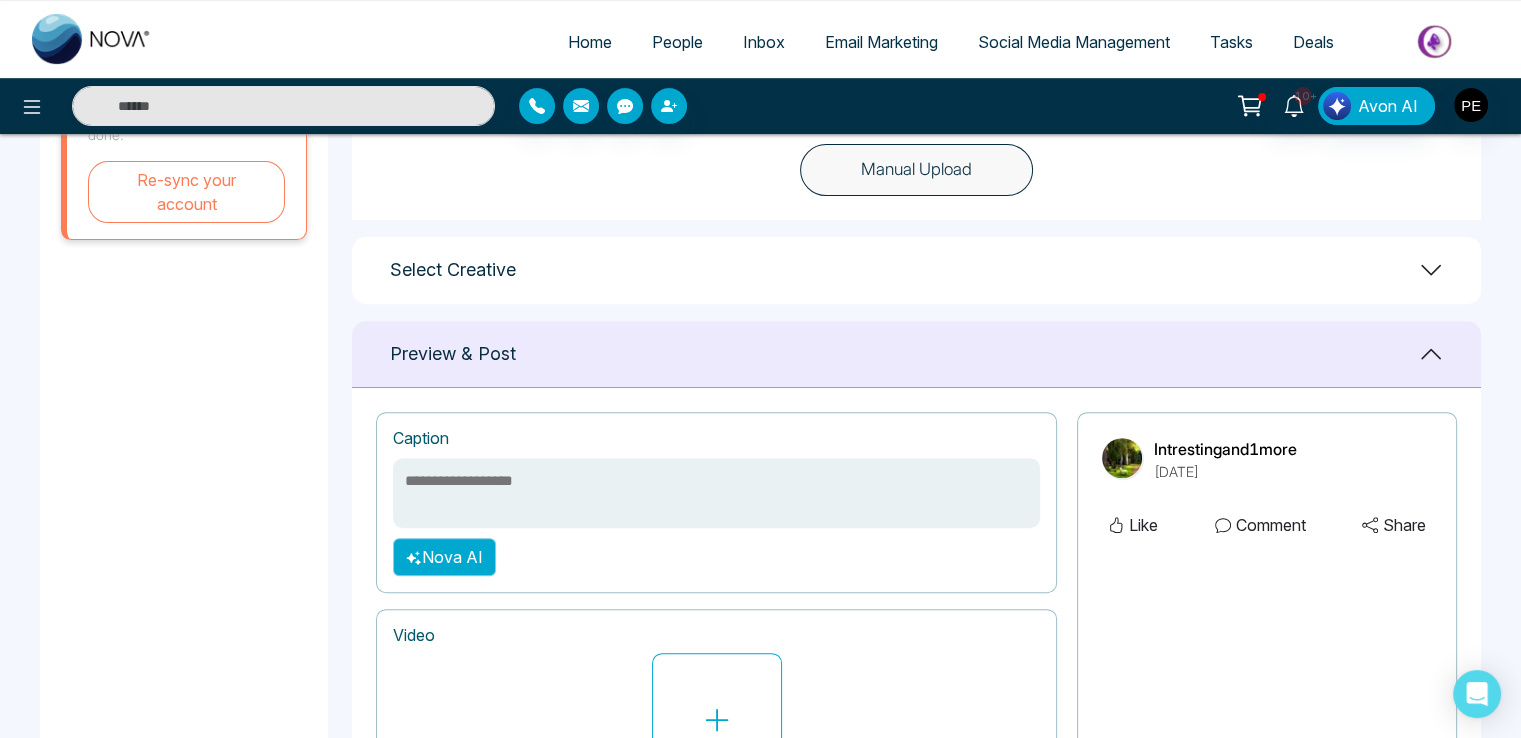 click on "Nova AI" at bounding box center [444, 557] 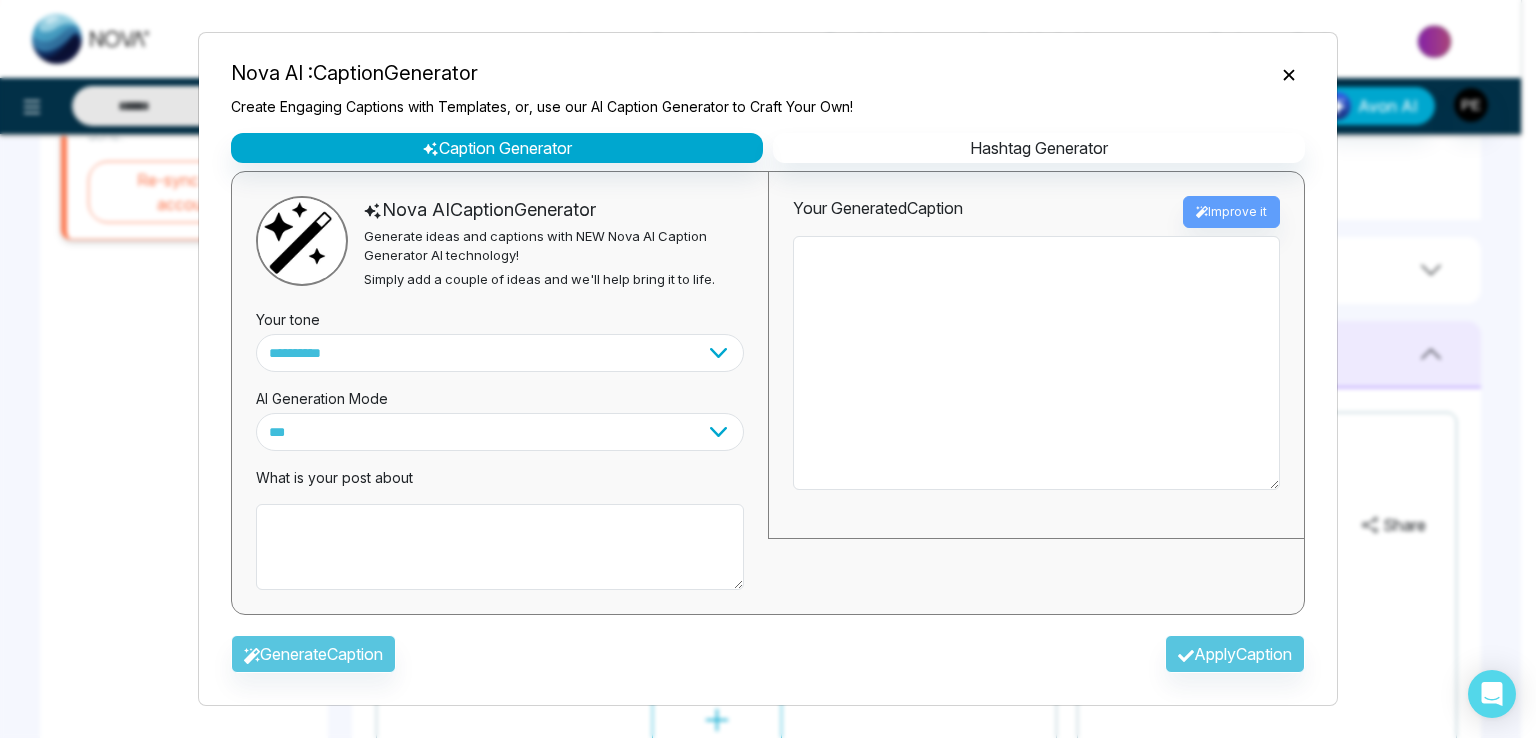 click 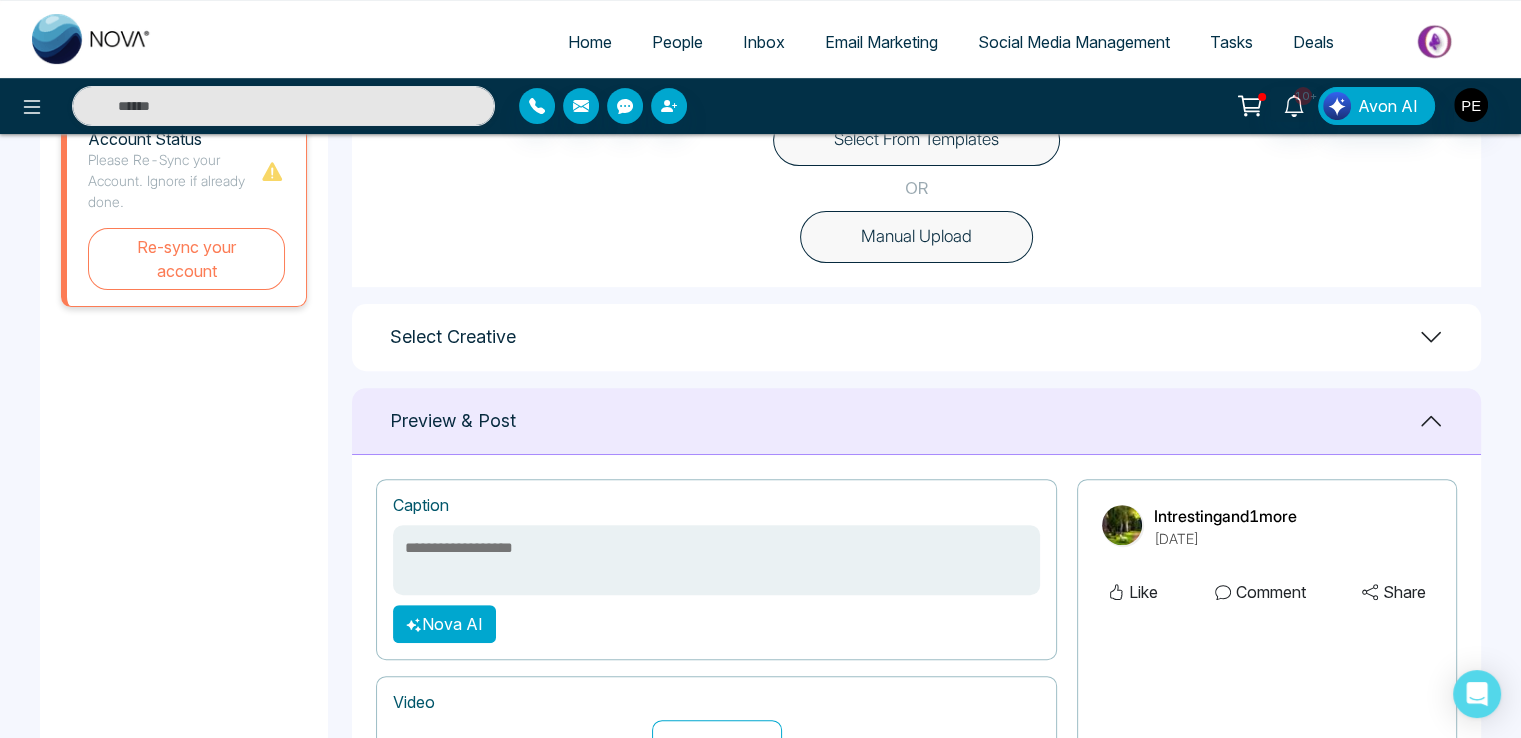 scroll, scrollTop: 600, scrollLeft: 0, axis: vertical 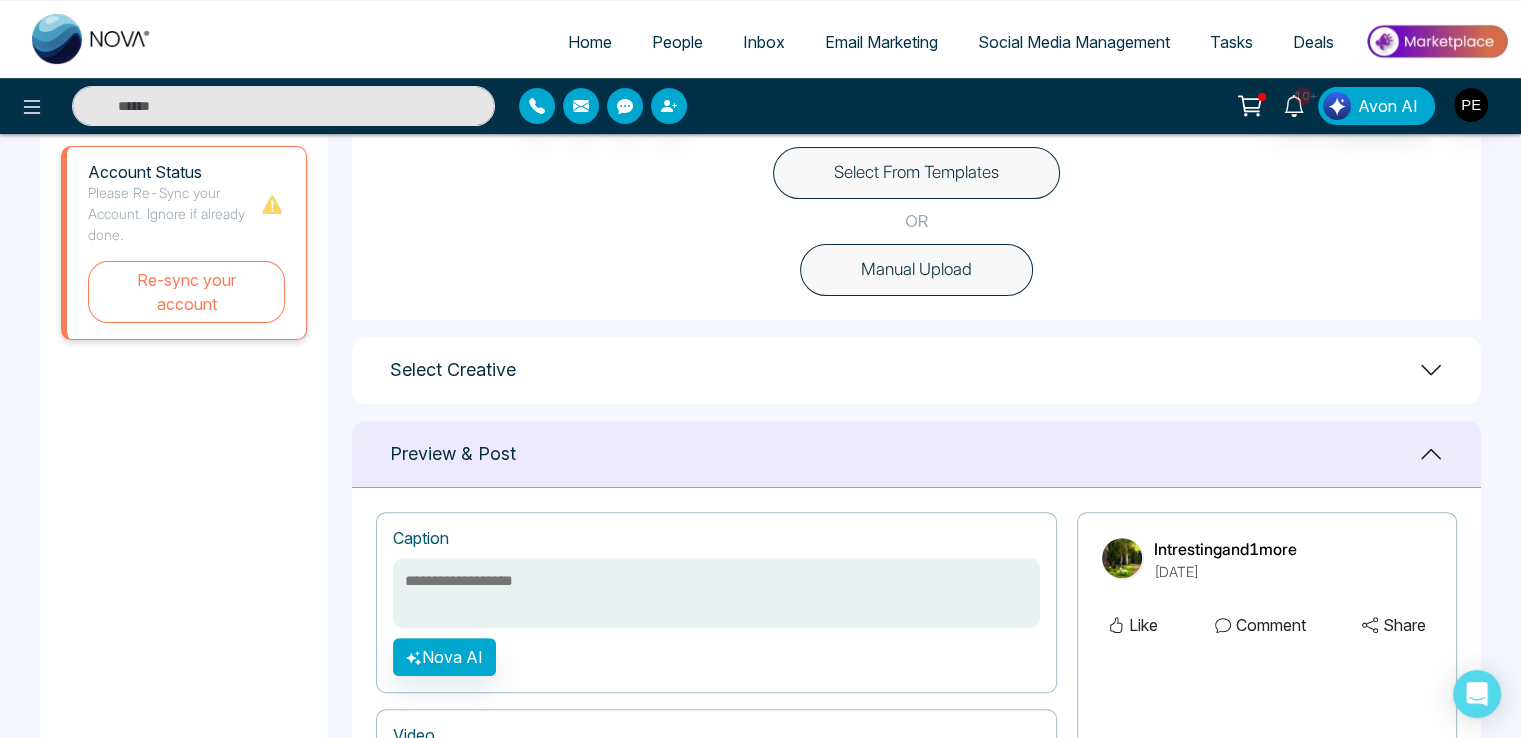 click on "Select From Templates OR Manual Upload" at bounding box center (916, 221) 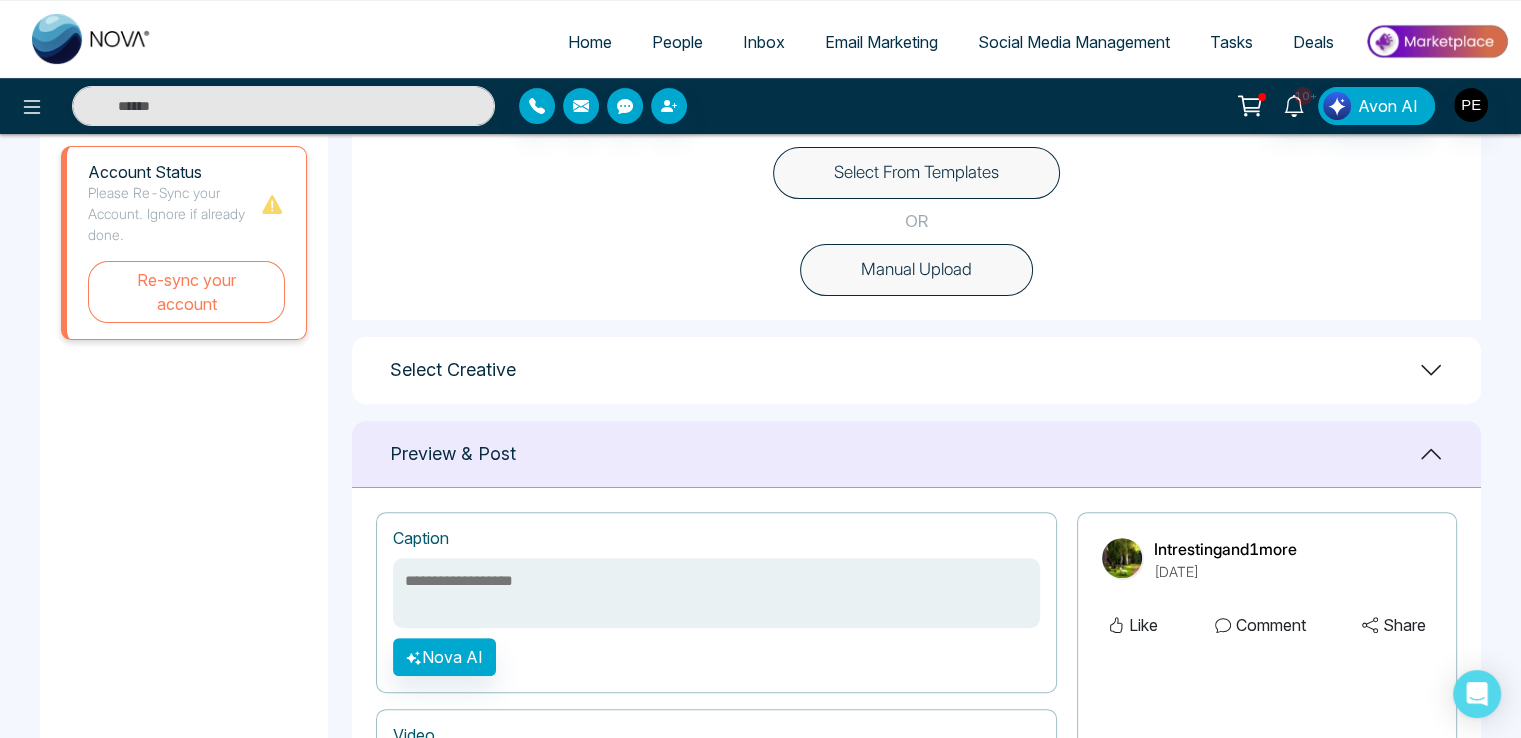 click on "Select From Templates" at bounding box center (916, 173) 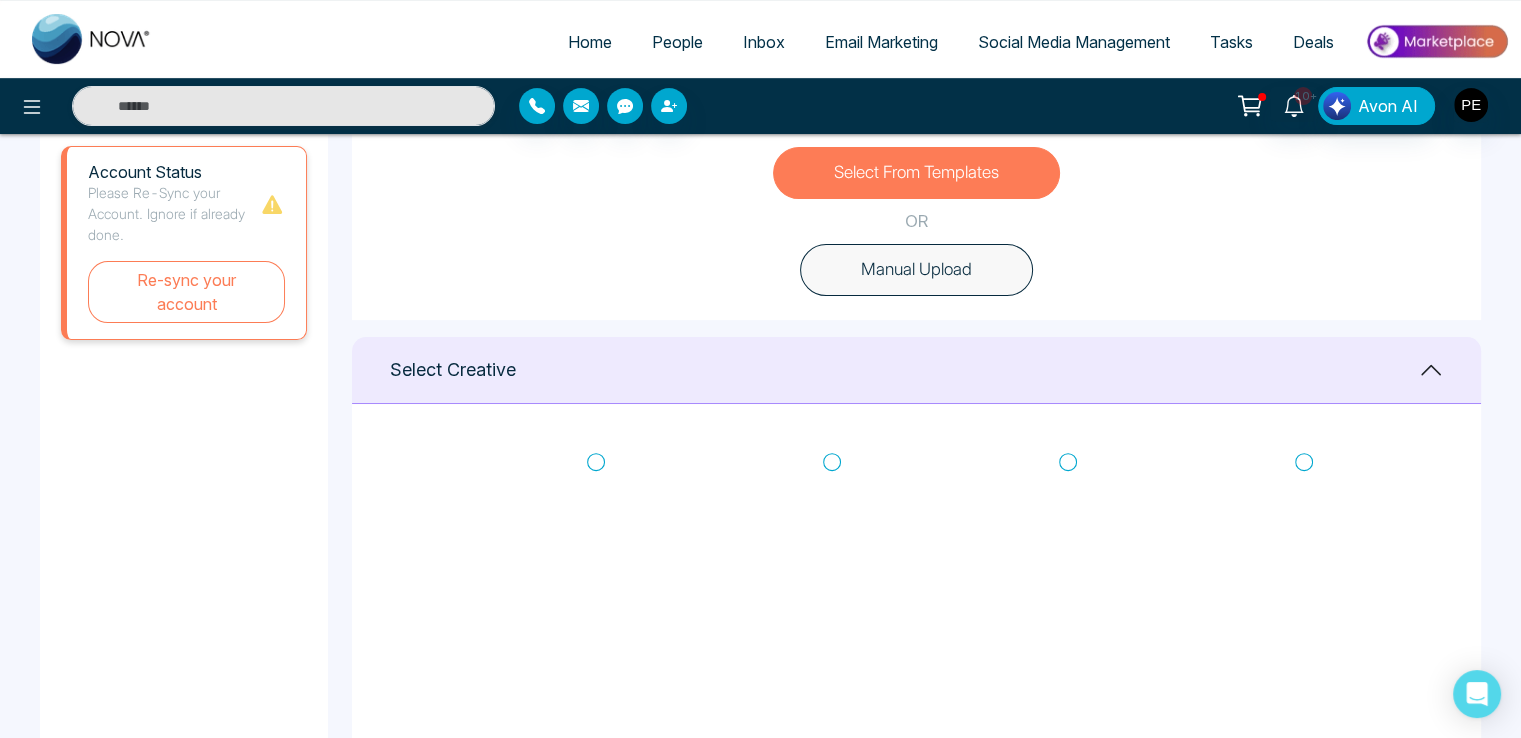 scroll, scrollTop: 0, scrollLeft: 0, axis: both 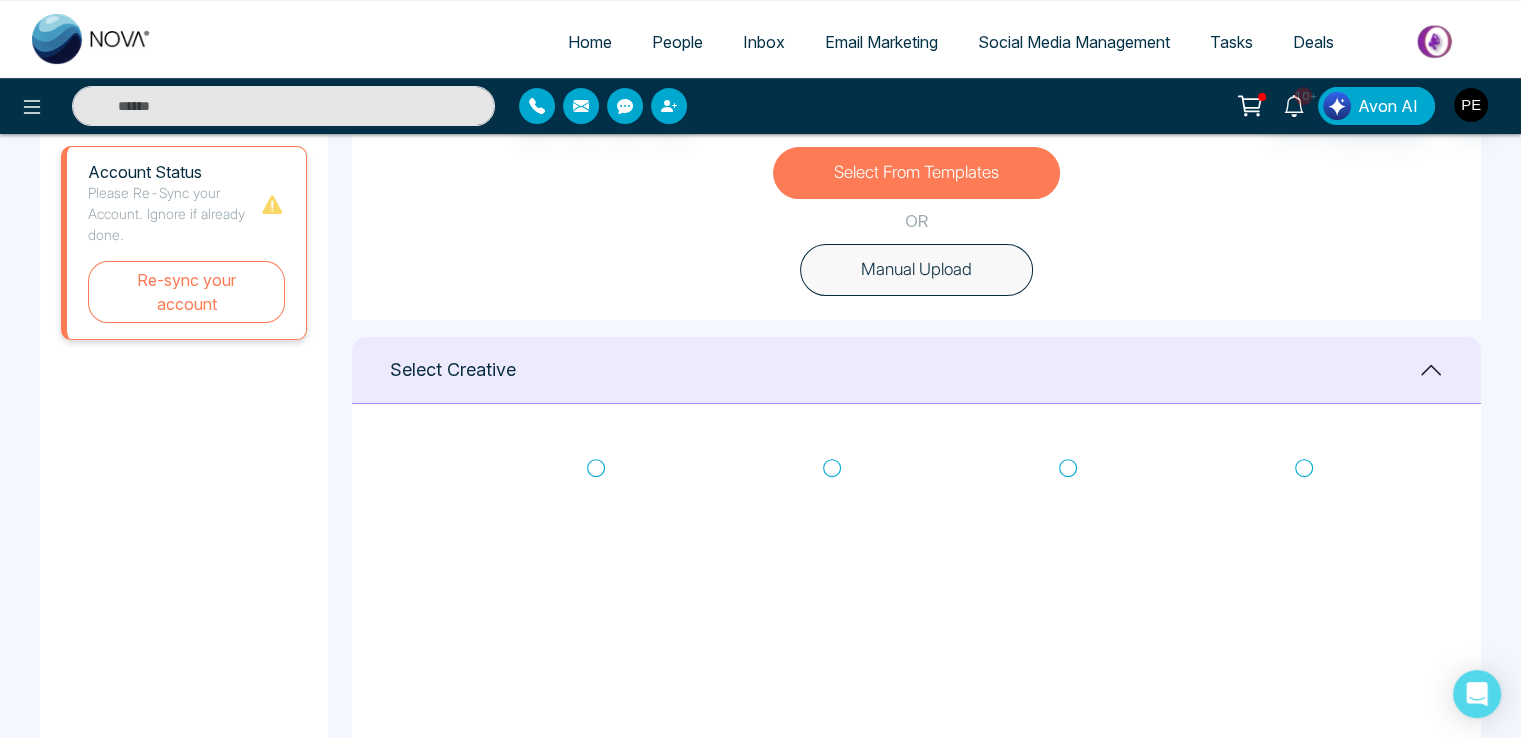 click 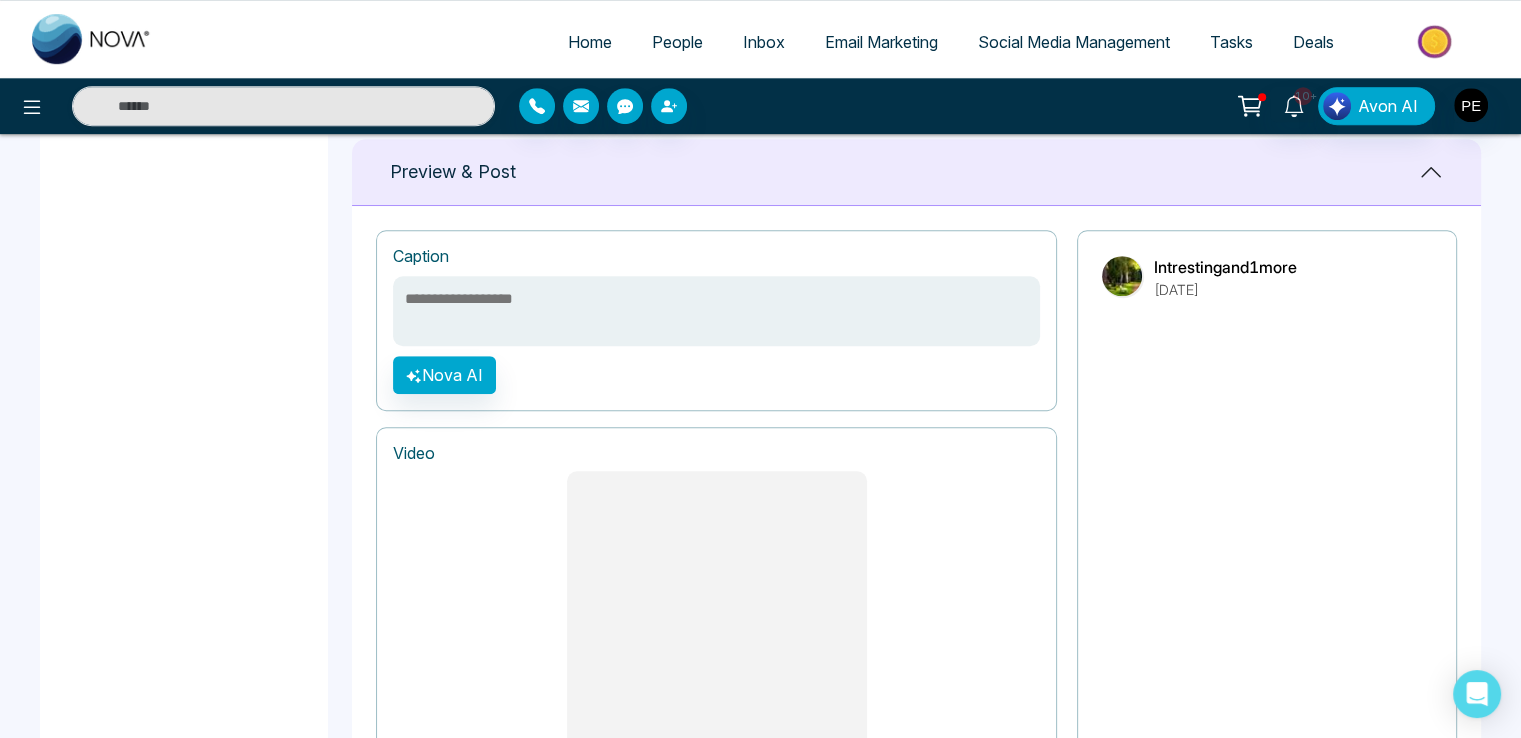 scroll, scrollTop: 900, scrollLeft: 0, axis: vertical 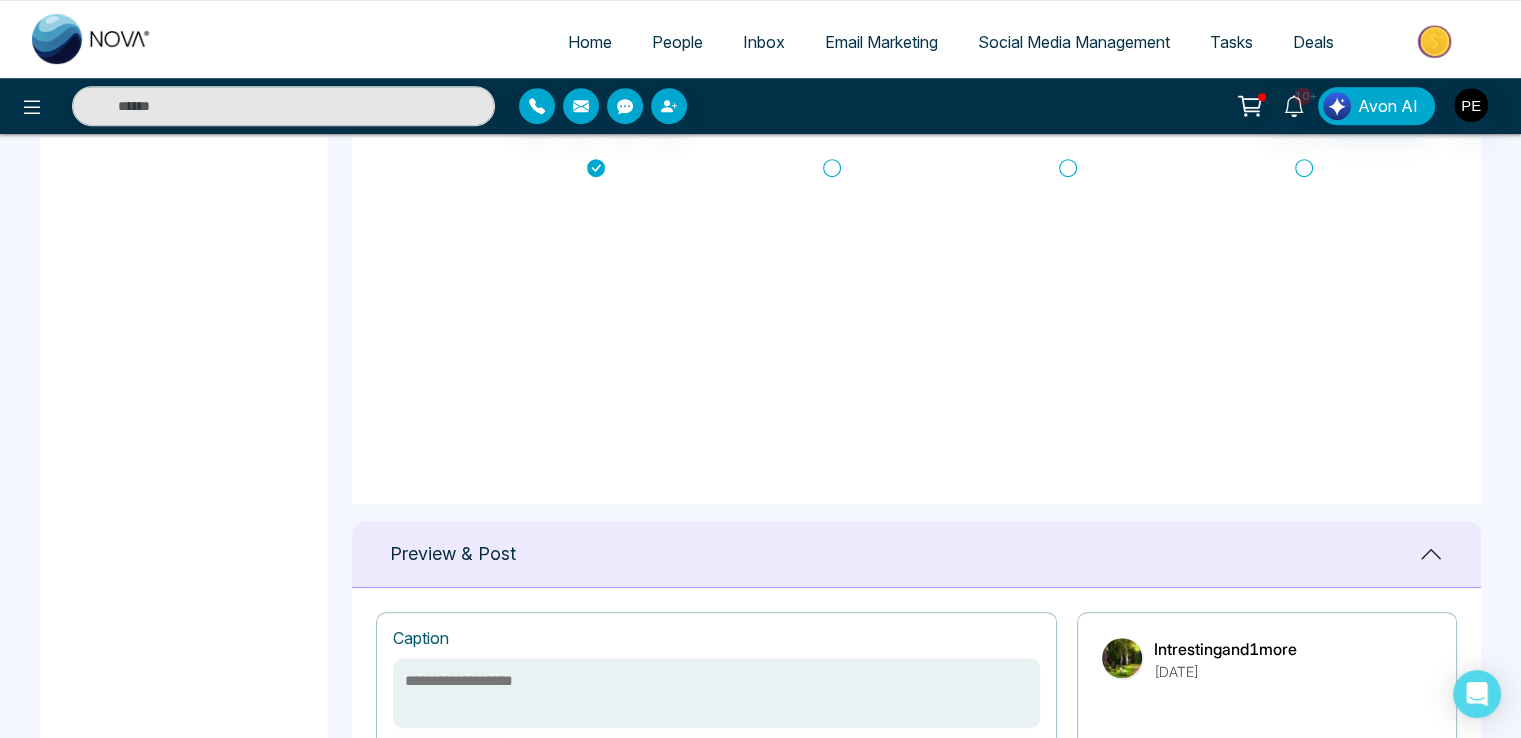 click 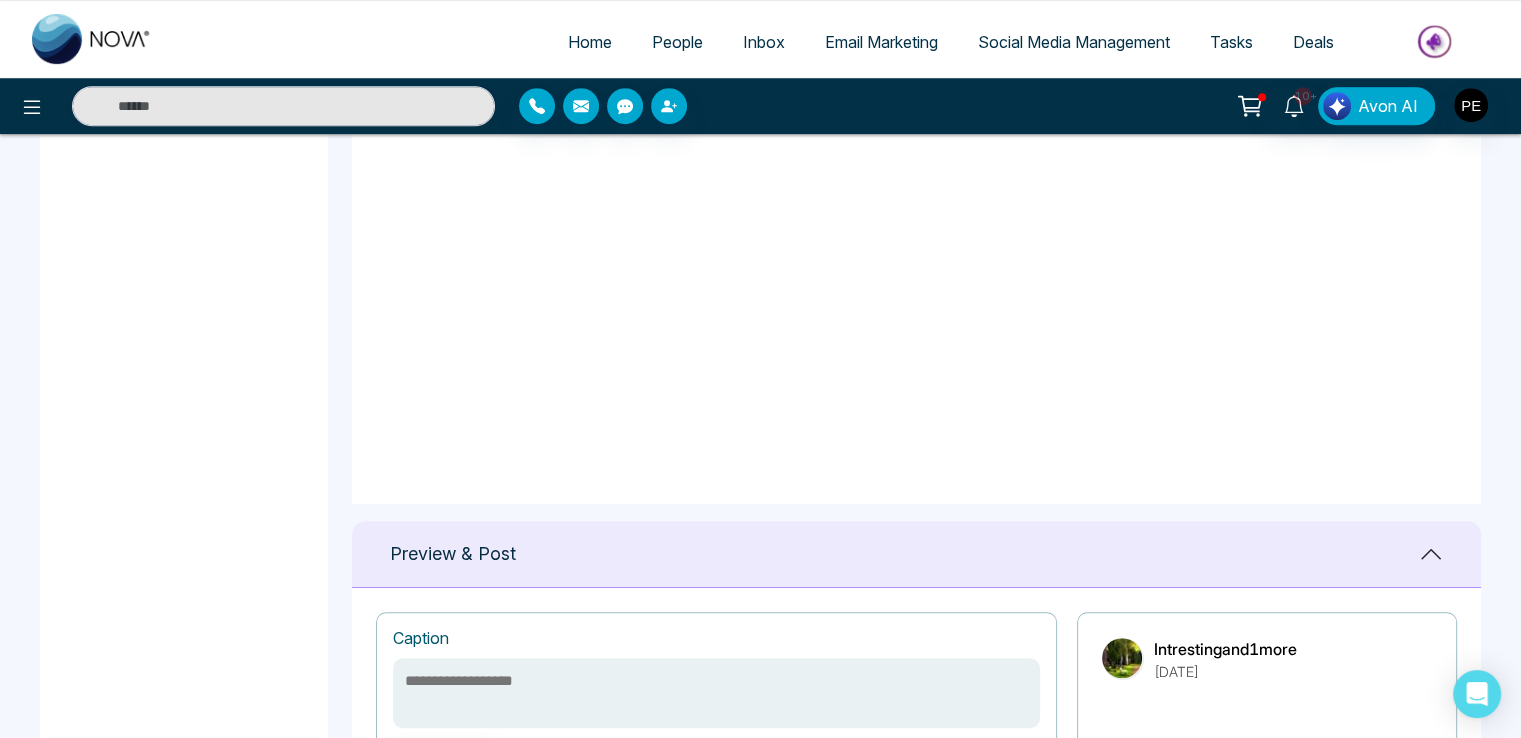 scroll, scrollTop: 486, scrollLeft: 0, axis: vertical 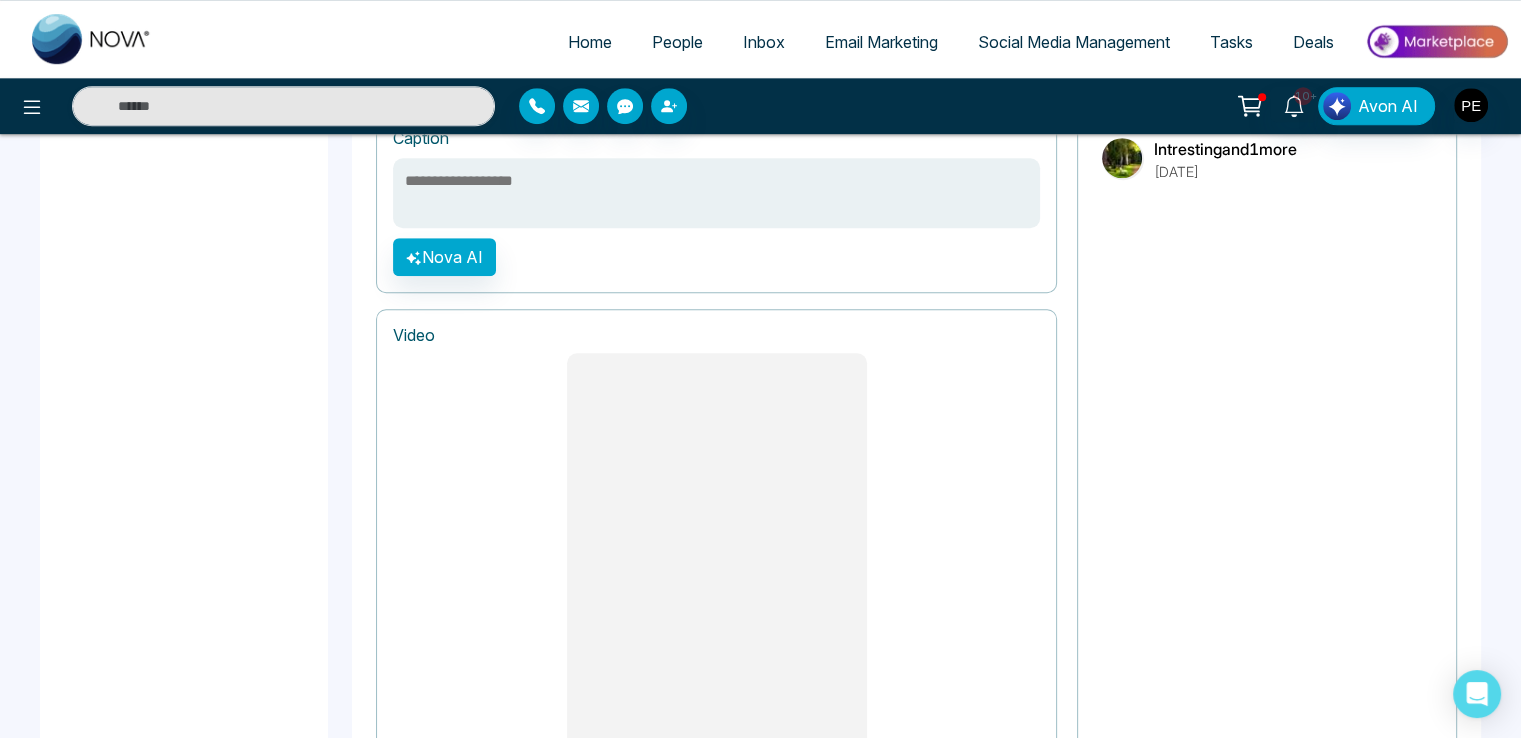 click at bounding box center [716, 193] 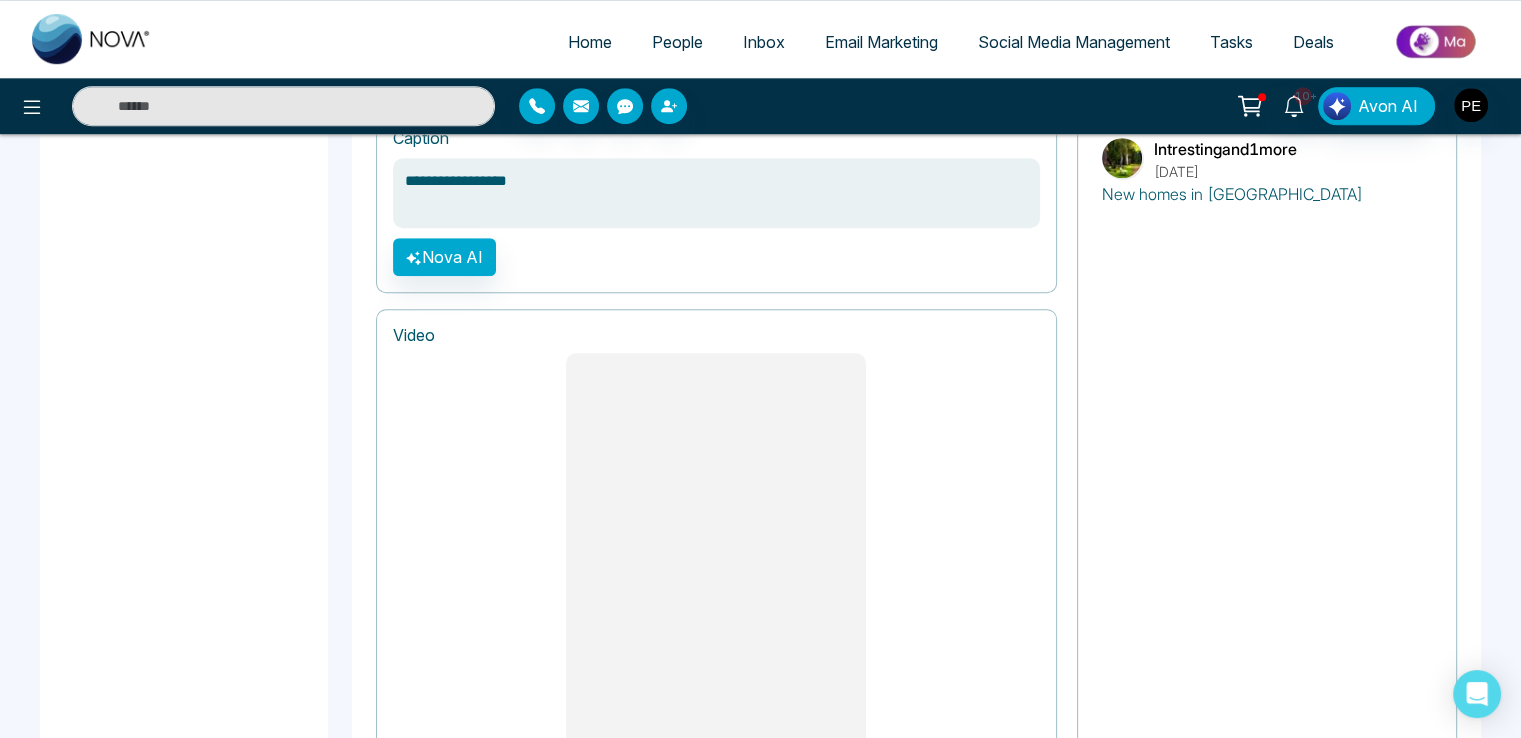 type on "**********" 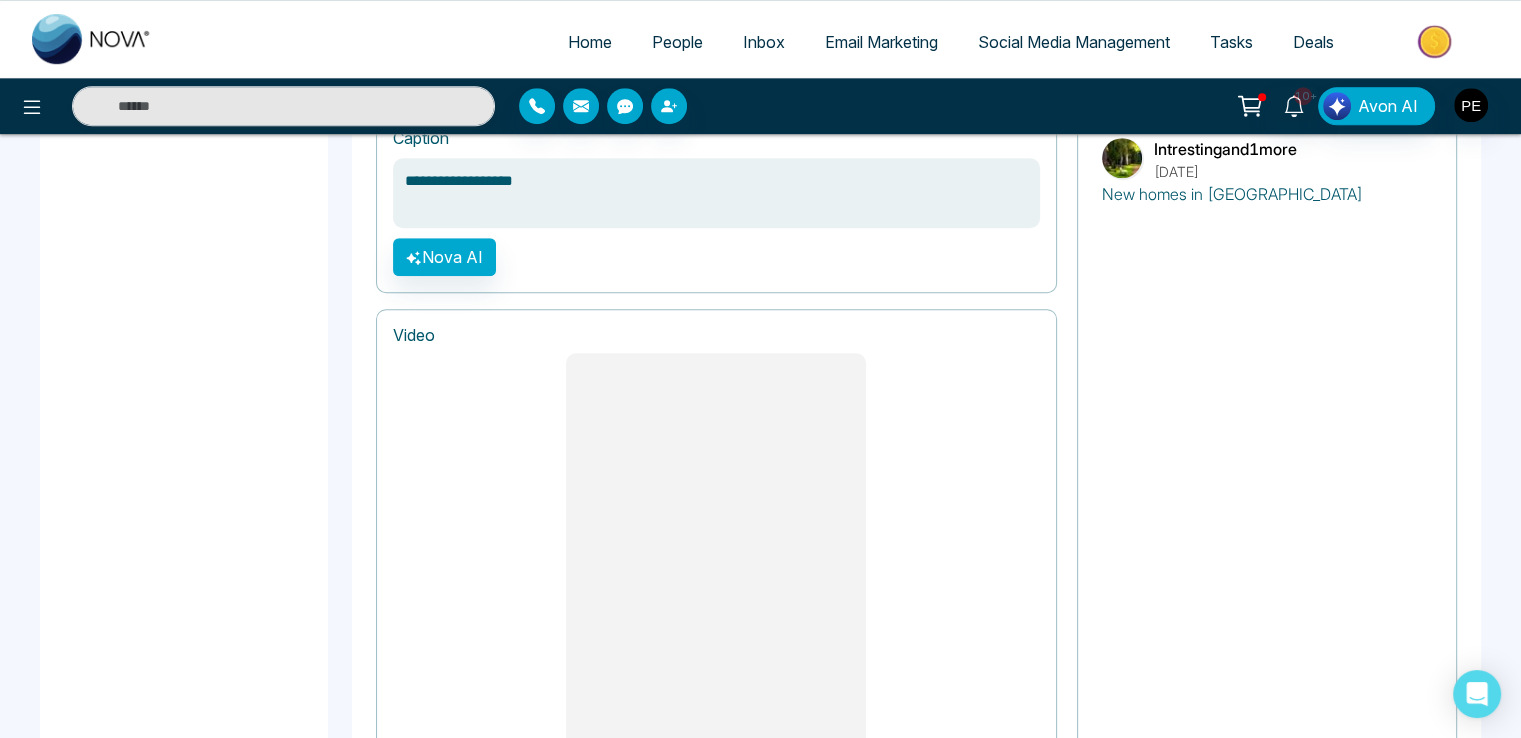 type on "**********" 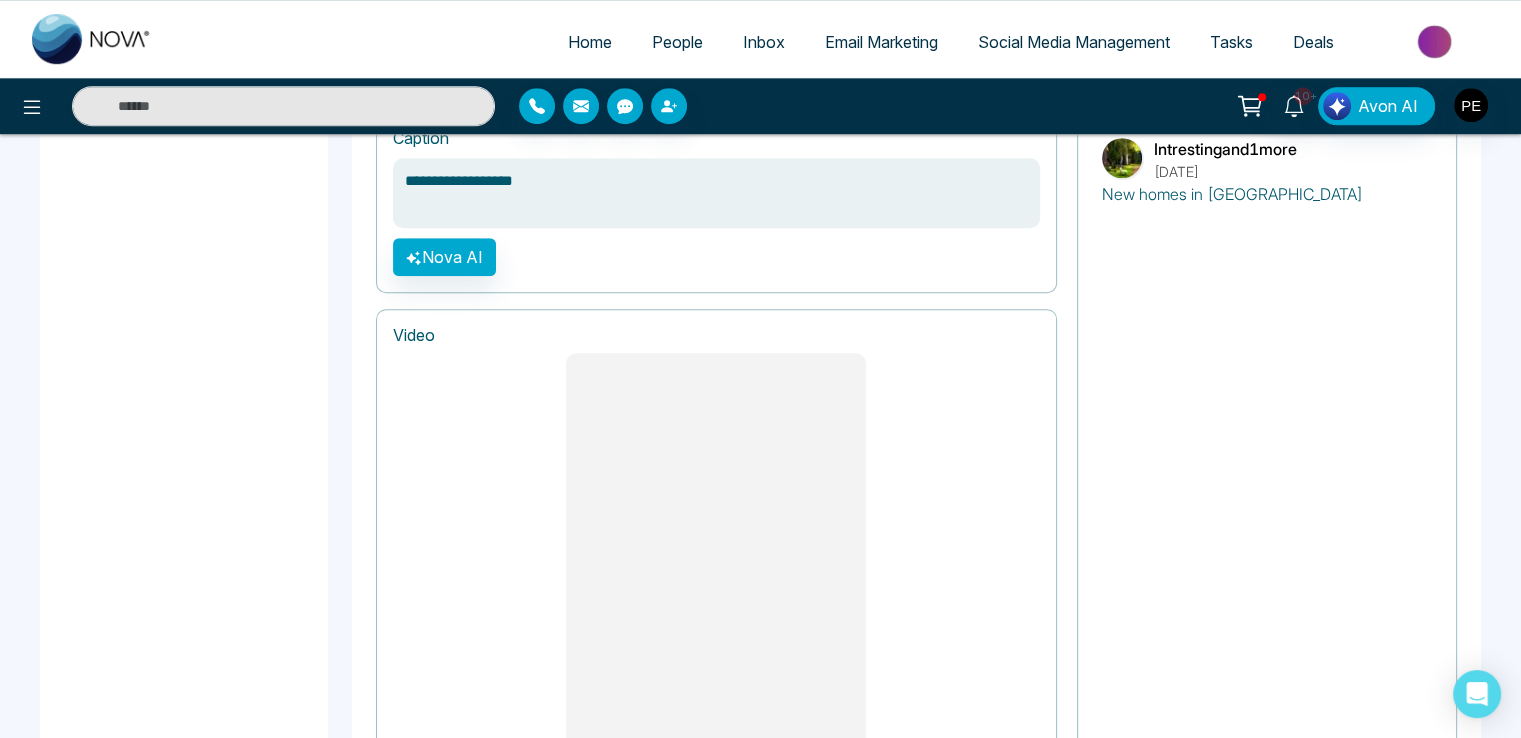 type on "**********" 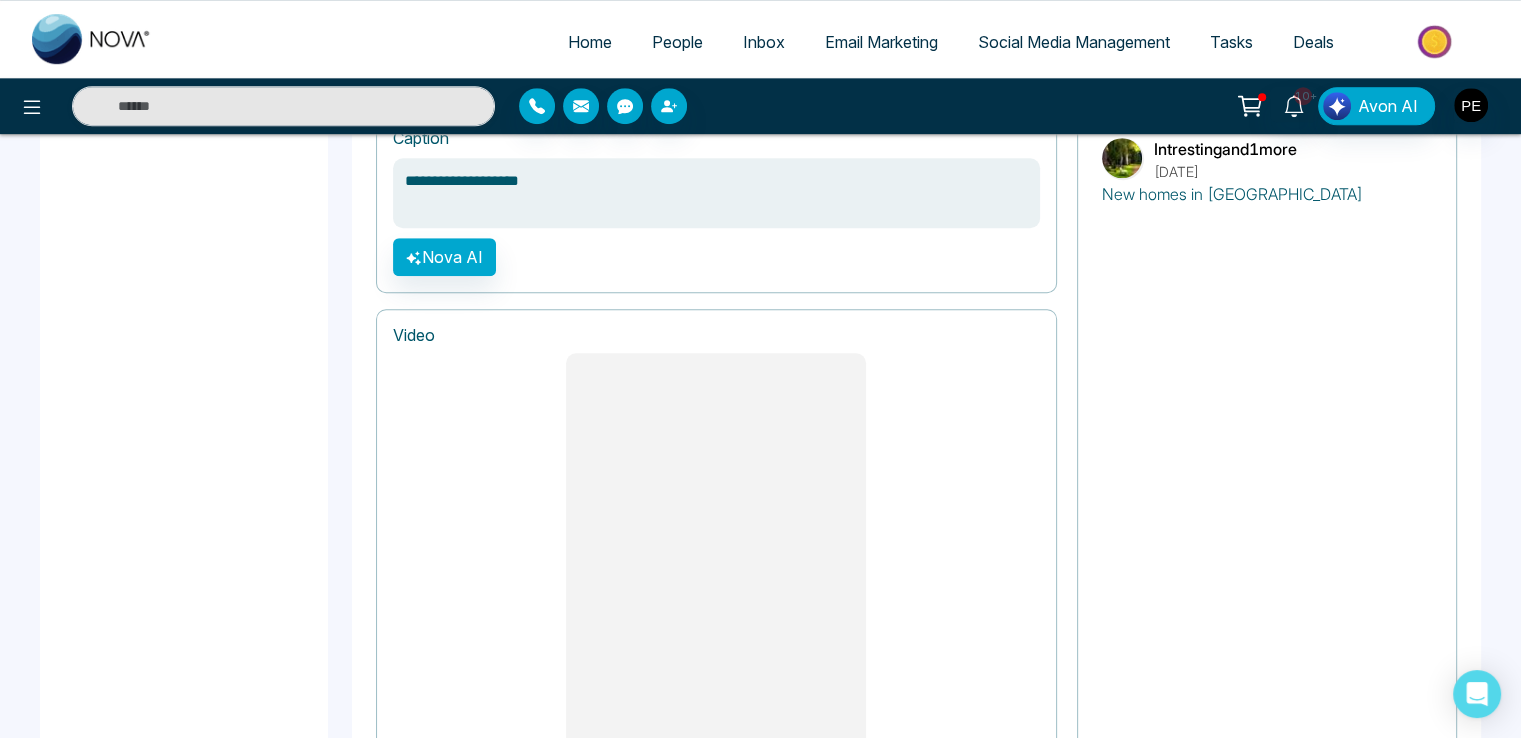 type on "**********" 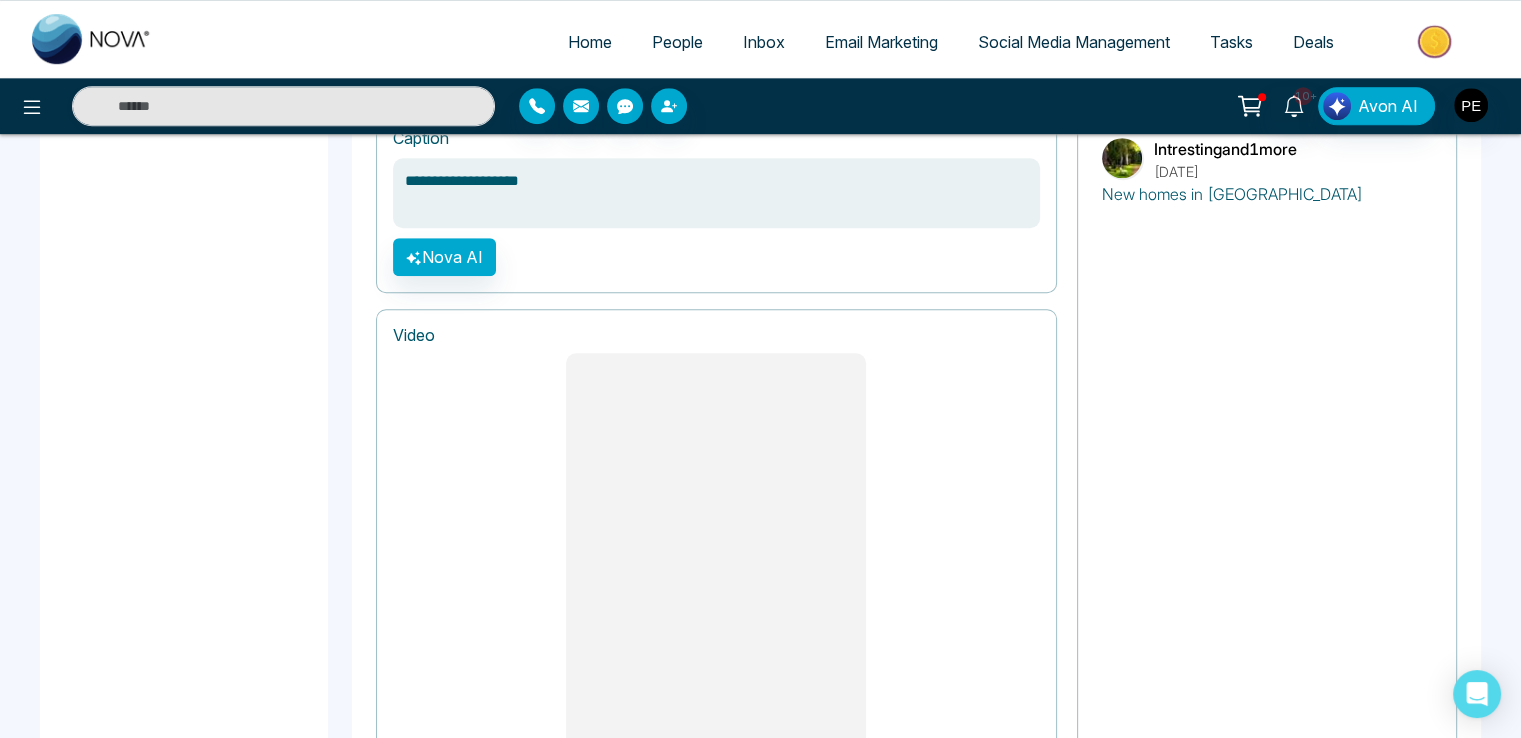 type on "**********" 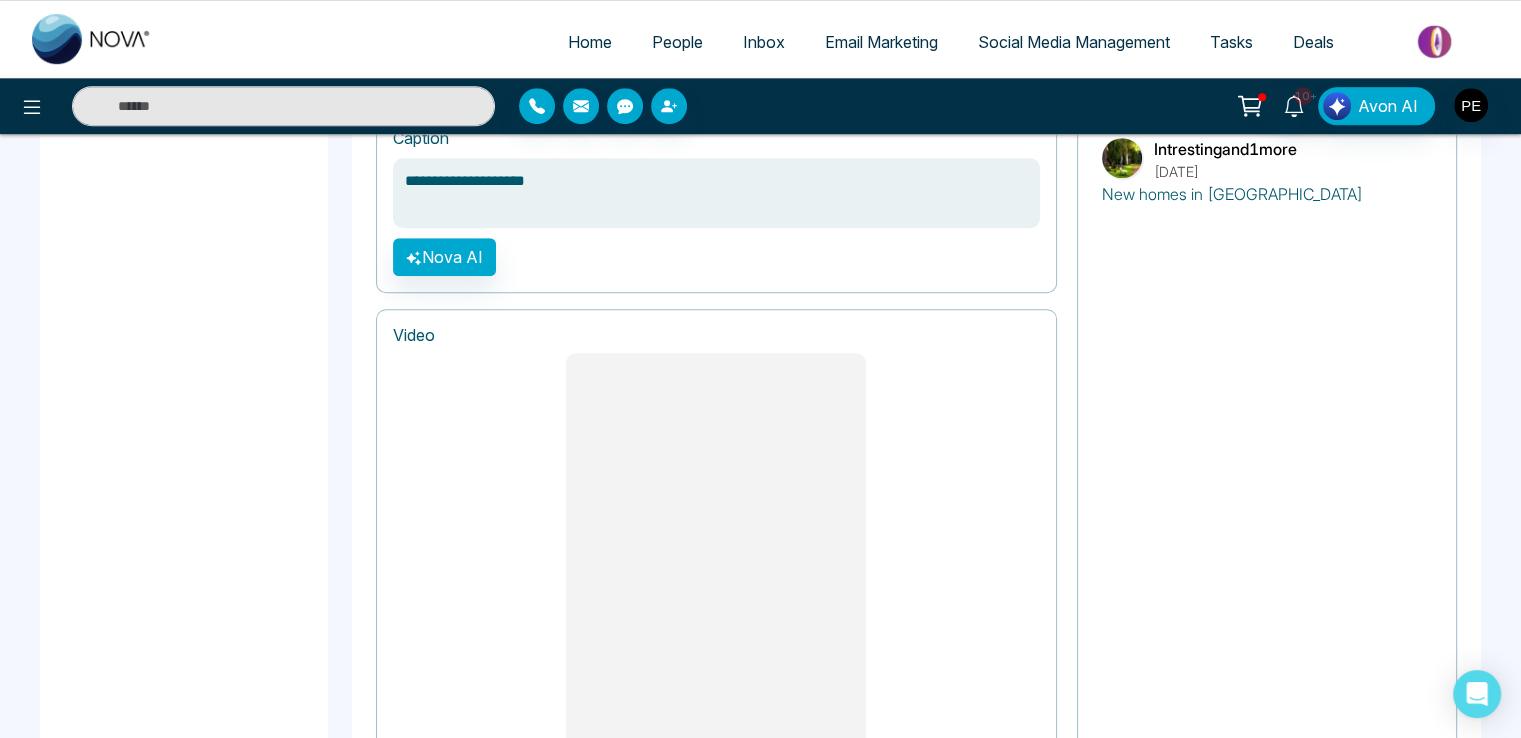 type on "**********" 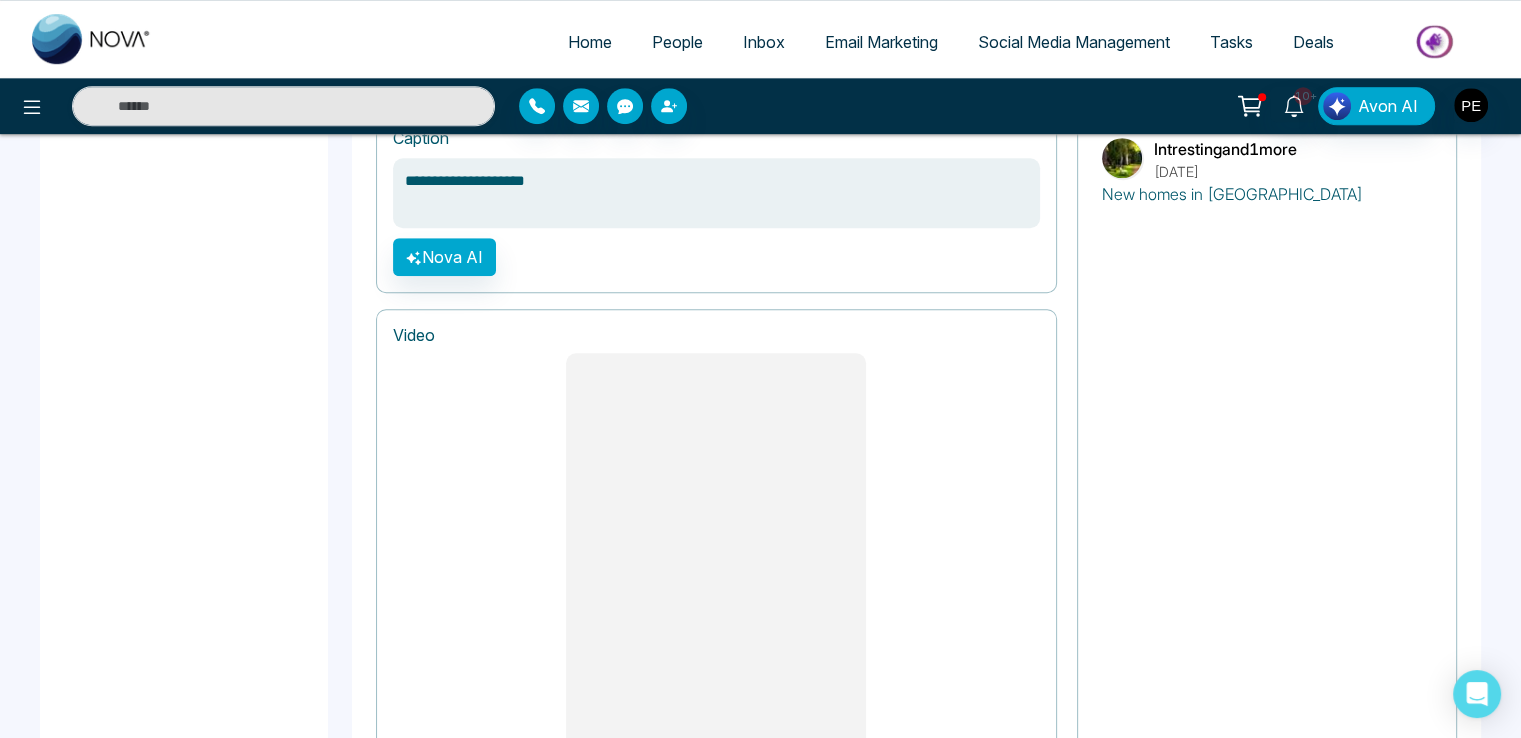 type on "**********" 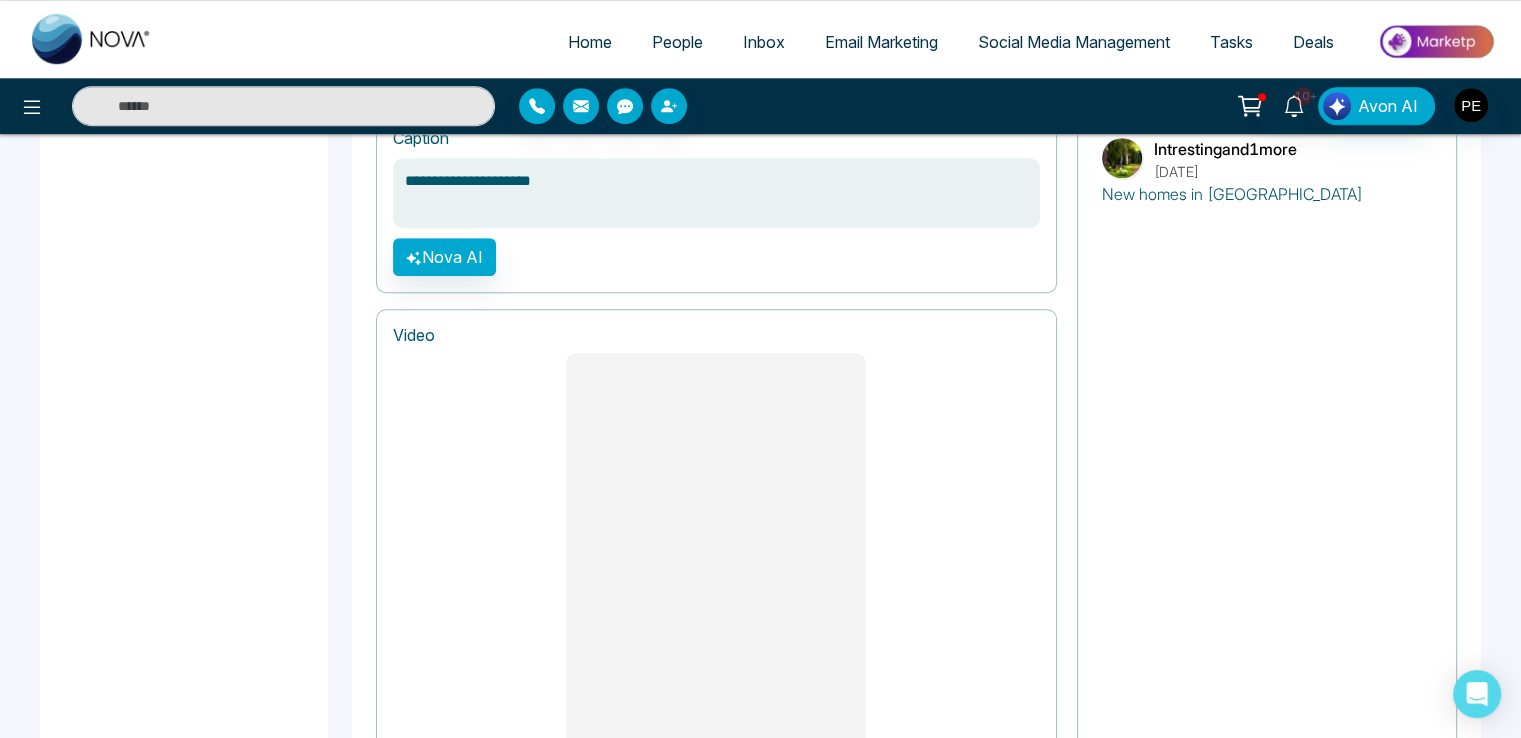type on "**********" 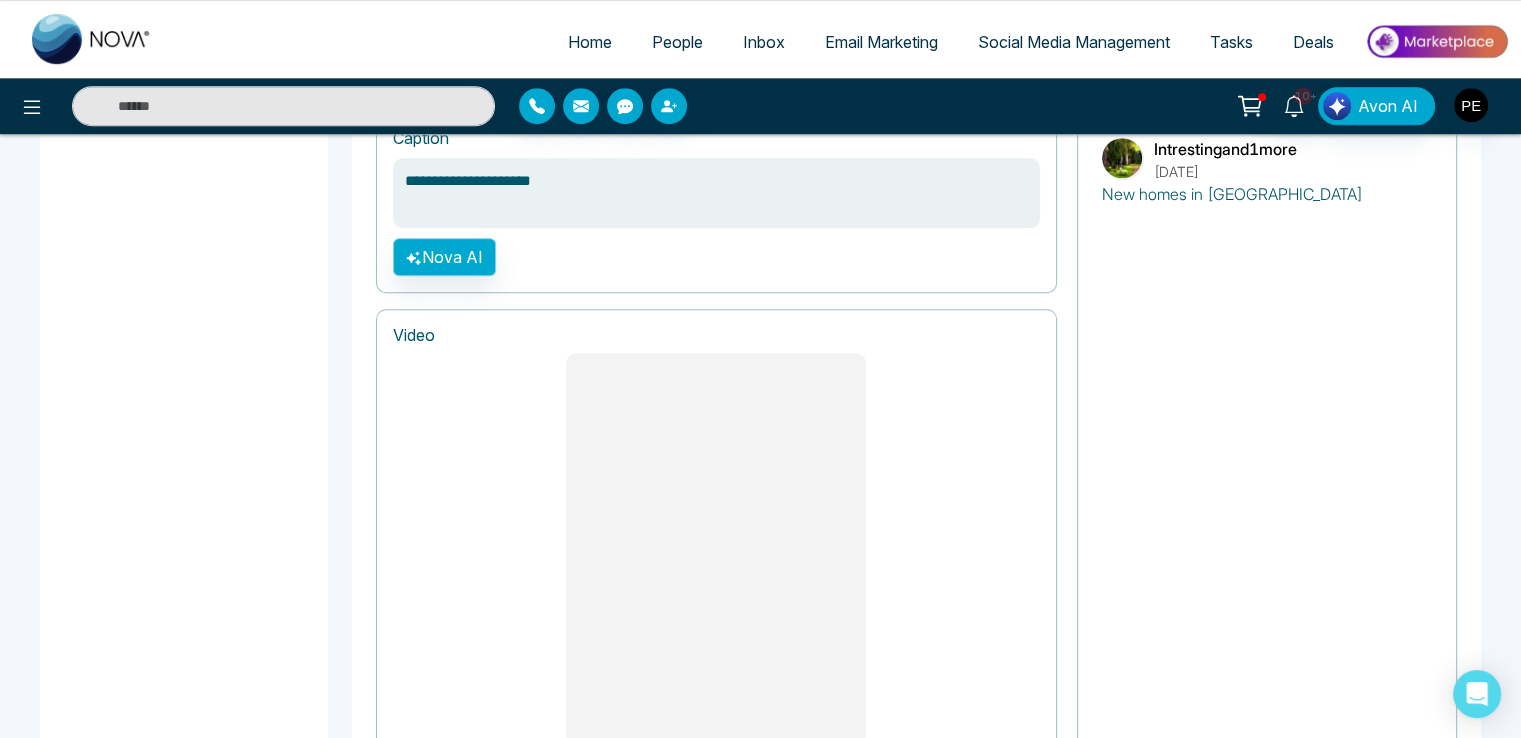 type on "**********" 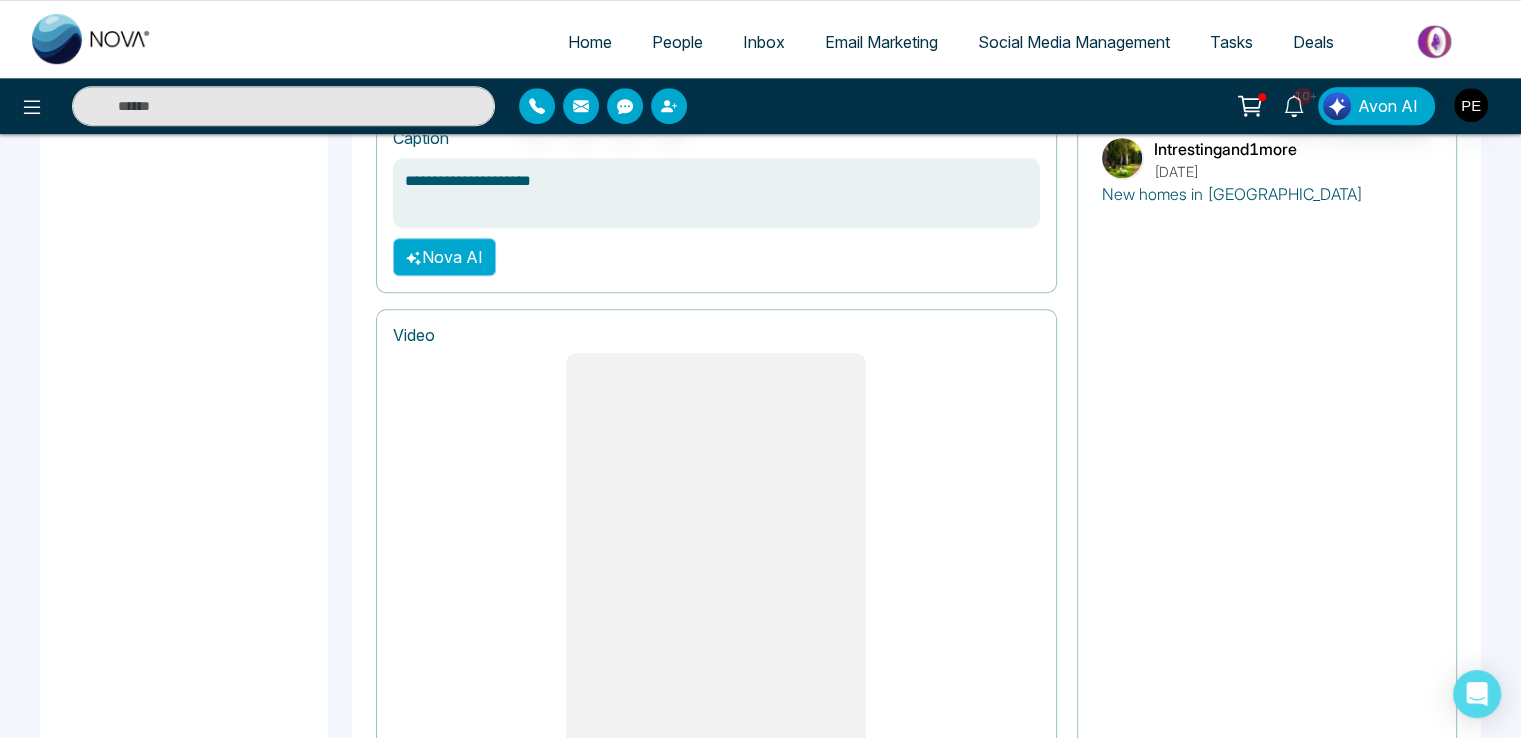 click on "Nova AI" at bounding box center [444, 257] 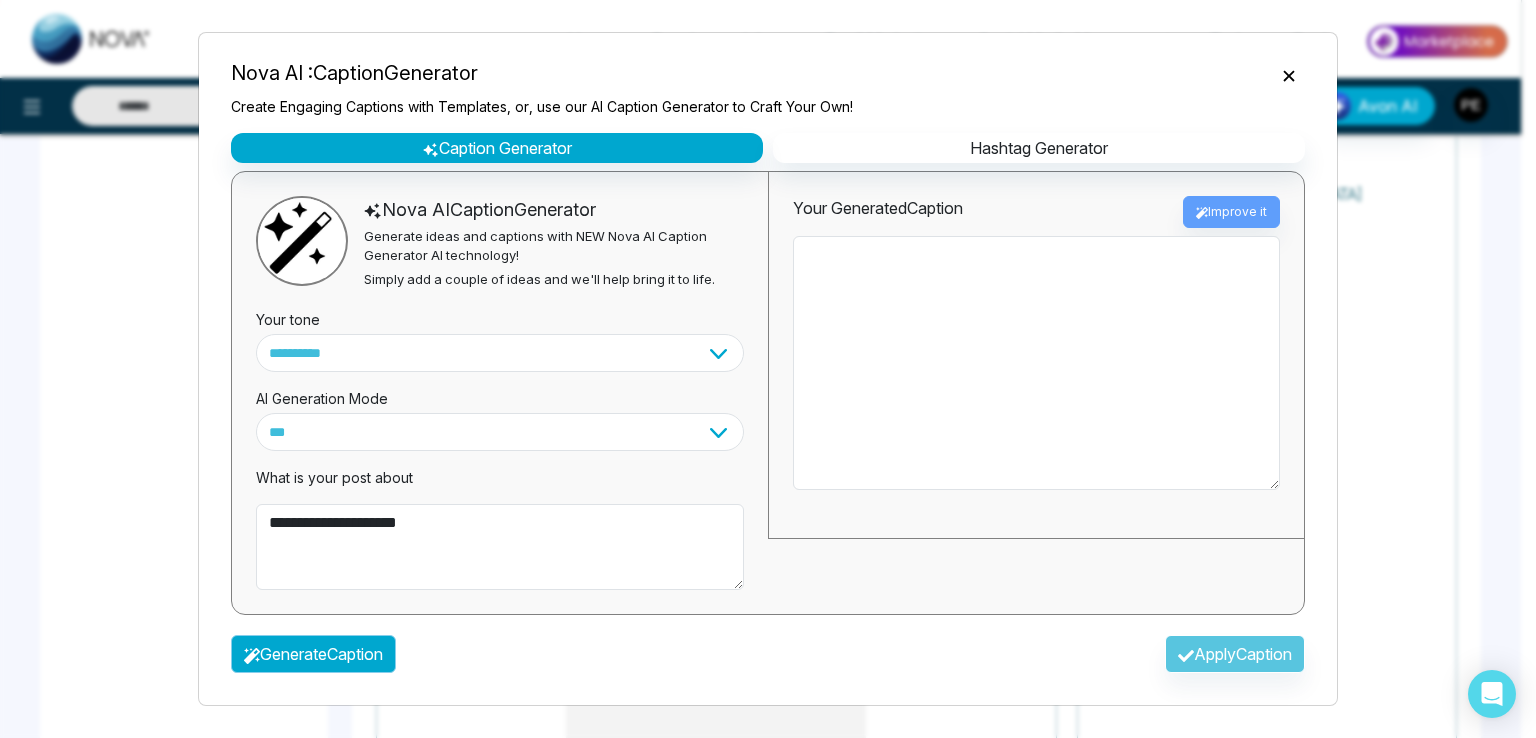 click on "Generate  Caption" at bounding box center (313, 654) 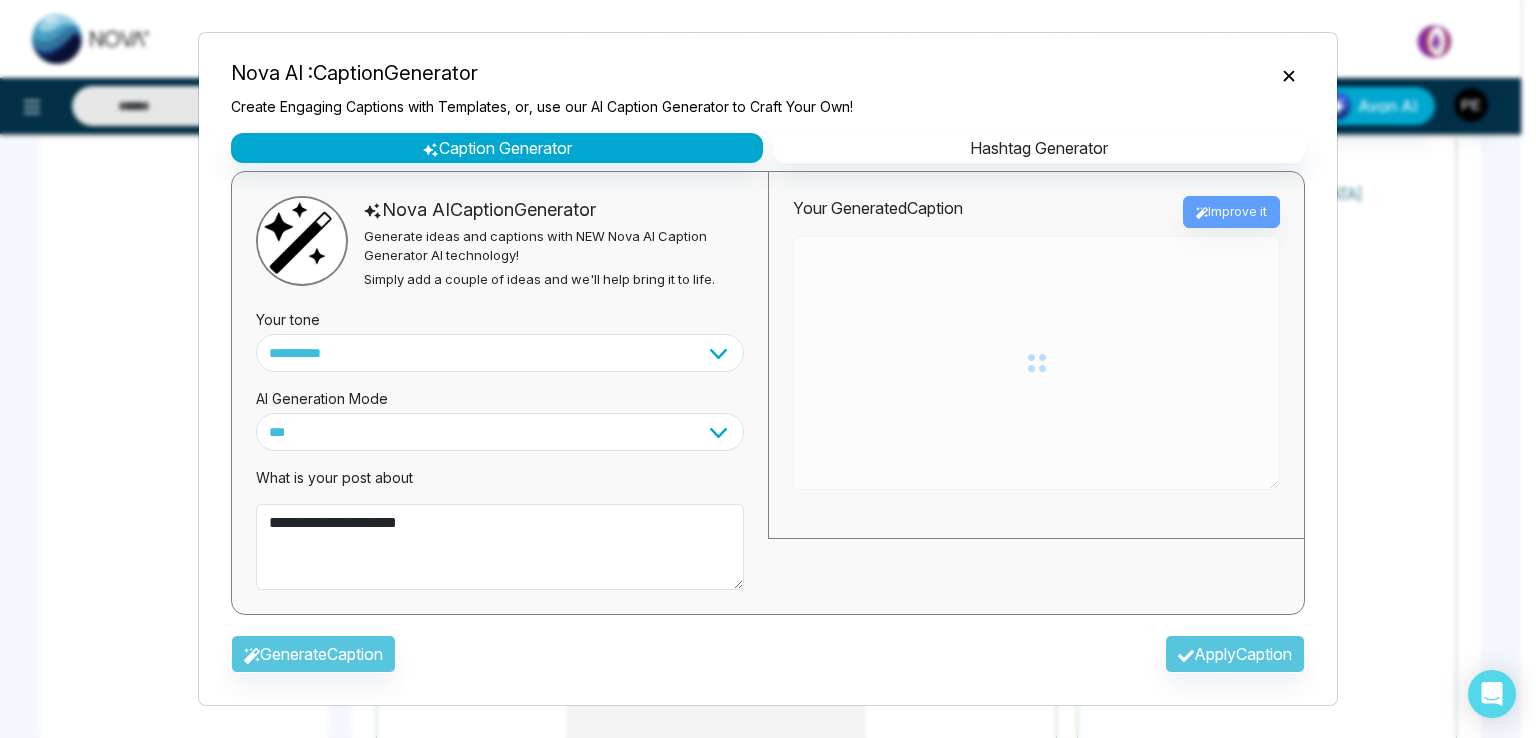 click on "Generate  Caption  Apply  Caption" at bounding box center (768, 660) 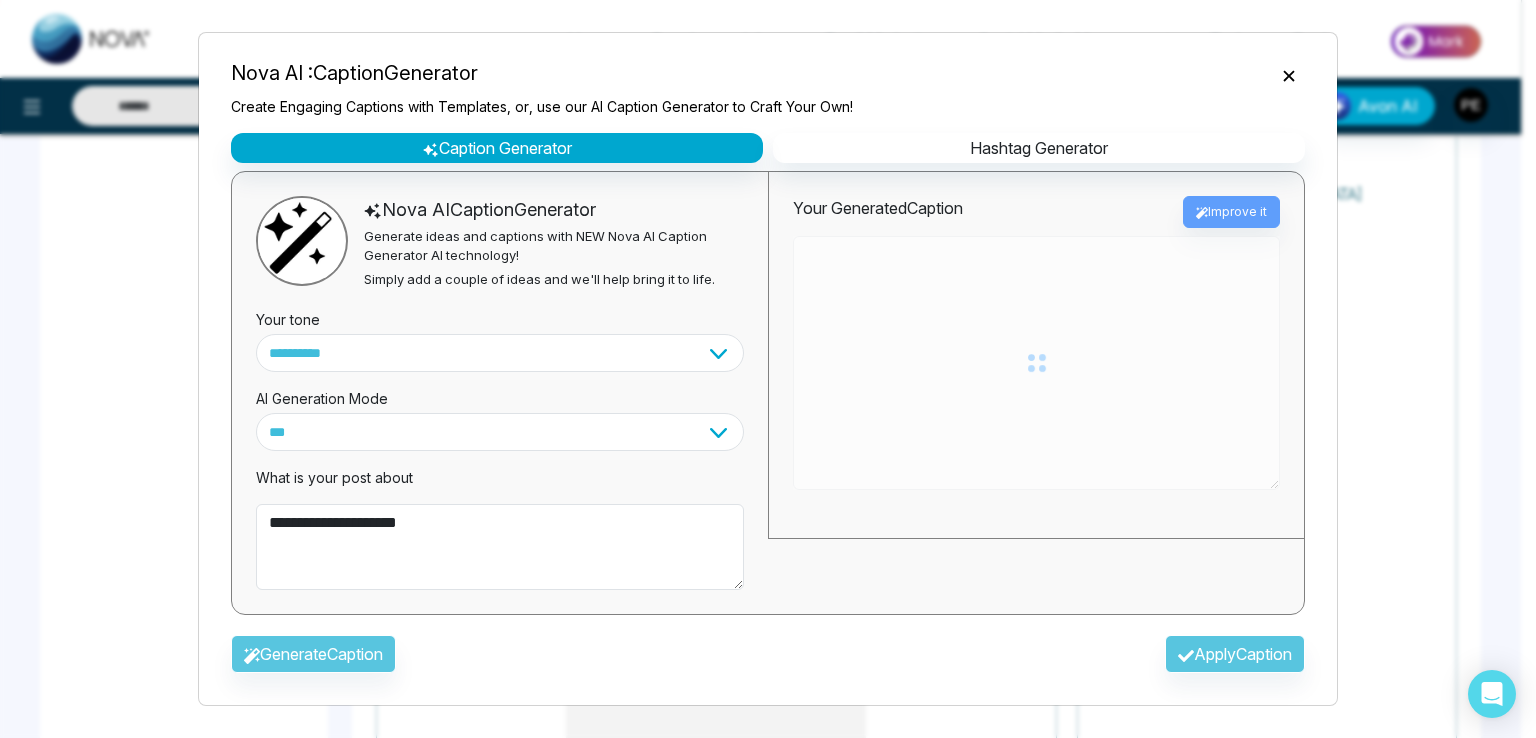 type on "**********" 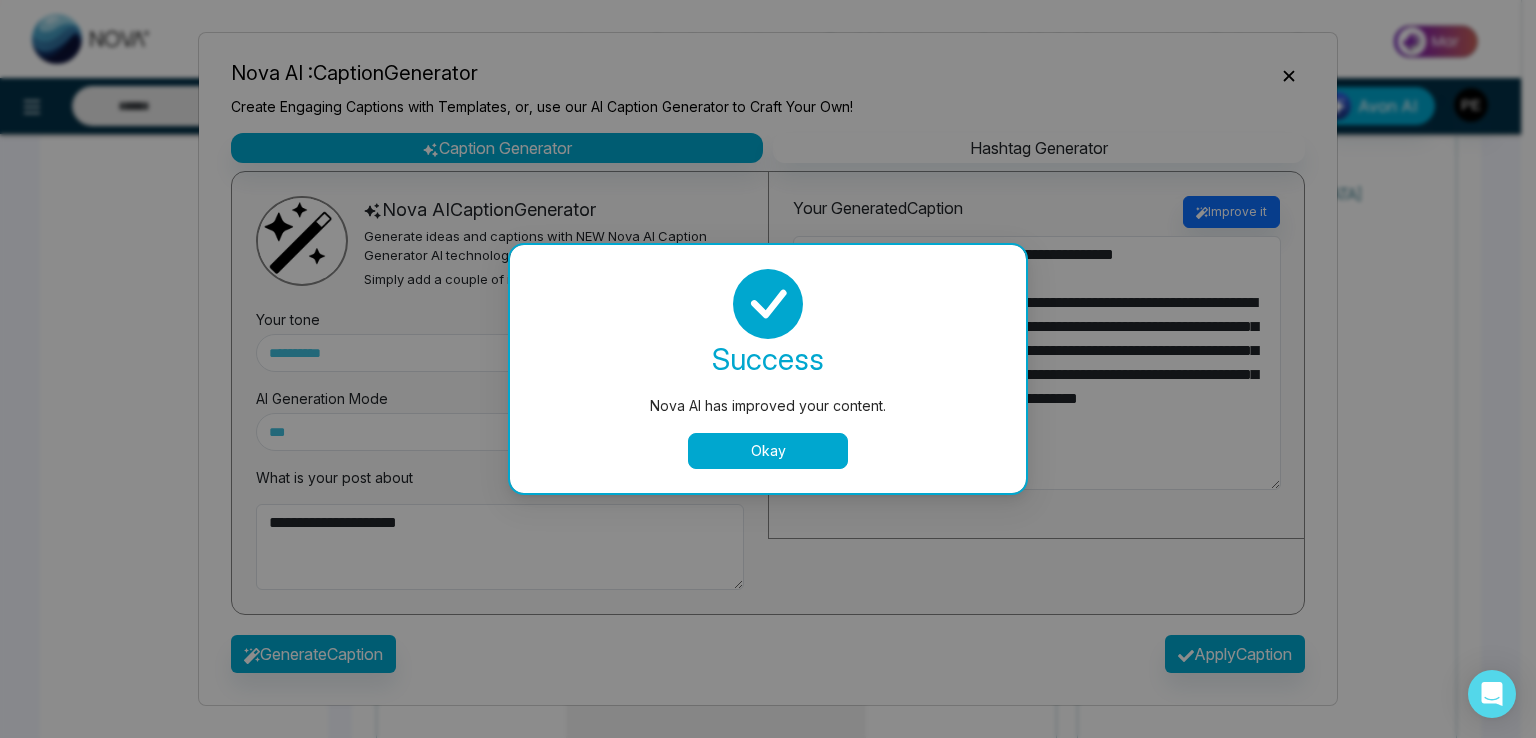 click on "Nova AI has improved your content. success Nova AI has improved your content.   Okay" at bounding box center [768, 369] 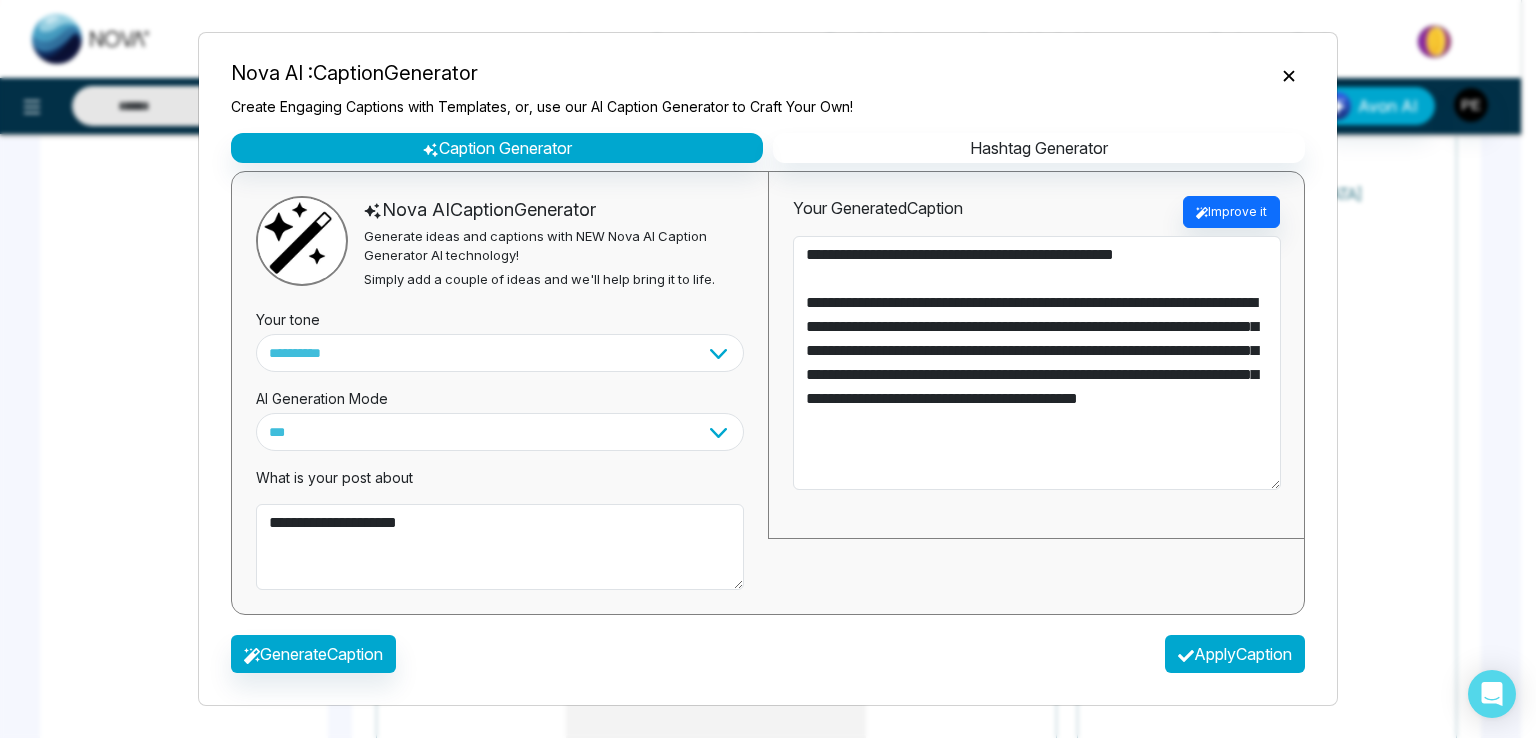 click on "Apply  Caption" at bounding box center (1235, 654) 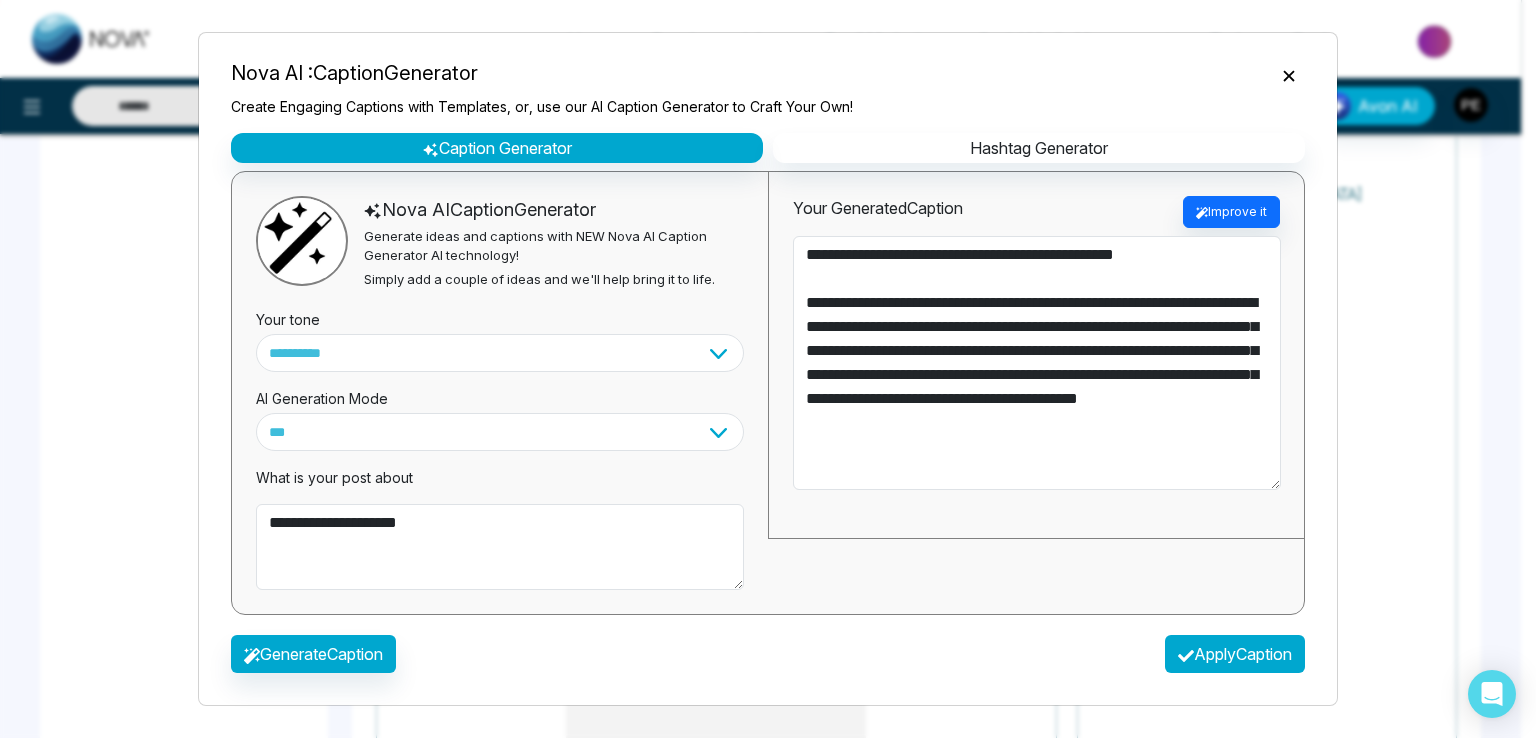 type on "**********" 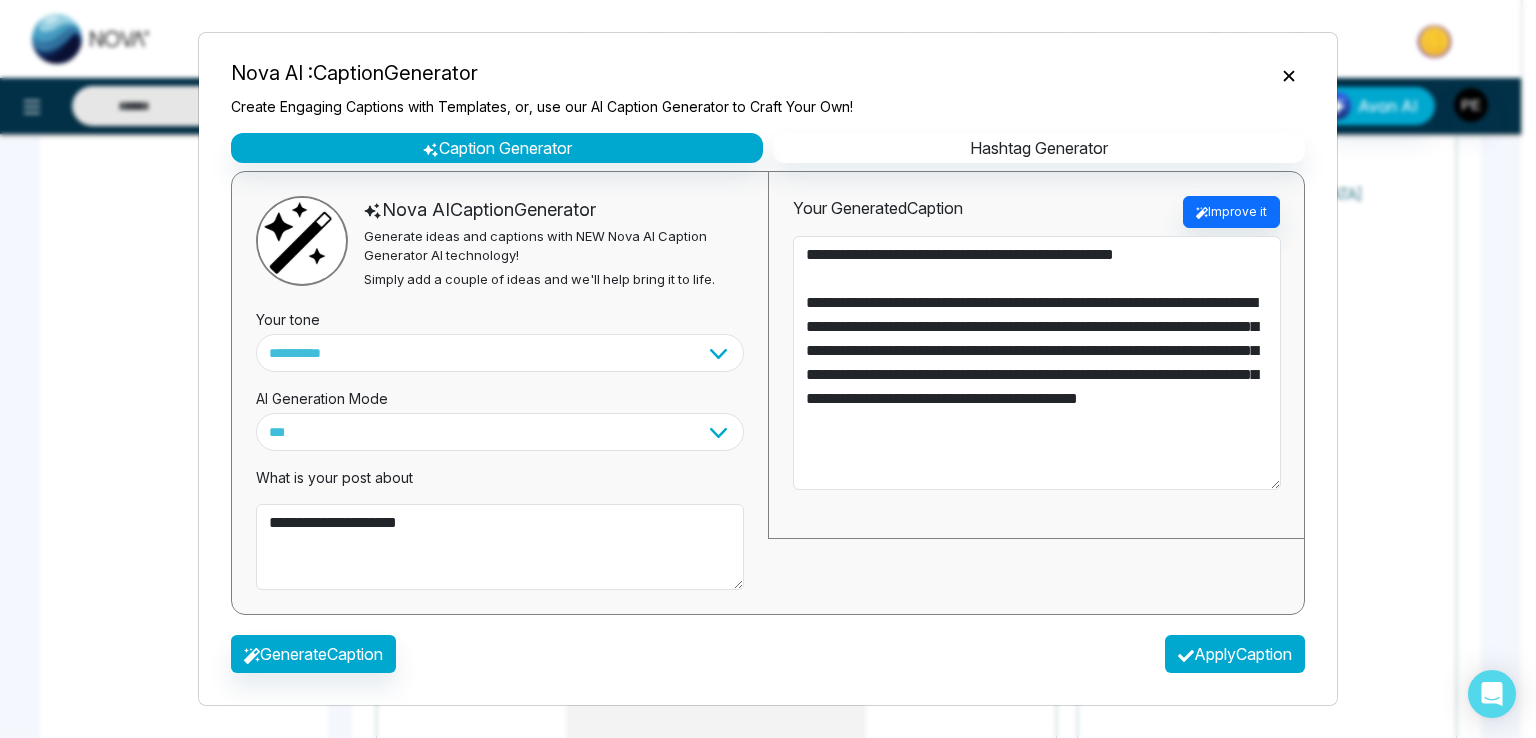 type on "**********" 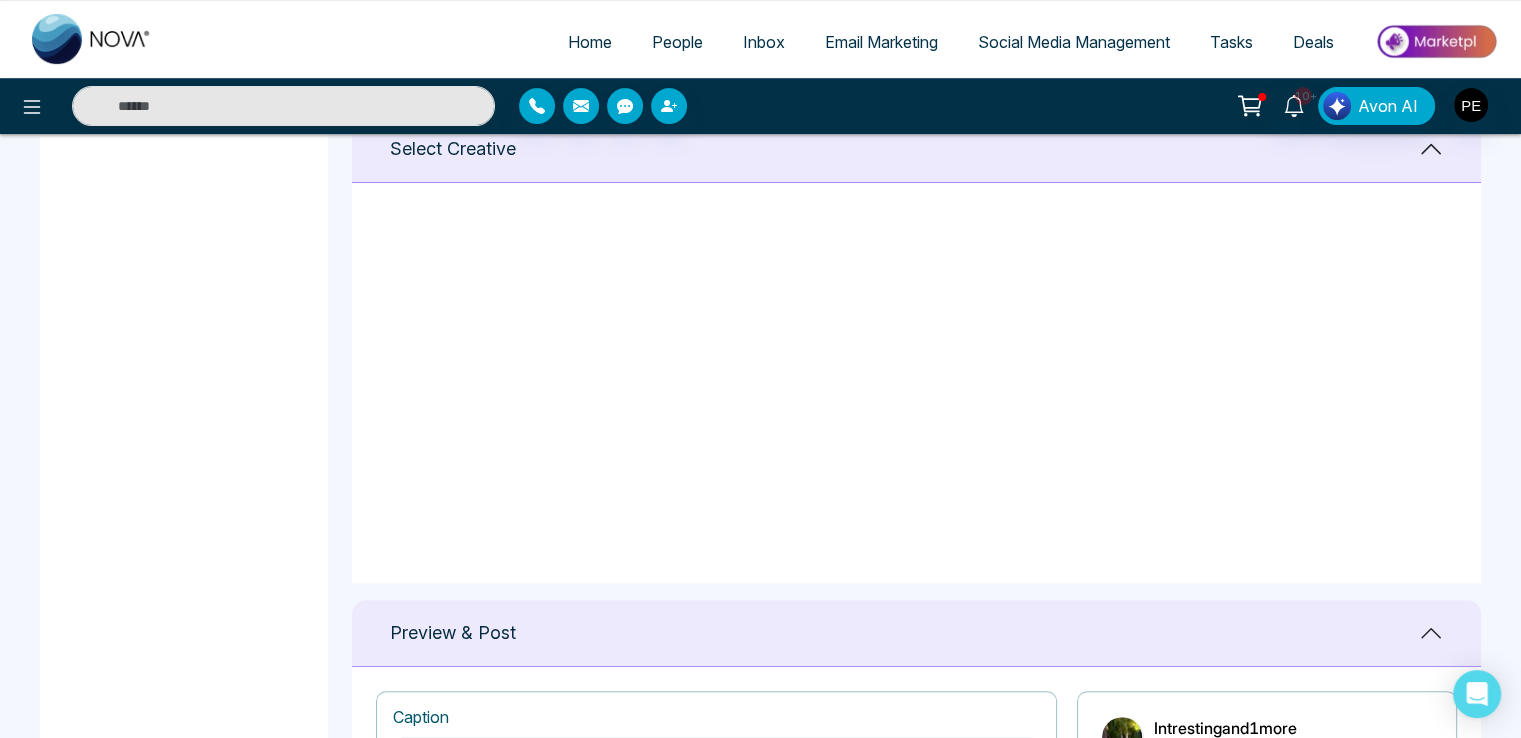 scroll, scrollTop: 807, scrollLeft: 0, axis: vertical 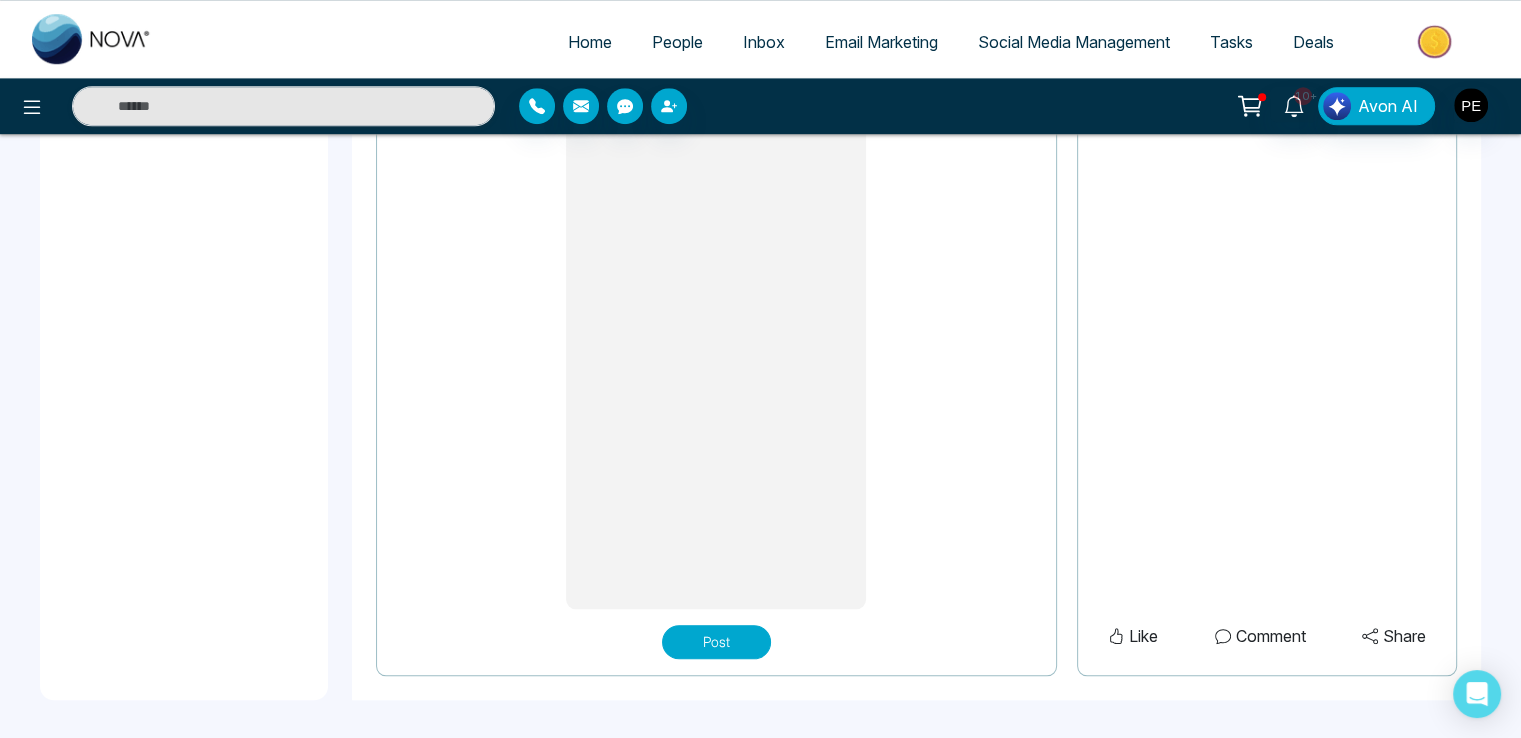 click on "Post" at bounding box center (716, 642) 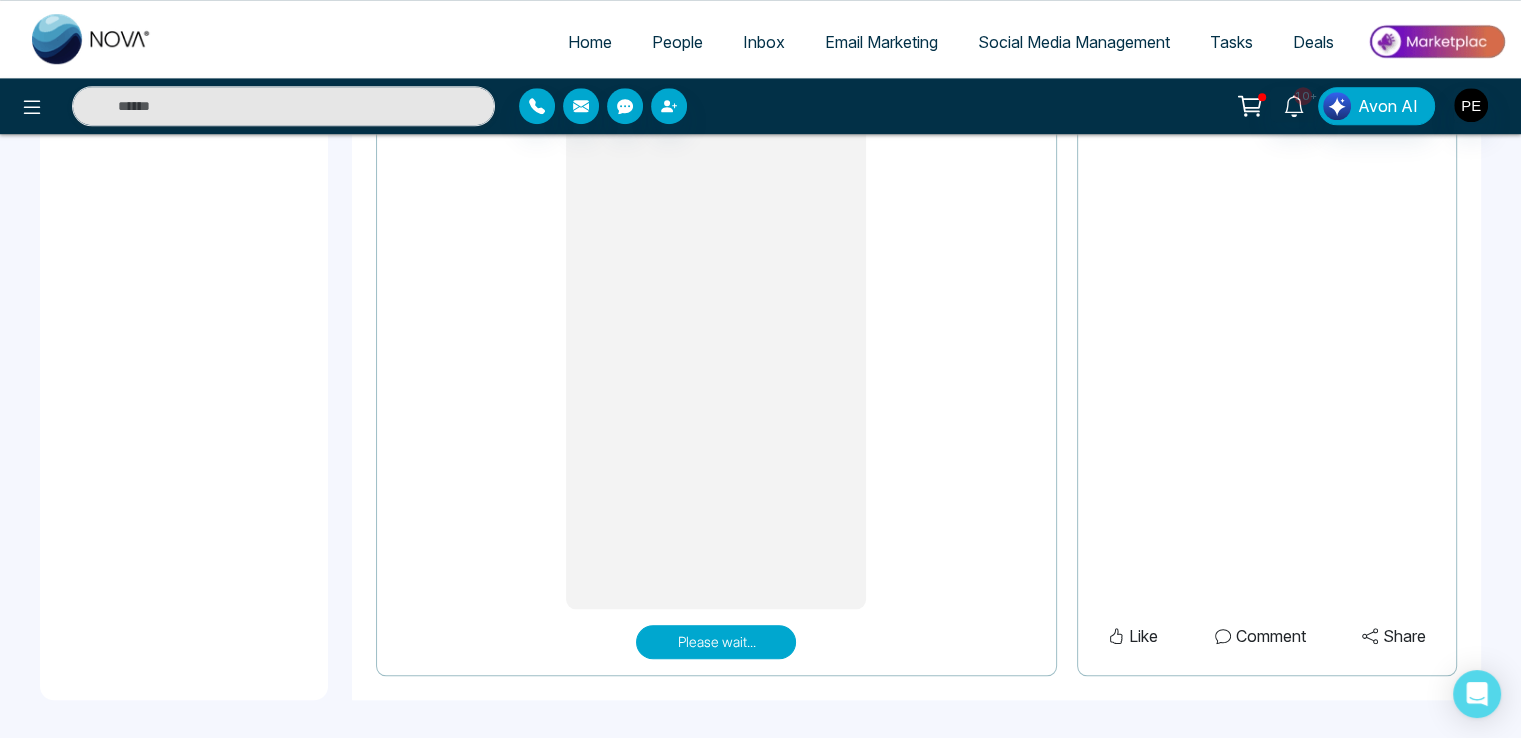 click on "Please wait..." at bounding box center [716, 642] 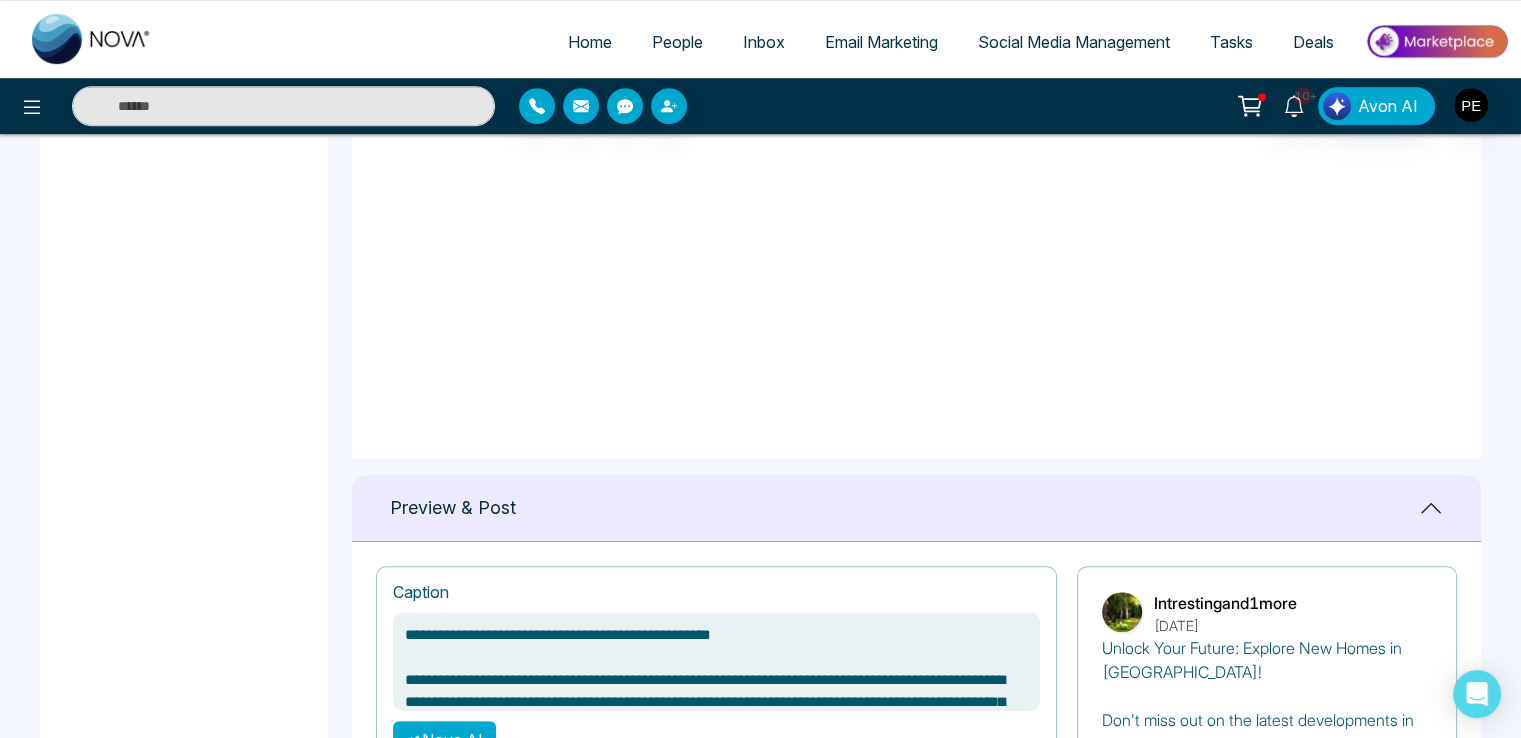 scroll, scrollTop: 907, scrollLeft: 0, axis: vertical 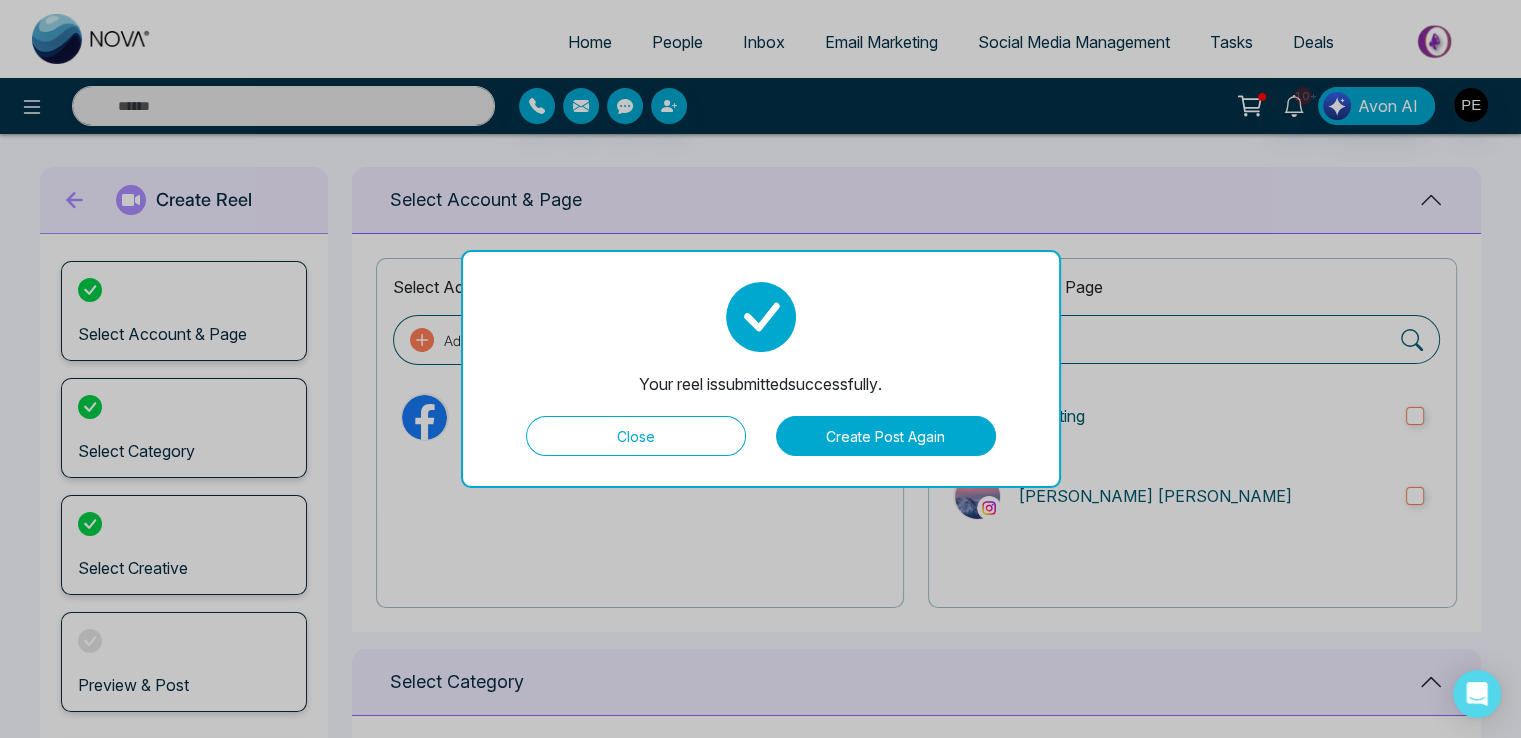 click on "Close" at bounding box center (636, 436) 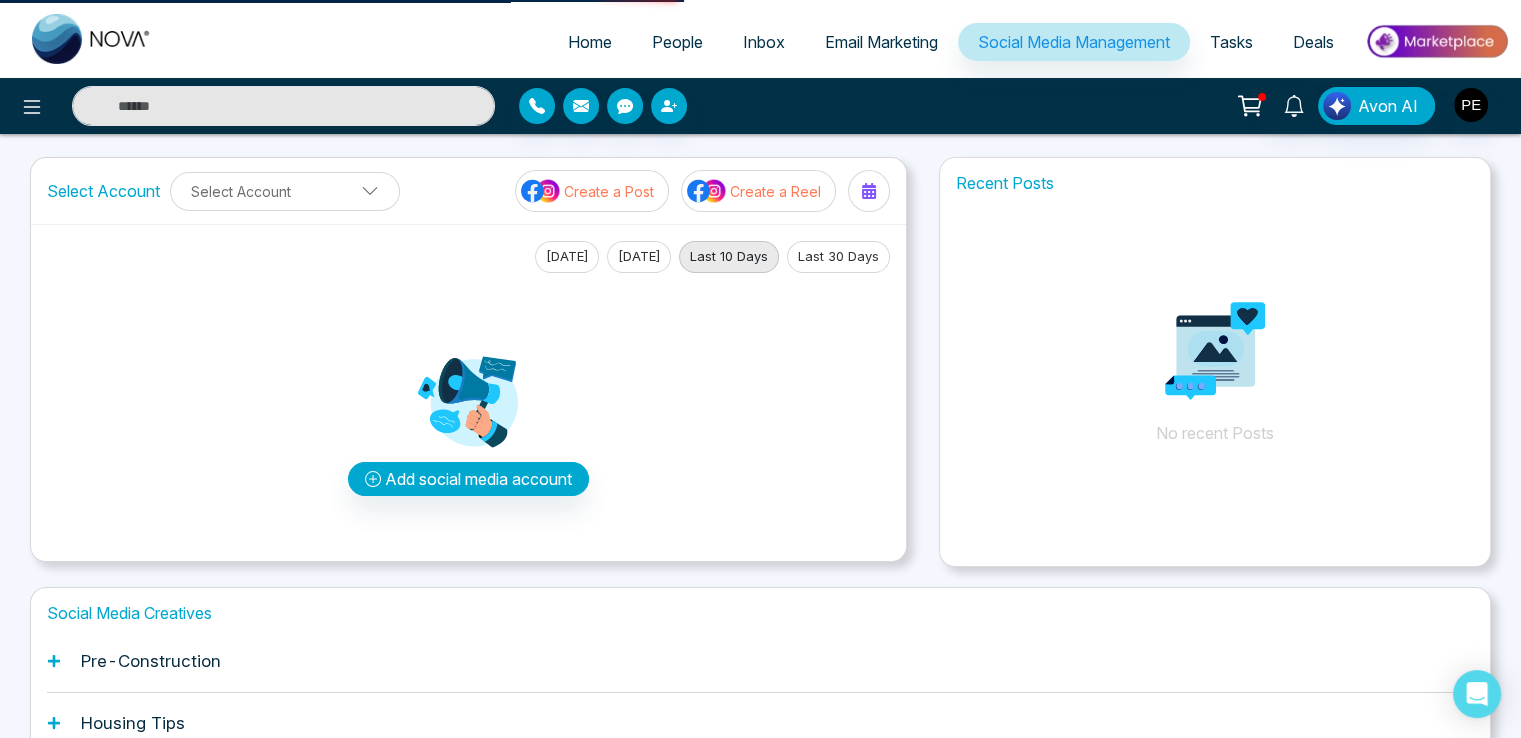 scroll, scrollTop: 0, scrollLeft: 0, axis: both 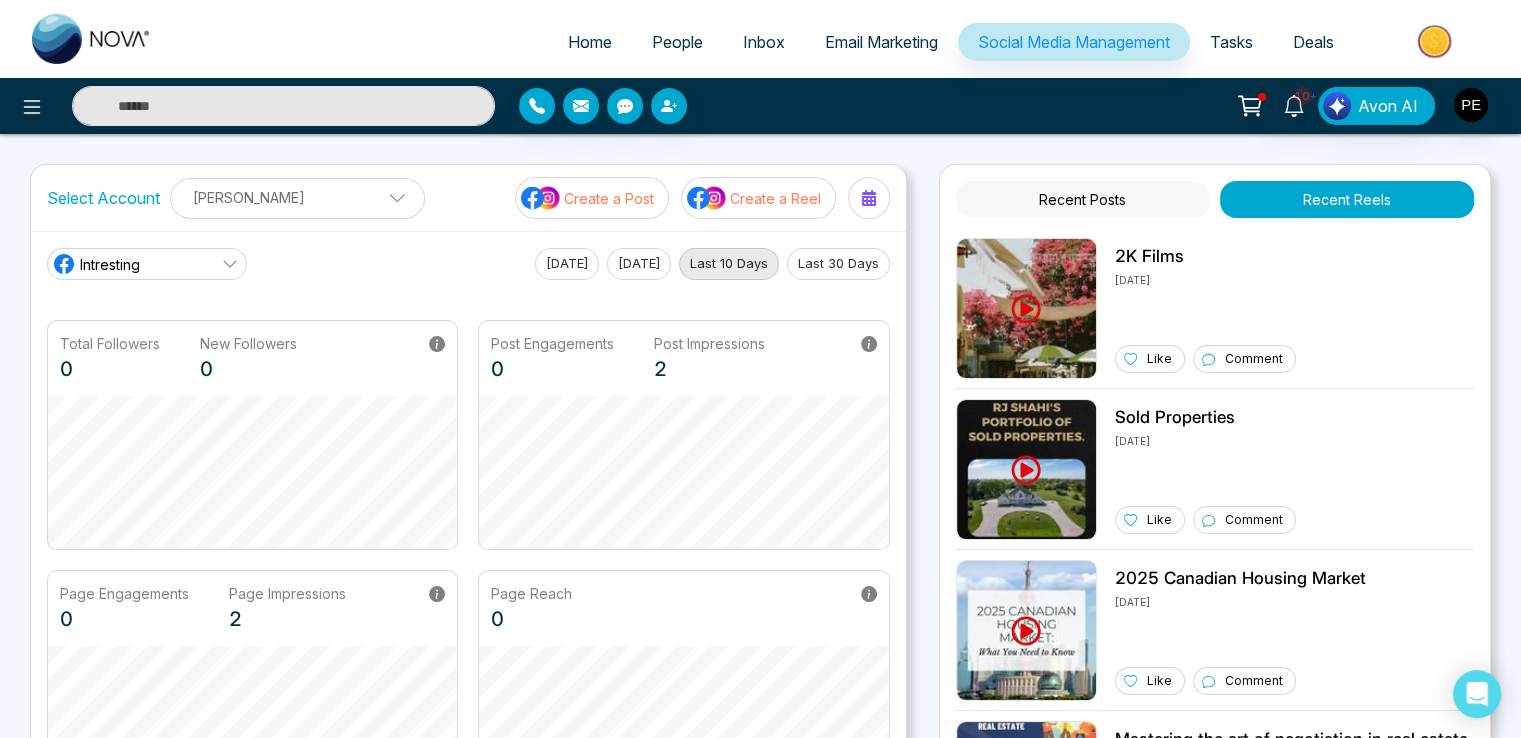 click on "Recent Posts" at bounding box center (1083, 199) 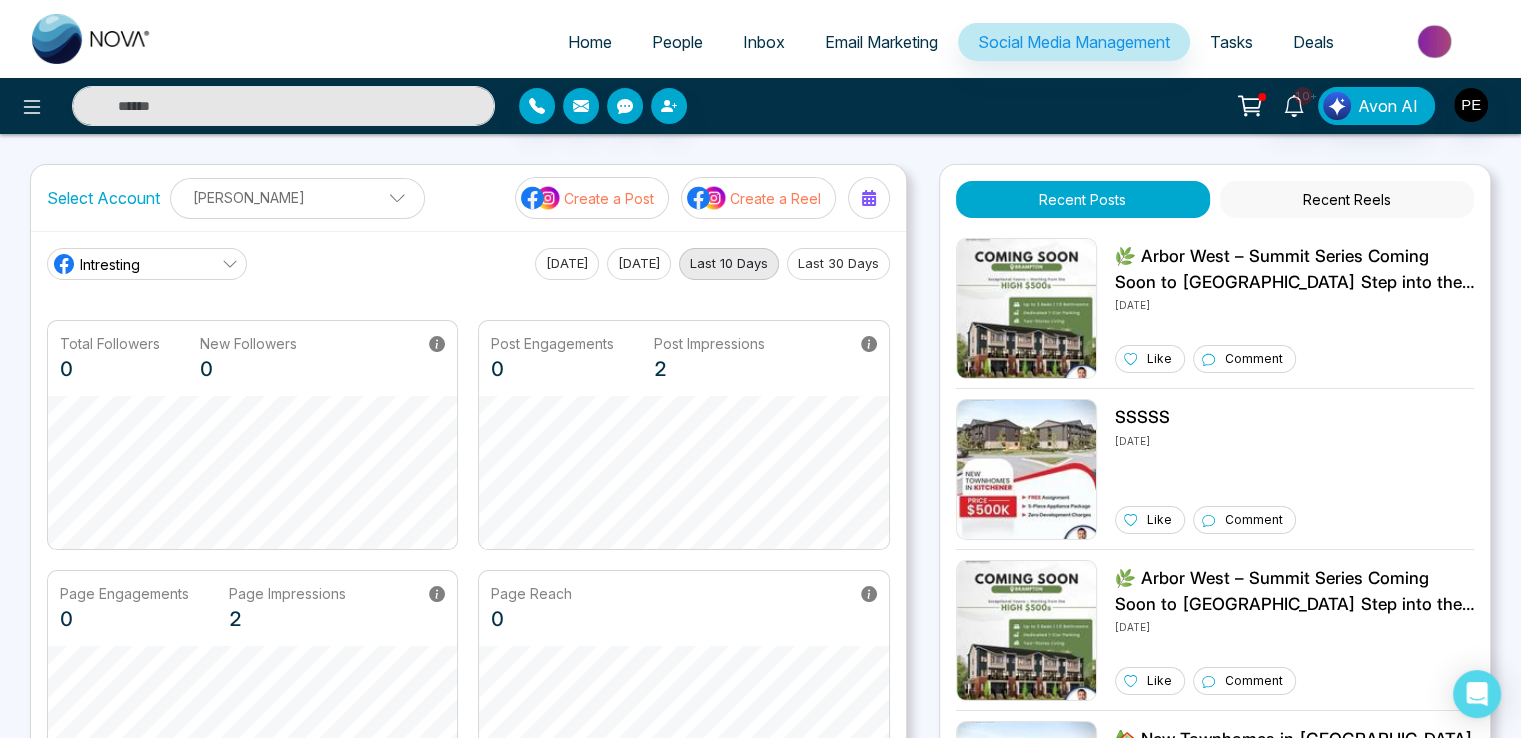 click on "Recent Reels" at bounding box center (1347, 199) 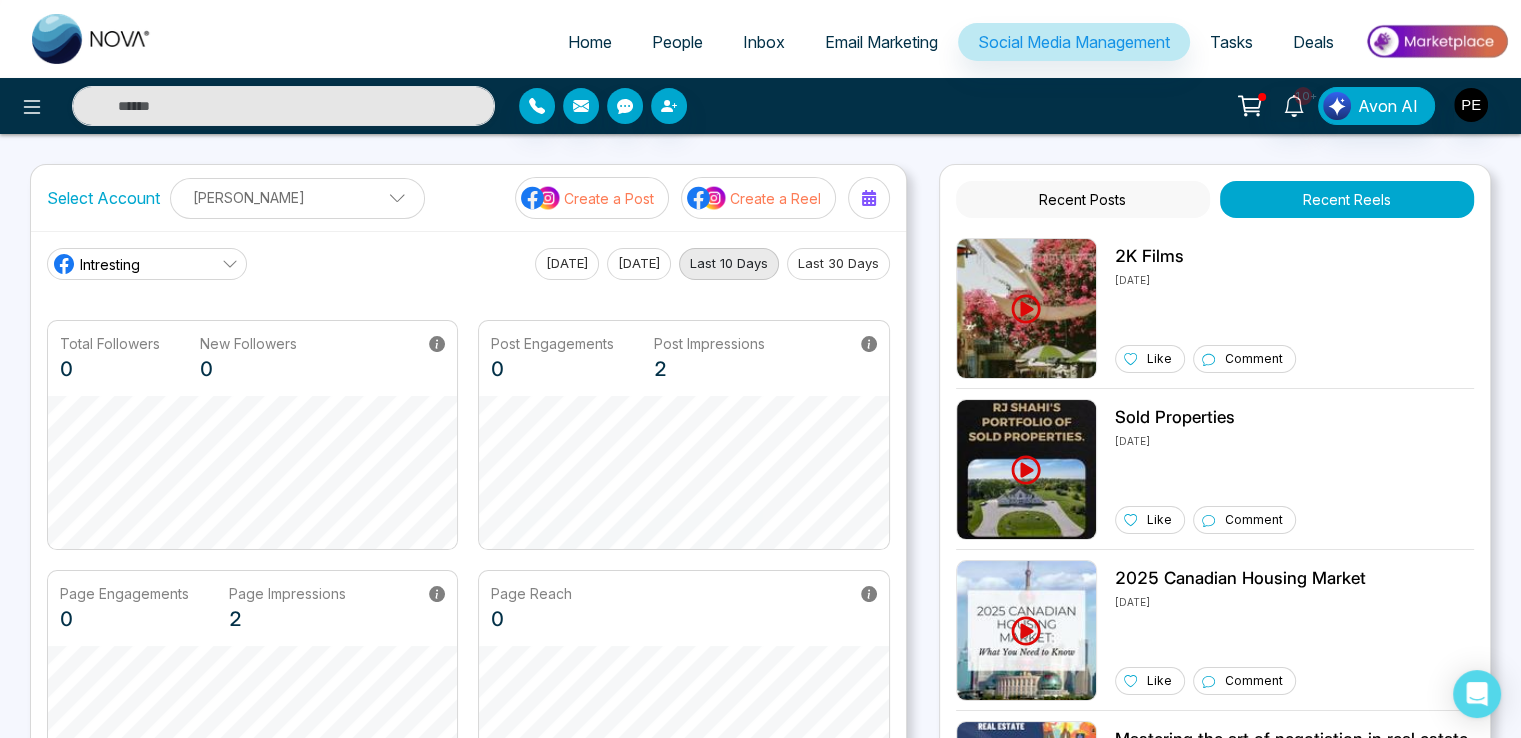 click on "Recent Posts" at bounding box center (1083, 199) 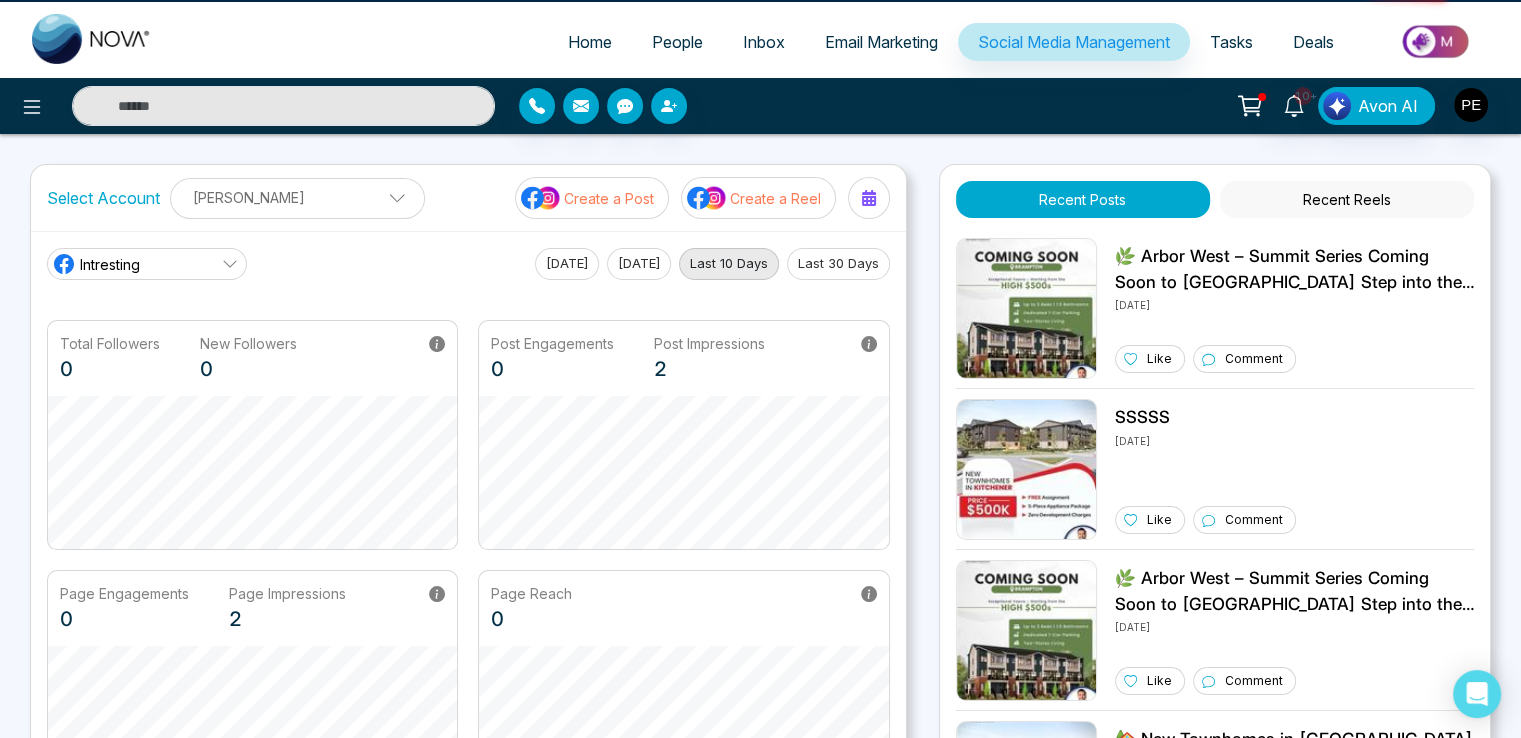 click on "Recent Posts Recent Reels 🌿 Arbor West – Summit Series Coming Soon to Brampton
Step into the next level of townhome living with the all-new Summit Series. Modern two-storey layouts, smart design, and a thriving west Brampton location make this a rare opportunity in the high $500s. Don’t miss your chance to get in early on a standout community.
#ArborWest #BramptonRealEstate #PreConstructionHomes #SummitSeries #TownhomesForSale #BramptonLiving #GTAHomes 6/23/2025   Like   Comment SSSSS 6/23/2025   Like   Comment 🌿 Arbor West – Summit Series Coming Soon to Brampton
Step into the next level of townhome living with the all-new Summit Series. Modern two-storey layouts, smart design, and a thriving west Brampton location make this a rare opportunity in the high $500s. Don’t miss your chance to get in early on a standout community.
#ArborWest #BramptonRealEstate #PreConstructionHomes #SummitSeries #TownhomesForSale #BramptonLiving #GTAHomes 6/20/2025   Like   Comment 6/17/2025   Like   Comment   Like" at bounding box center [1215, 524] 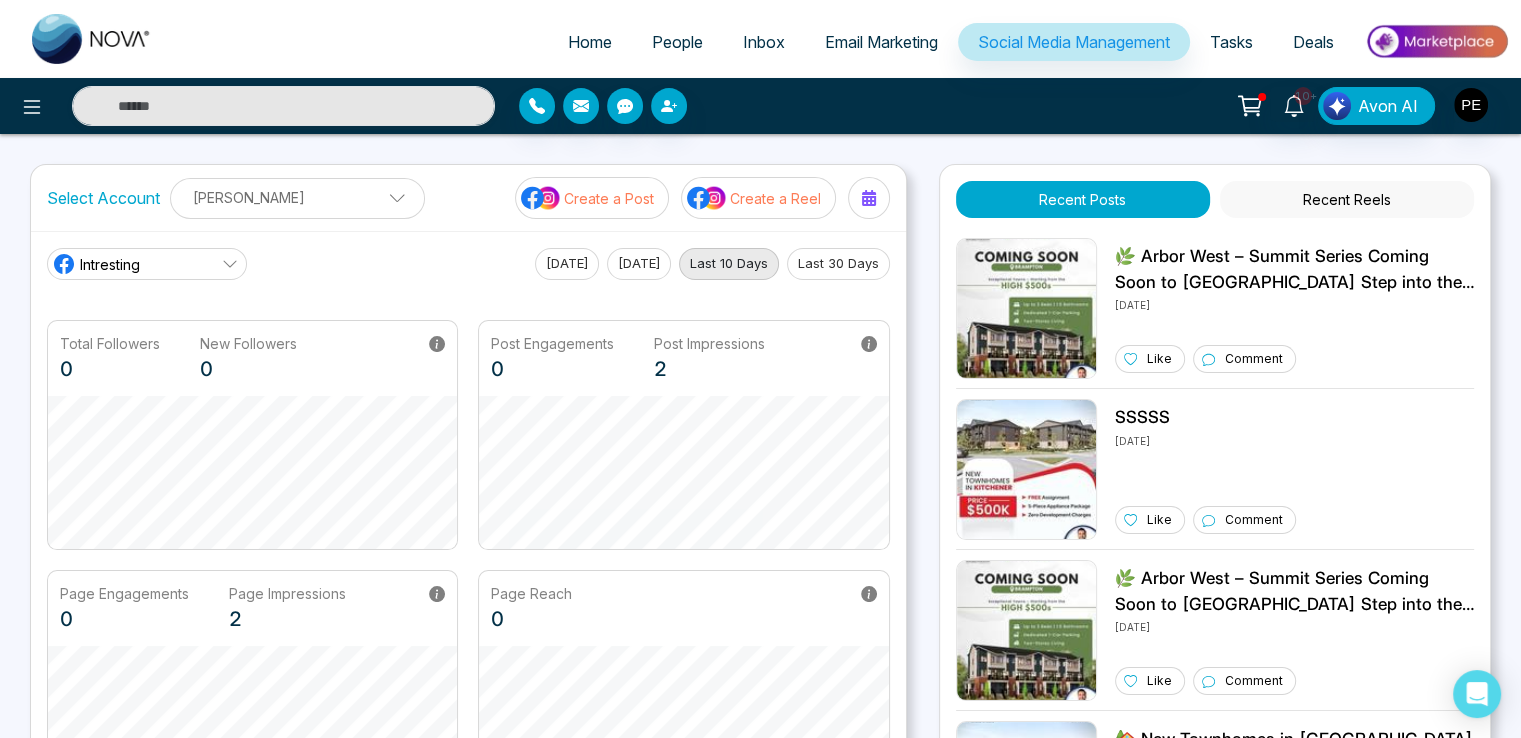 click on "Recent Posts Recent Reels 🌿 Arbor West – Summit Series Coming Soon to Brampton
Step into the next level of townhome living with the all-new Summit Series. Modern two-storey layouts, smart design, and a thriving west Brampton location make this a rare opportunity in the high $500s. Don’t miss your chance to get in early on a standout community.
#ArborWest #BramptonRealEstate #PreConstructionHomes #SummitSeries #TownhomesForSale #BramptonLiving #GTAHomes 6/23/2025   Like   Comment SSSSS 6/23/2025   Like   Comment 🌿 Arbor West – Summit Series Coming Soon to Brampton
Step into the next level of townhome living with the all-new Summit Series. Modern two-storey layouts, smart design, and a thriving west Brampton location make this a rare opportunity in the high $500s. Don’t miss your chance to get in early on a standout community.
#ArborWest #BramptonRealEstate #PreConstructionHomes #SummitSeries #TownhomesForSale #BramptonLiving #GTAHomes 6/20/2025   Like   Comment 6/17/2025   Like   Comment   Like" at bounding box center [1215, 524] 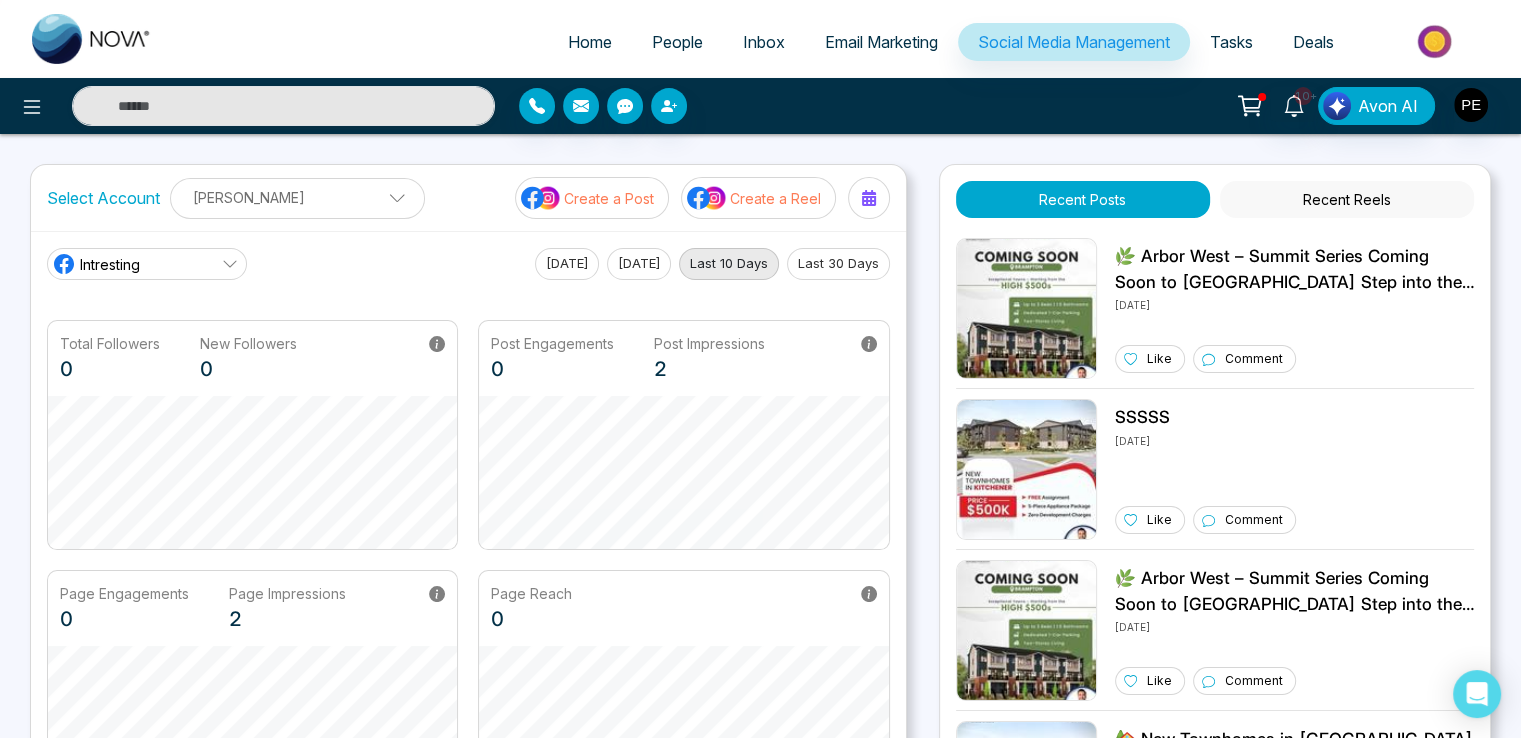 click on "Recent Reels" at bounding box center [1347, 199] 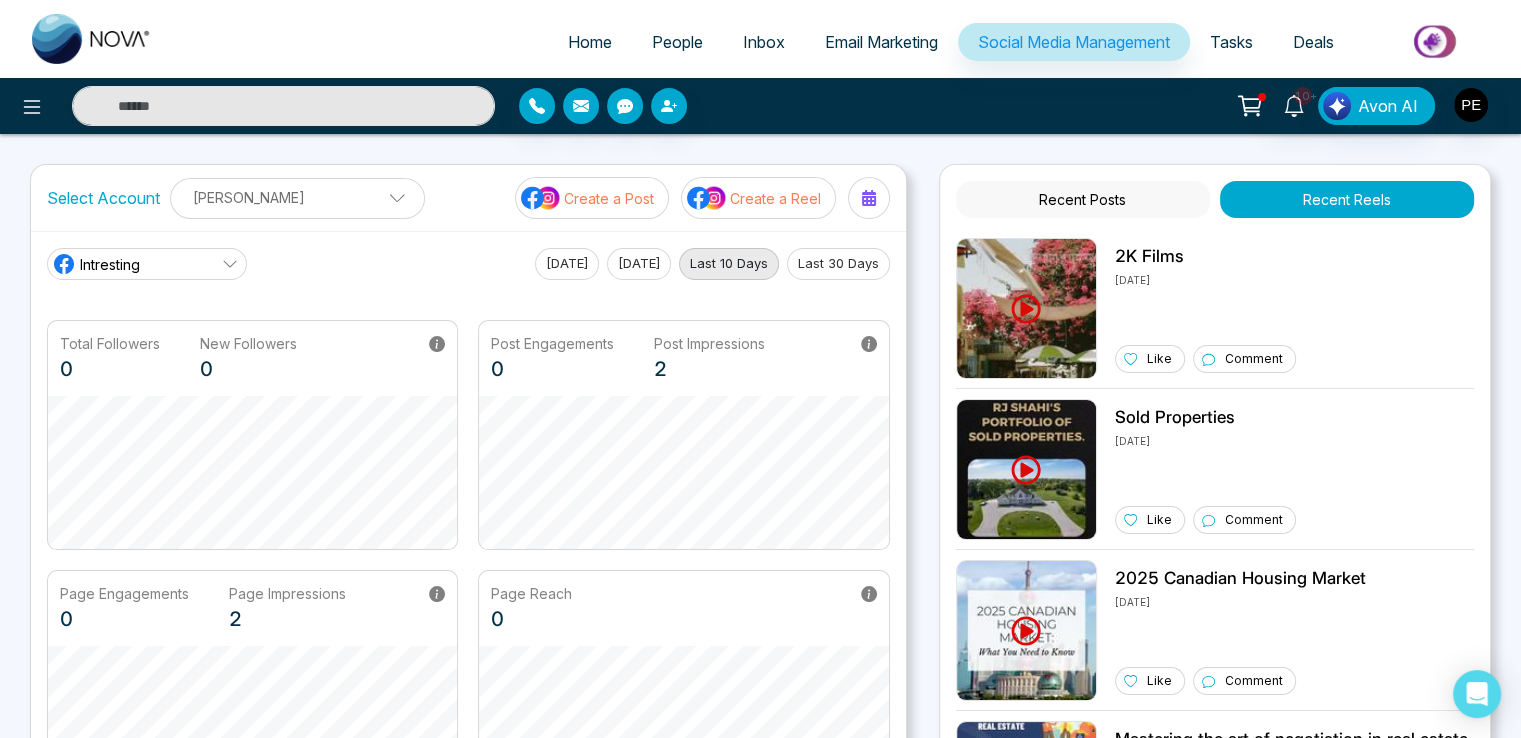 drag, startPoint x: 233, startPoint y: 265, endPoint x: 231, endPoint y: 281, distance: 16.124516 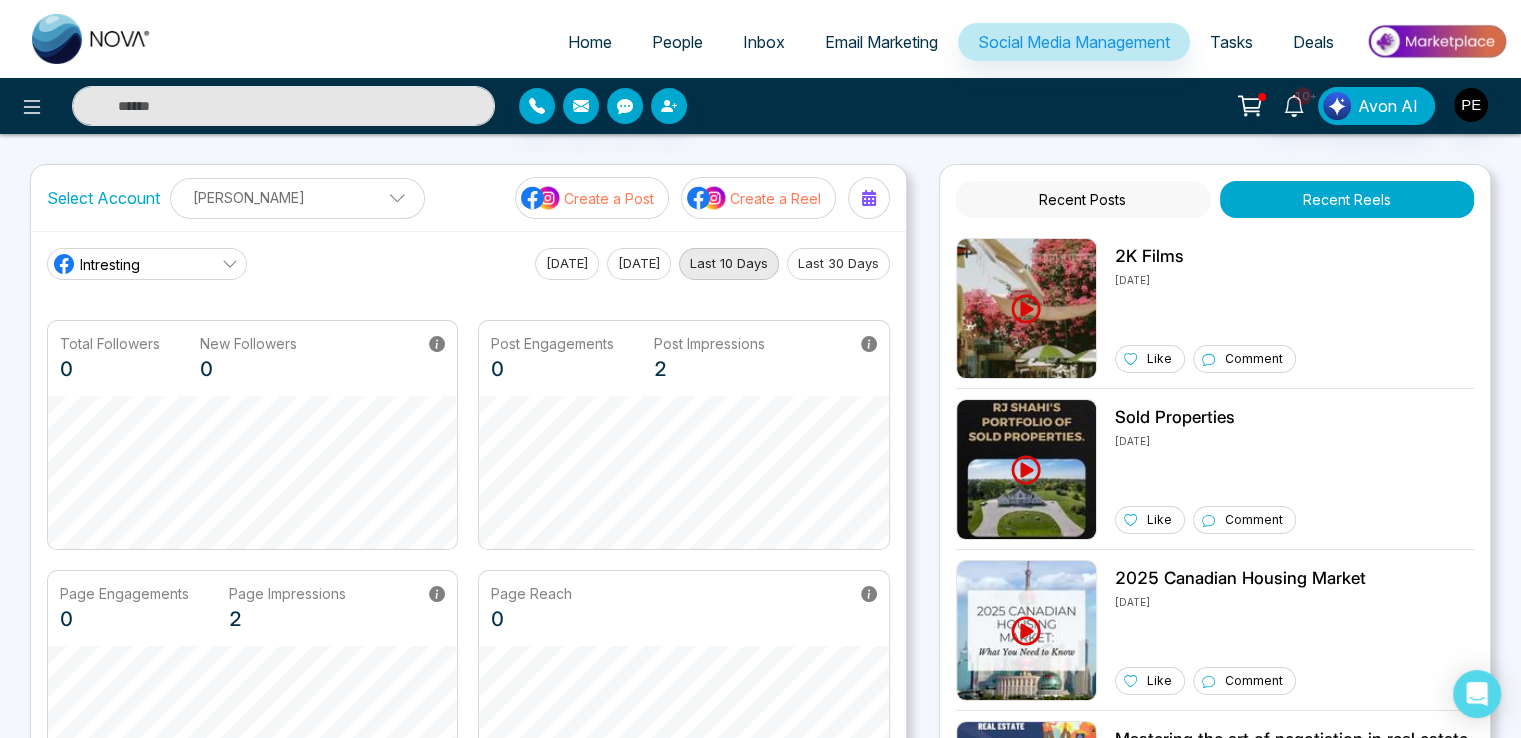 click 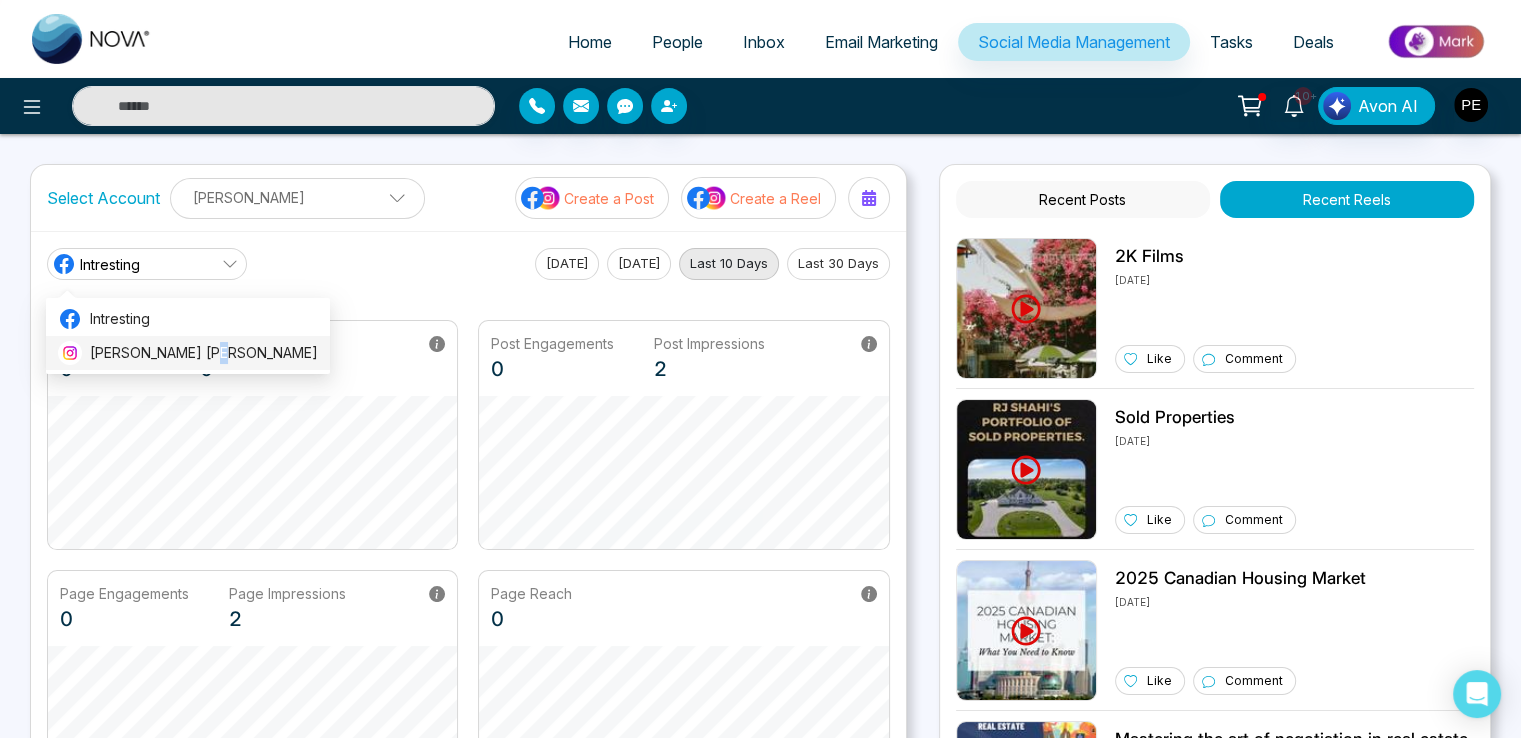 click on "[PERSON_NAME] [PERSON_NAME]" at bounding box center [188, 353] 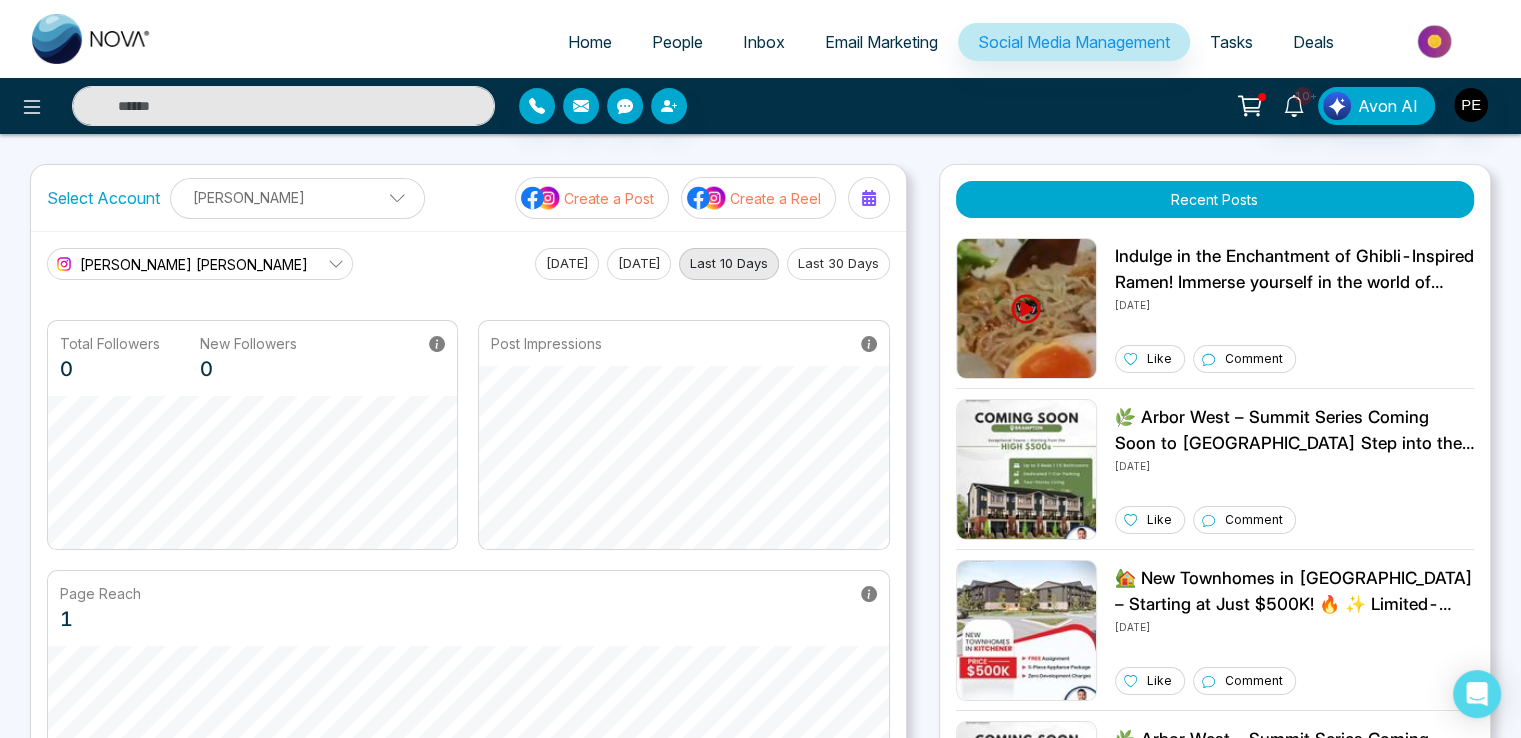 click on "[PERSON_NAME] [PERSON_NAME]" at bounding box center (200, 264) 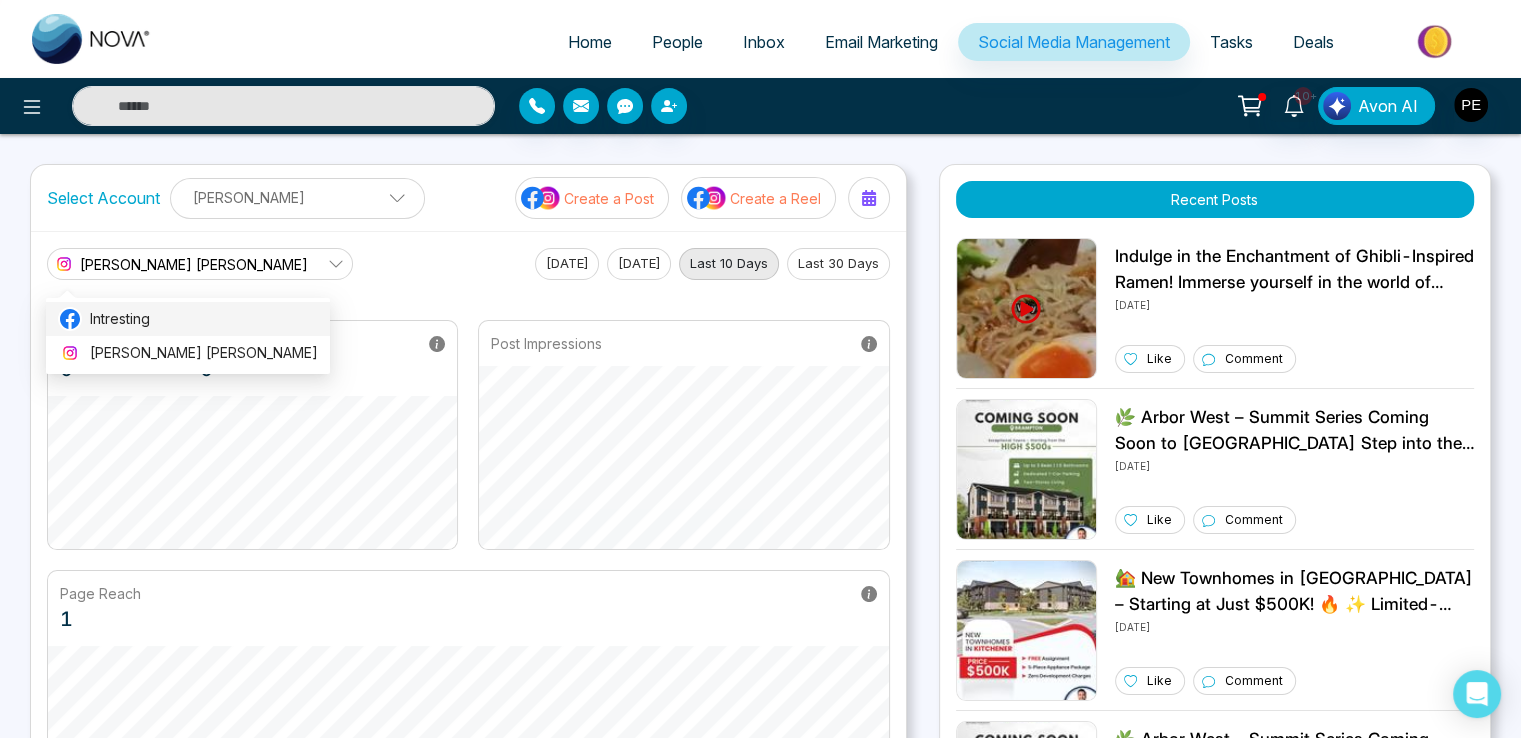 click on "Intresting" at bounding box center [204, 319] 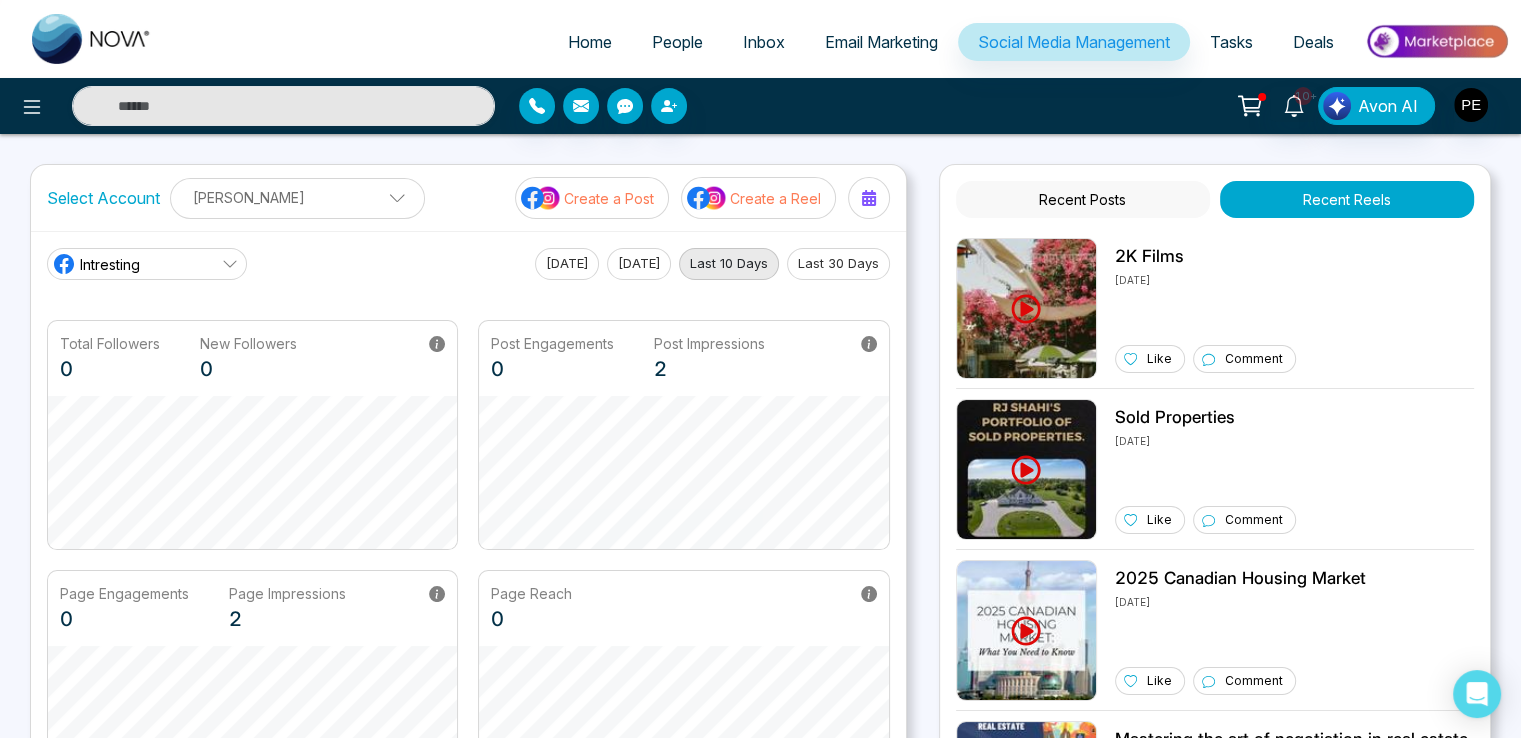 drag, startPoint x: 1286, startPoint y: 190, endPoint x: 1159, endPoint y: 190, distance: 127 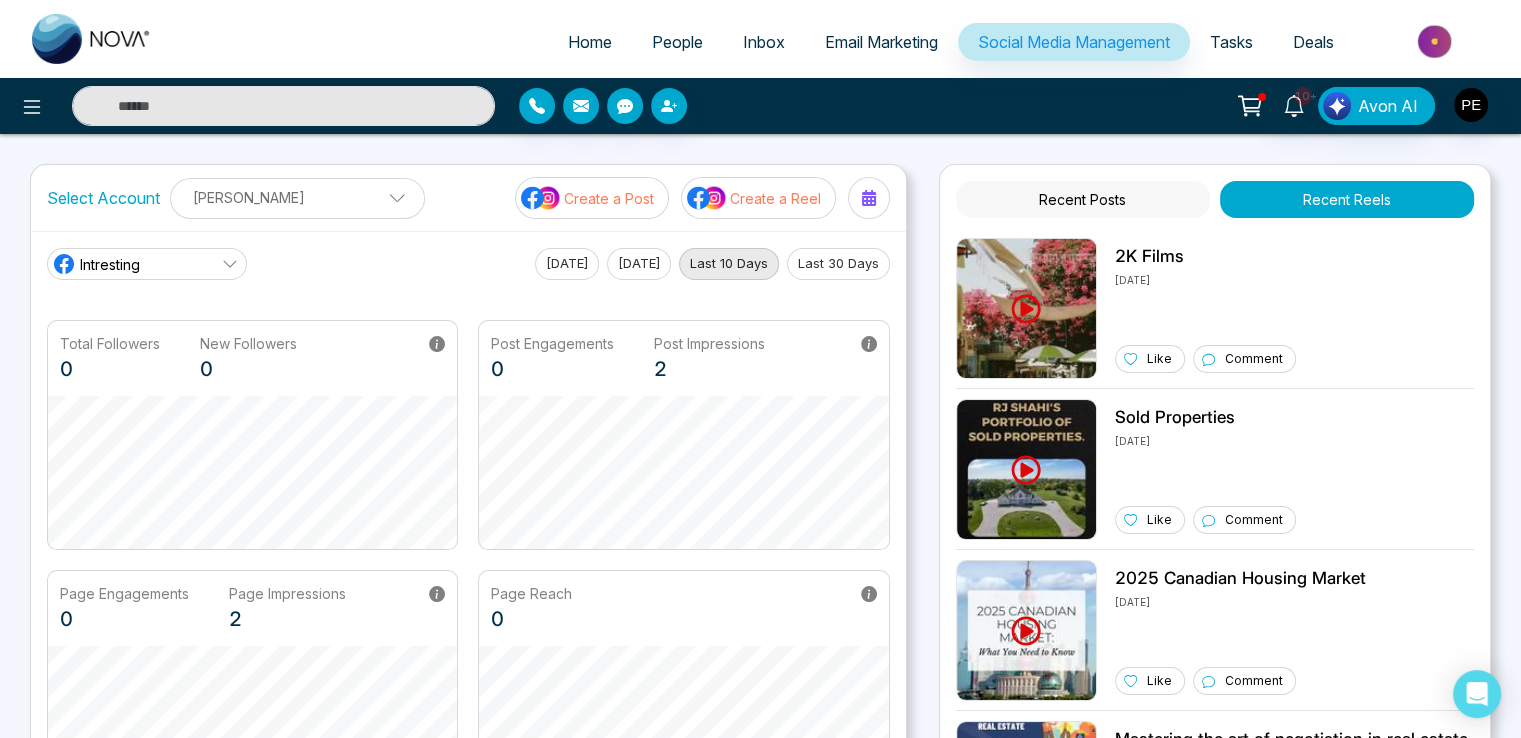 click on "Recent Reels" at bounding box center [1347, 199] 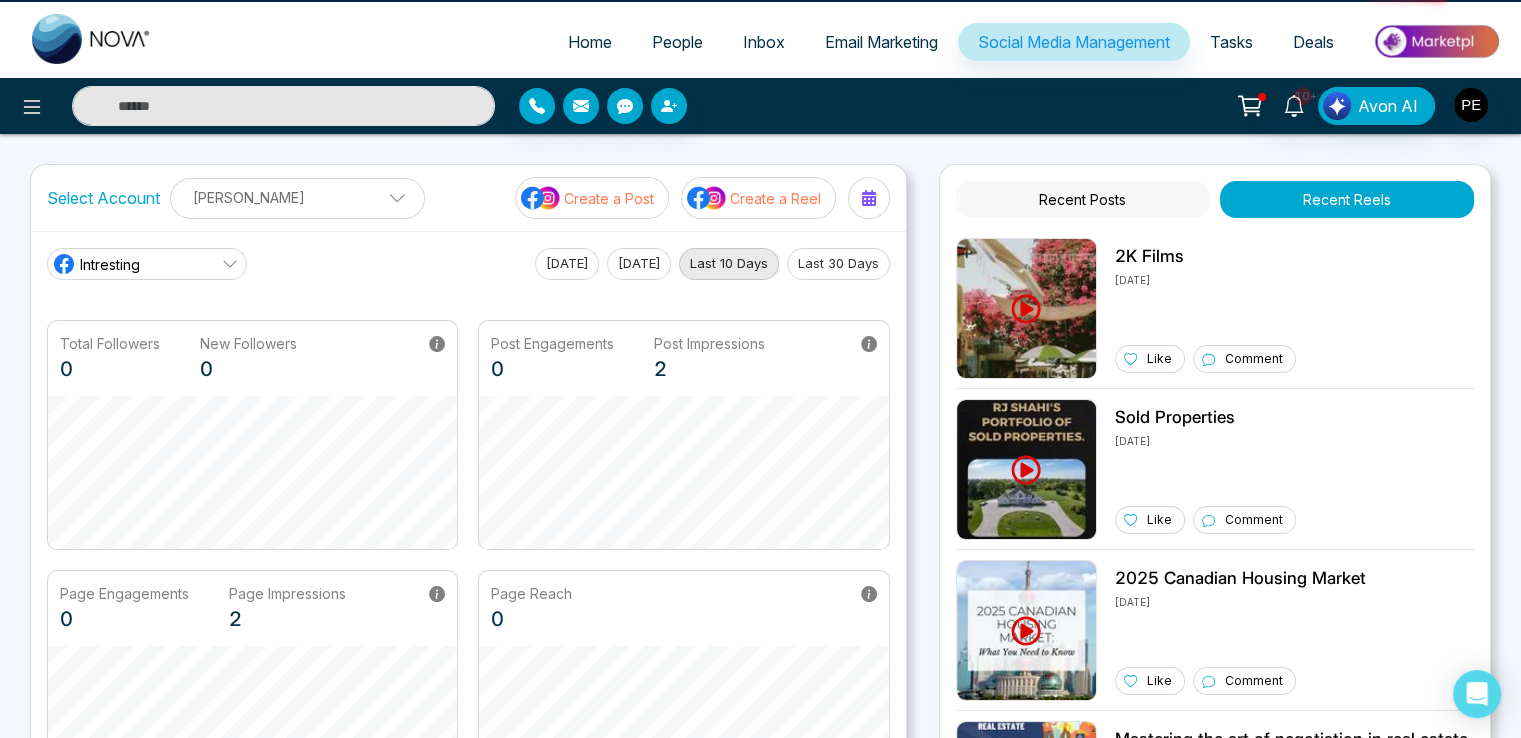 click on "Recent Posts" at bounding box center [1083, 199] 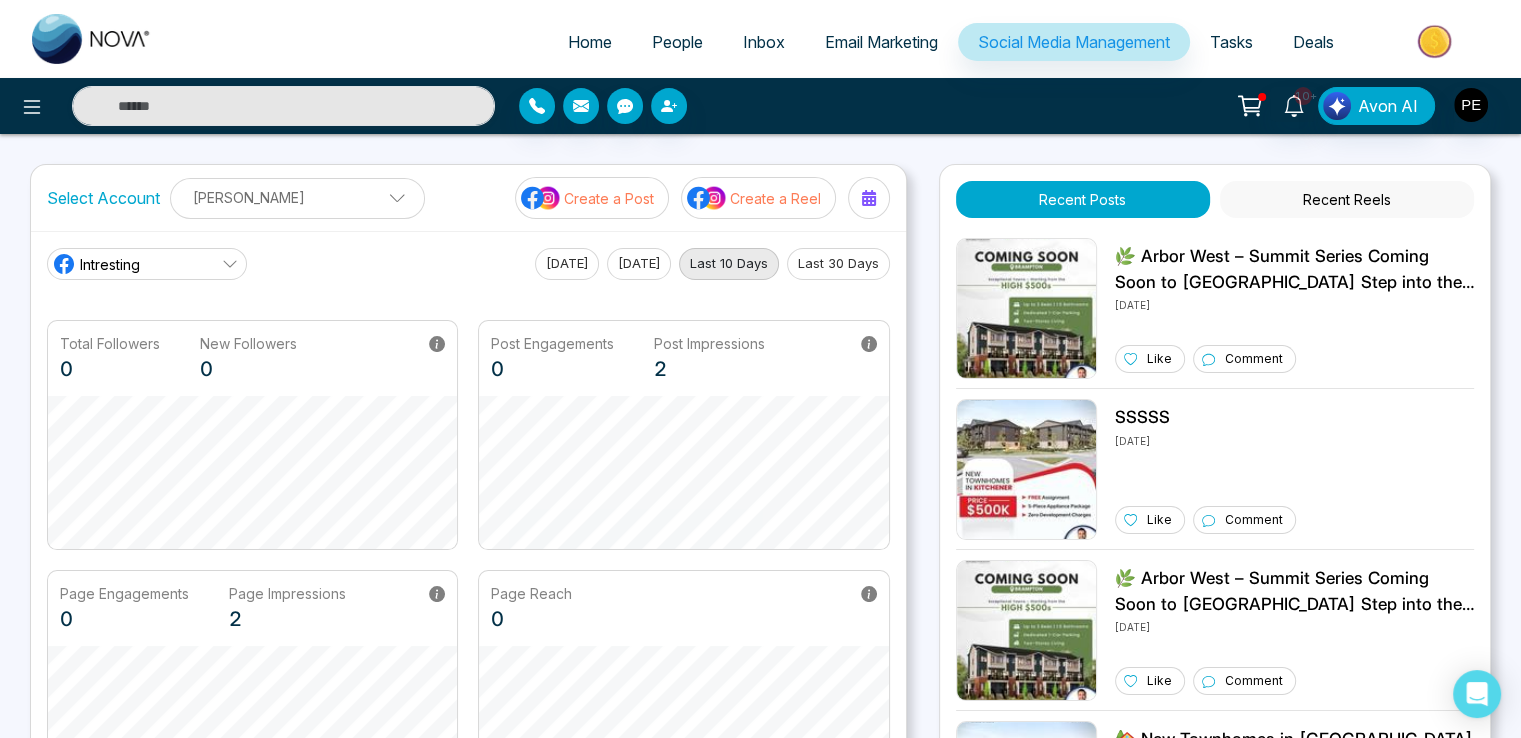 click on "Recent Reels" at bounding box center (1347, 199) 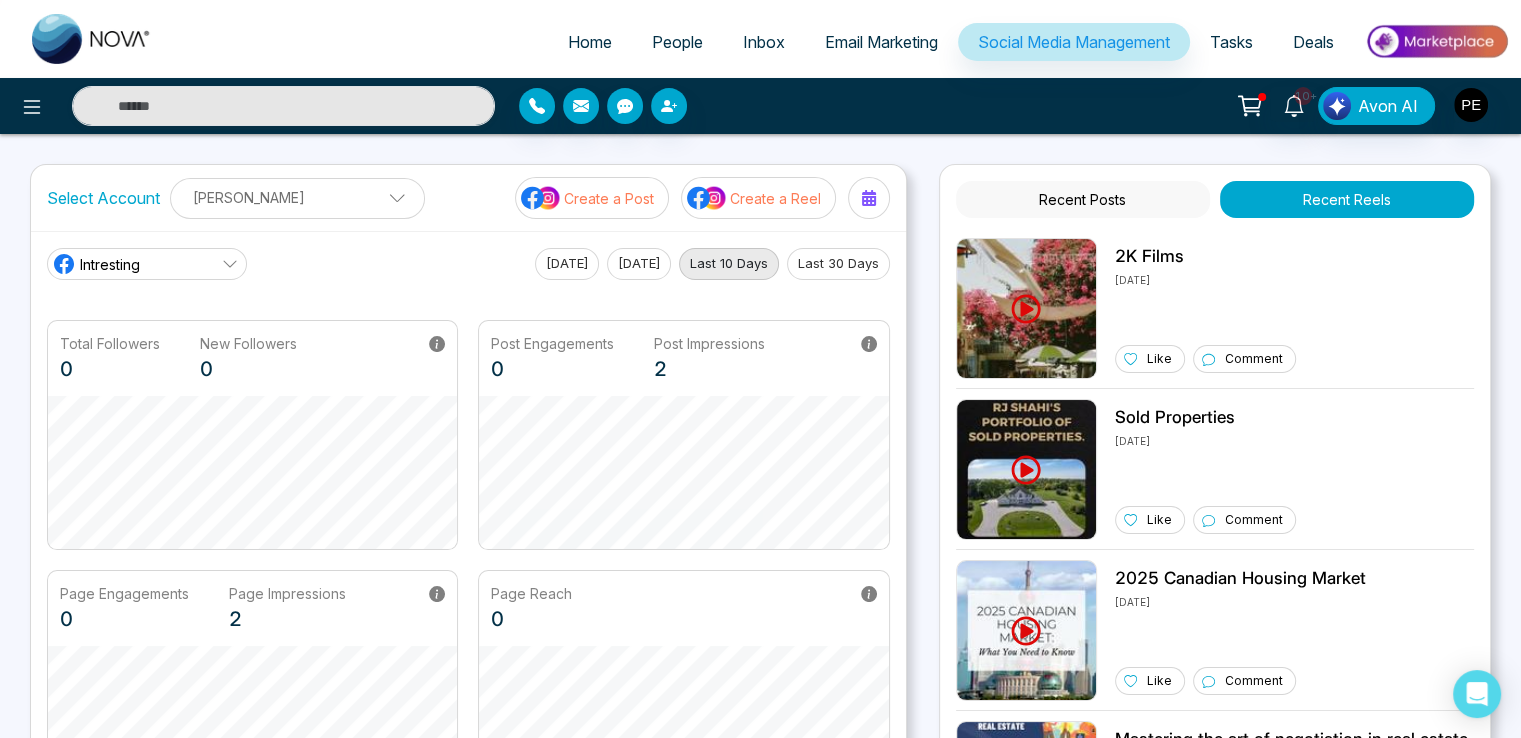 click on "Intresting Today Yesterday Last 10 Days Last 30 Days Total Followers 0 New Followers 0 Post Engagements 0 Post Impressions 2 Page Engagements 0 Page Impressions 2 Page Reach 0" at bounding box center [468, 524] 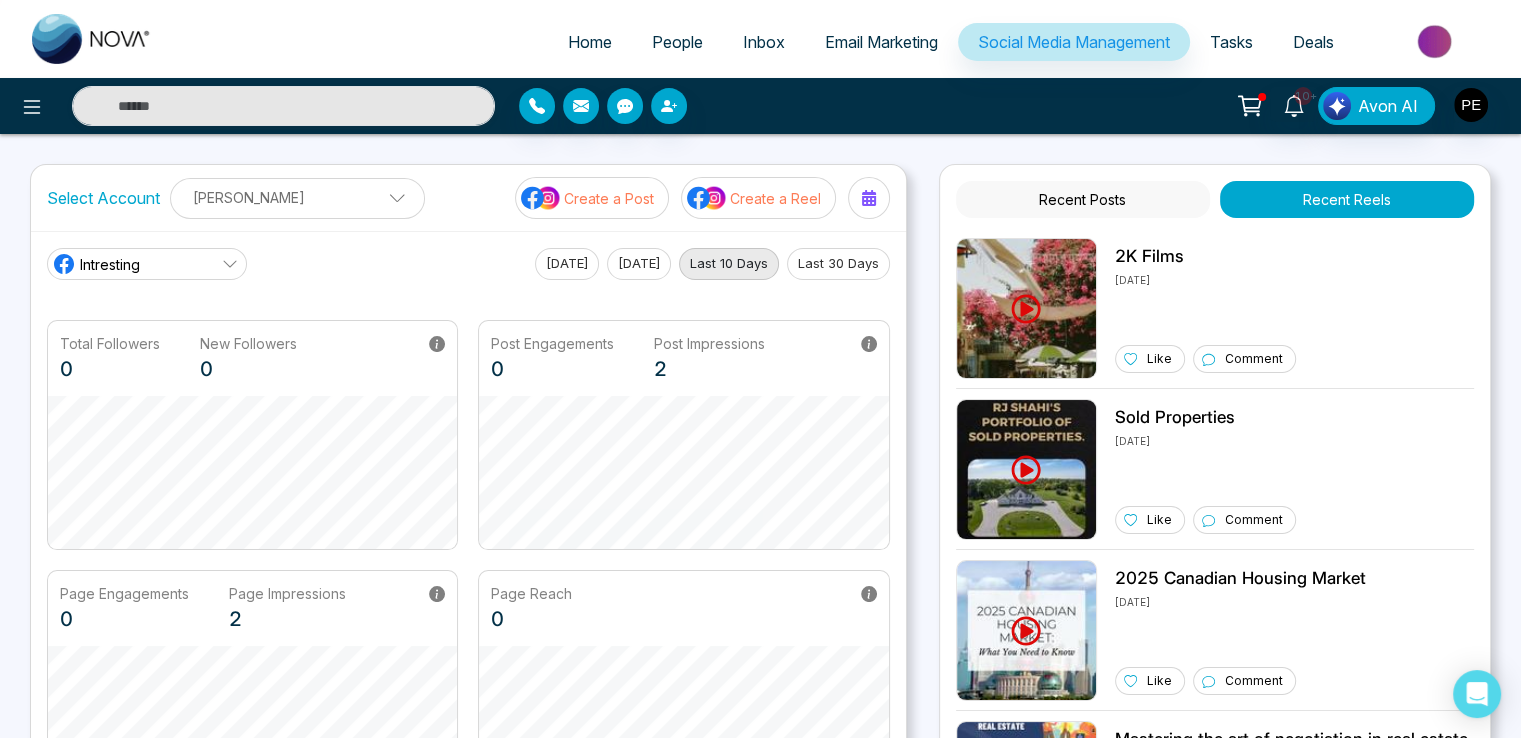 click on "Intresting" at bounding box center [110, 264] 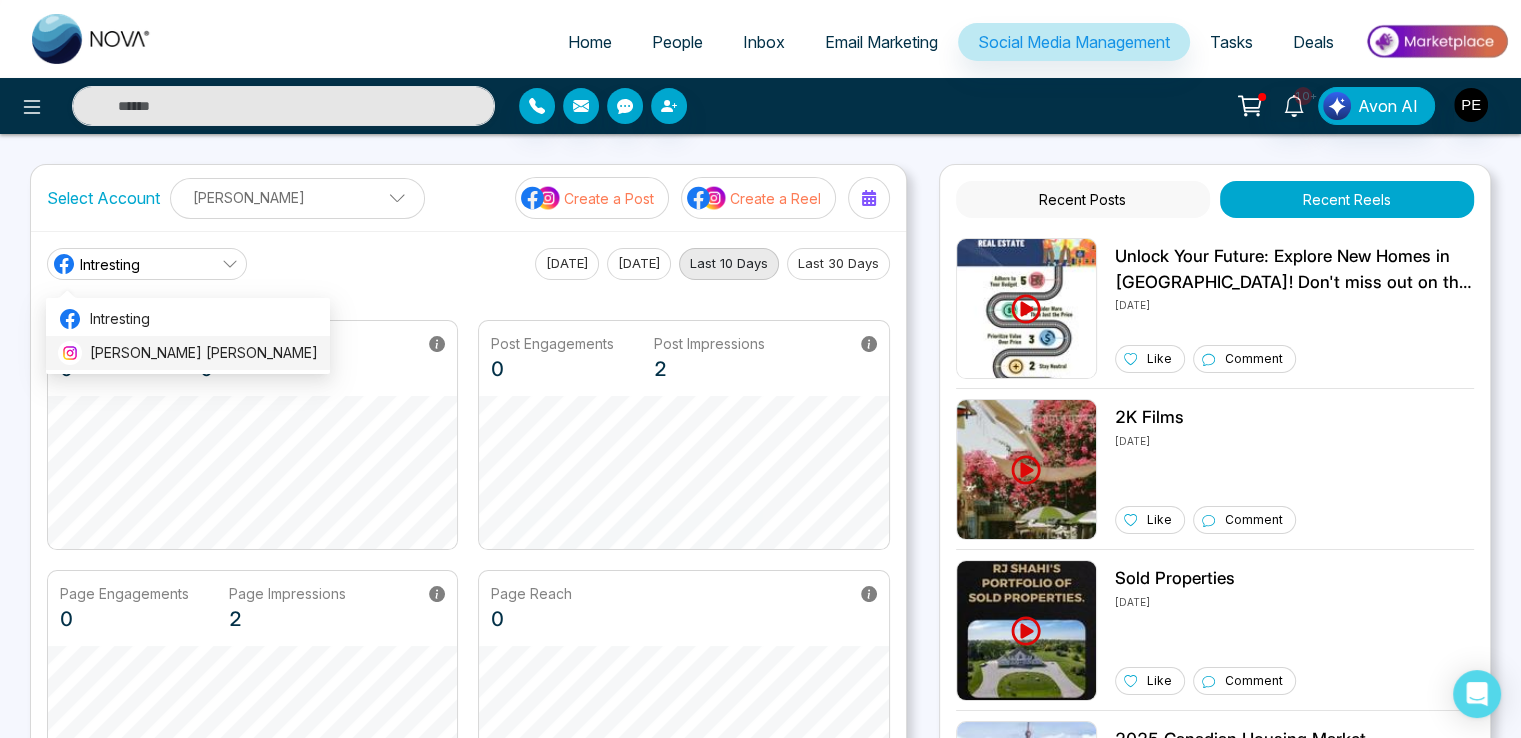 click on "[PERSON_NAME] [PERSON_NAME]" at bounding box center [204, 353] 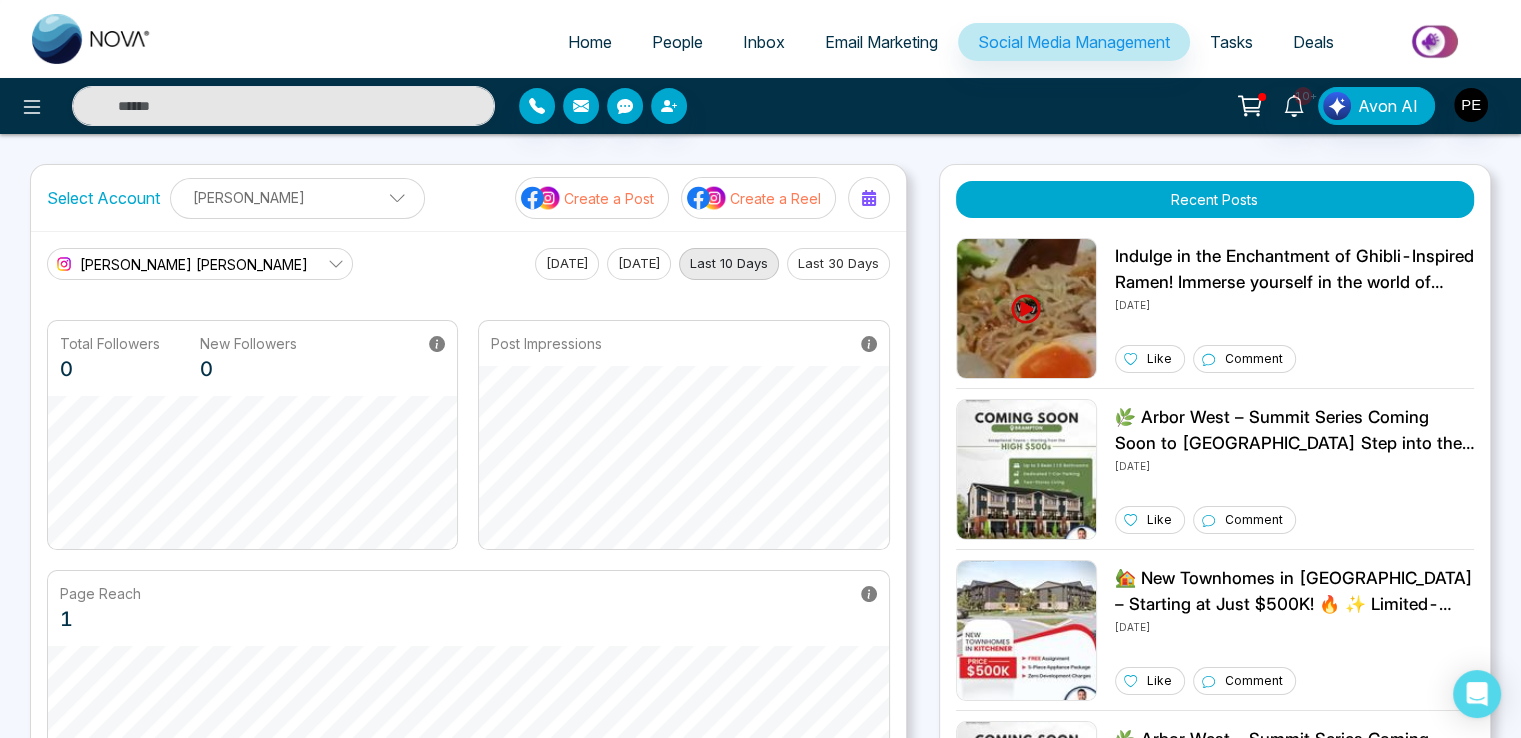 click on "Lokesh Avinash Joshi Today Yesterday Last 10 Days Last 30 Days Total Followers 0 New Followers 0 Post Impressions Page Reach 1" at bounding box center (468, 523) 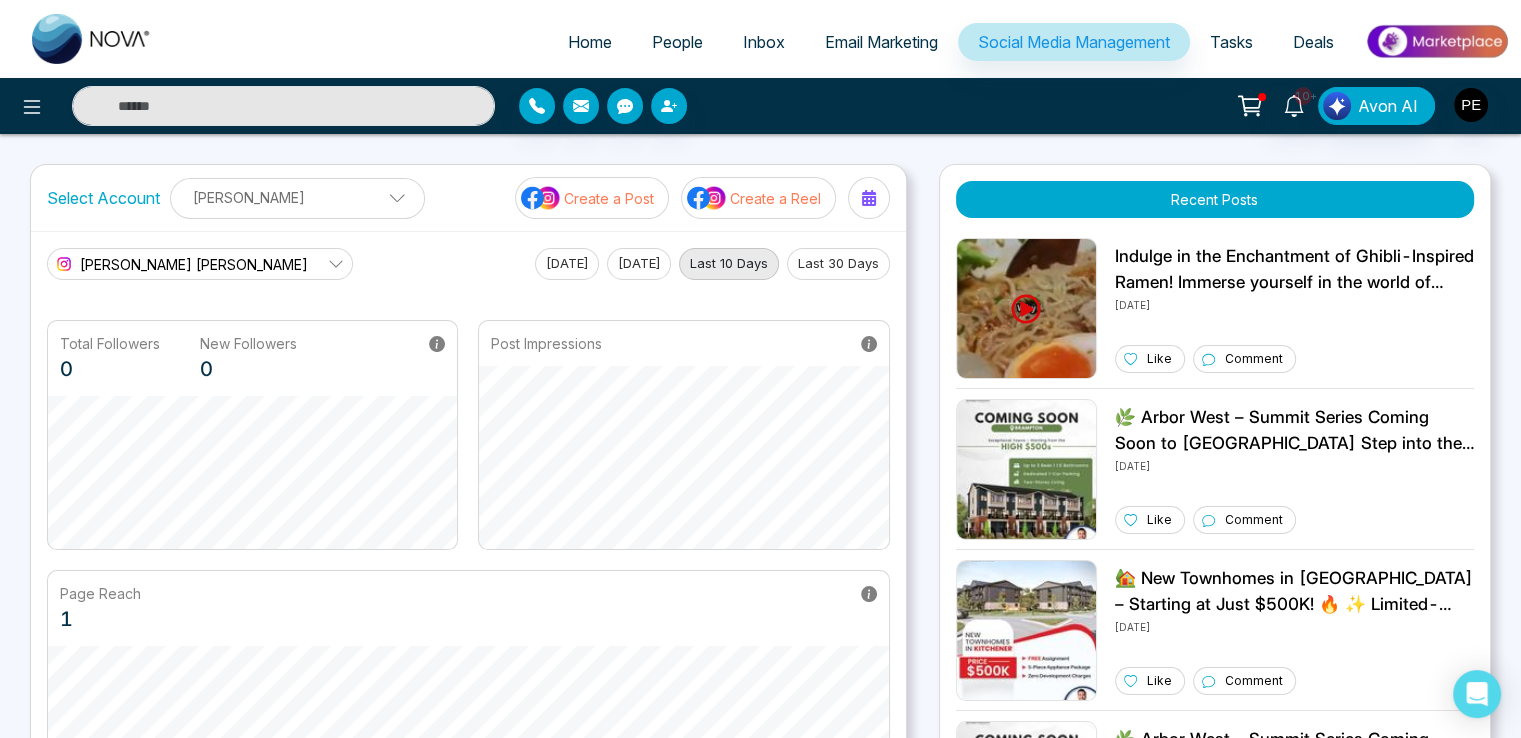 click on "[PERSON_NAME] [PERSON_NAME]" at bounding box center (194, 264) 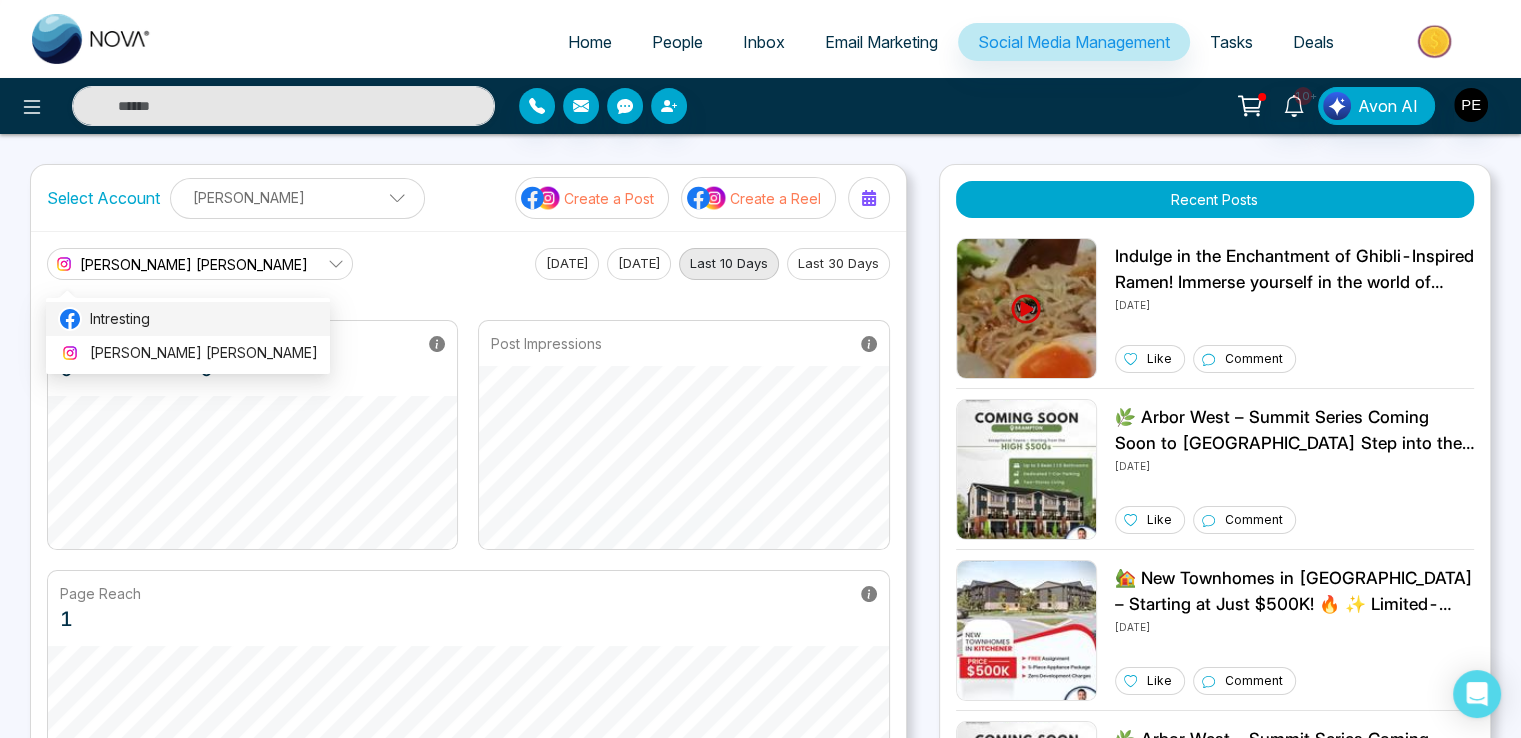 click on "Intresting" at bounding box center [204, 319] 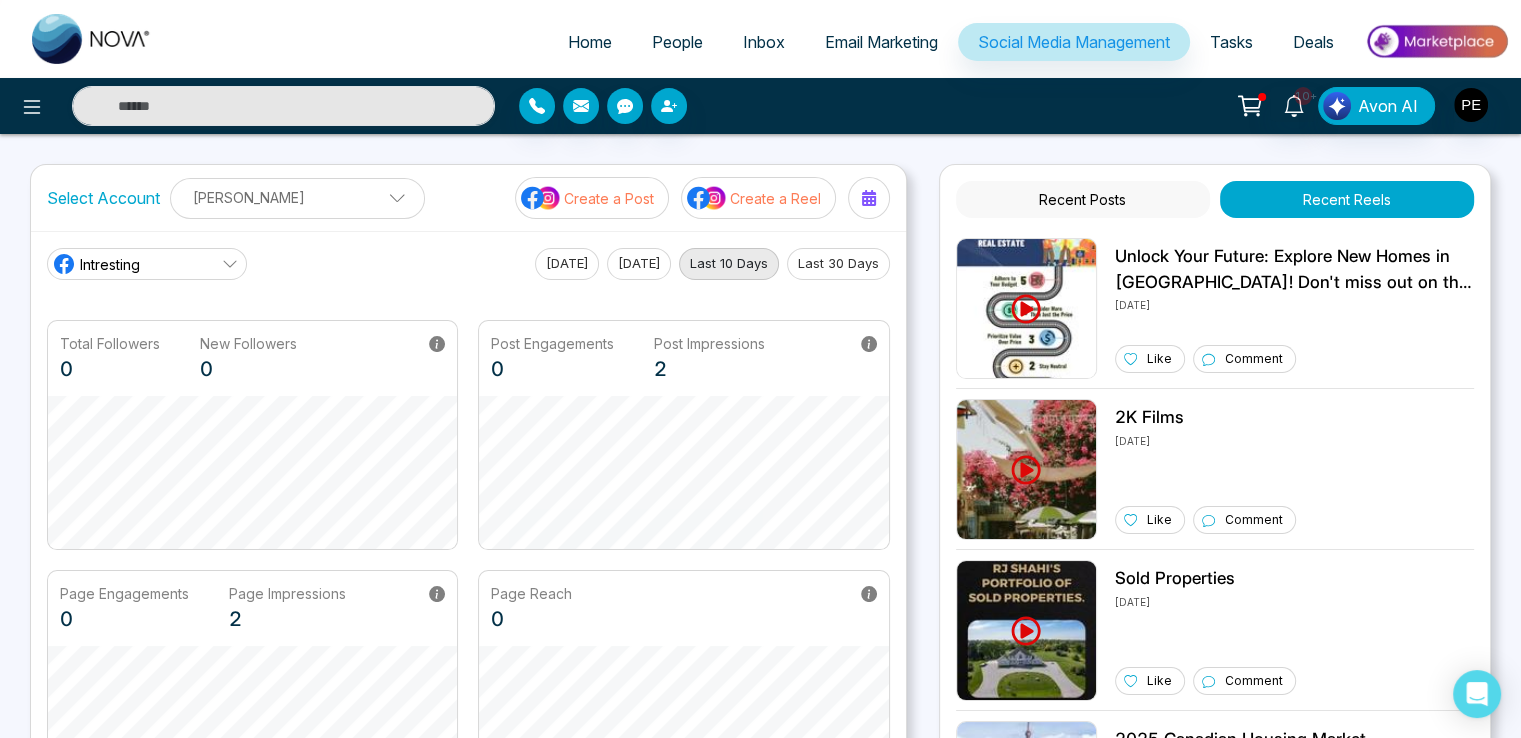 click on "Intresting" at bounding box center (147, 264) 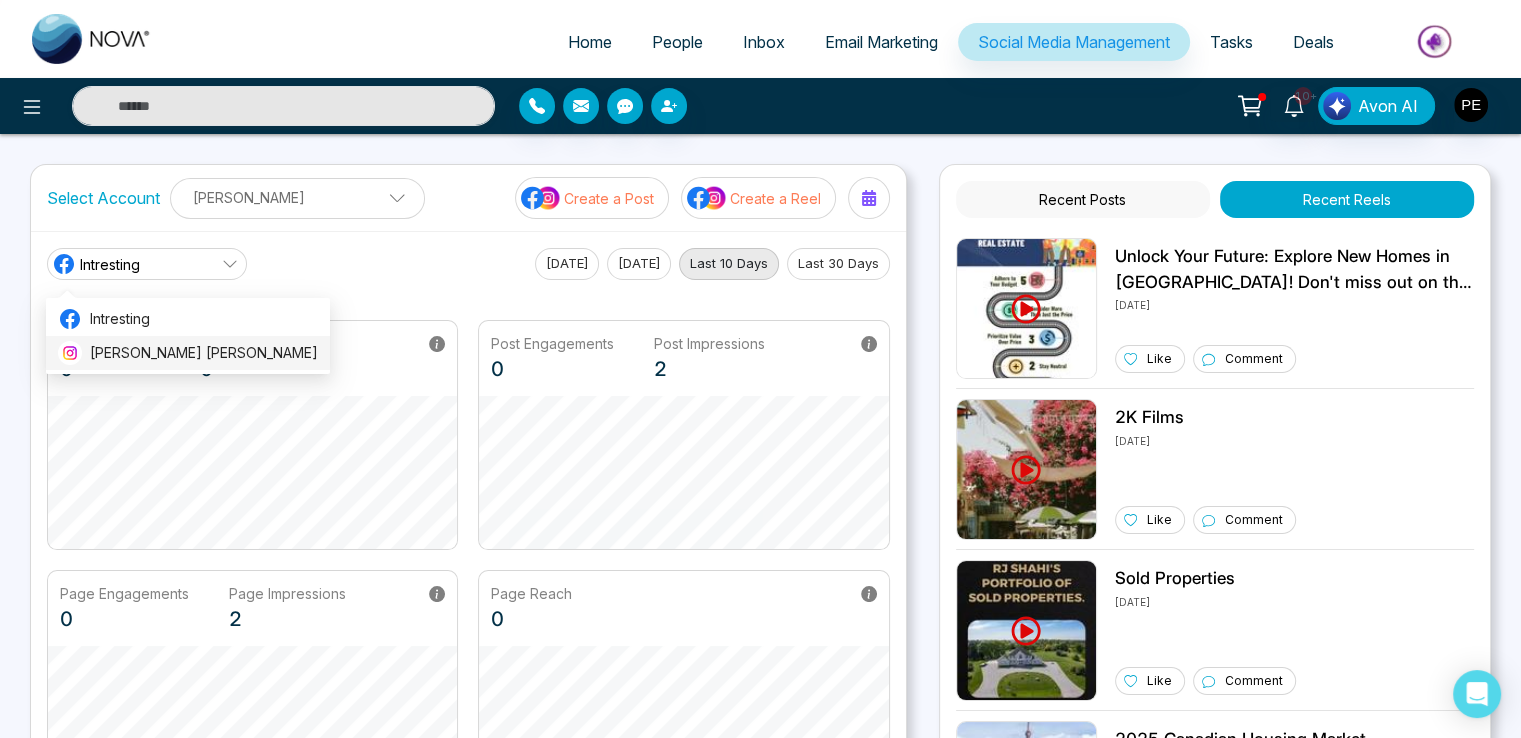 click on "[PERSON_NAME] [PERSON_NAME]" at bounding box center (204, 353) 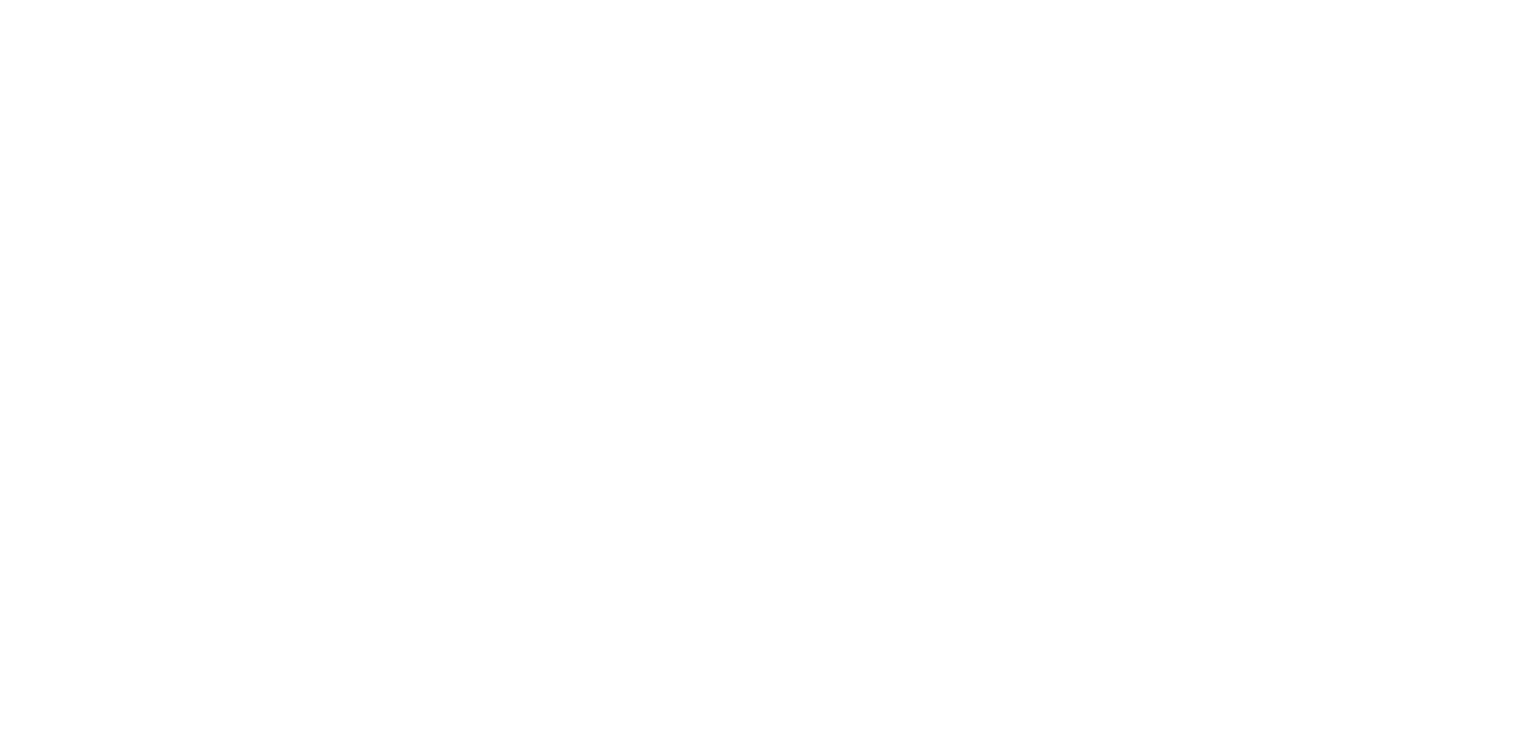 scroll, scrollTop: 0, scrollLeft: 0, axis: both 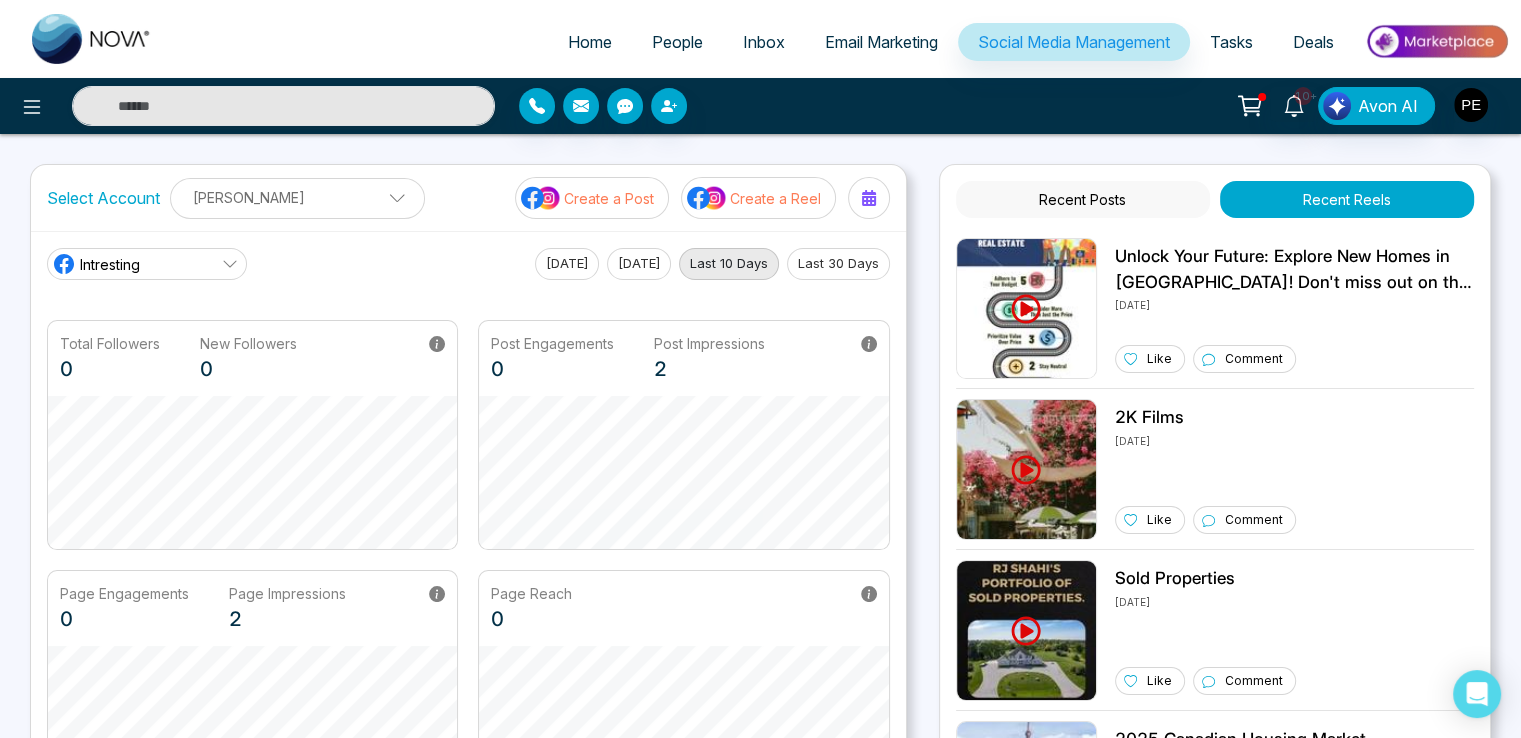 click on "Intresting" at bounding box center [147, 264] 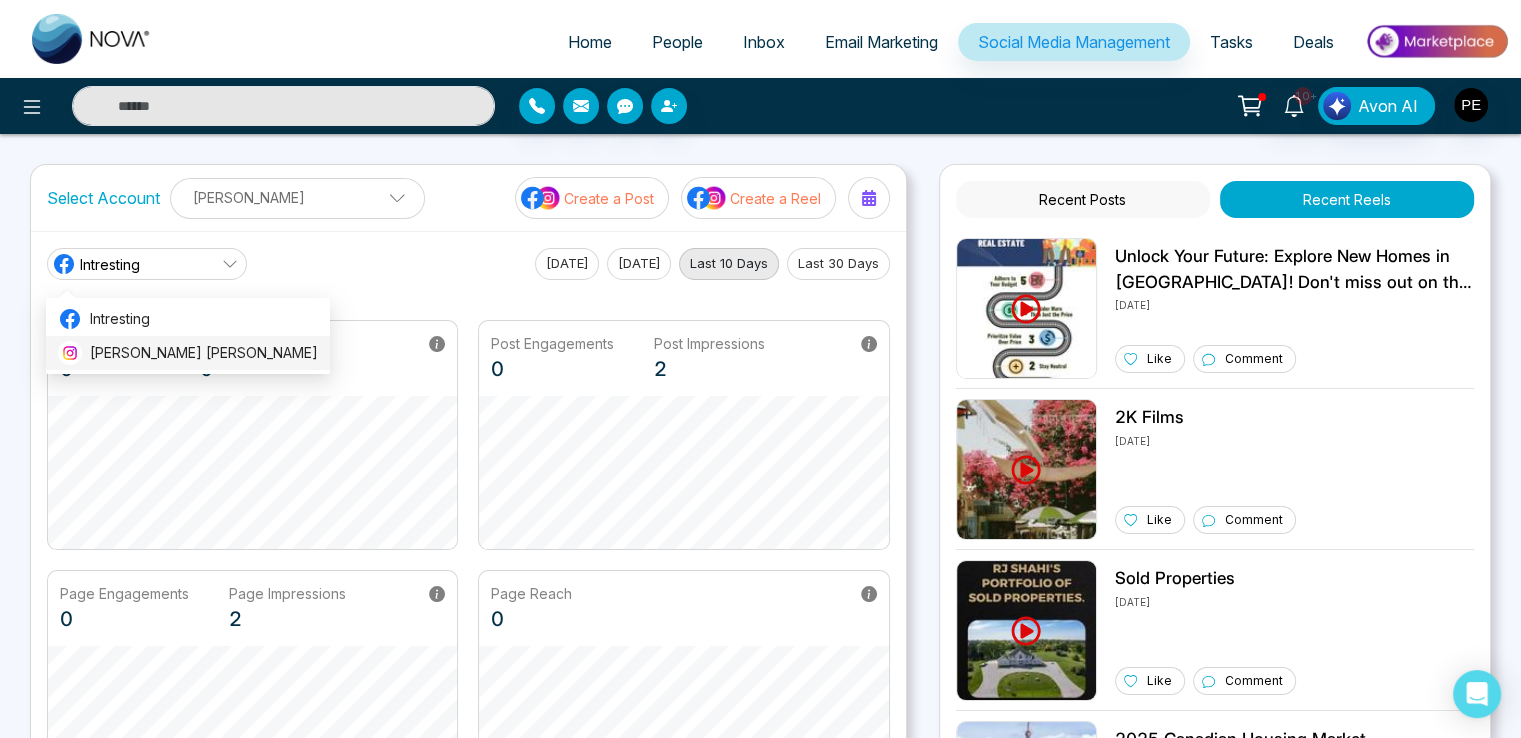 click on "[PERSON_NAME] [PERSON_NAME]" at bounding box center (204, 353) 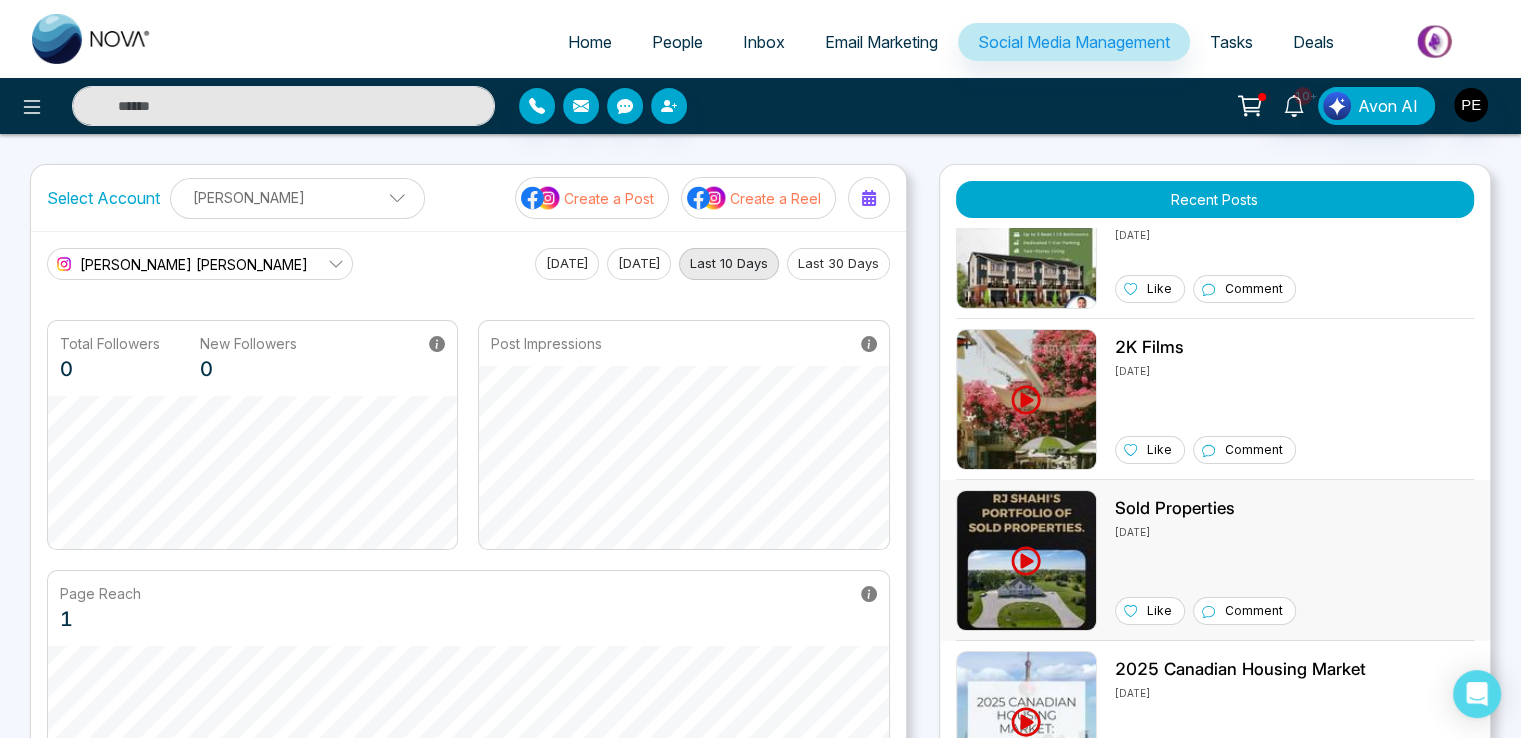 scroll, scrollTop: 600, scrollLeft: 0, axis: vertical 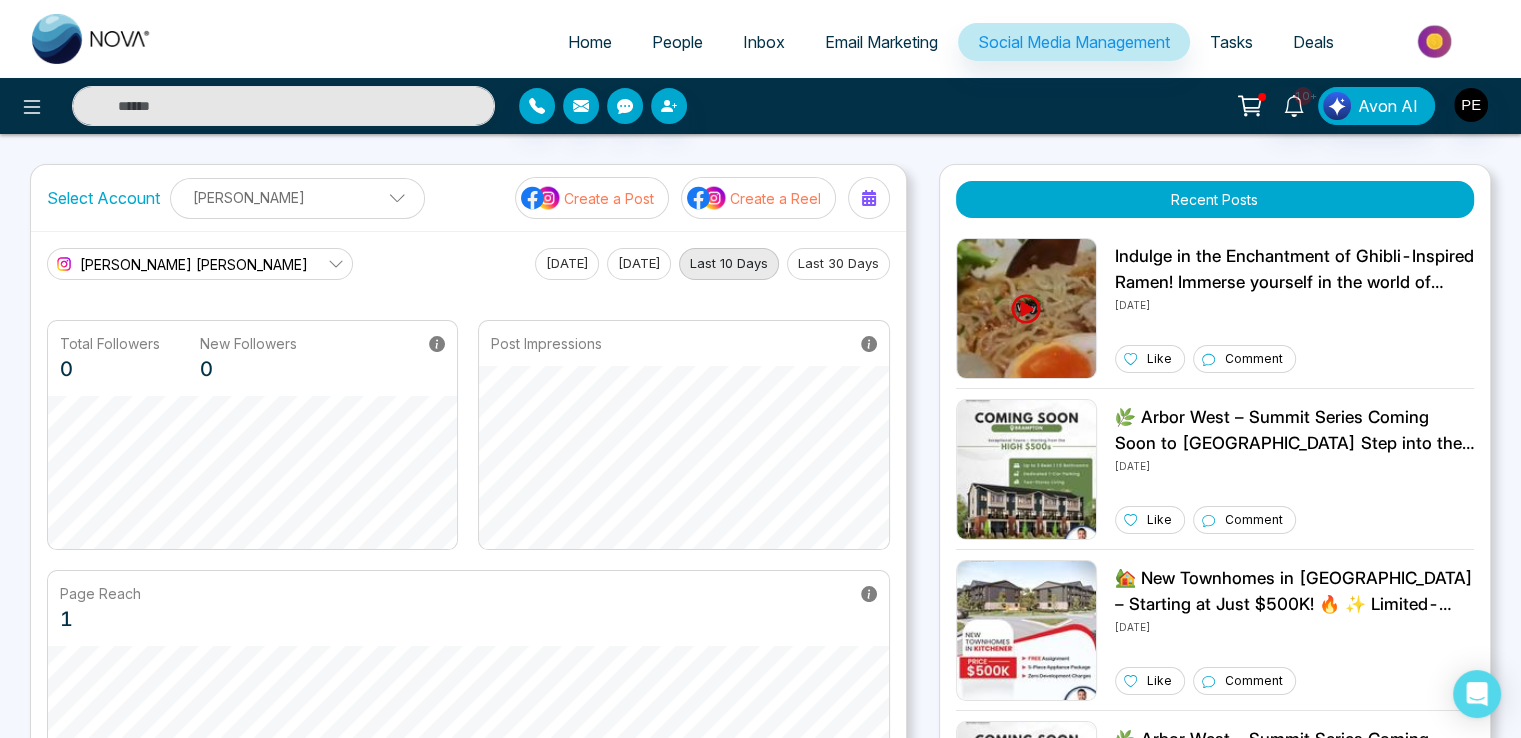 click on "[PERSON_NAME] [PERSON_NAME]" at bounding box center [194, 264] 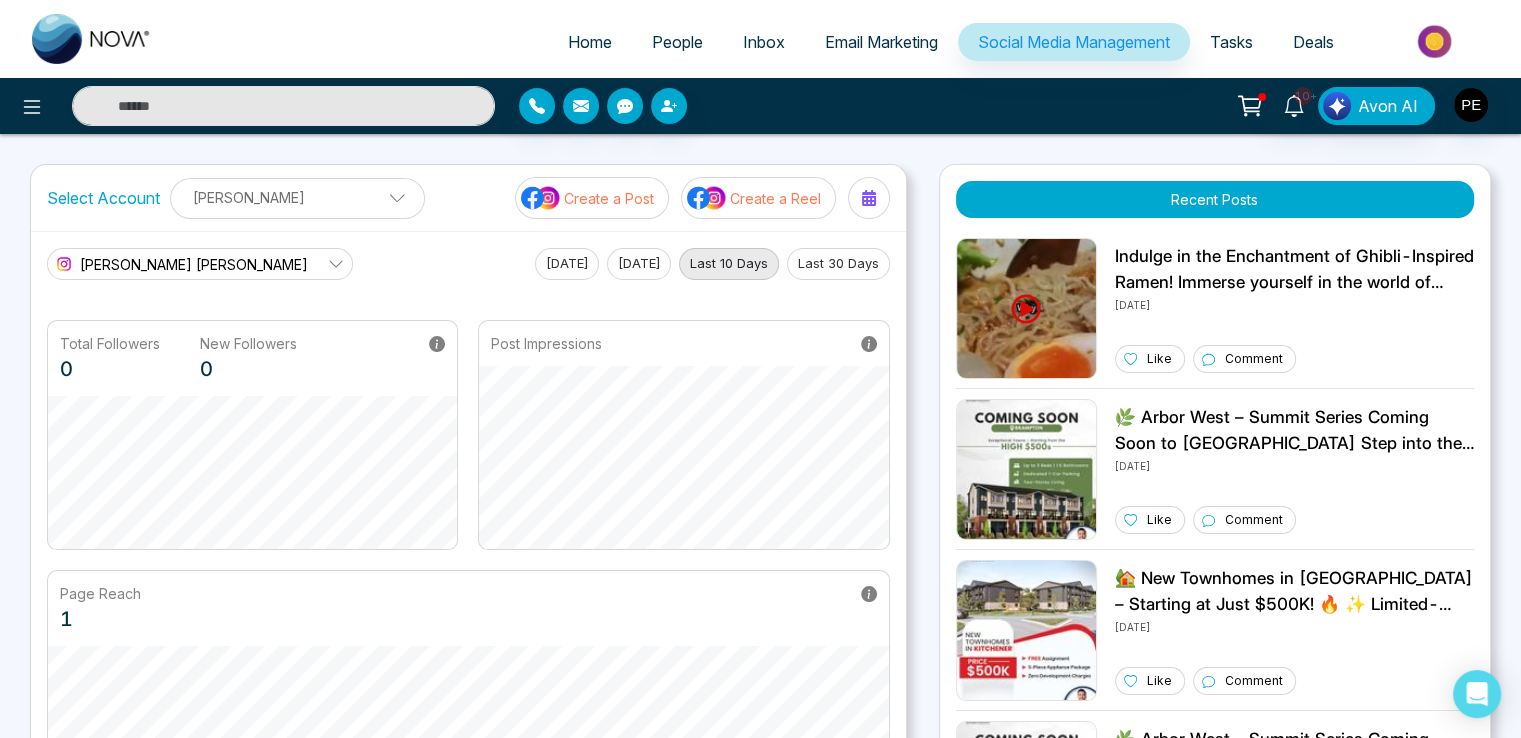 click at bounding box center [707, 198] 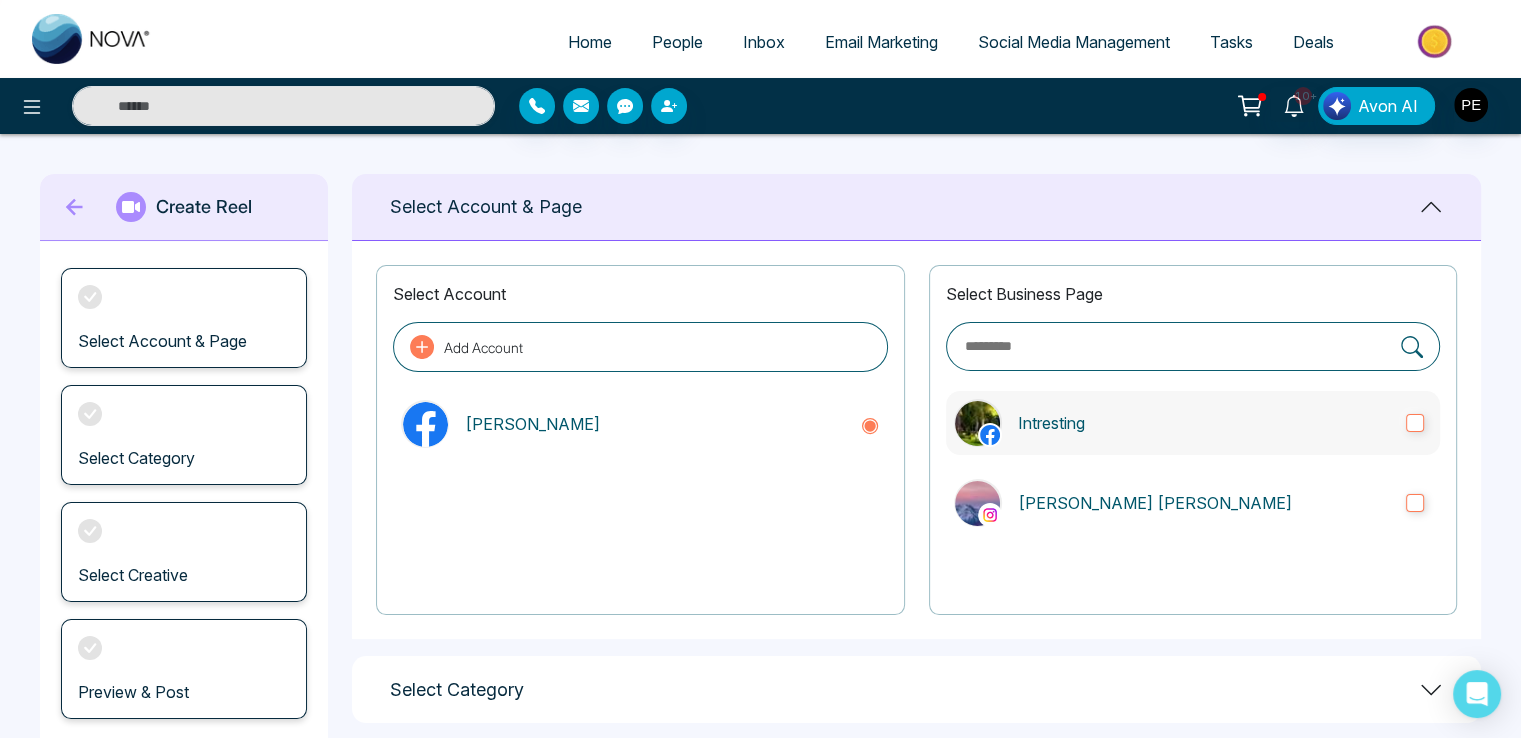 click on "Intresting" at bounding box center (1204, 423) 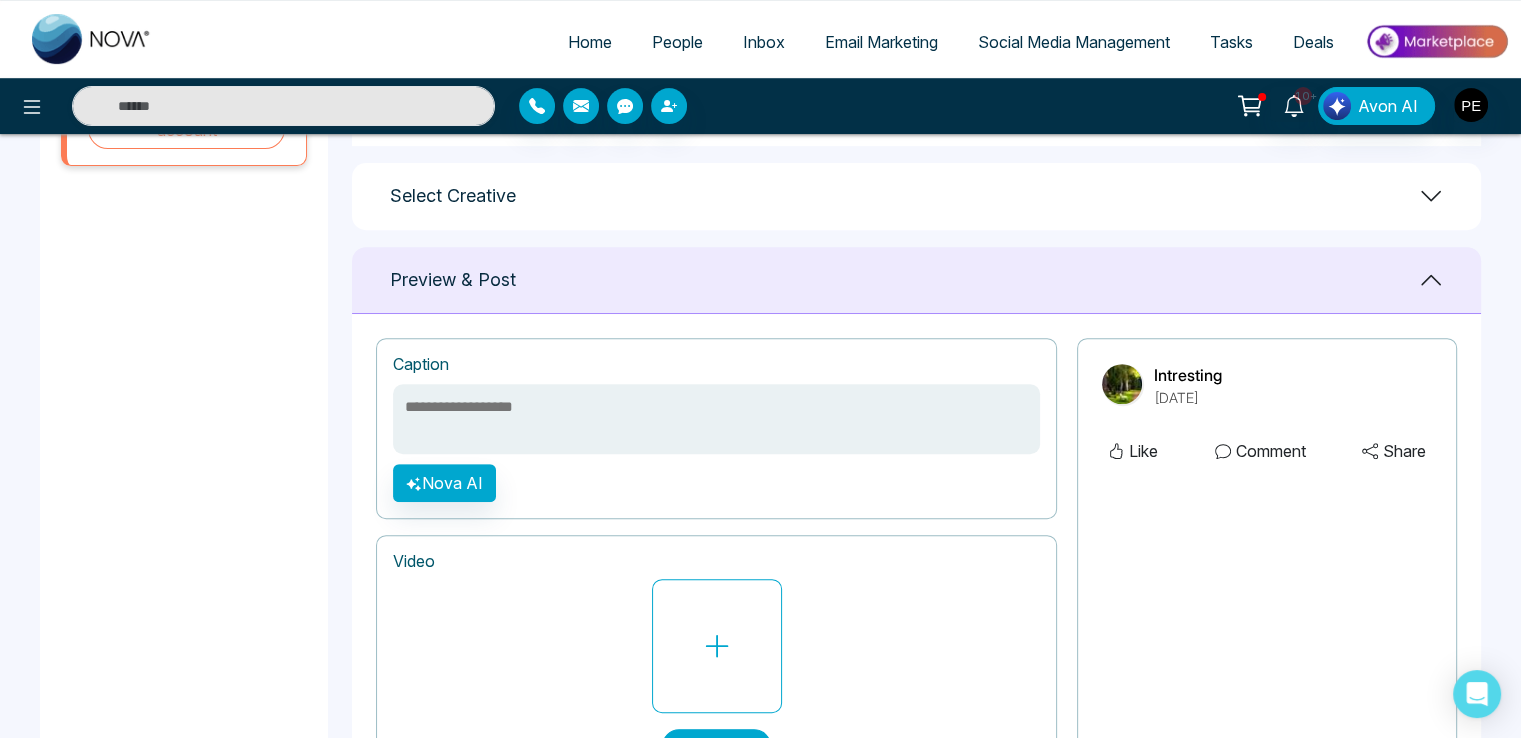 scroll, scrollTop: 878, scrollLeft: 0, axis: vertical 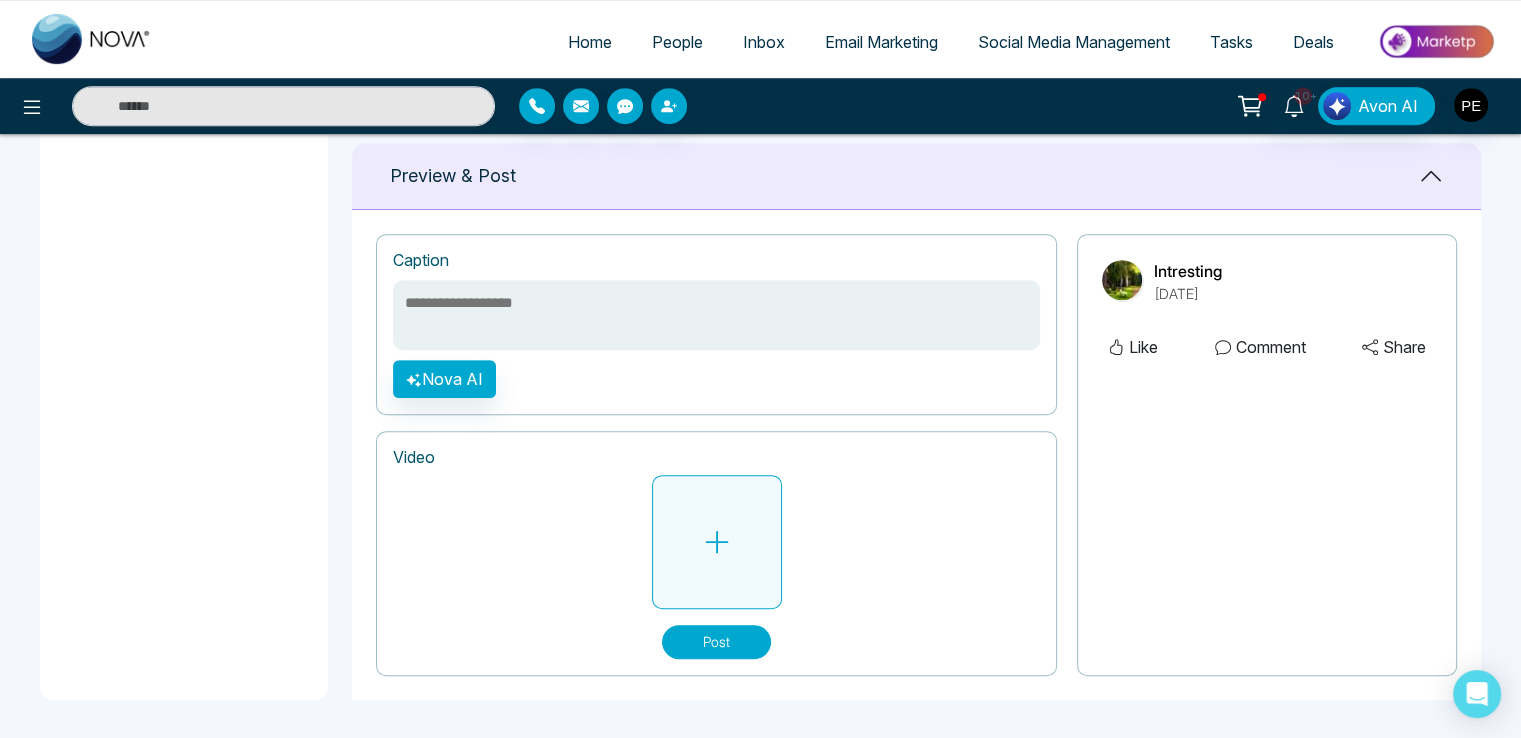 click at bounding box center [717, 542] 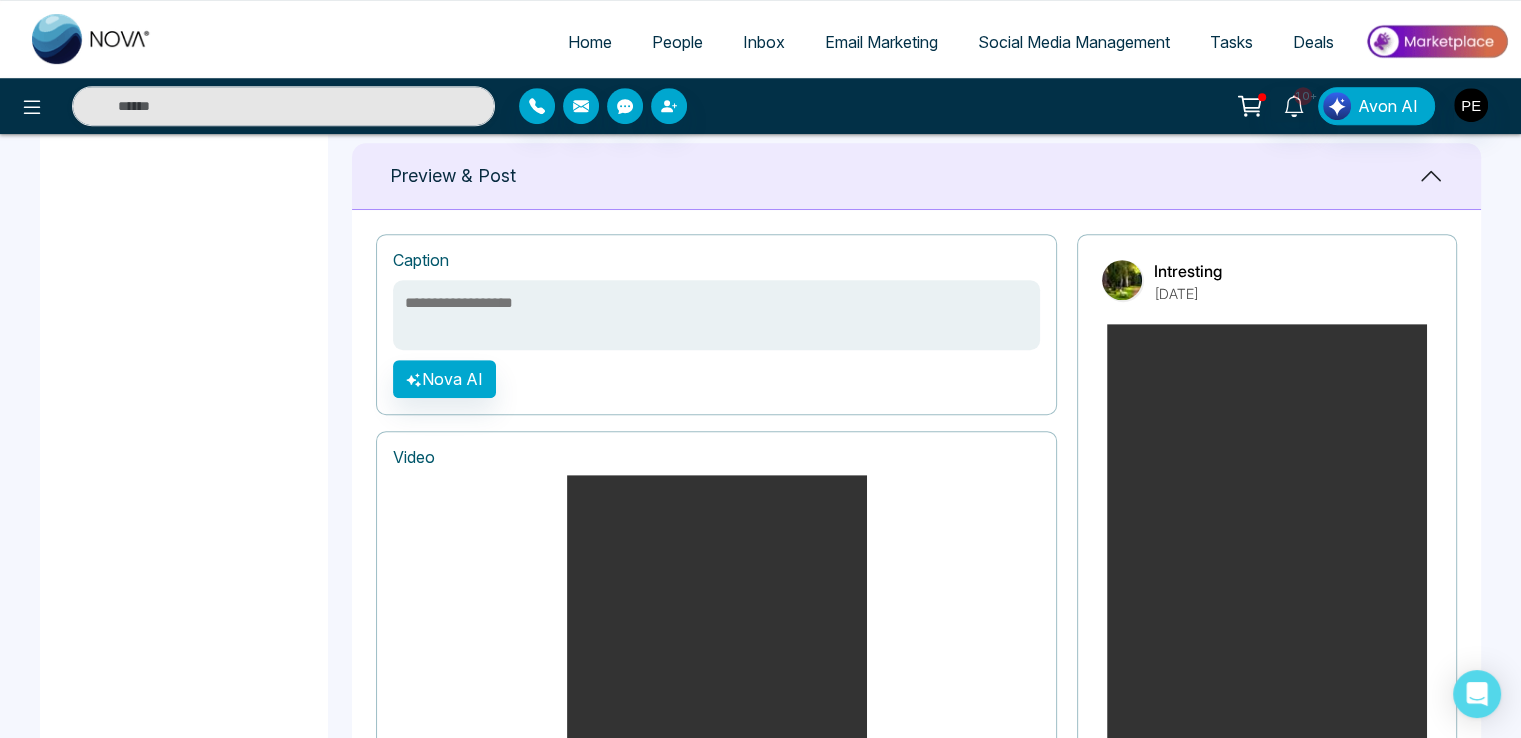 click at bounding box center [716, 315] 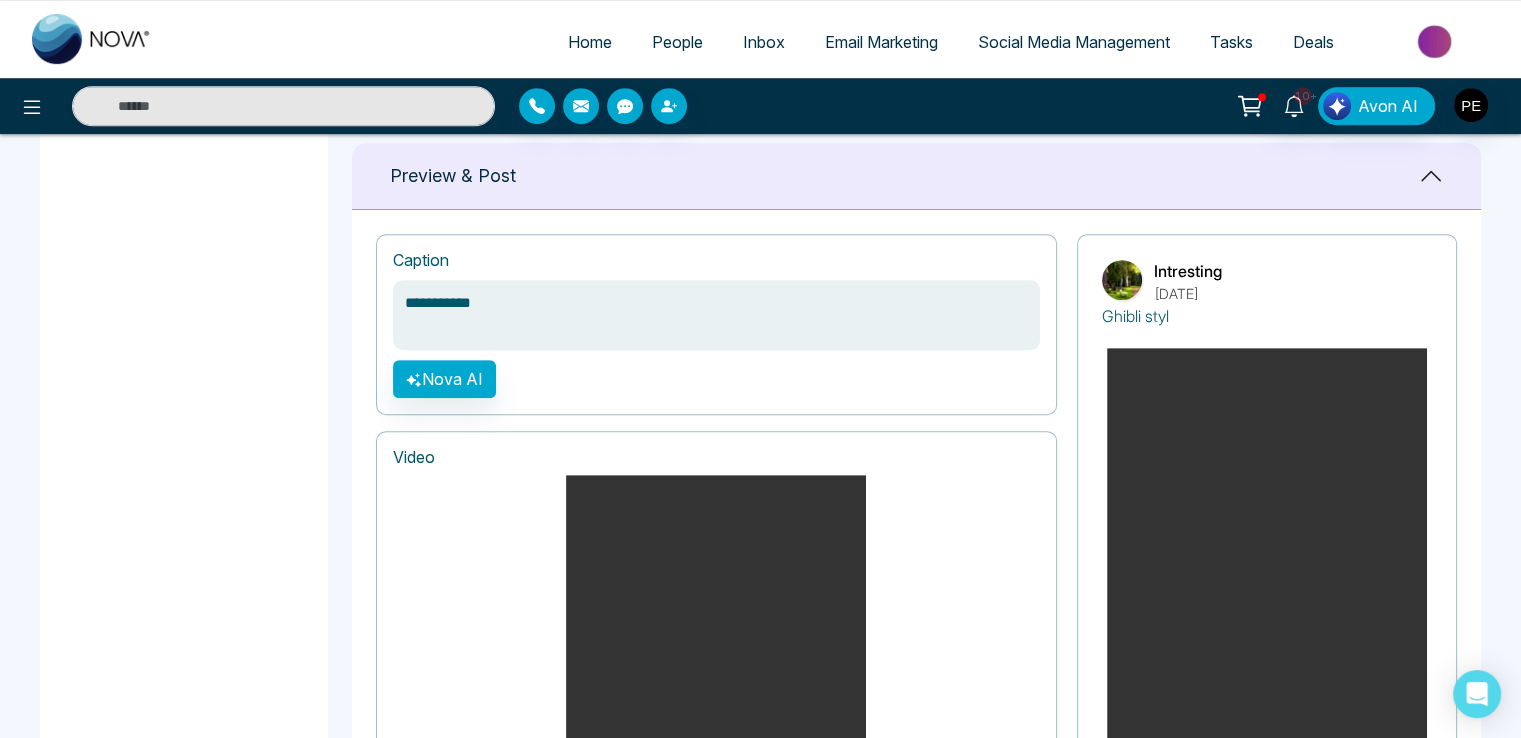 type on "**********" 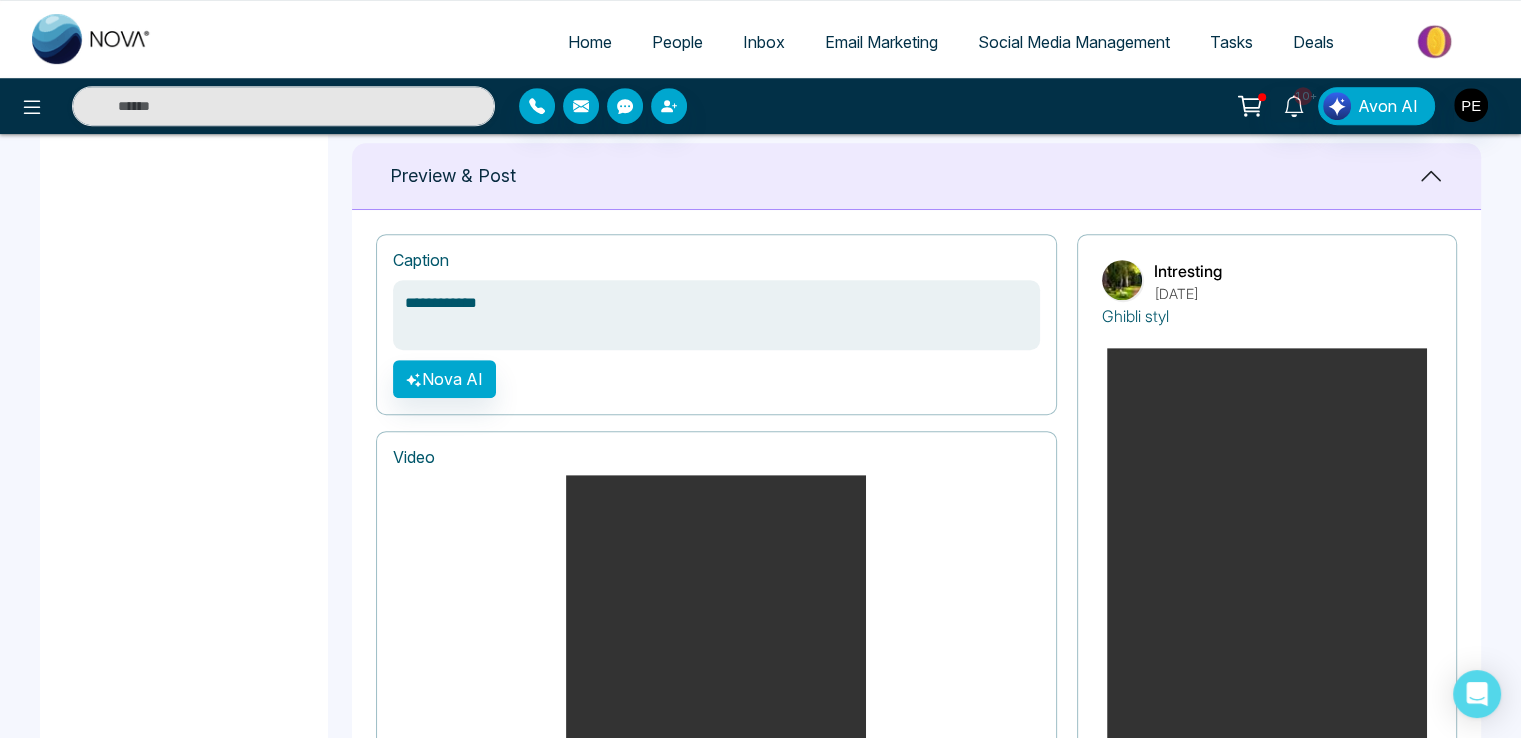 type on "**********" 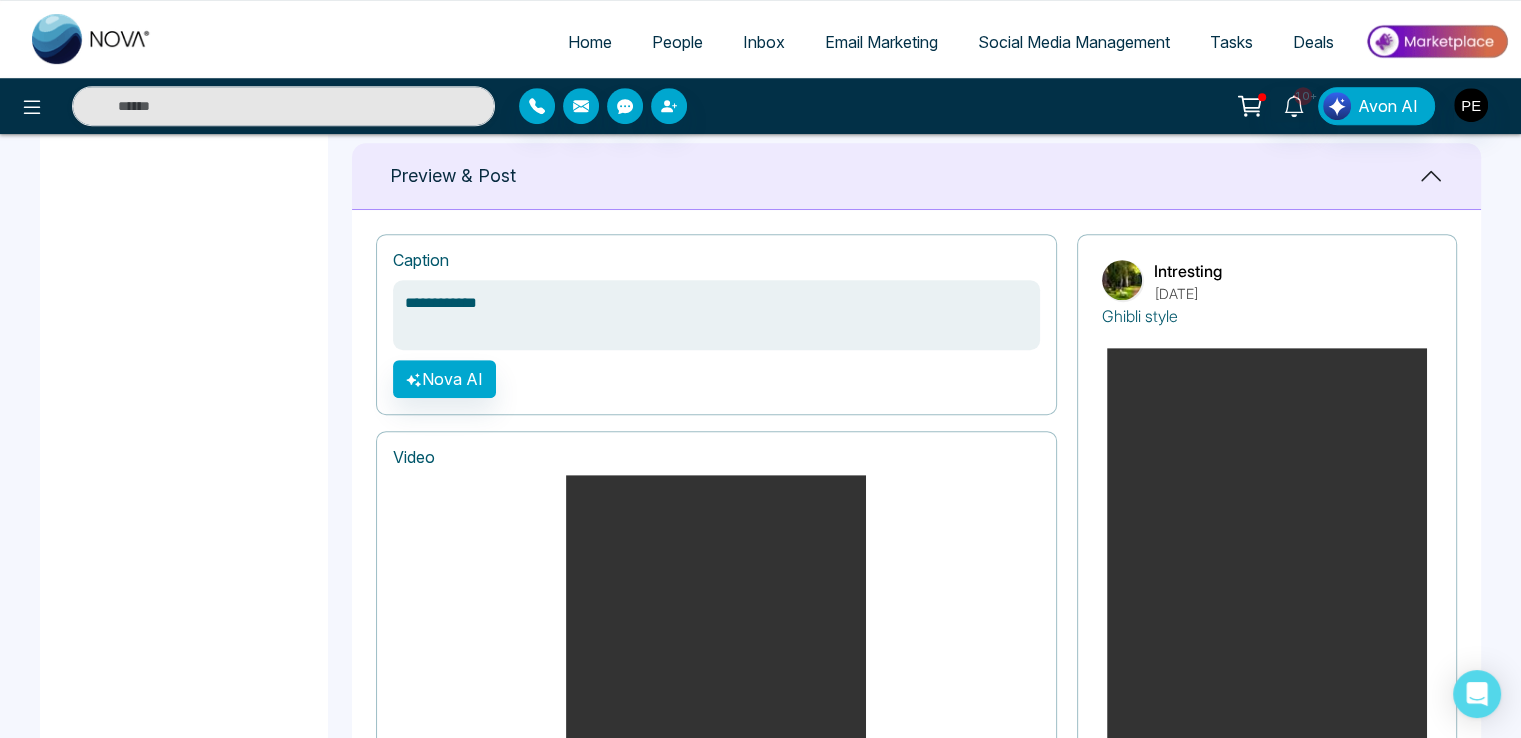 type on "**********" 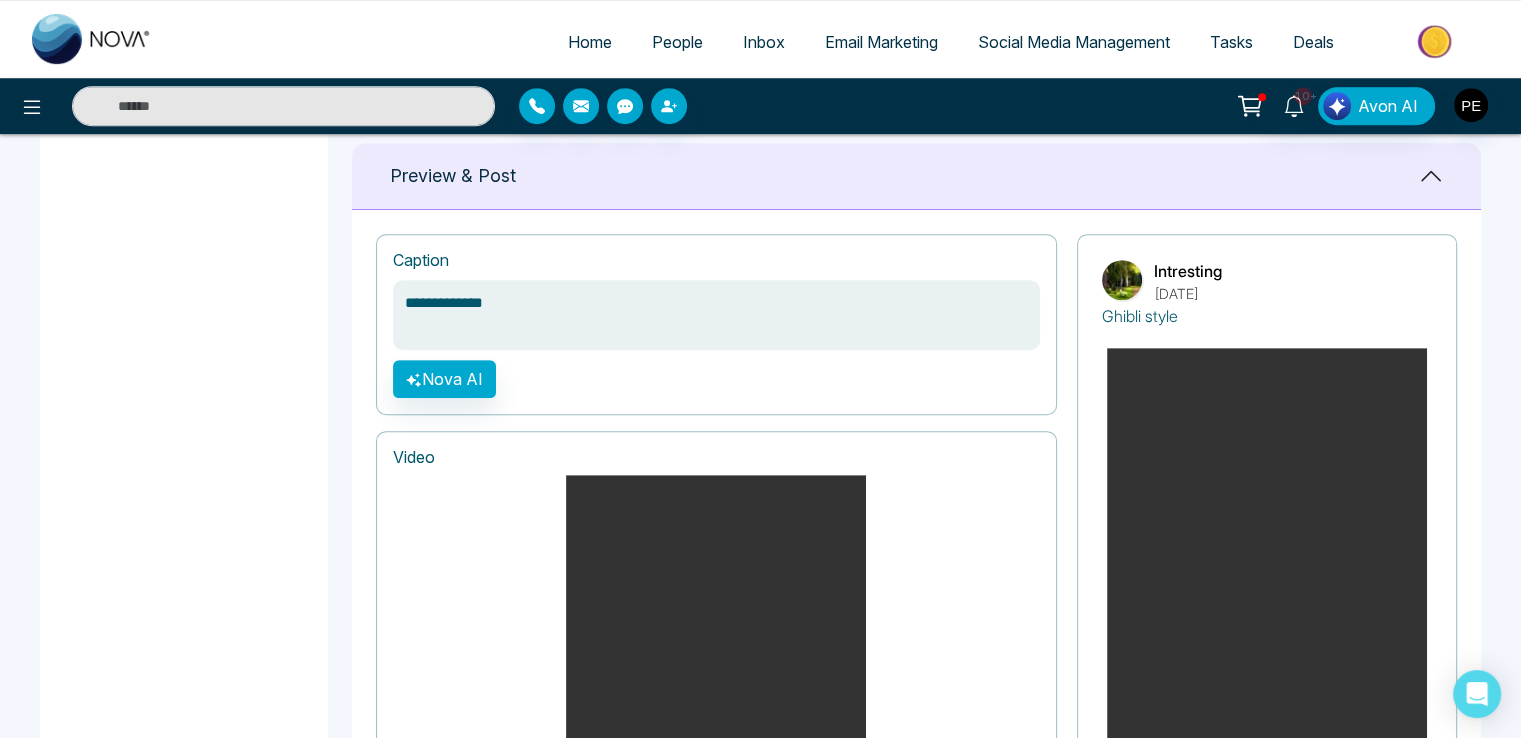 type on "**********" 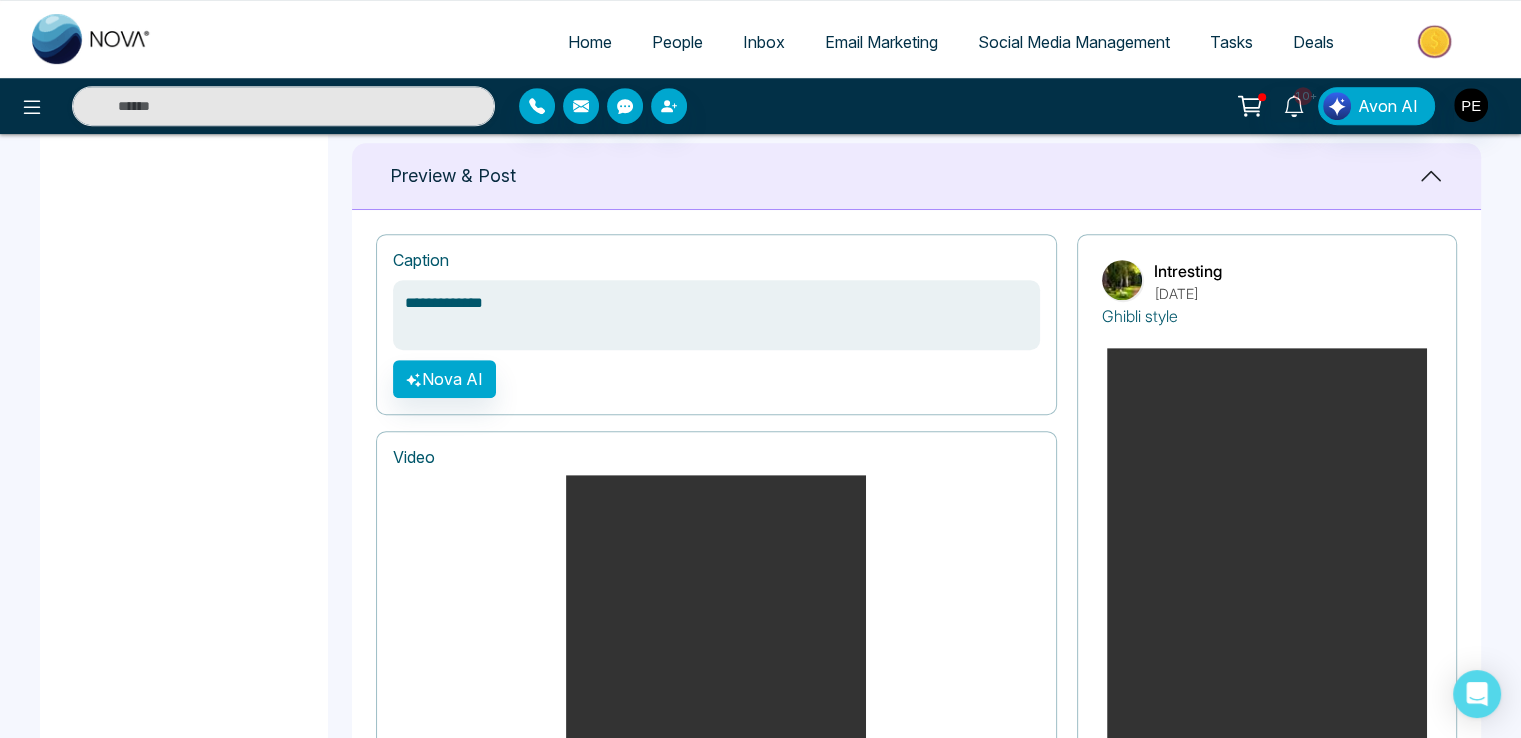 type on "**********" 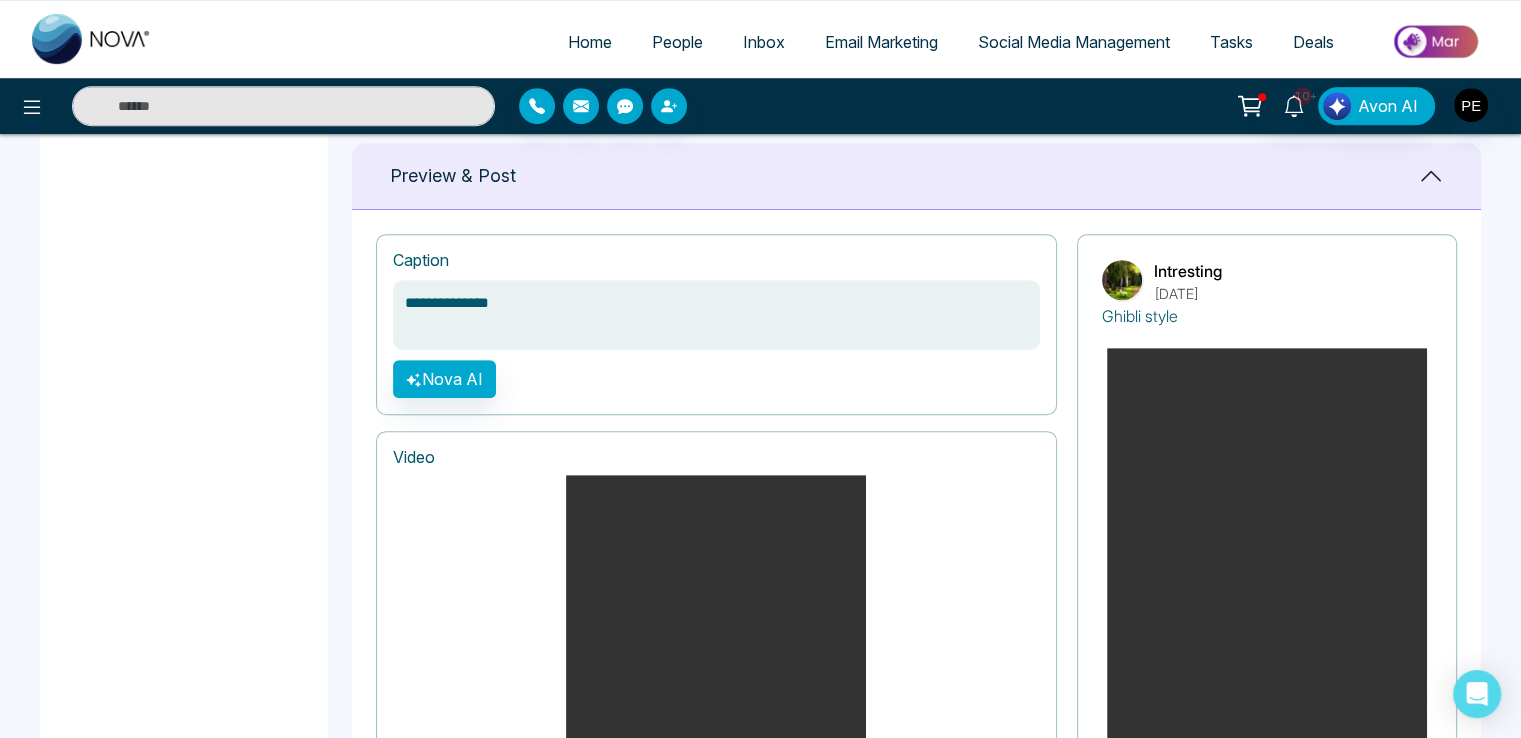 type on "**********" 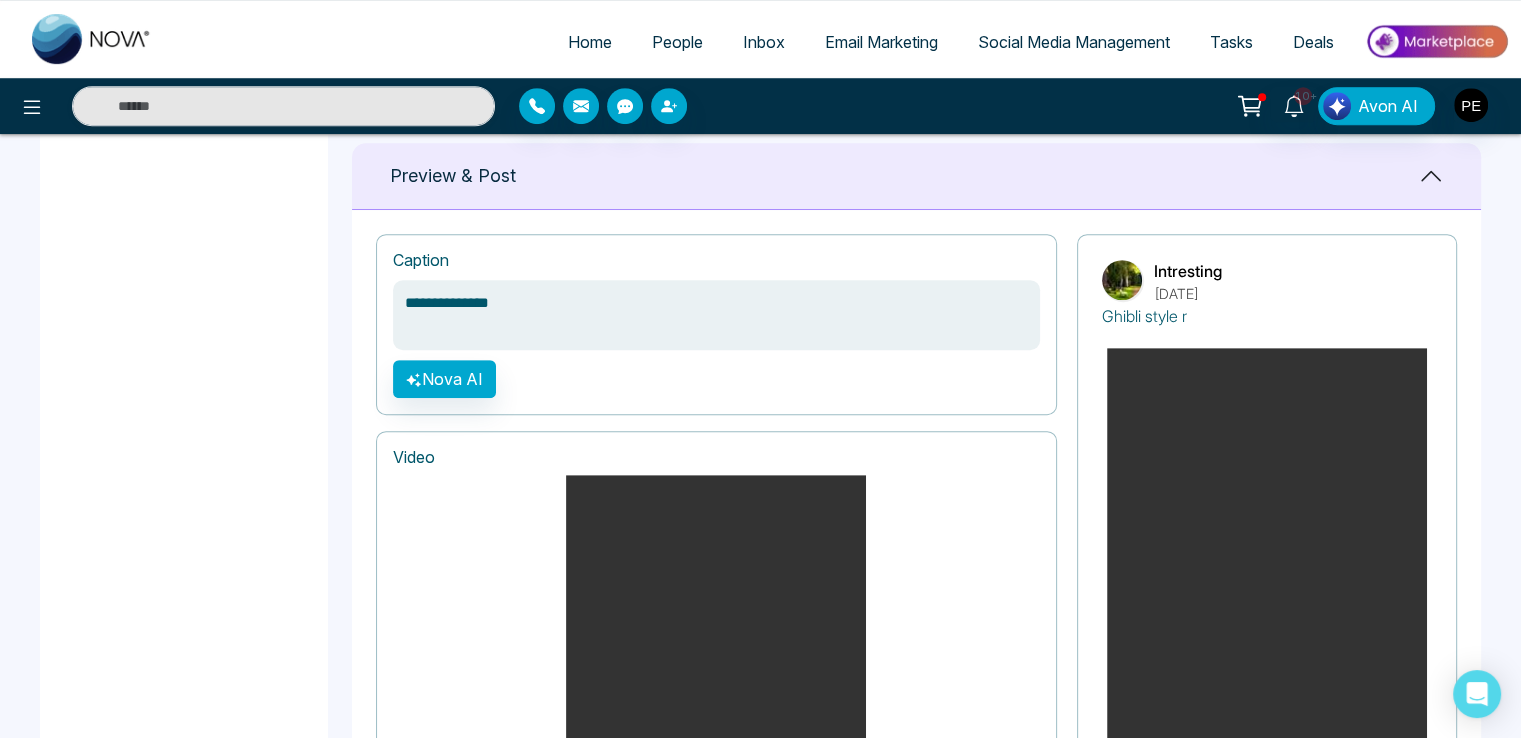 type on "**********" 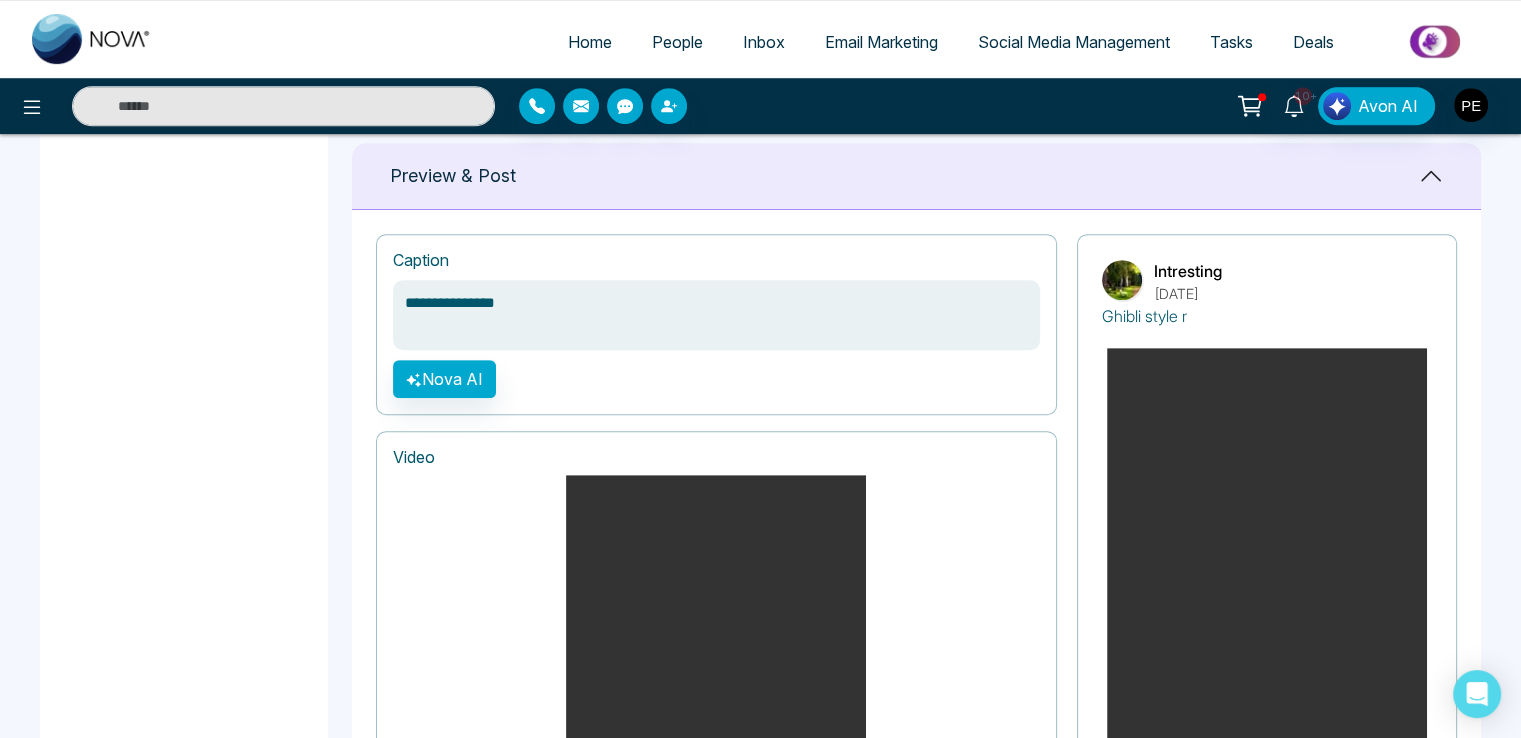 type on "**********" 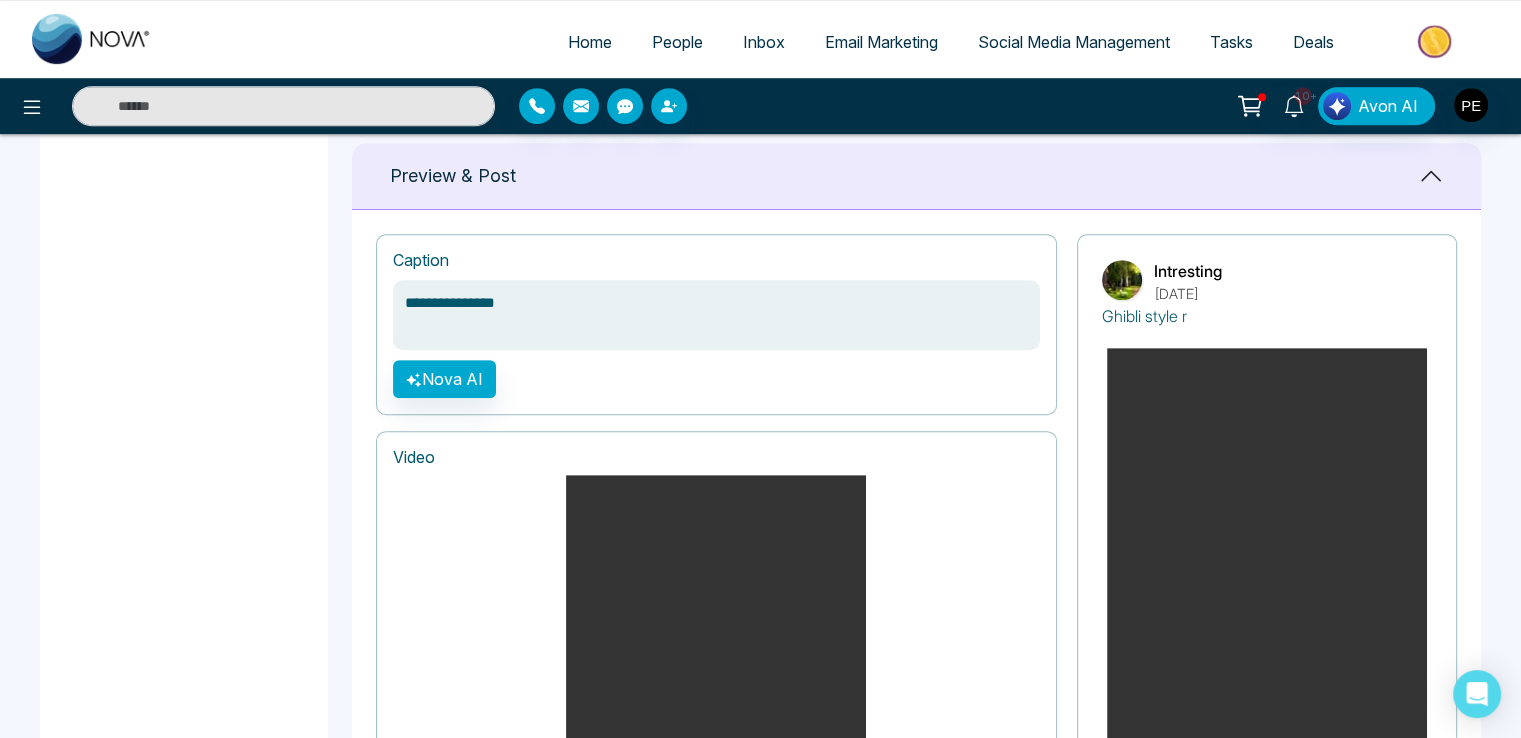type on "**********" 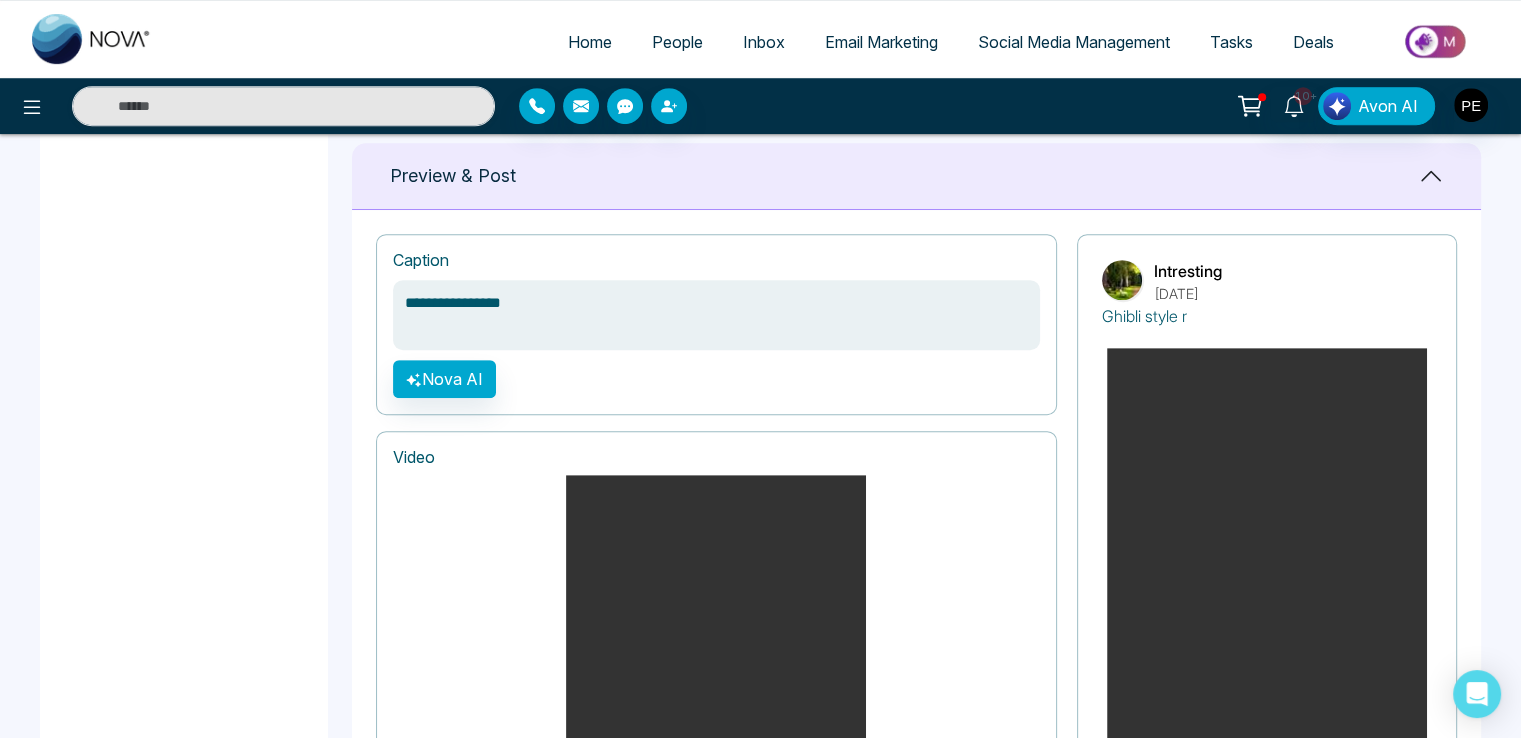 type on "**********" 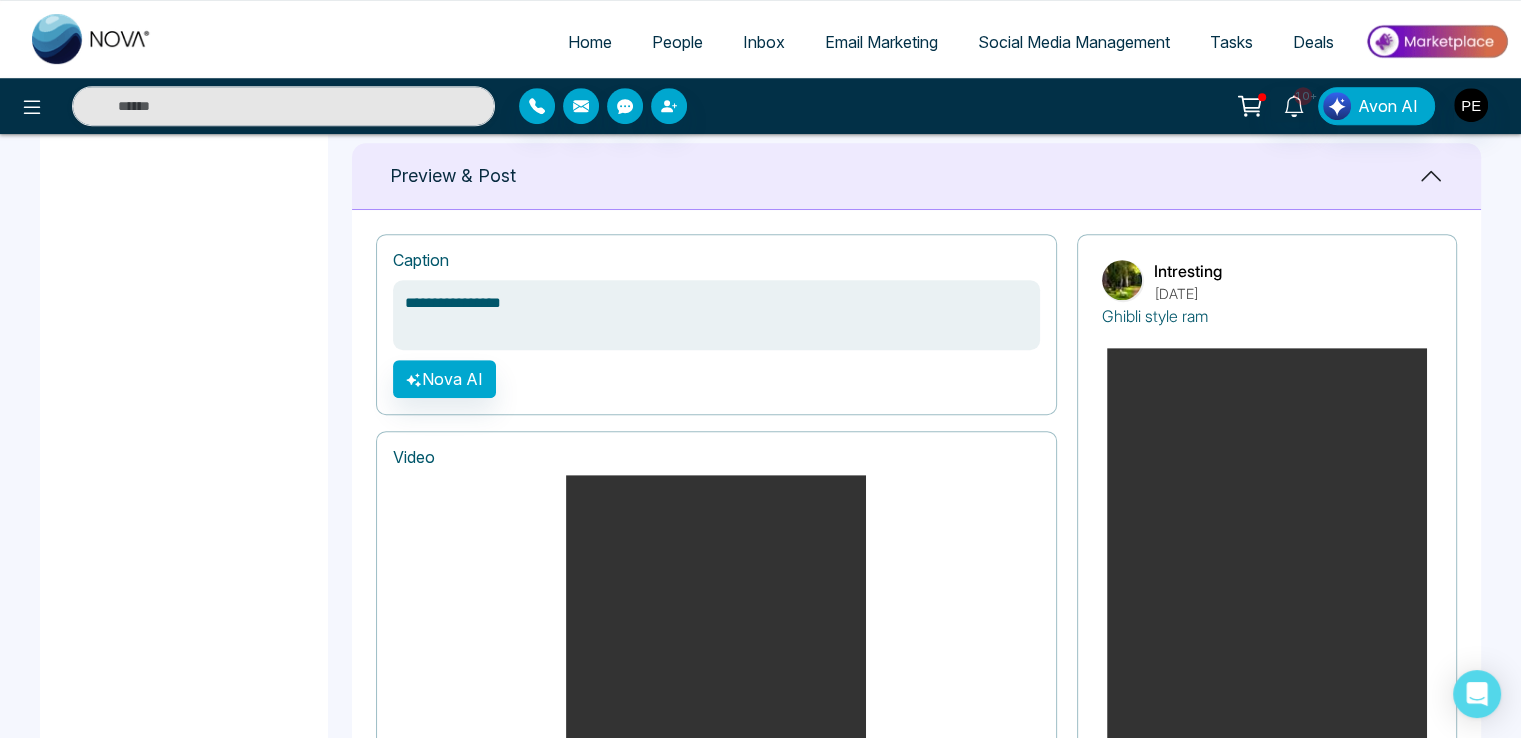 type on "**********" 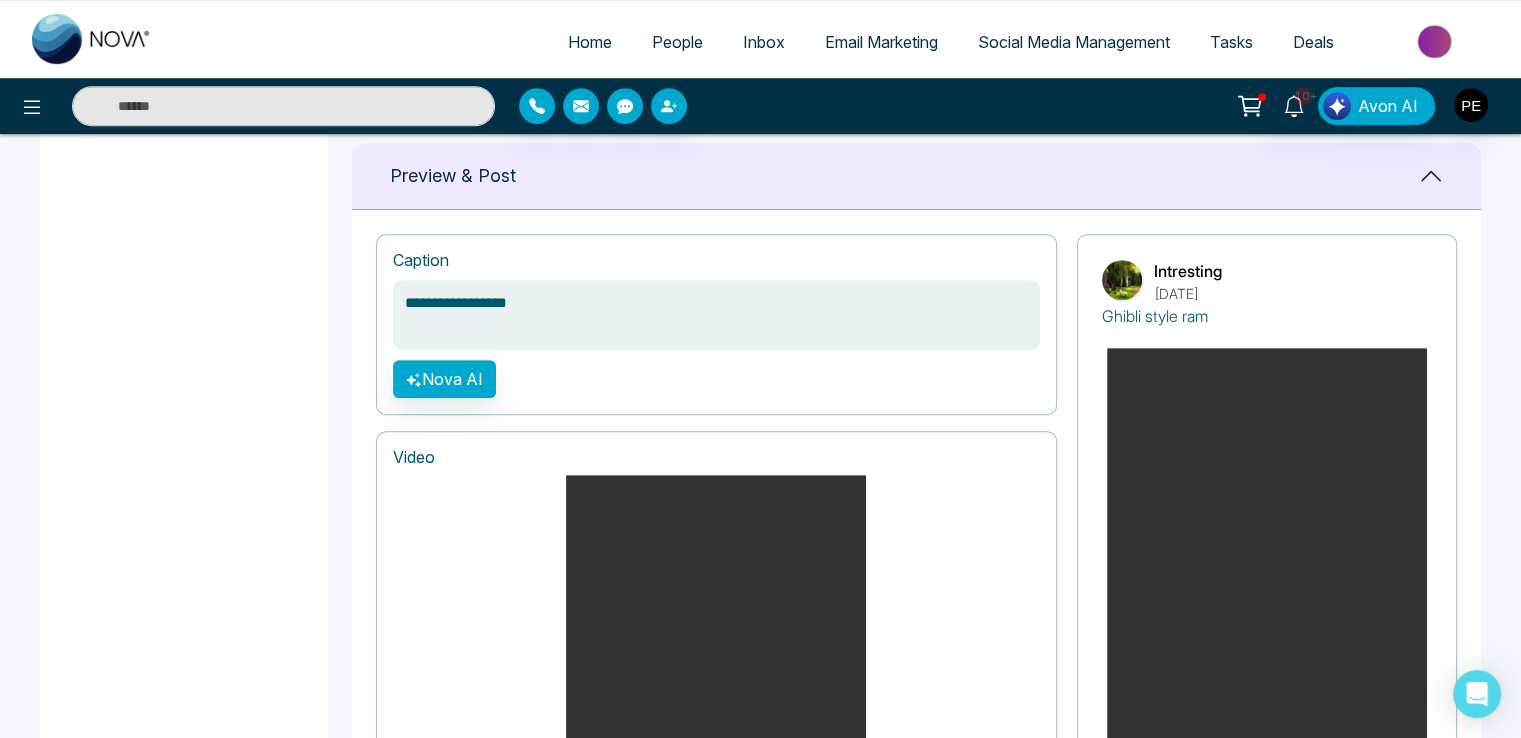 type on "**********" 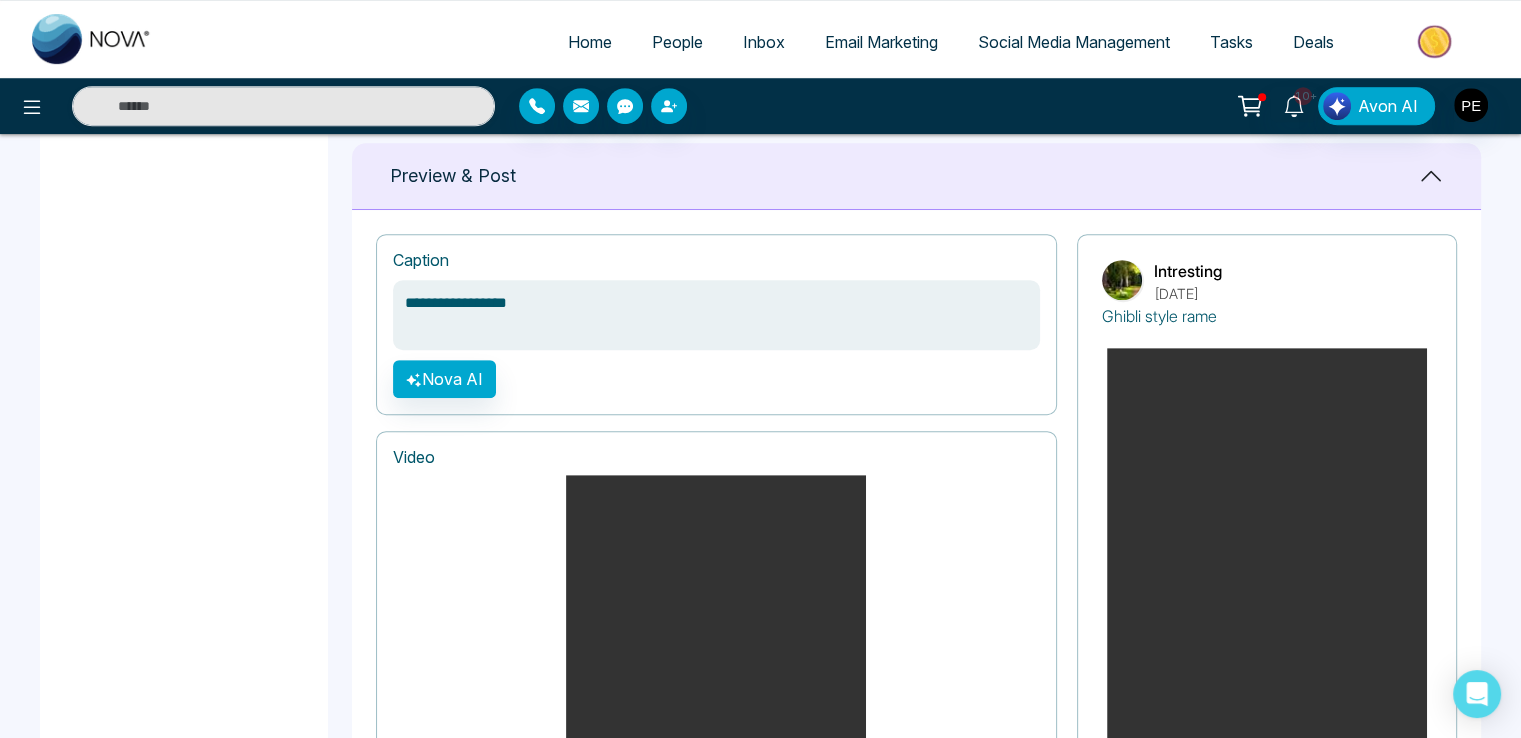 type on "**********" 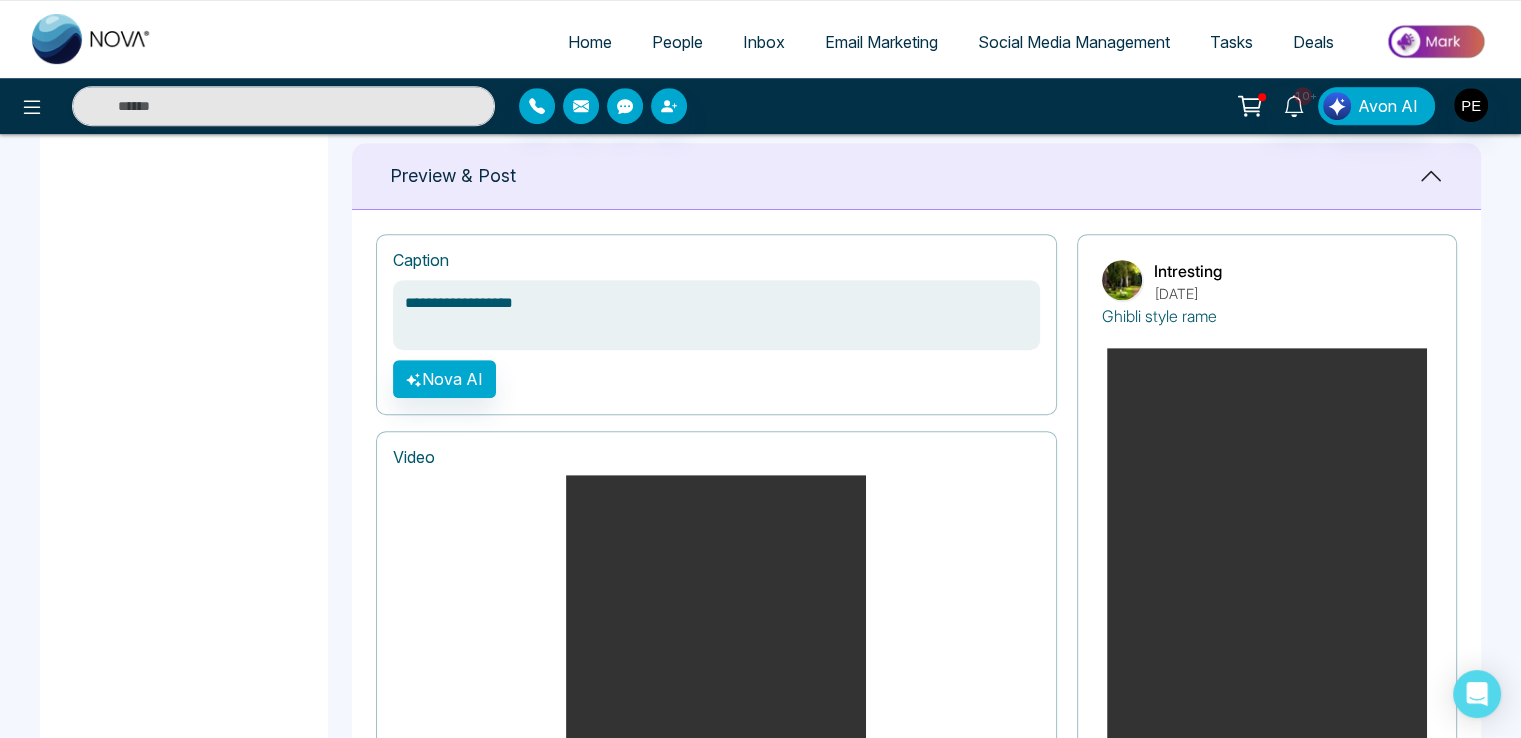 type on "**********" 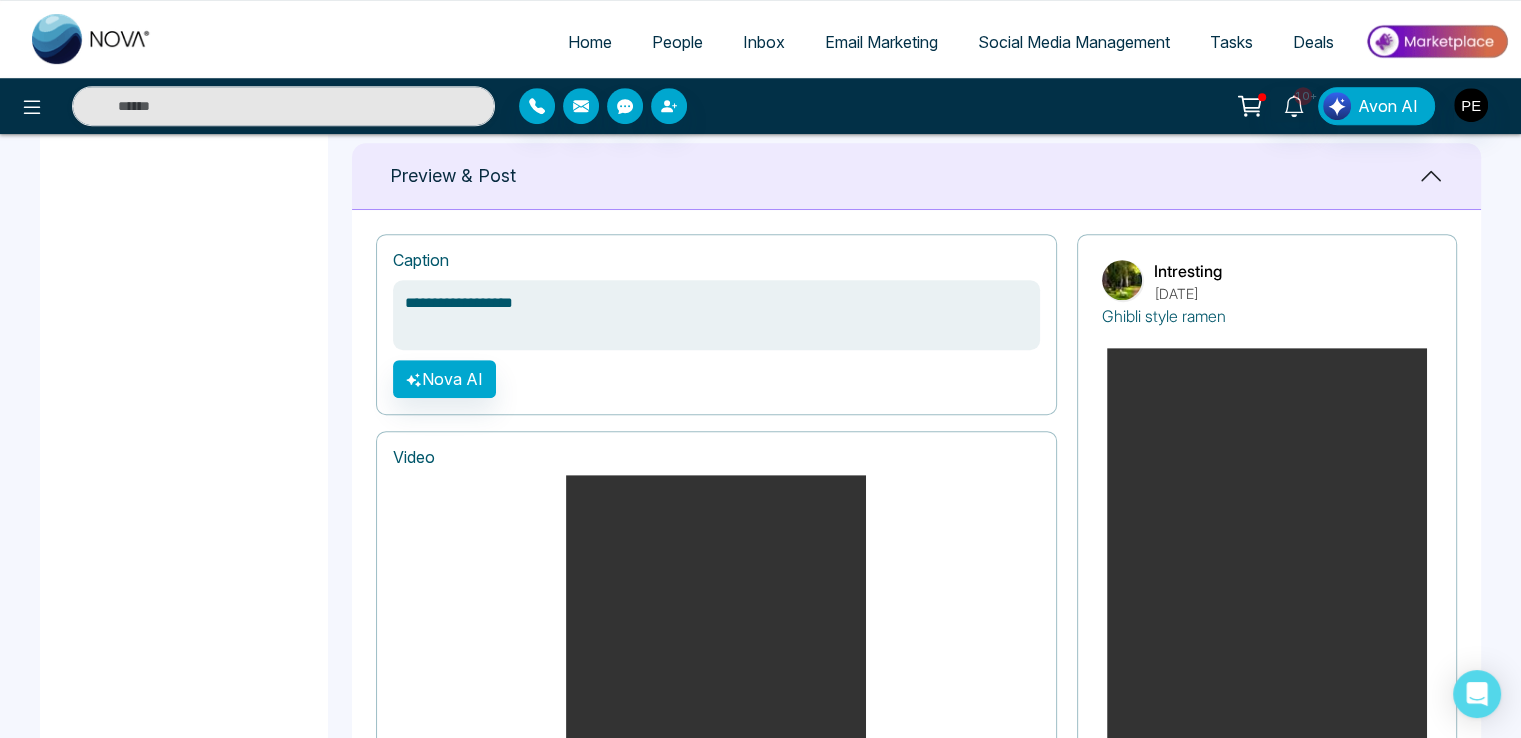 type on "**********" 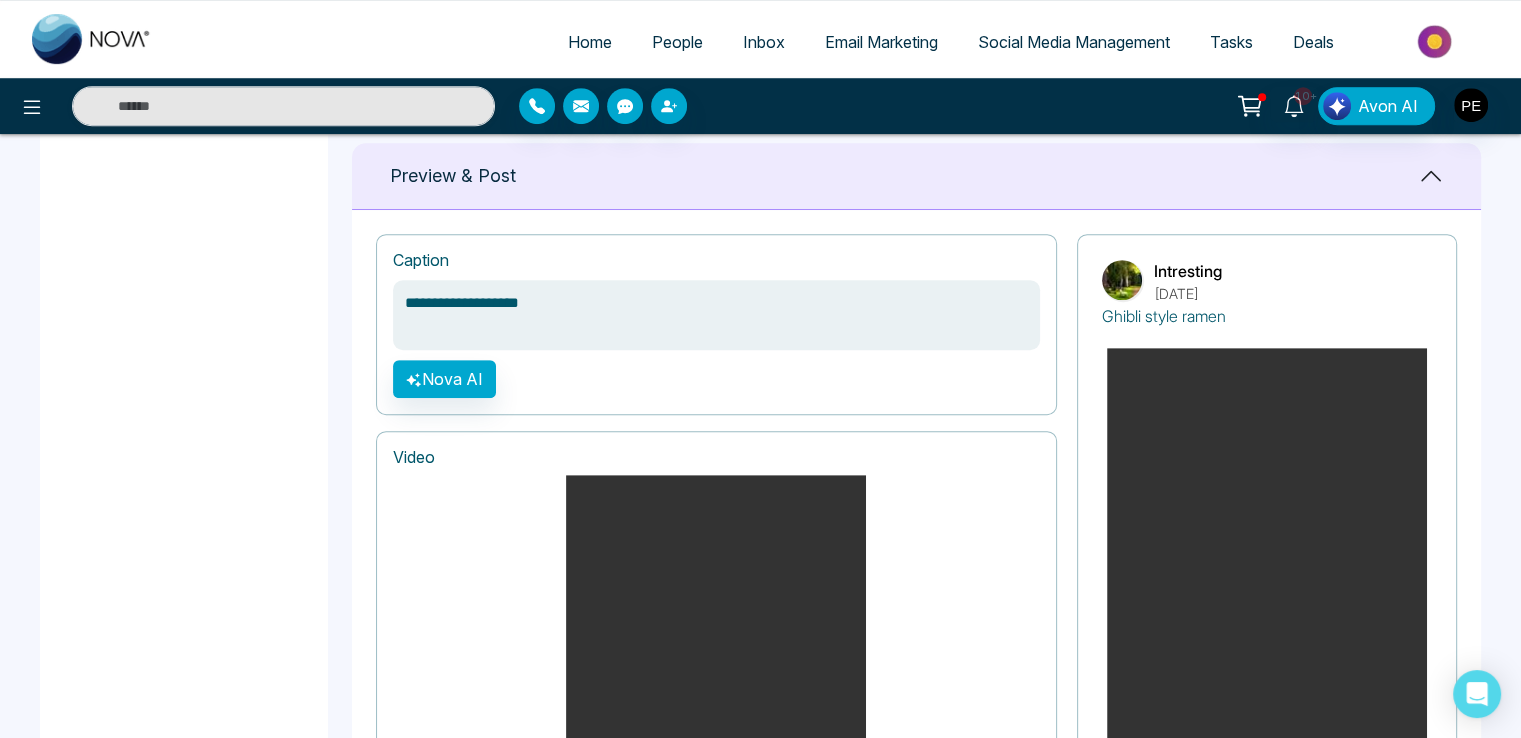 type on "**********" 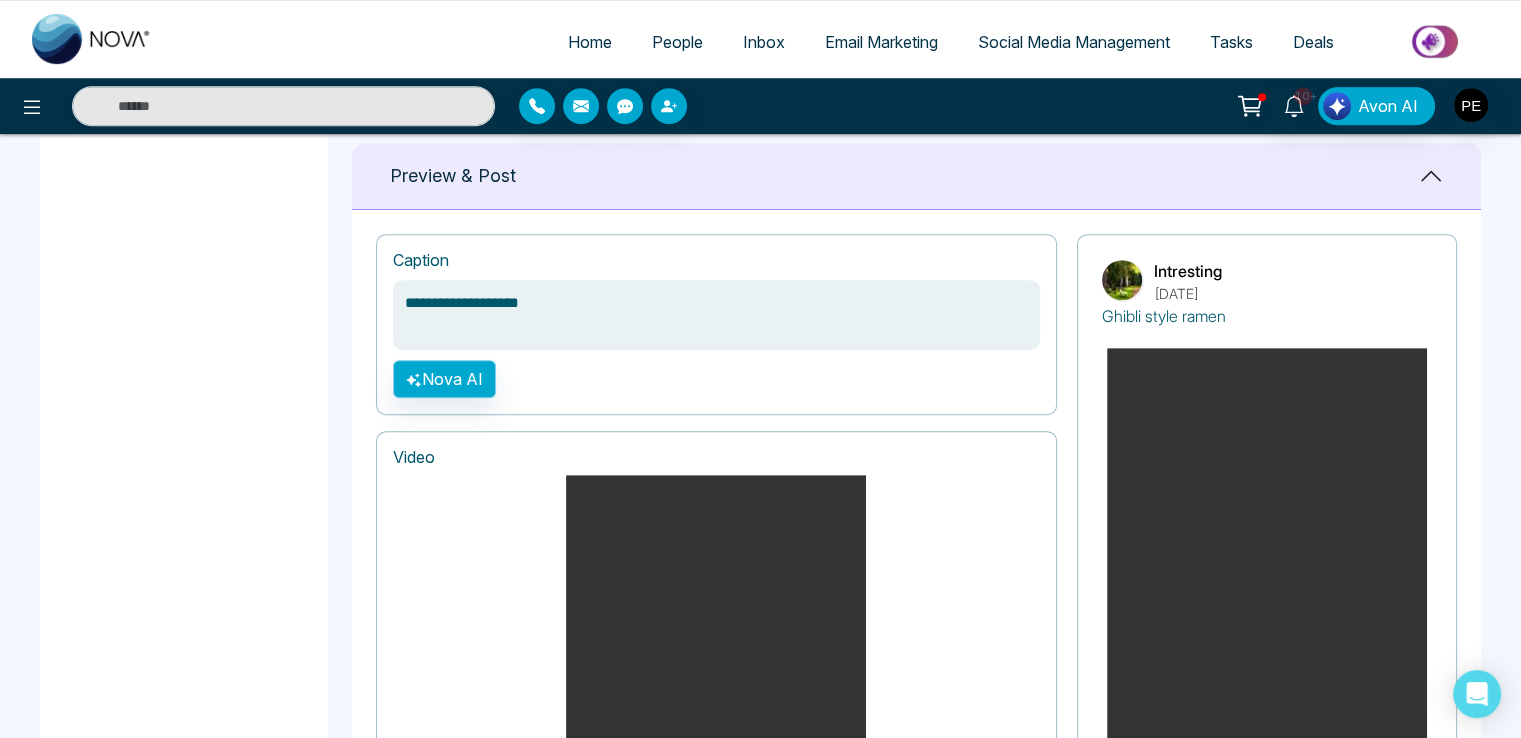 type on "**********" 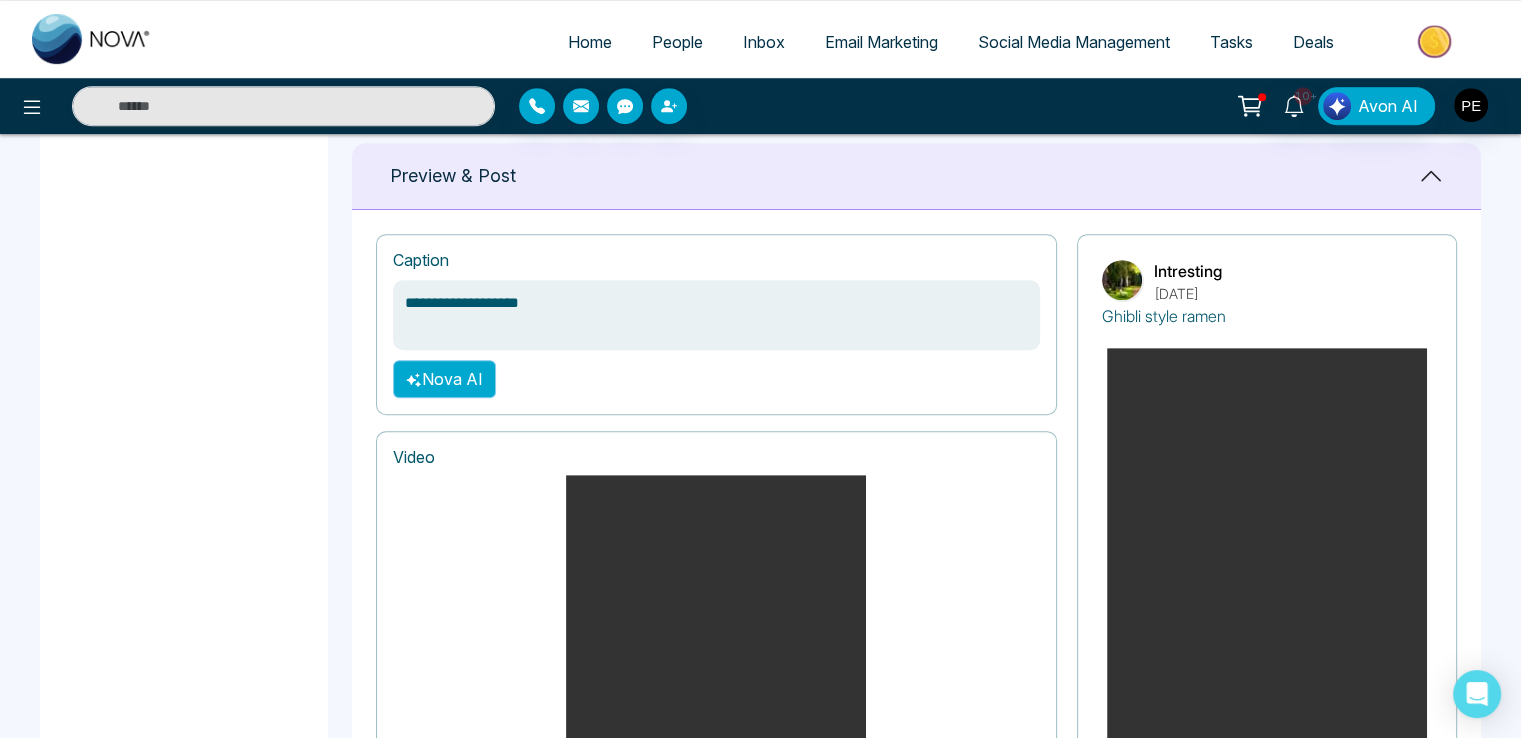 click on "Nova AI" at bounding box center (444, 379) 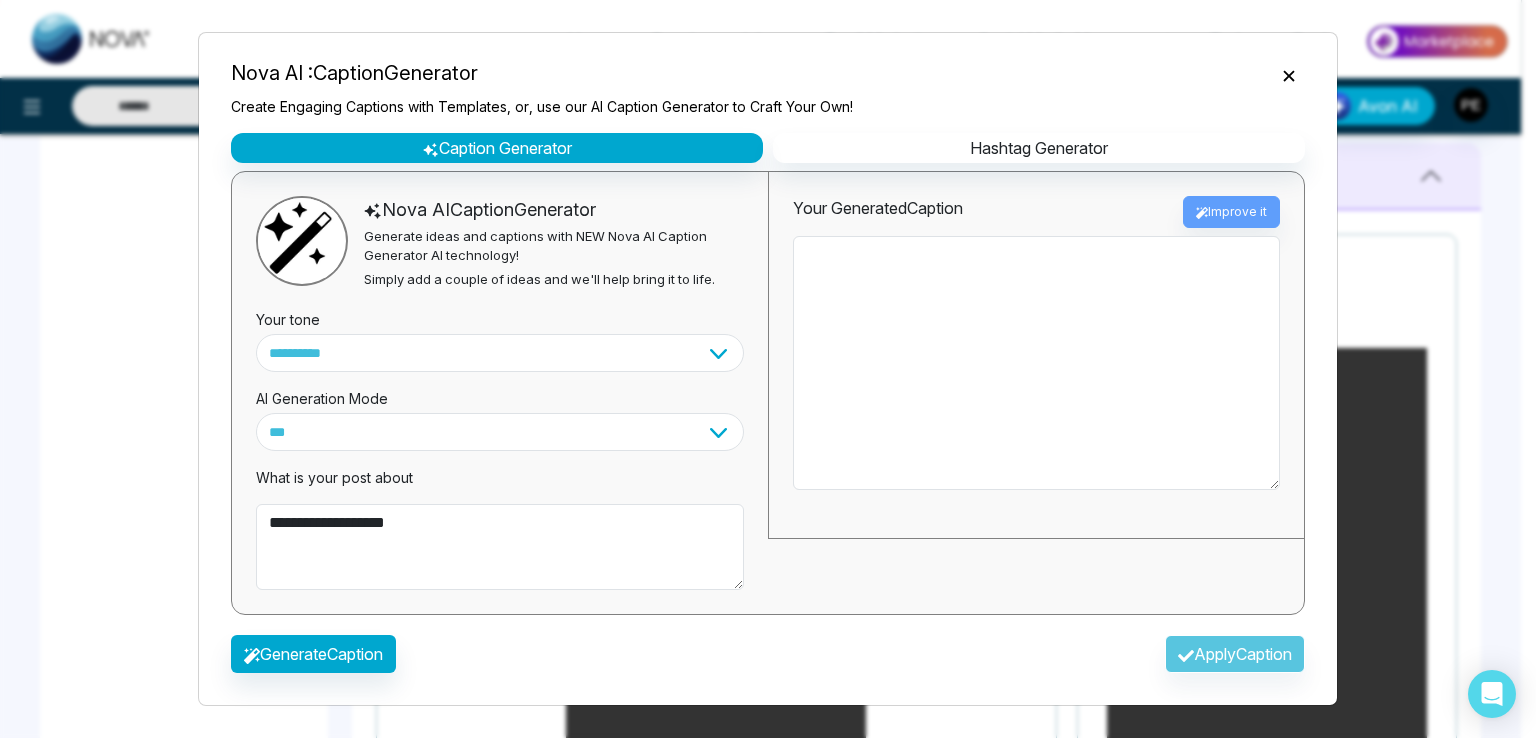 click on "**********" at bounding box center (768, 369) 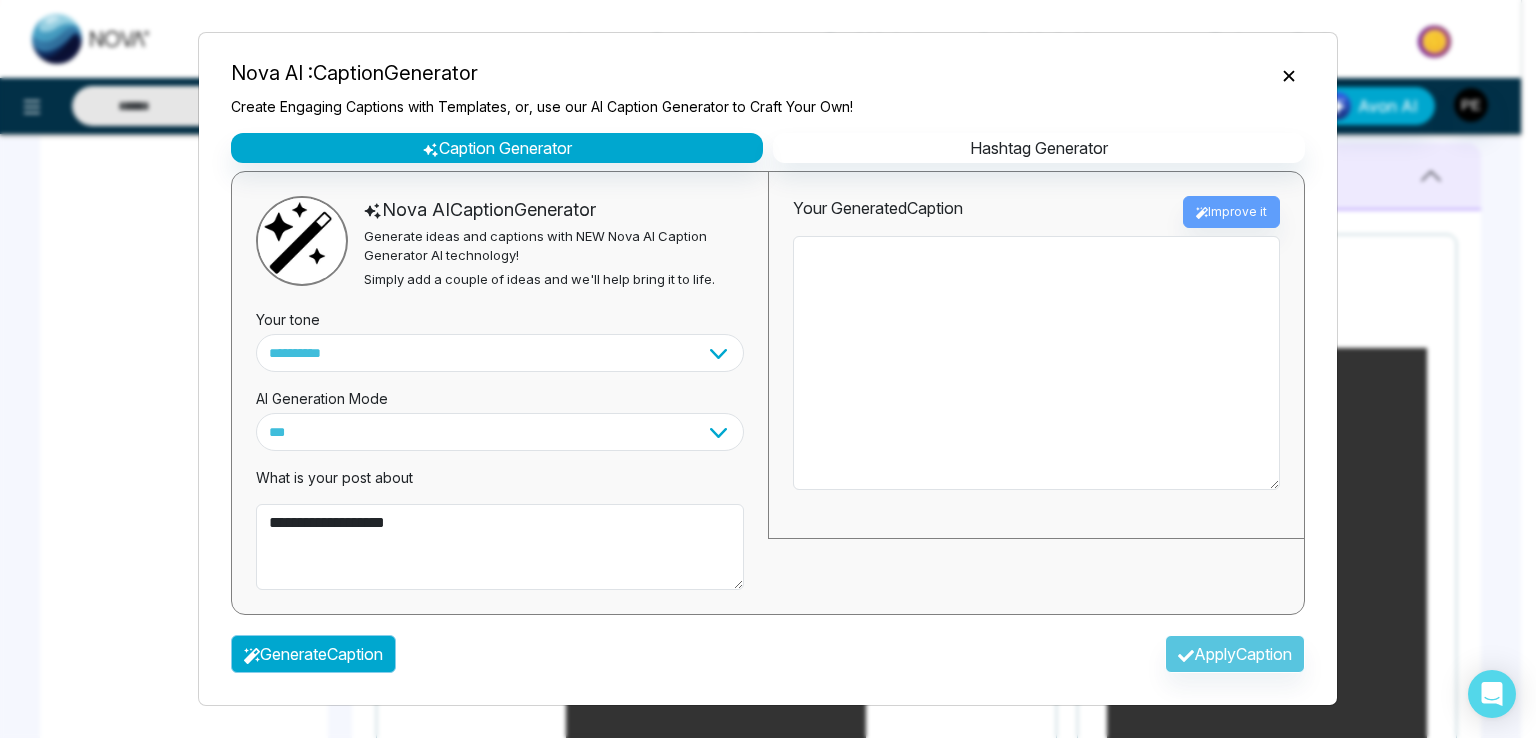 click on "Generate  Caption" at bounding box center [313, 654] 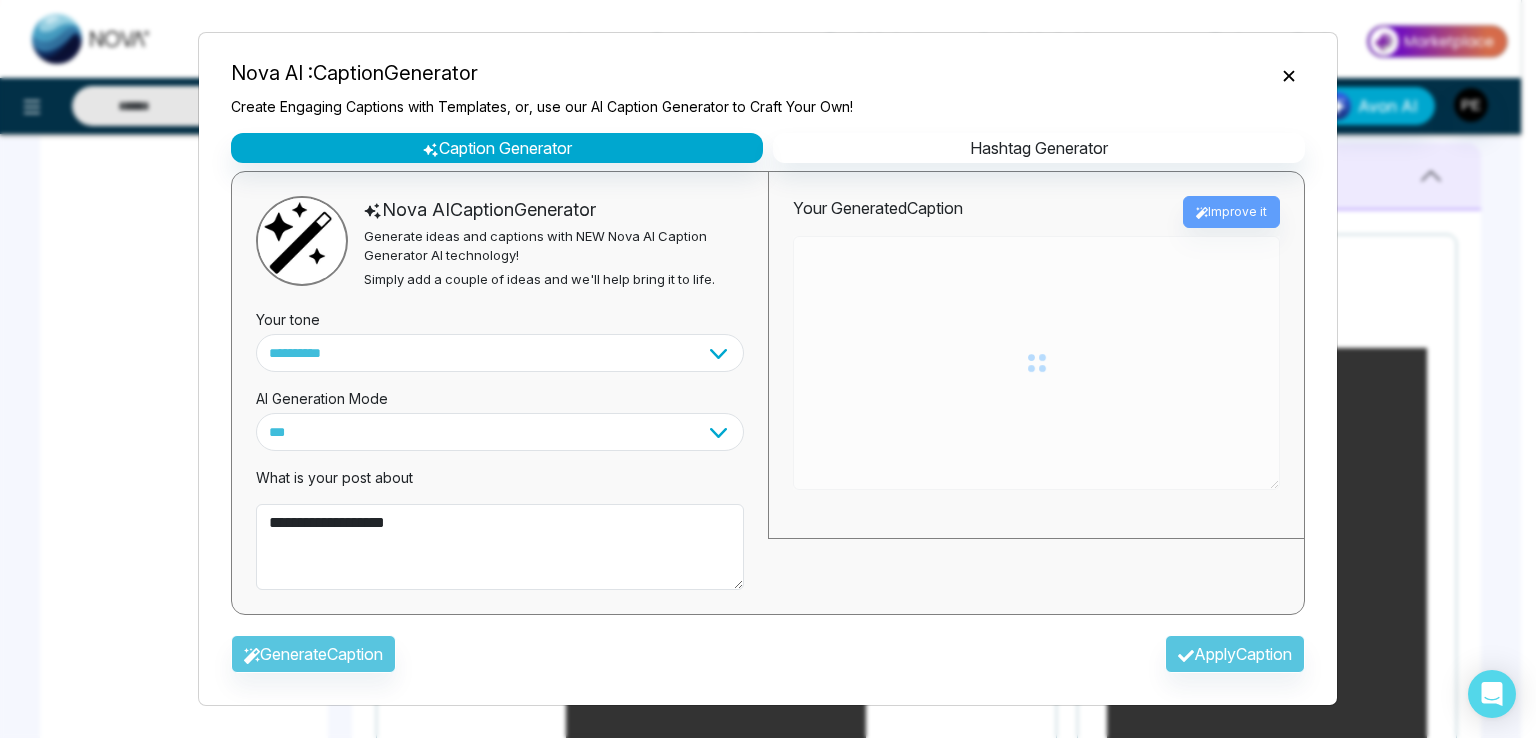 type on "**********" 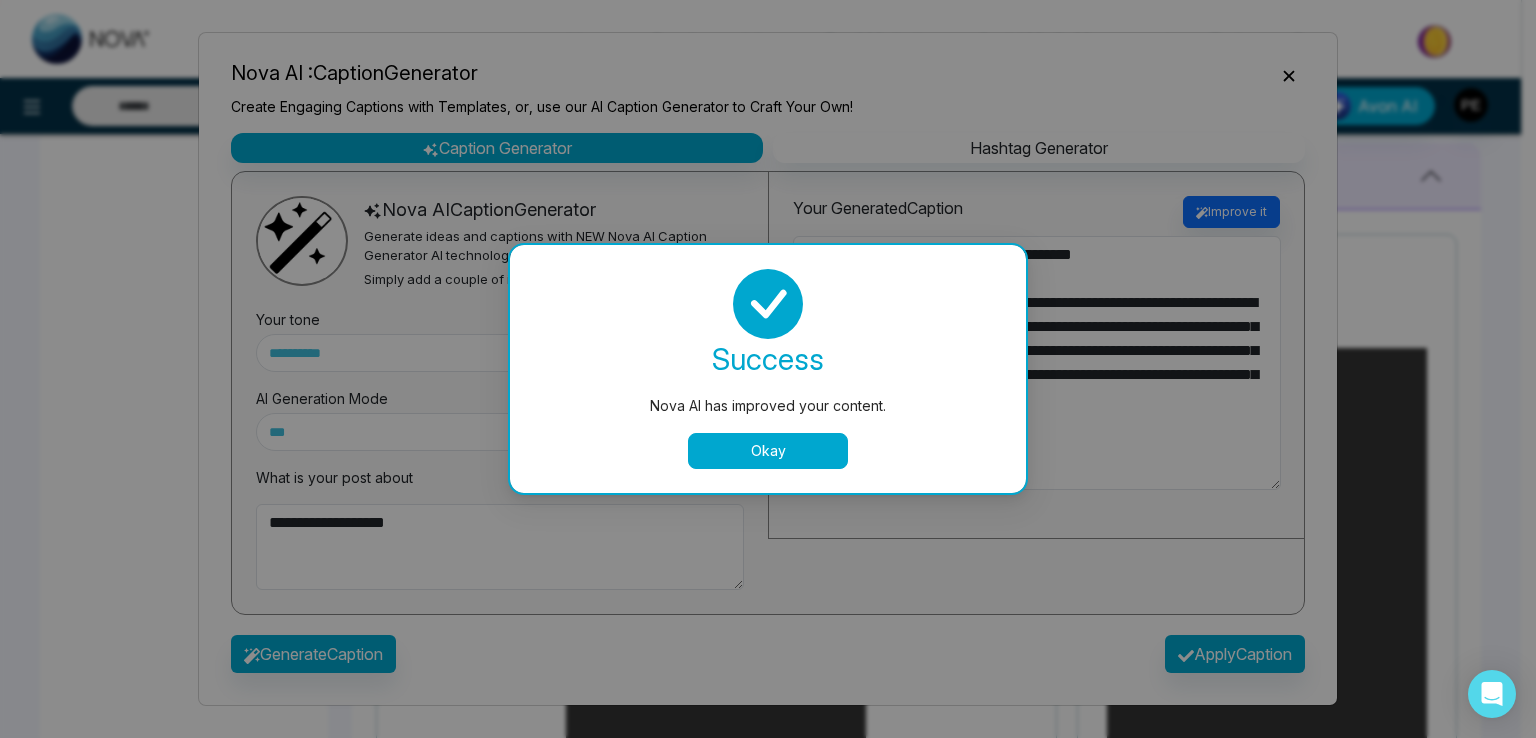 click on "Nova AI has improved your content. success Nova AI has improved your content.   Okay" at bounding box center (768, 369) 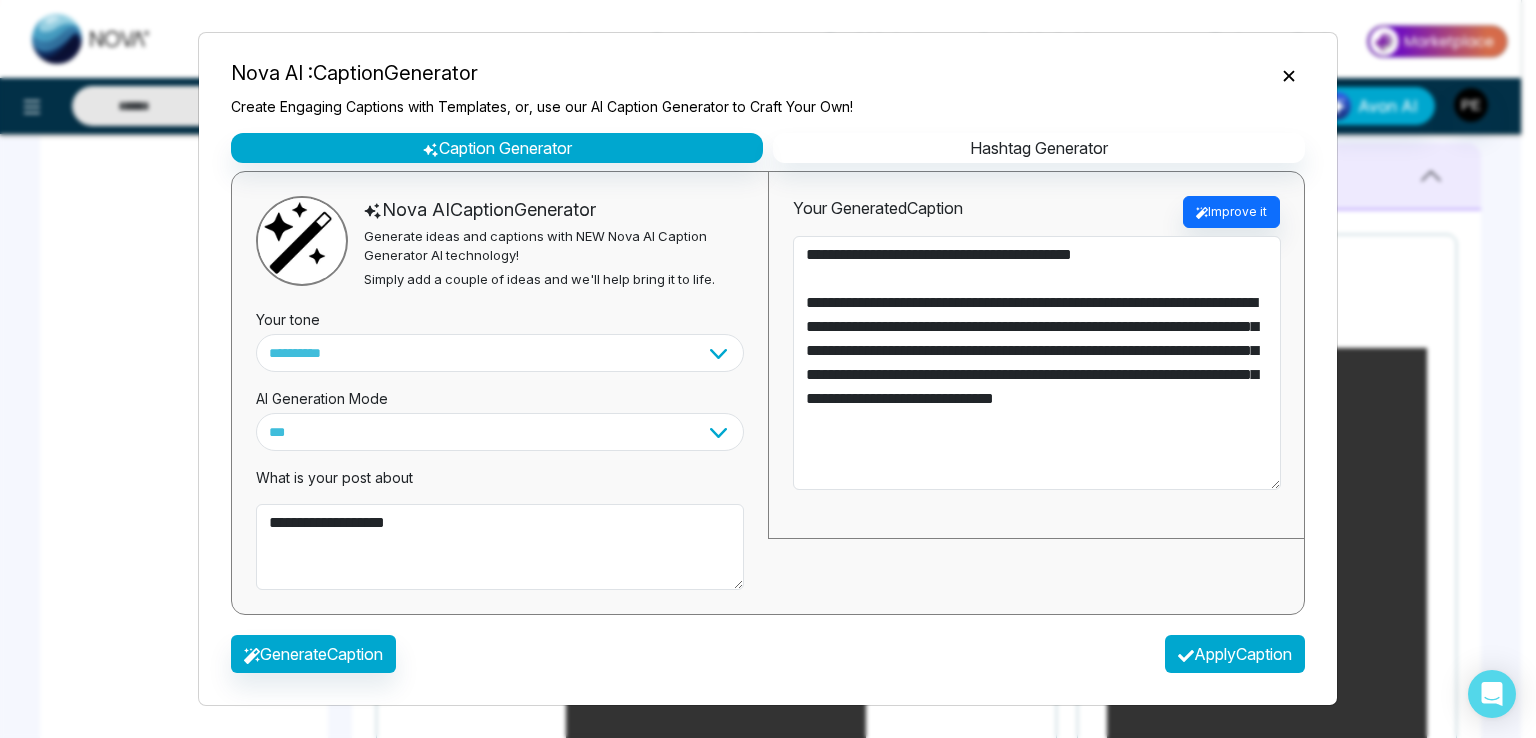 click on "Apply  Caption" at bounding box center [1235, 654] 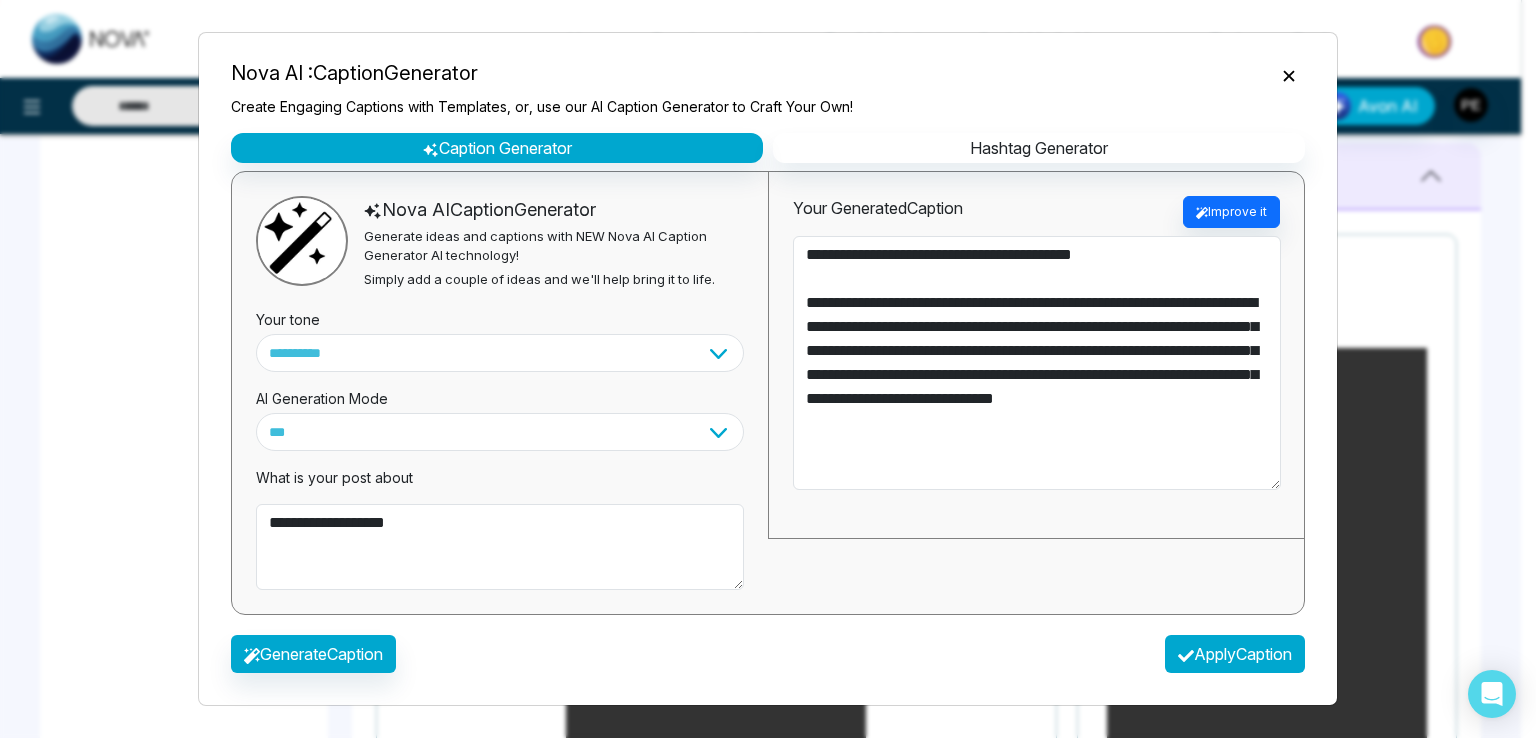type on "**********" 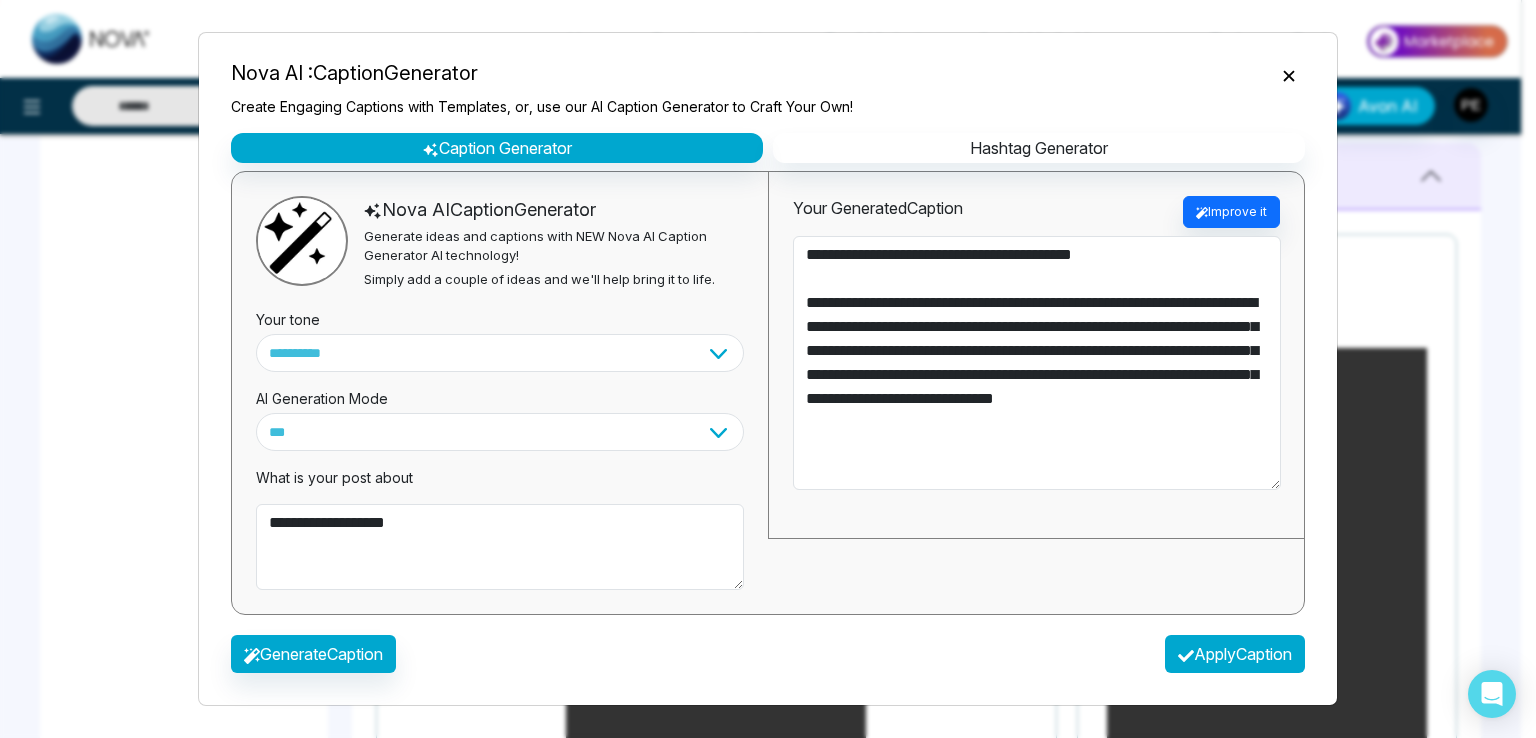 type on "**********" 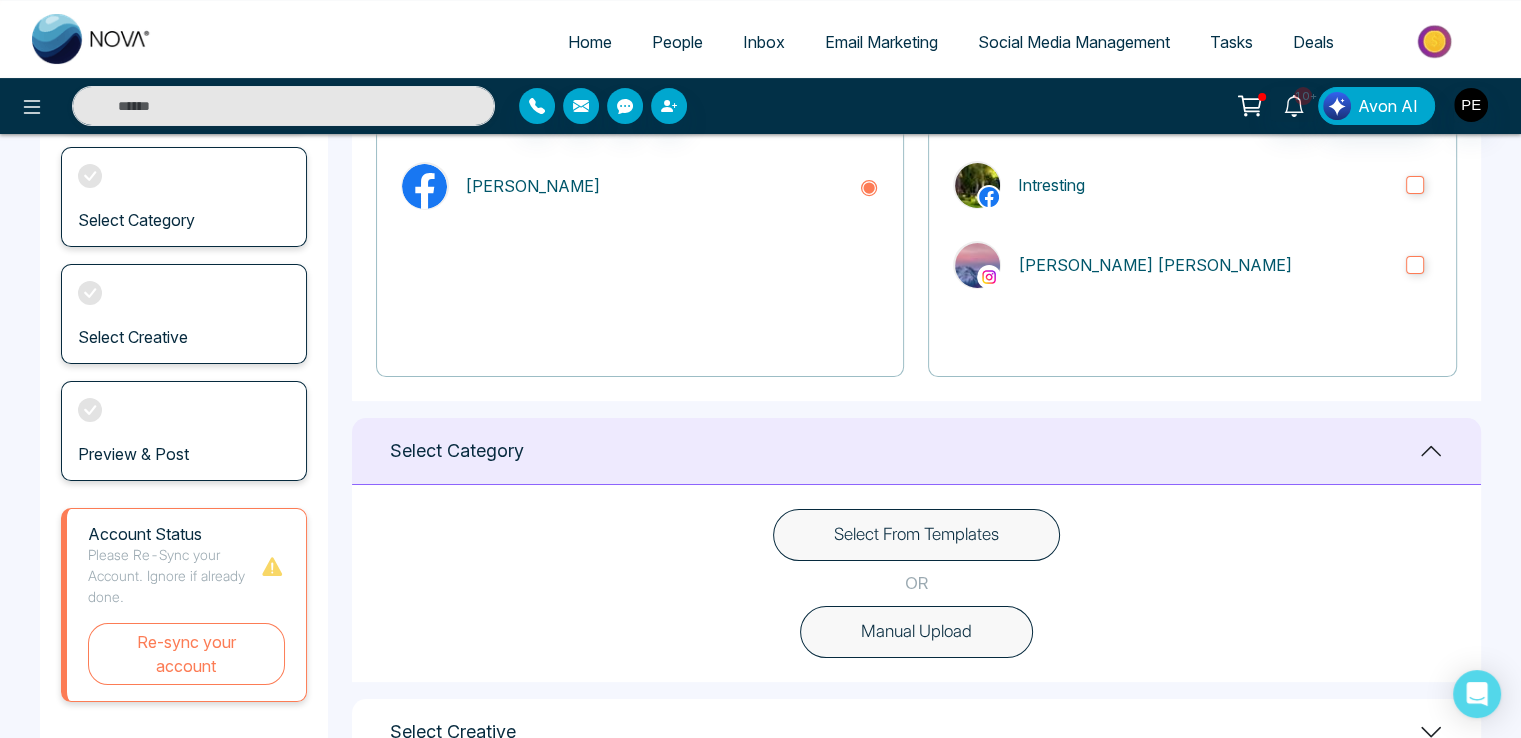 scroll, scrollTop: 700, scrollLeft: 0, axis: vertical 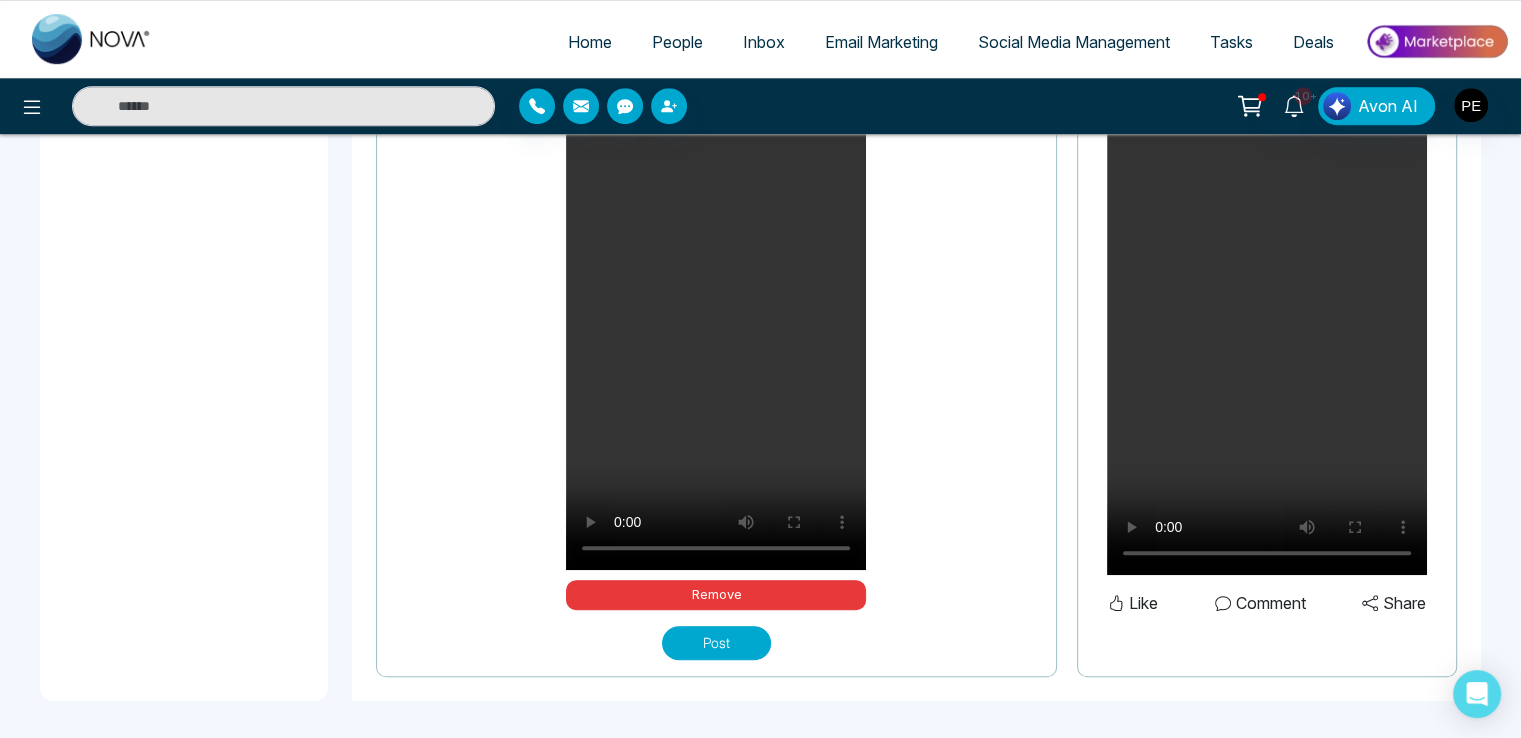 click on "Post" at bounding box center [716, 643] 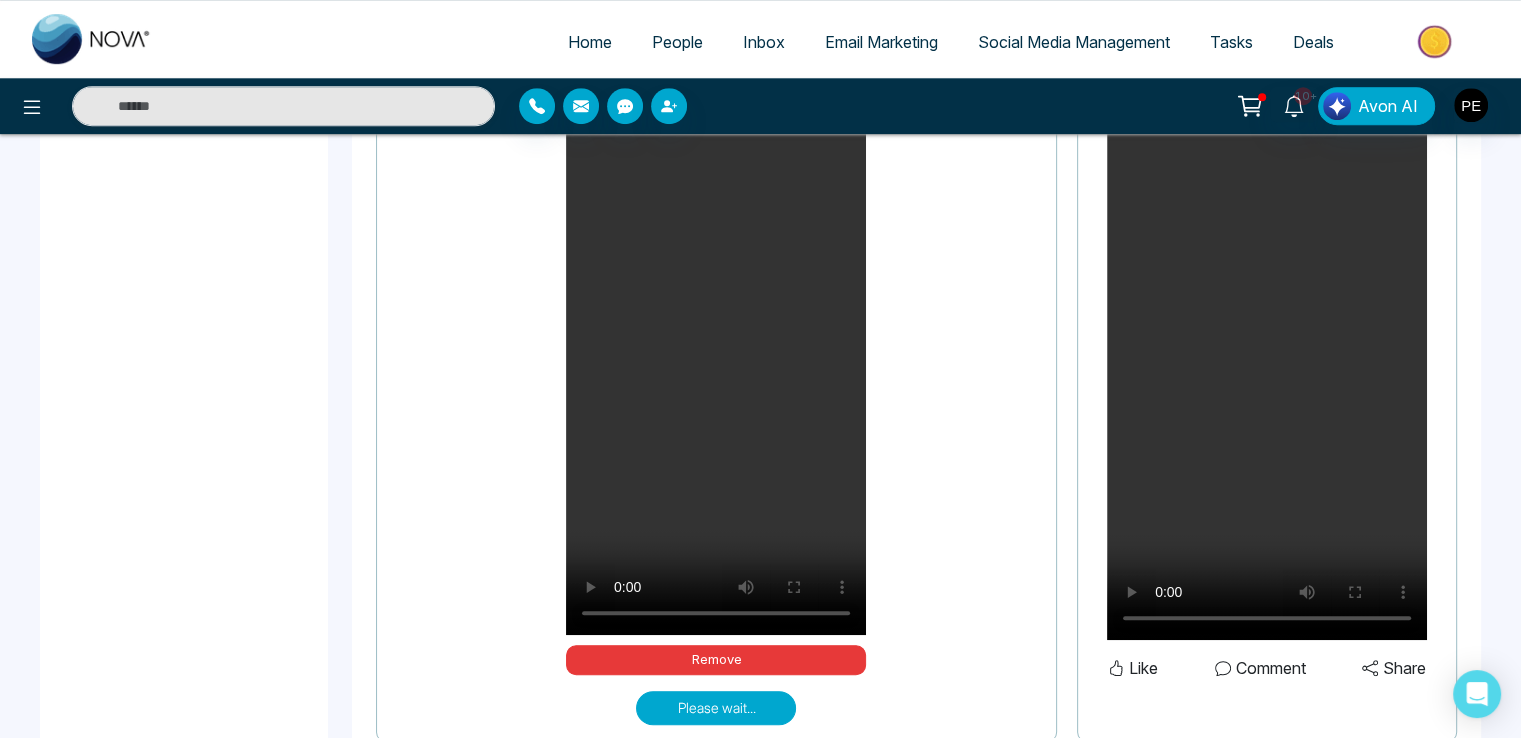 scroll, scrollTop: 1216, scrollLeft: 0, axis: vertical 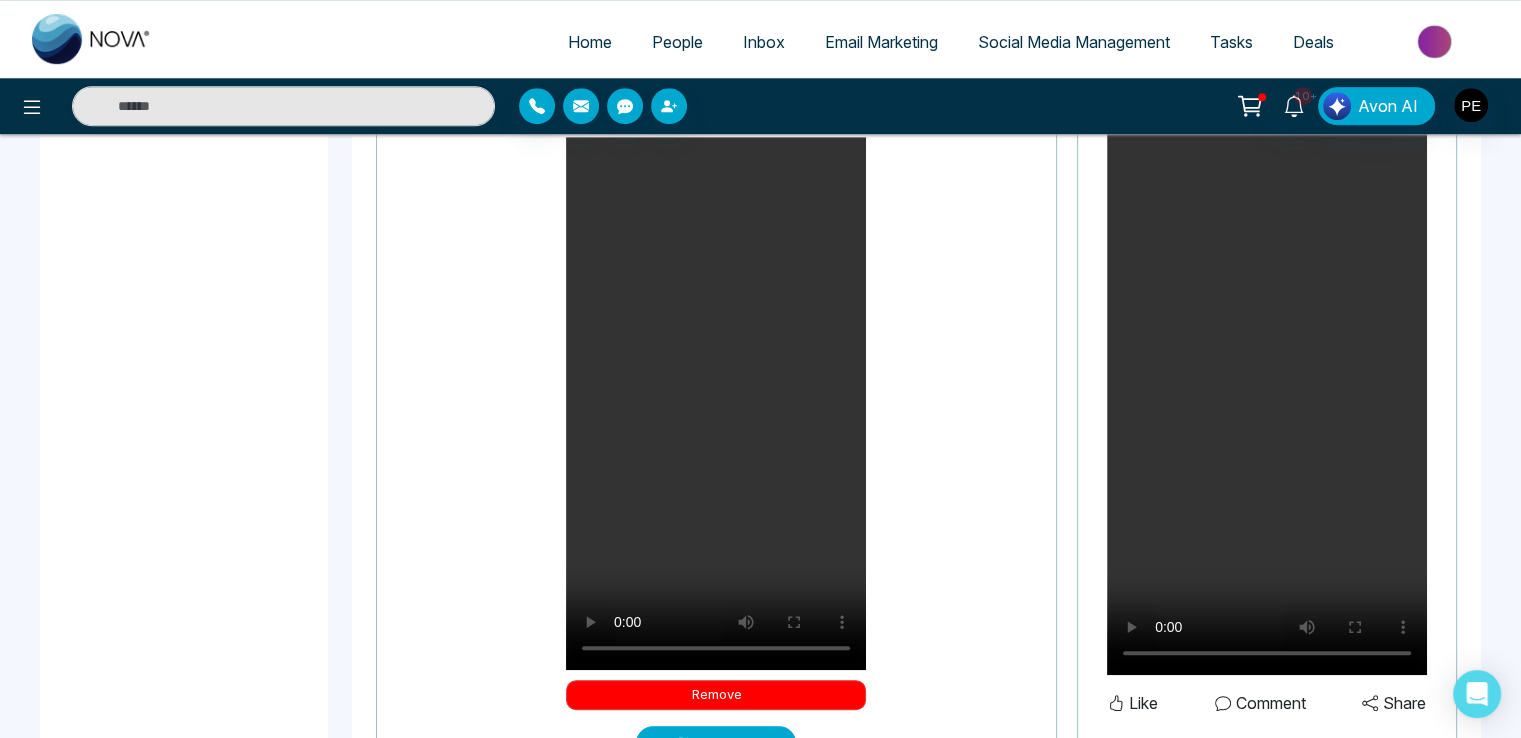 click on "Remove" at bounding box center [716, 695] 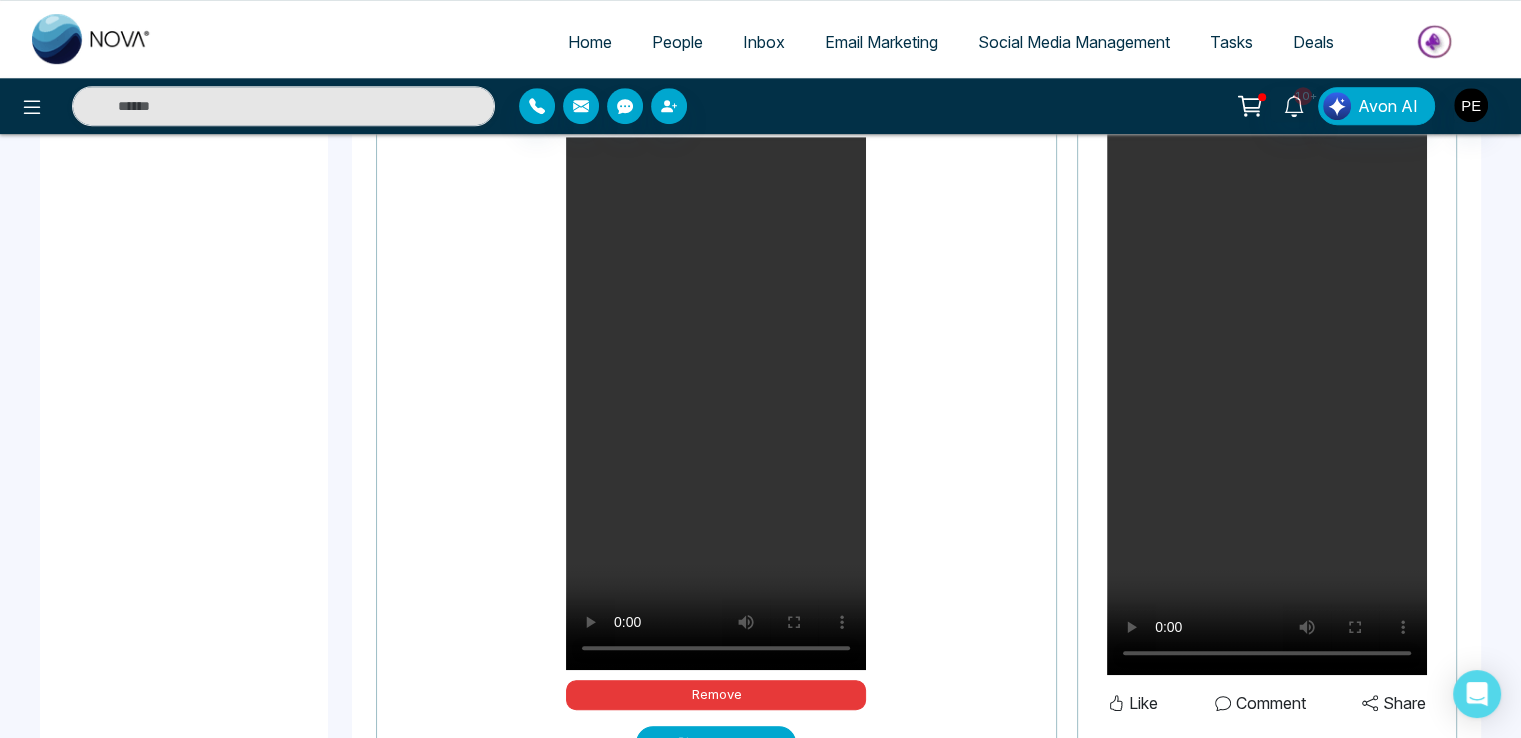scroll, scrollTop: 878, scrollLeft: 0, axis: vertical 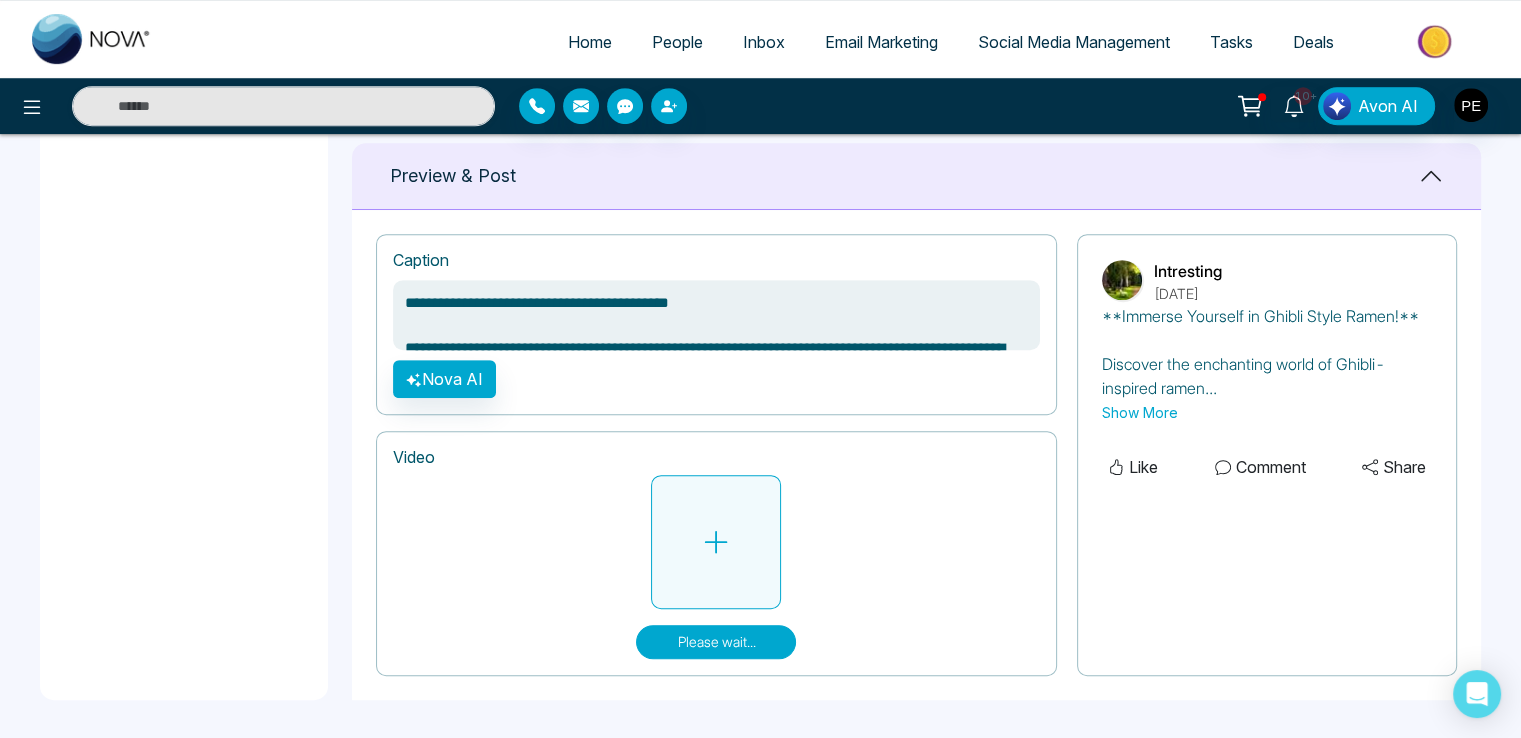 click at bounding box center [716, 542] 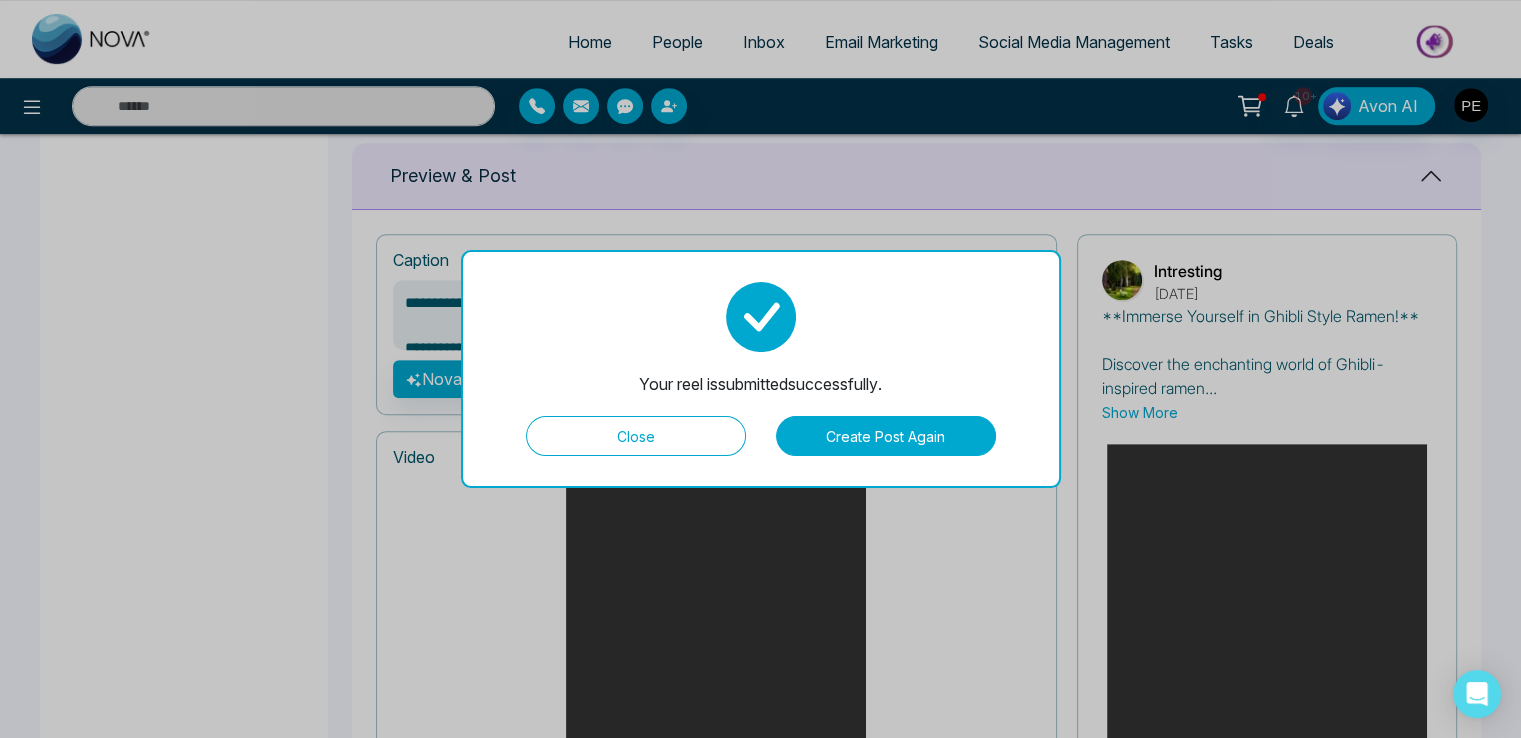 click on "Close" at bounding box center [636, 436] 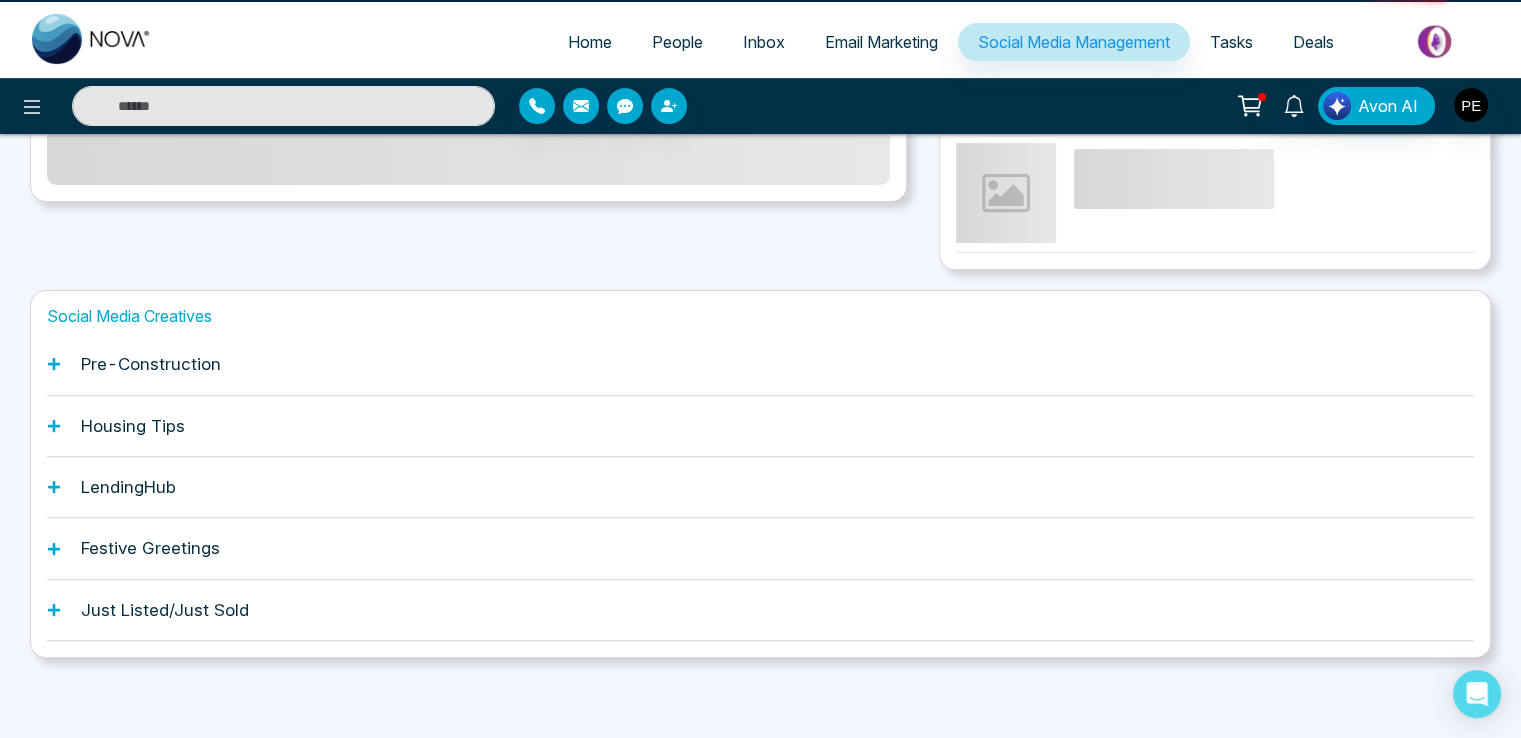 scroll, scrollTop: 0, scrollLeft: 0, axis: both 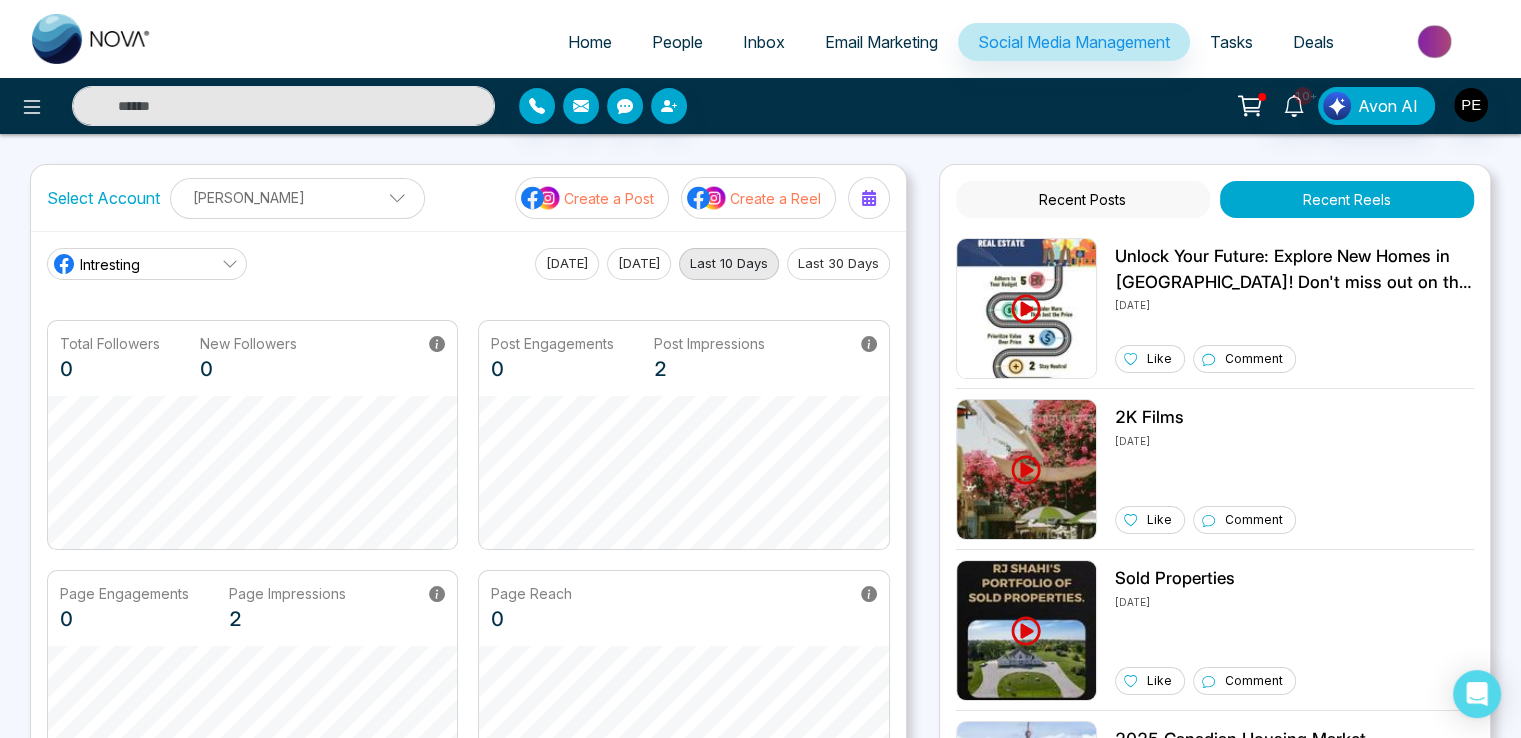 click on "Recent Posts" at bounding box center (1083, 199) 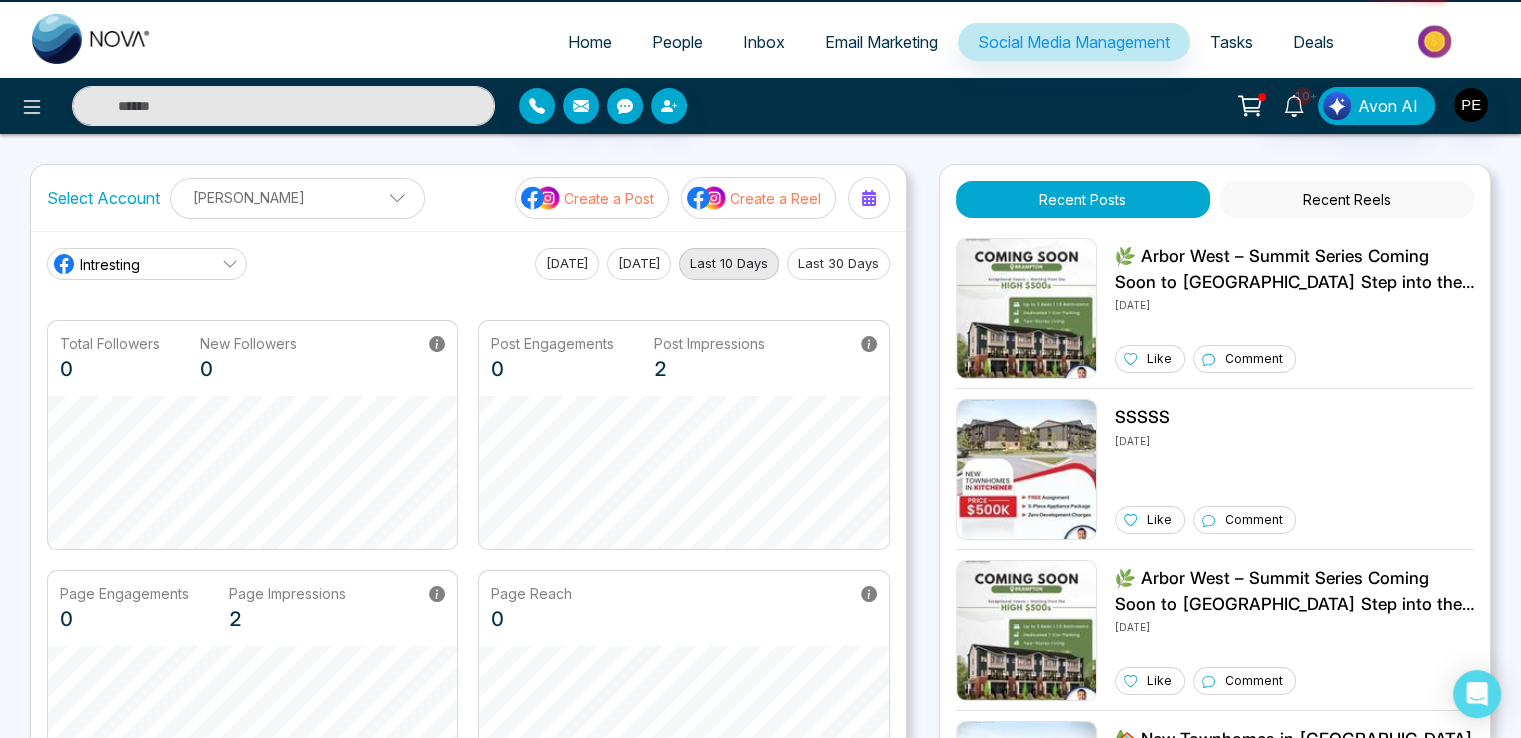 click on "Recent Reels" at bounding box center (1347, 199) 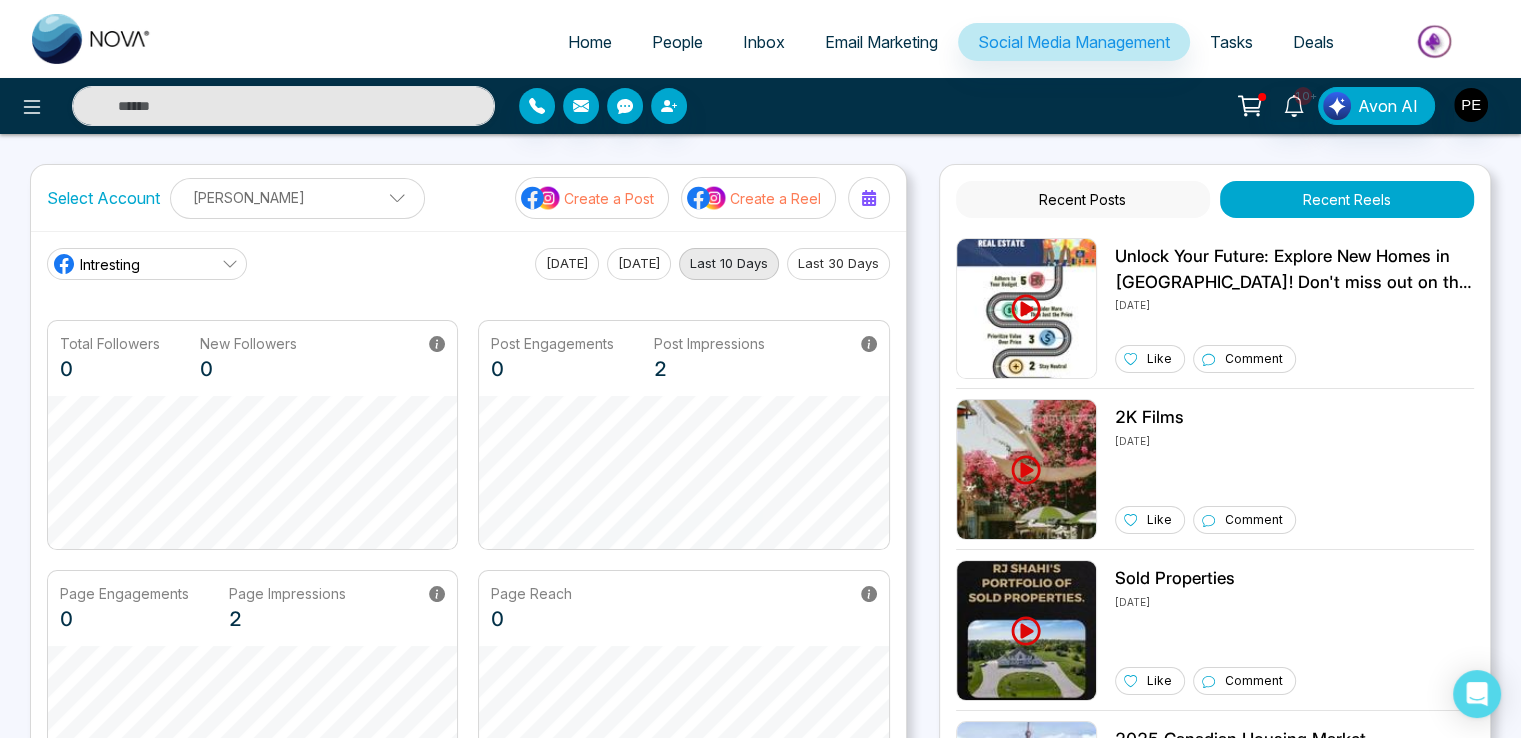 drag, startPoint x: 1202, startPoint y: 202, endPoint x: 1302, endPoint y: 204, distance: 100.02 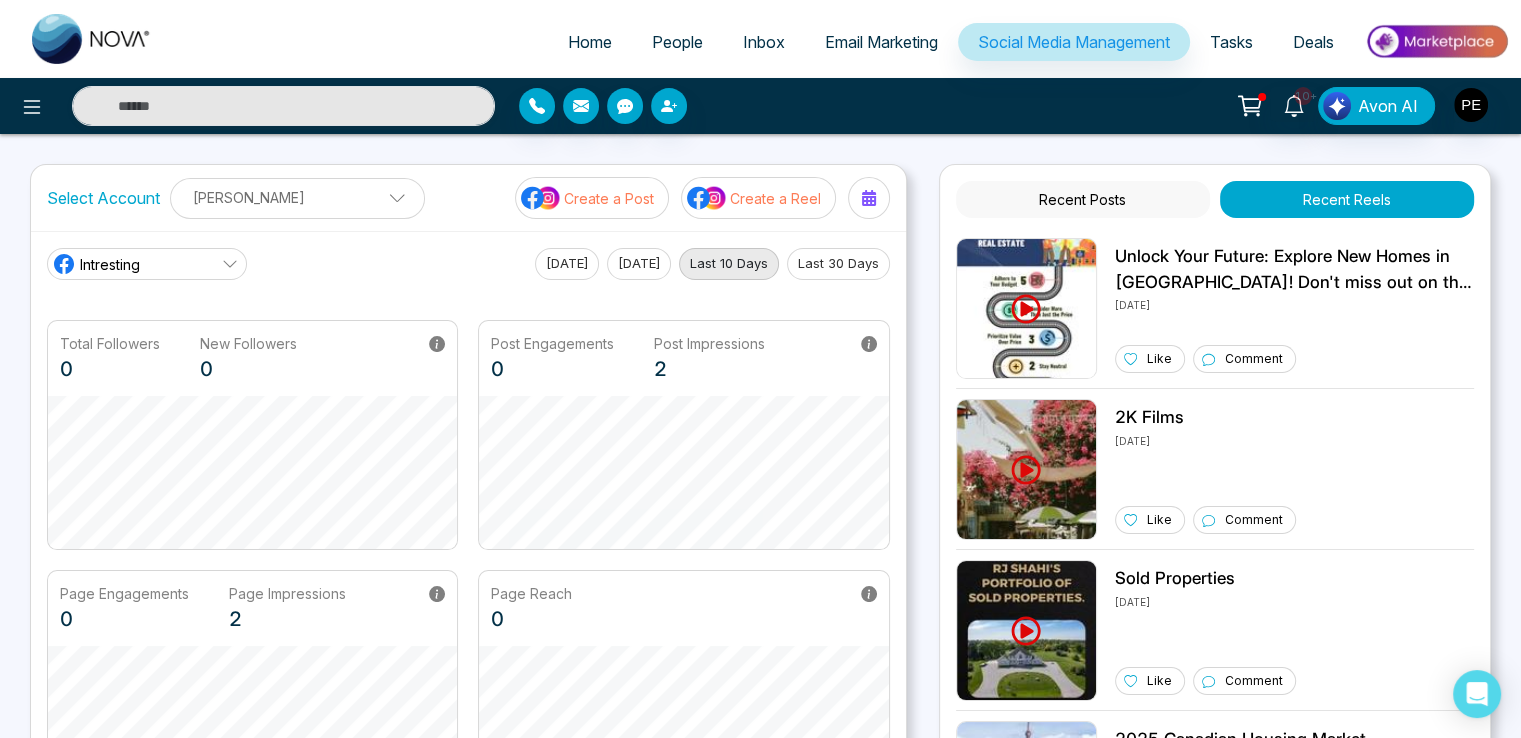 click on "Recent Posts" at bounding box center [1083, 199] 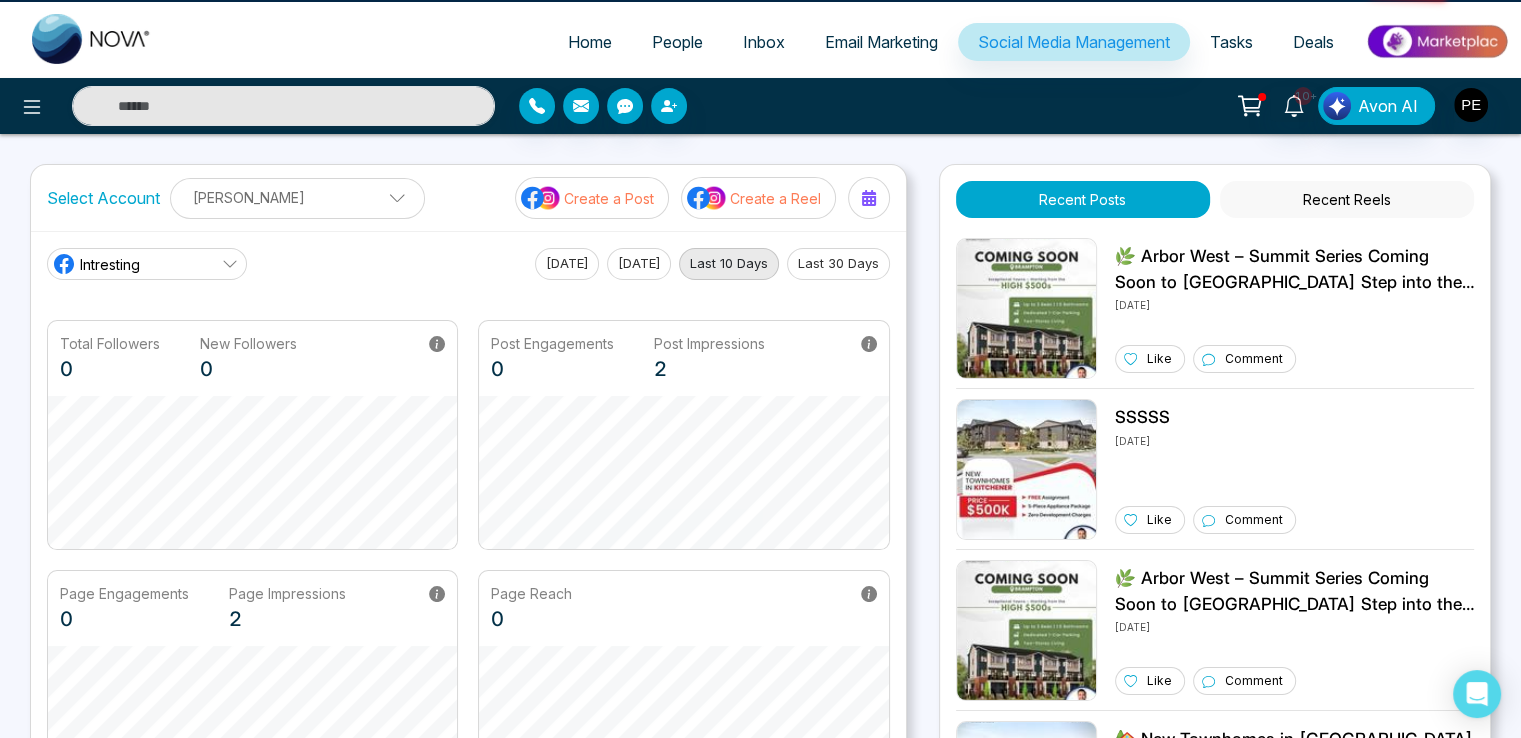 click on "Recent Reels" at bounding box center [1347, 199] 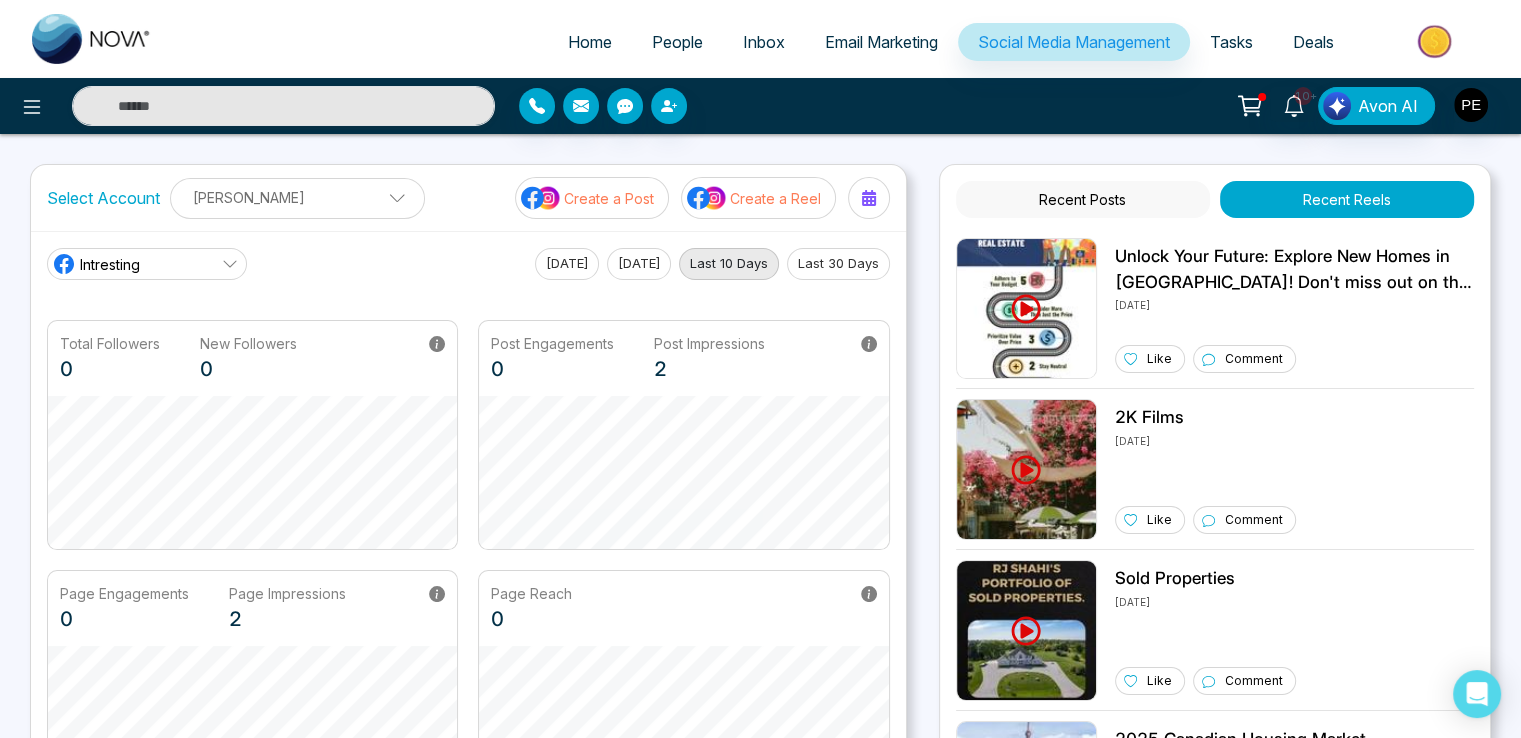 click on "Recent Posts" at bounding box center (1083, 199) 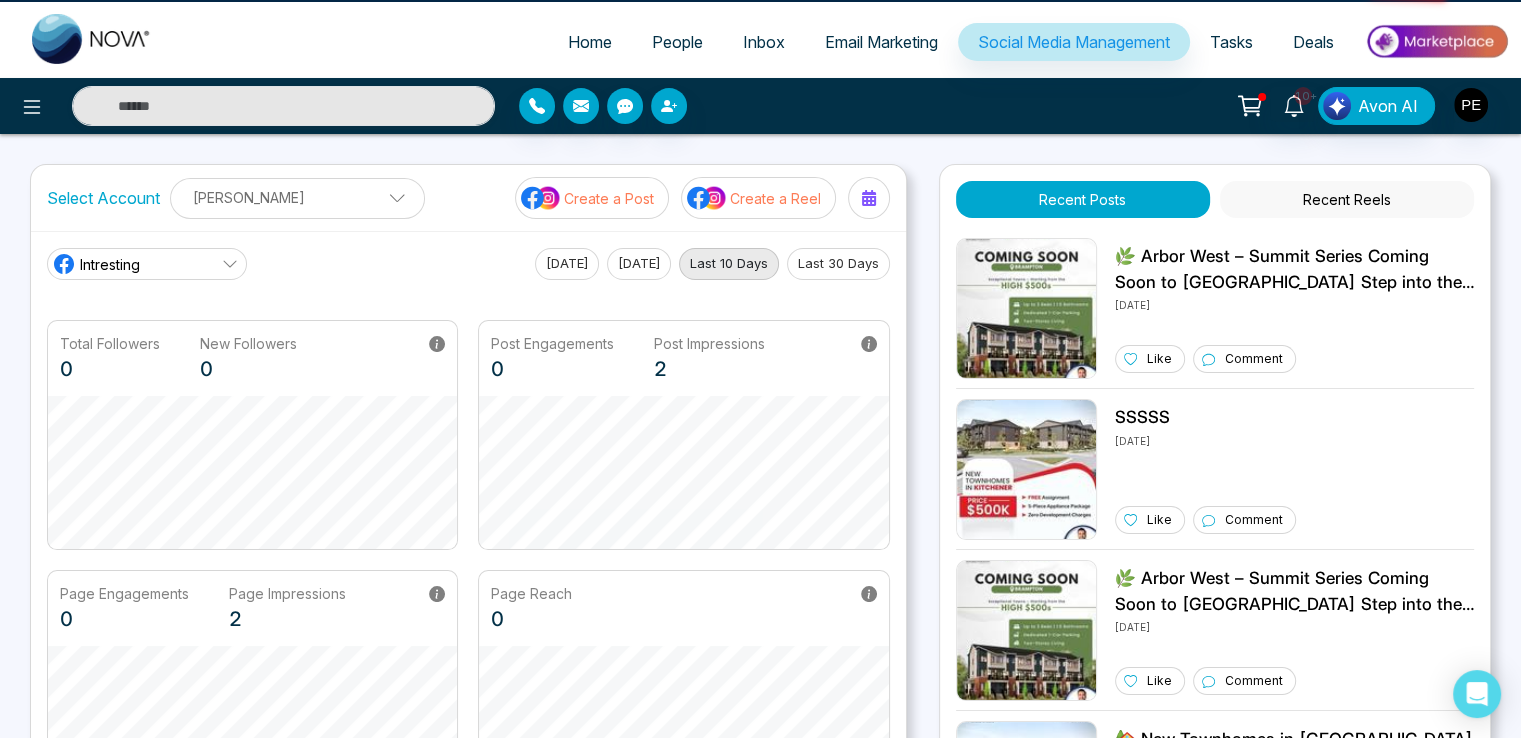 drag, startPoint x: 1112, startPoint y: 209, endPoint x: 1236, endPoint y: 209, distance: 124 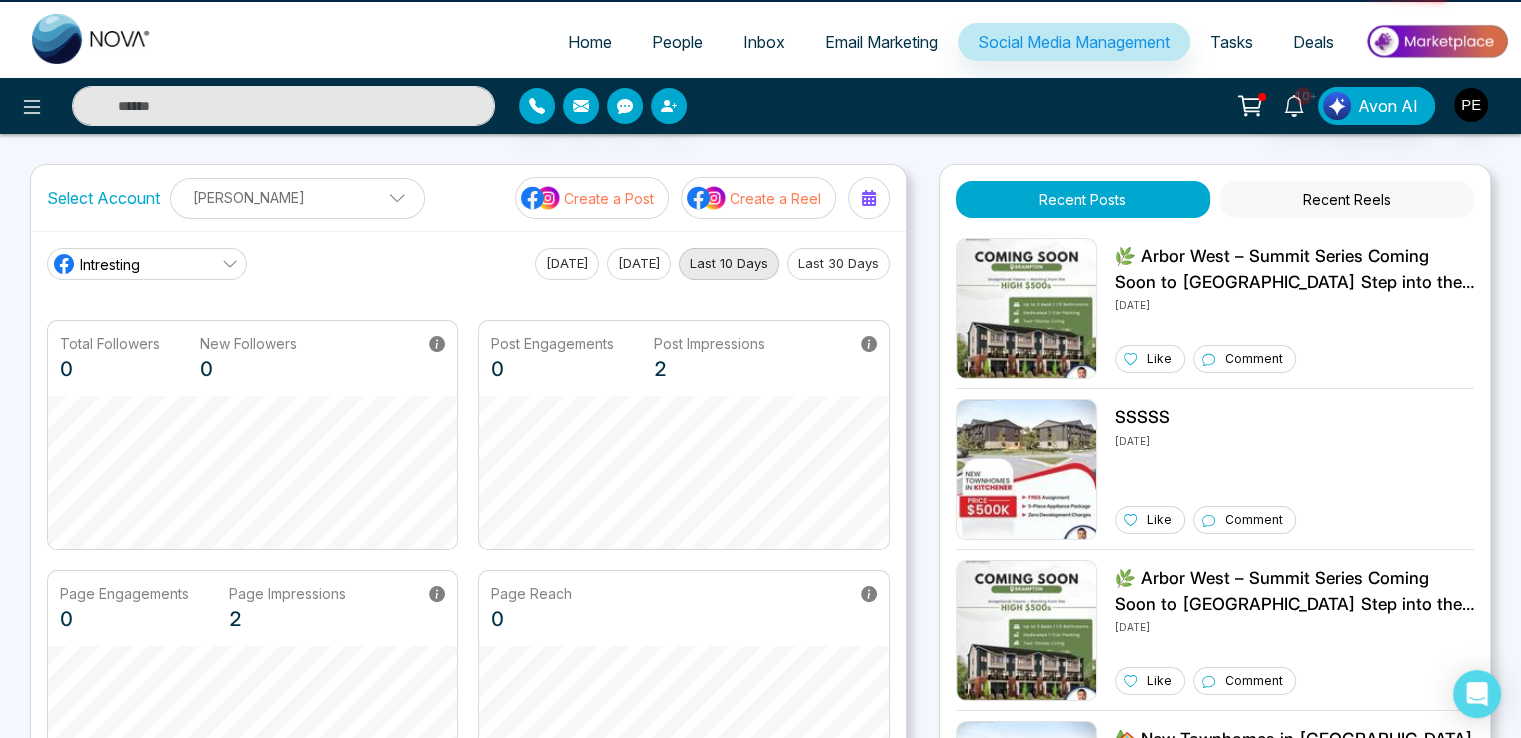 click on "Recent Posts" at bounding box center (1083, 199) 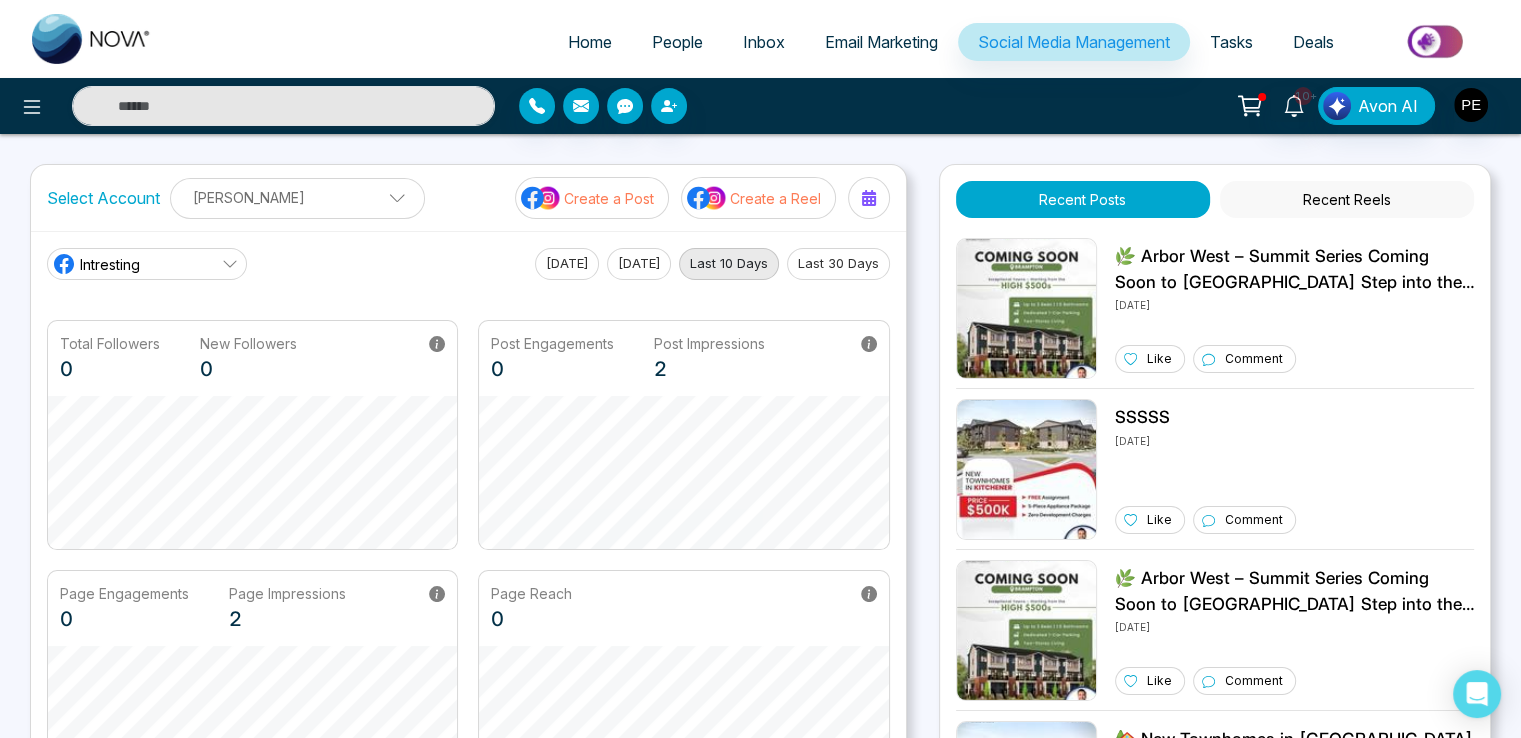 click on "Recent Reels" at bounding box center [1347, 199] 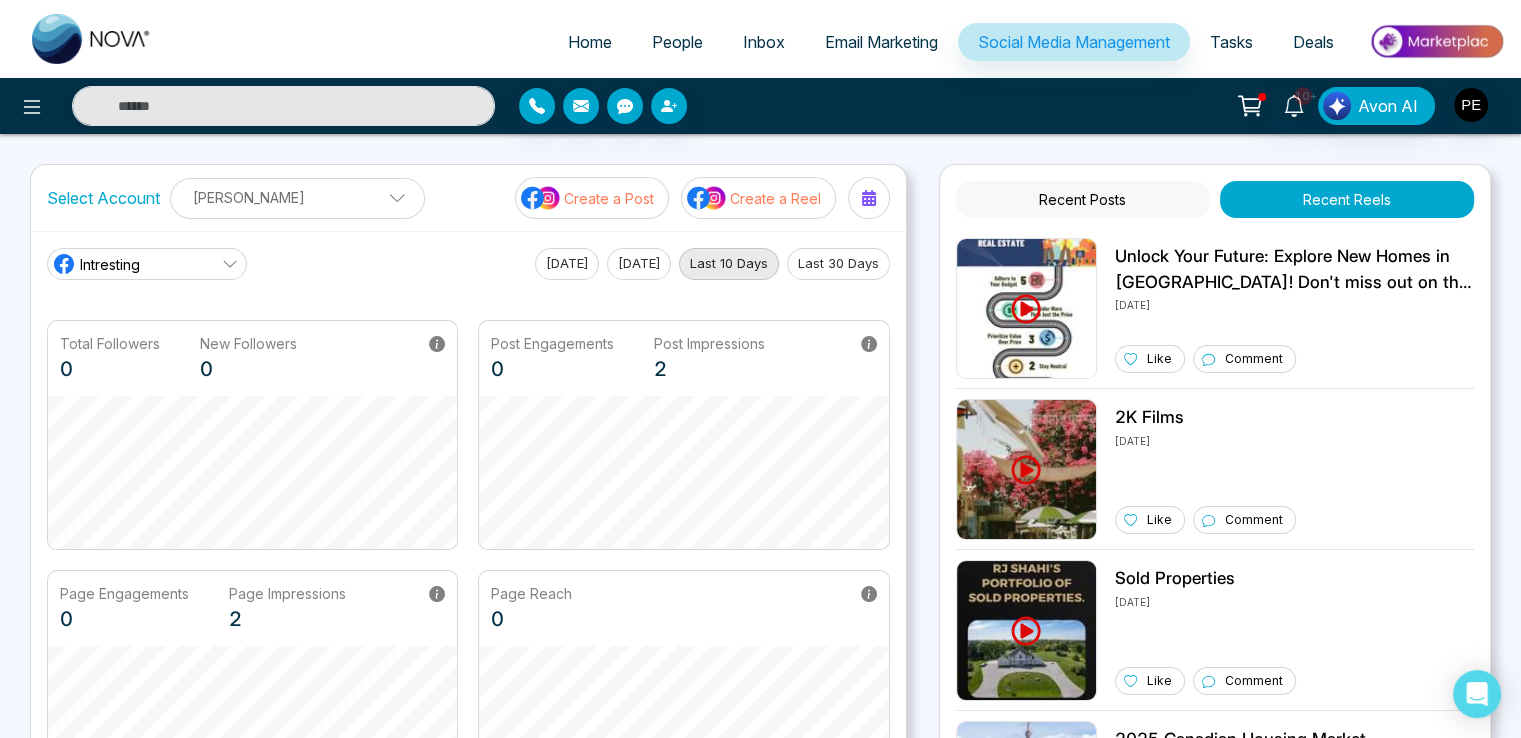 click on "Recent Posts" at bounding box center [1083, 199] 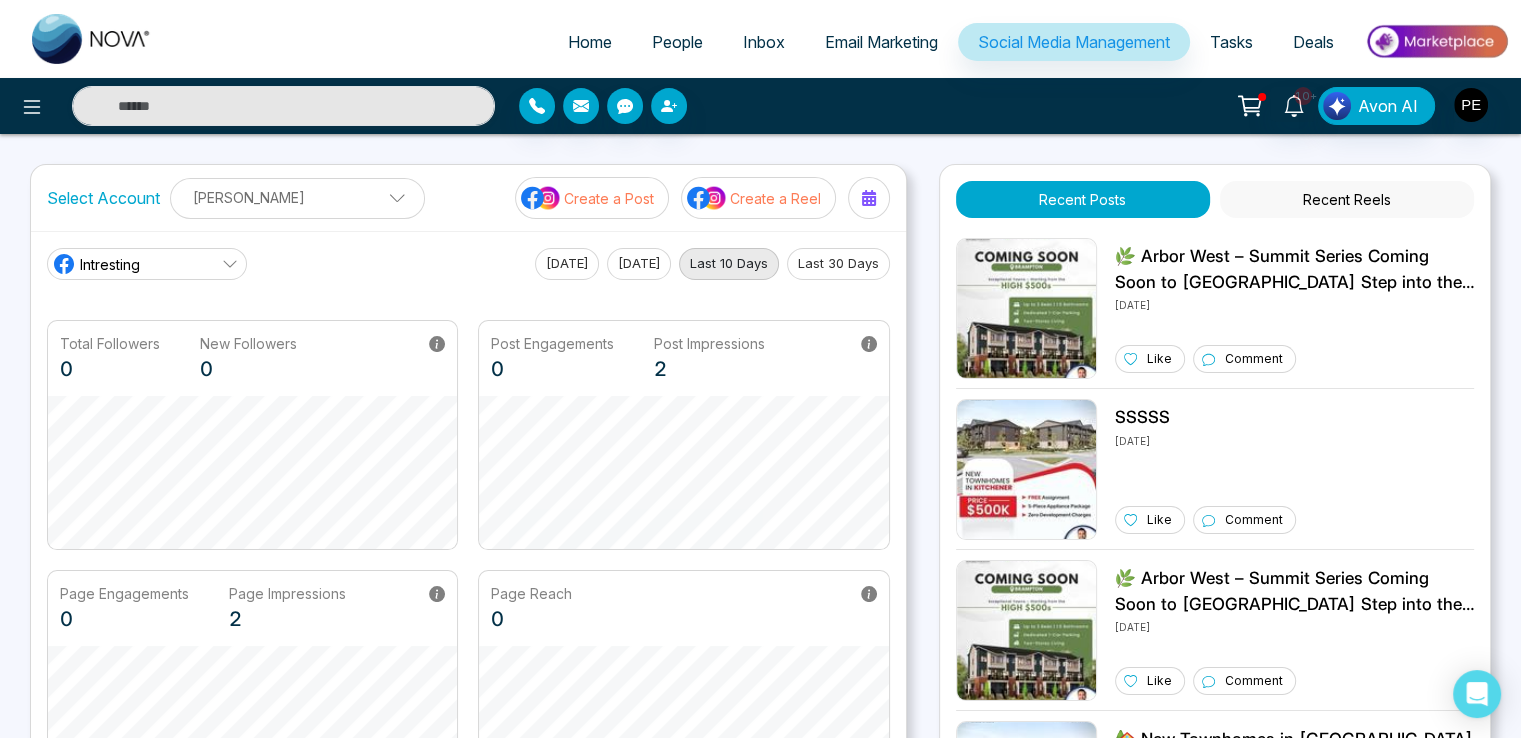 drag, startPoint x: 1350, startPoint y: 198, endPoint x: 1235, endPoint y: 200, distance: 115.01739 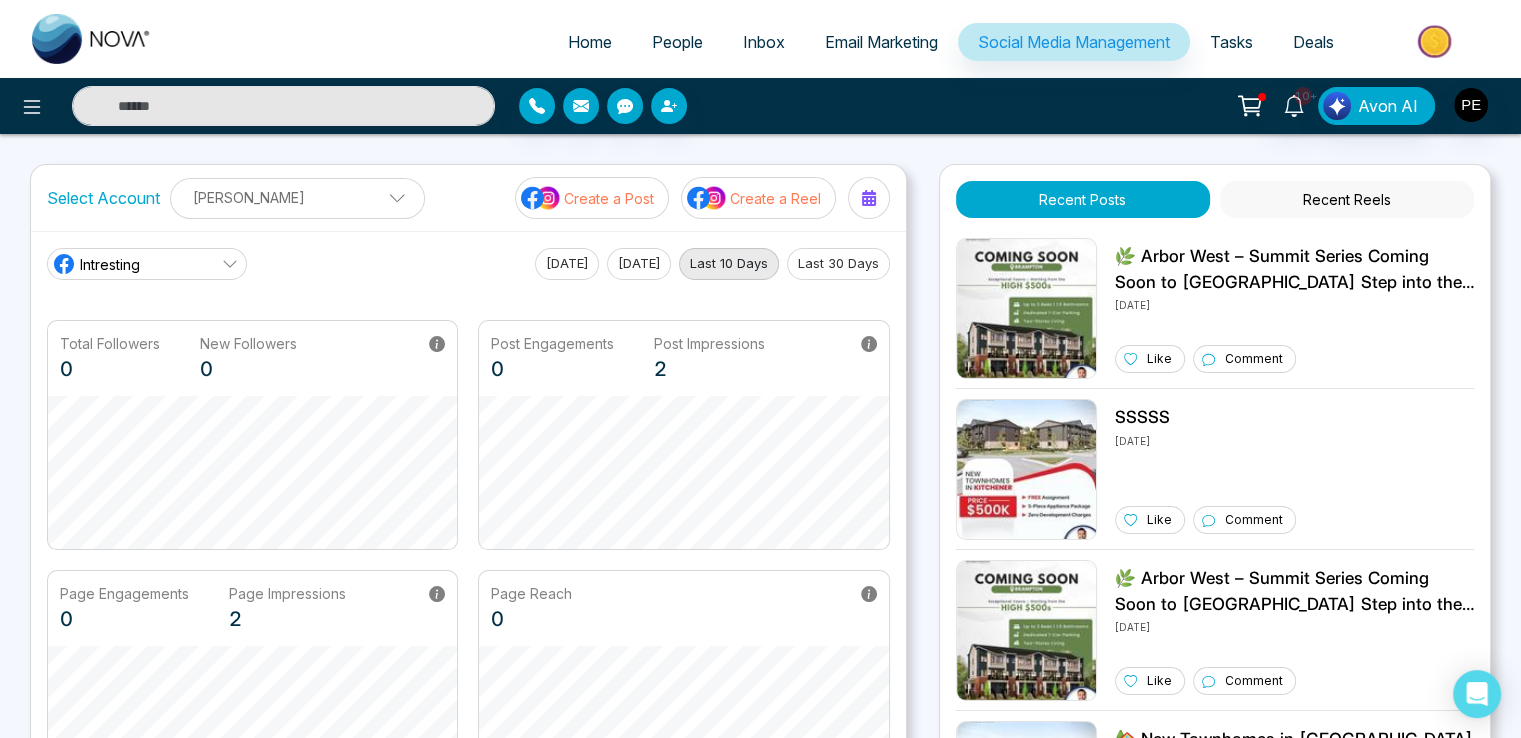 click on "Recent Reels" at bounding box center [1347, 199] 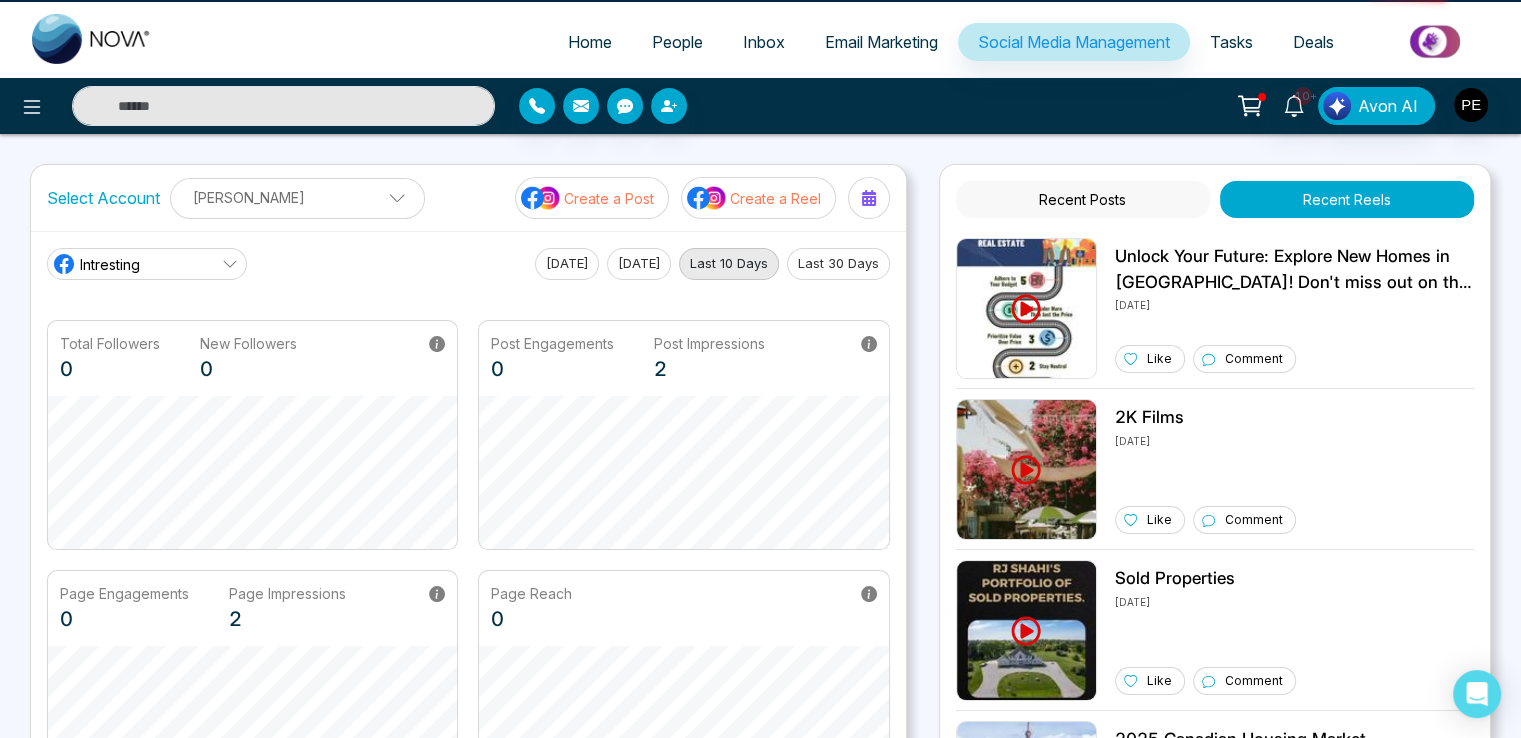 drag, startPoint x: 1235, startPoint y: 200, endPoint x: 1120, endPoint y: 201, distance: 115.00435 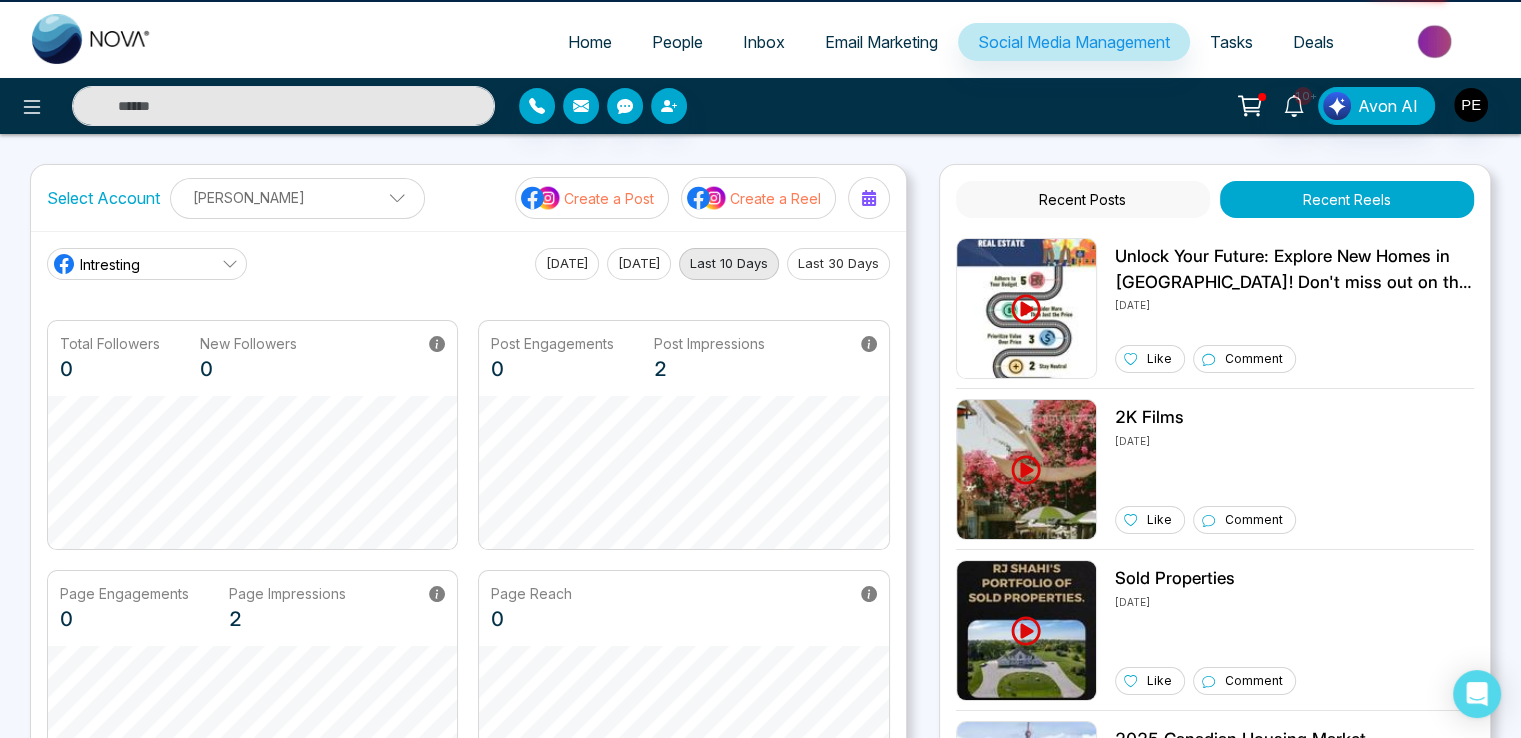 click on "Recent Posts Recent Reels" at bounding box center [1215, 199] 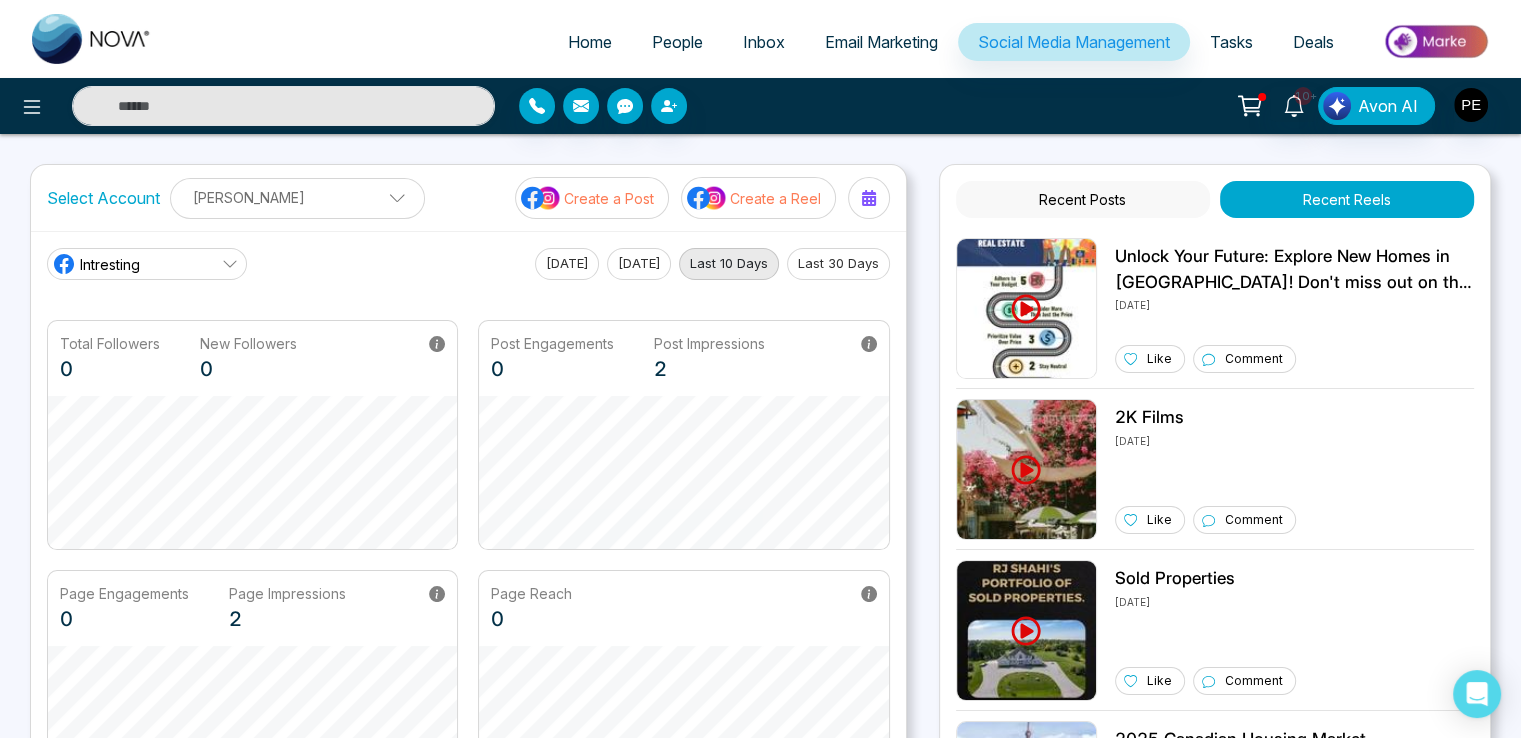 click on "Recent Posts" at bounding box center [1083, 199] 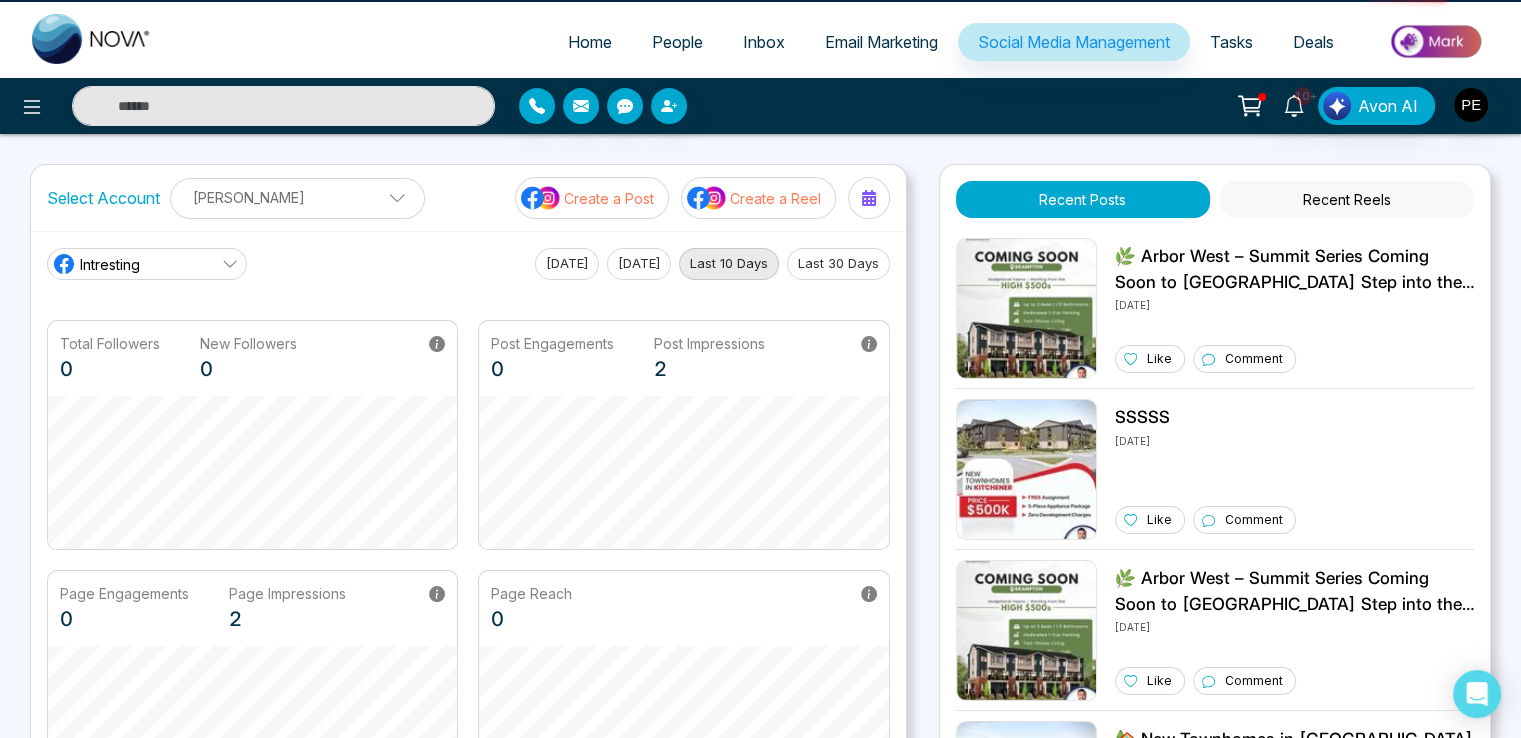 drag, startPoint x: 1244, startPoint y: 201, endPoint x: 1261, endPoint y: 201, distance: 17 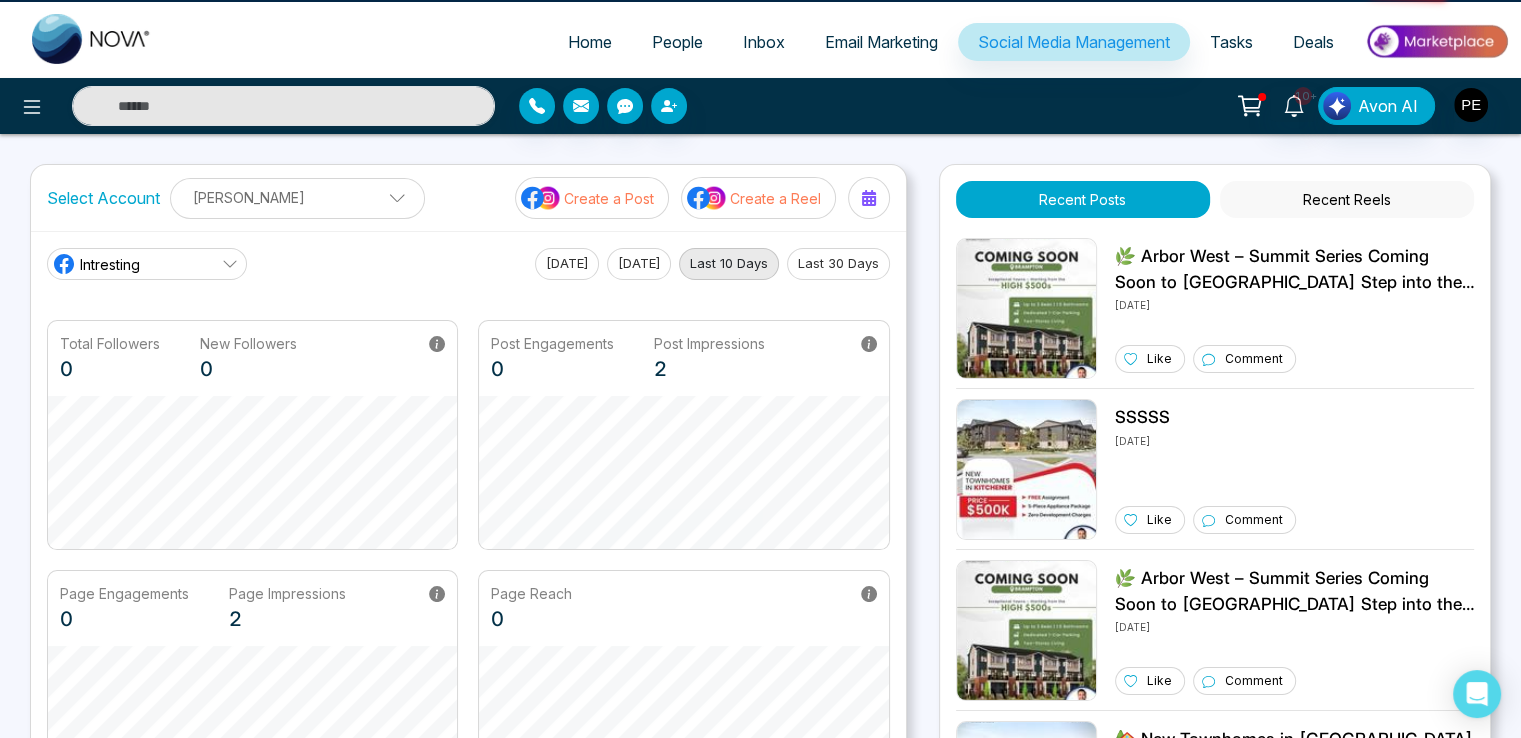click on "Recent Reels" at bounding box center [1347, 199] 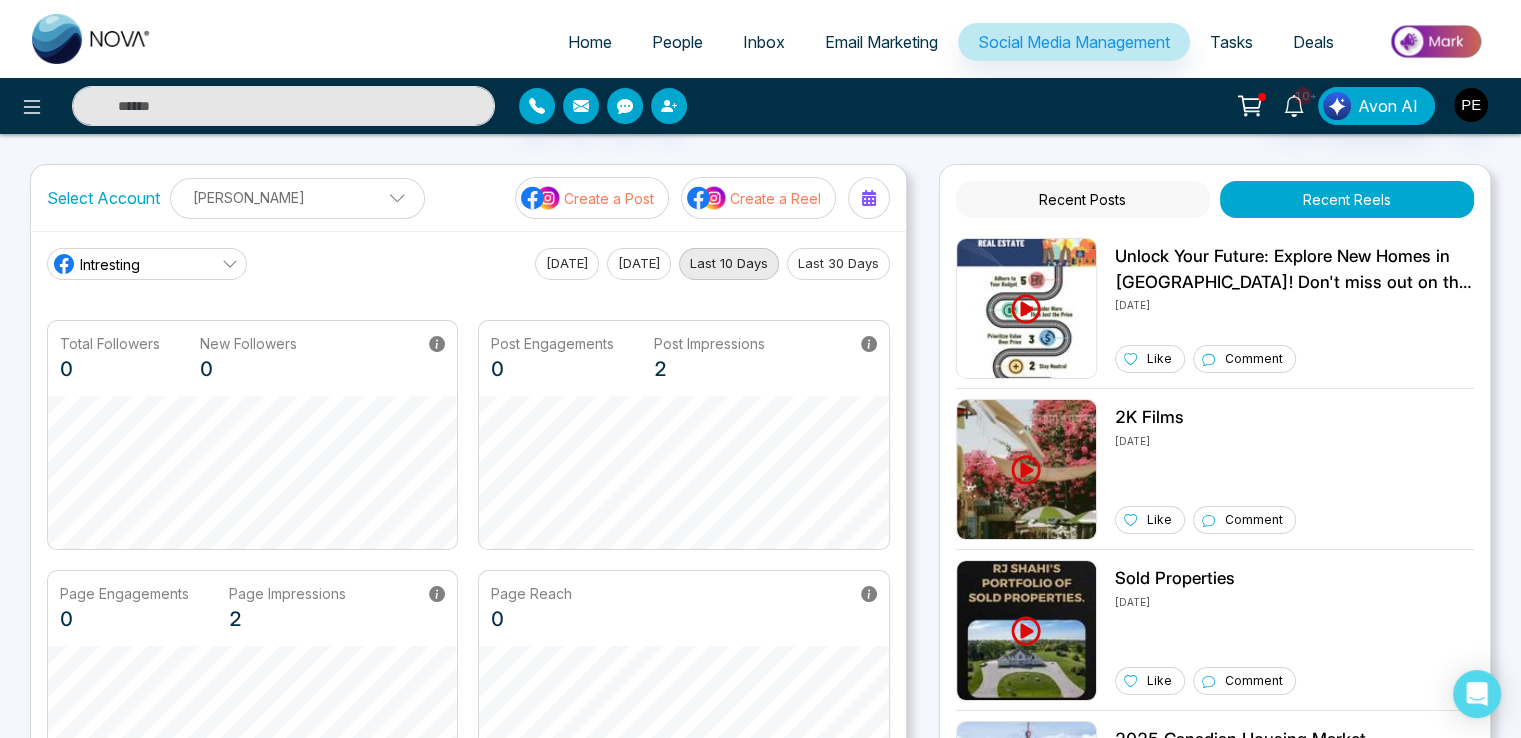 click on "Recent Reels" at bounding box center [1347, 199] 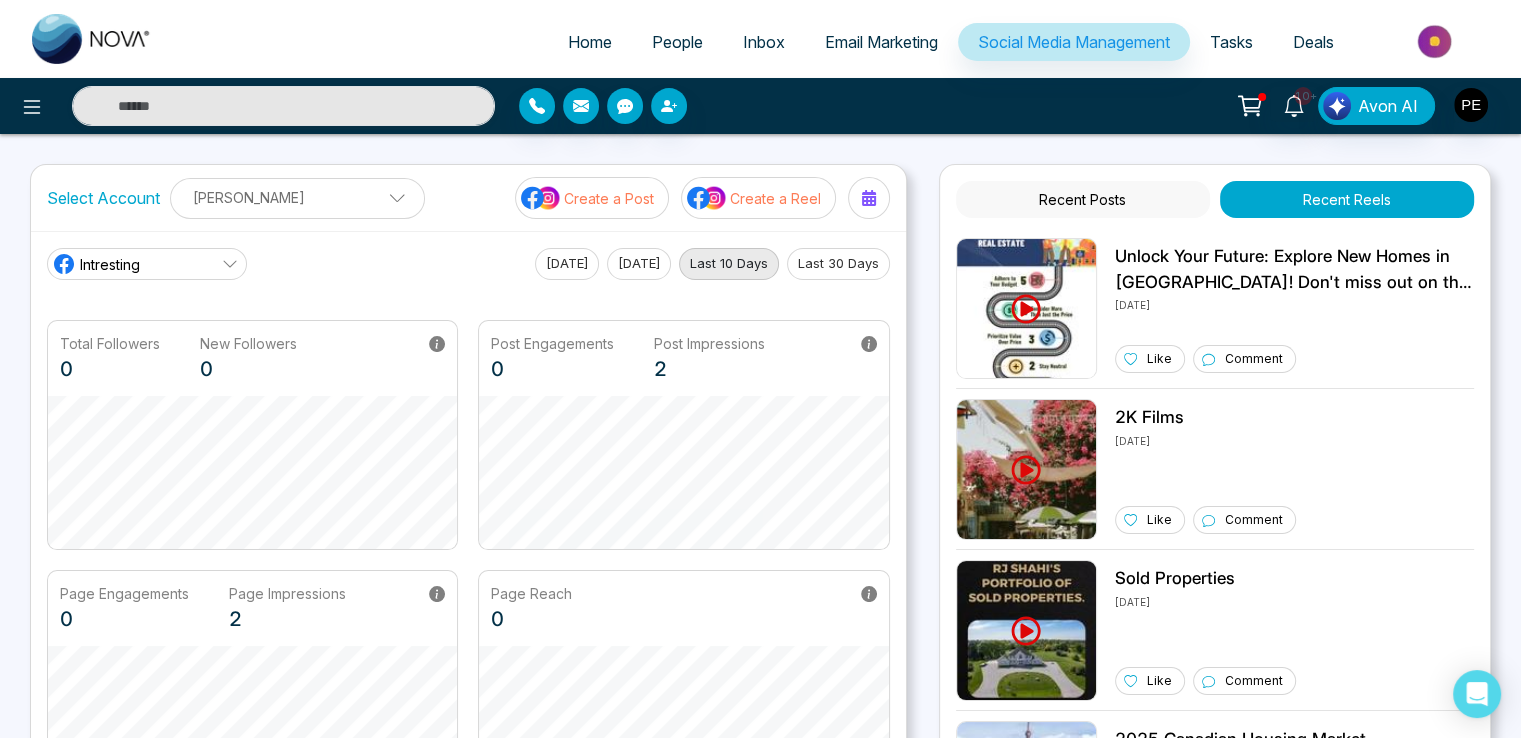 click on "Recent Posts" at bounding box center (1083, 199) 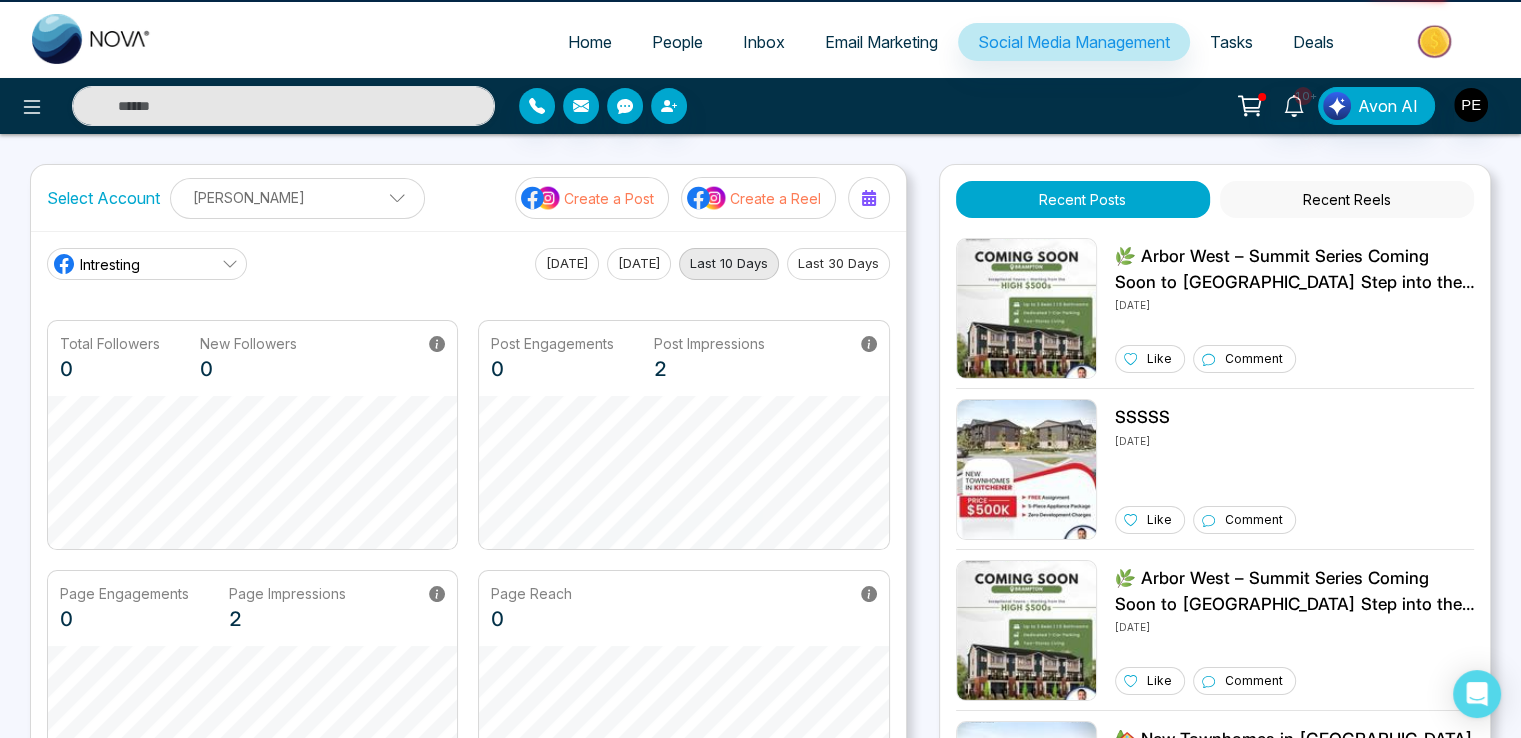 click on "Recent Reels" at bounding box center [1347, 199] 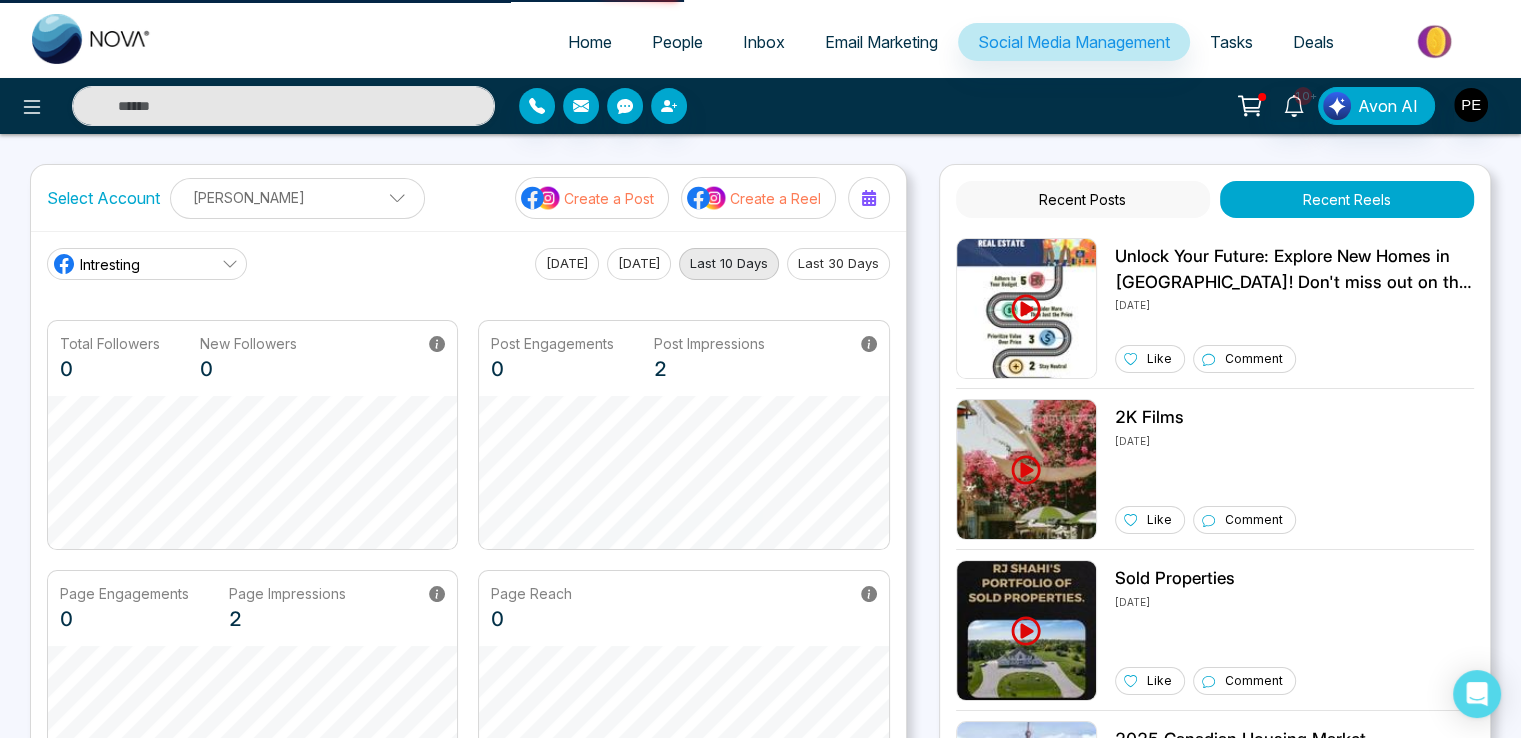drag, startPoint x: 1249, startPoint y: 205, endPoint x: 1107, endPoint y: 200, distance: 142.088 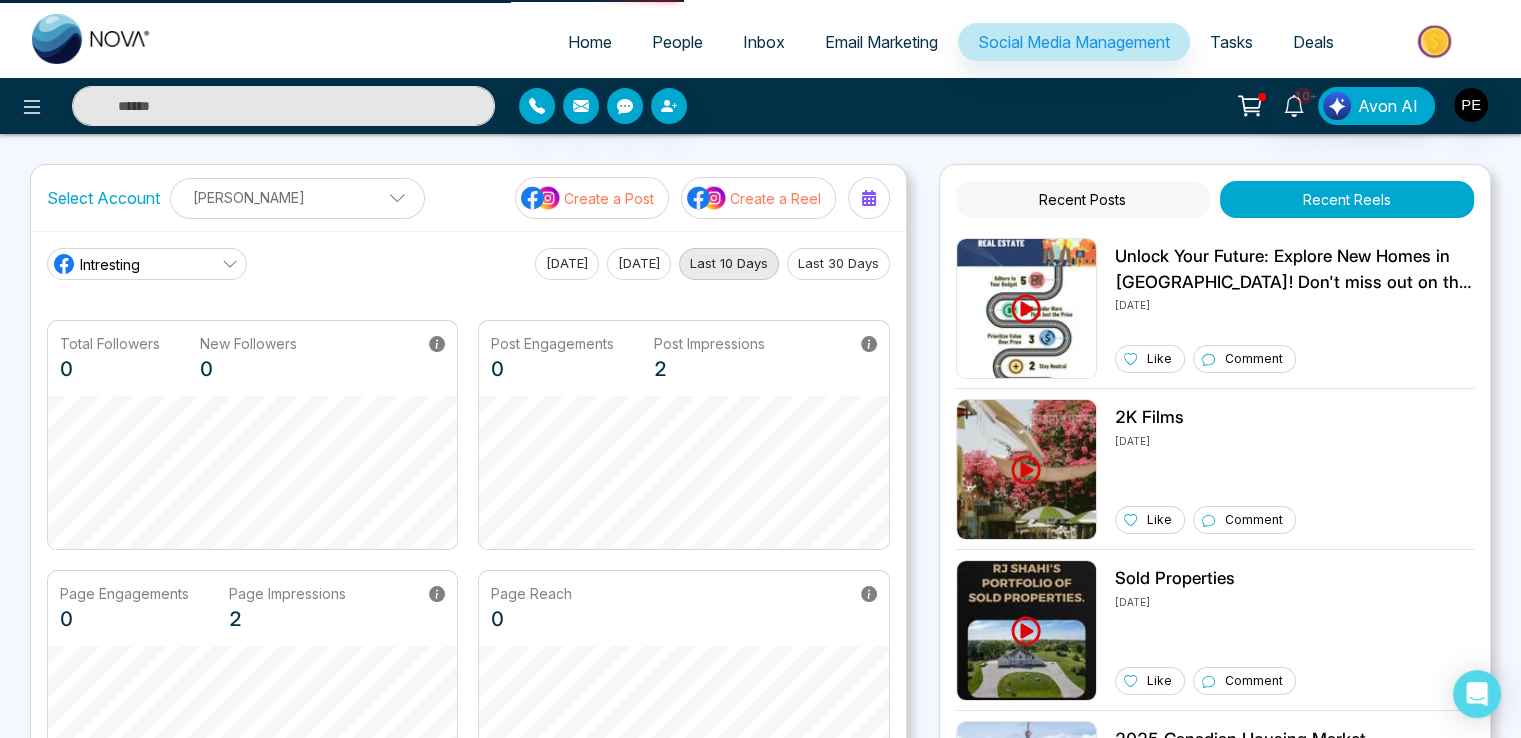 click on "Recent Posts Recent Reels" at bounding box center [1215, 199] 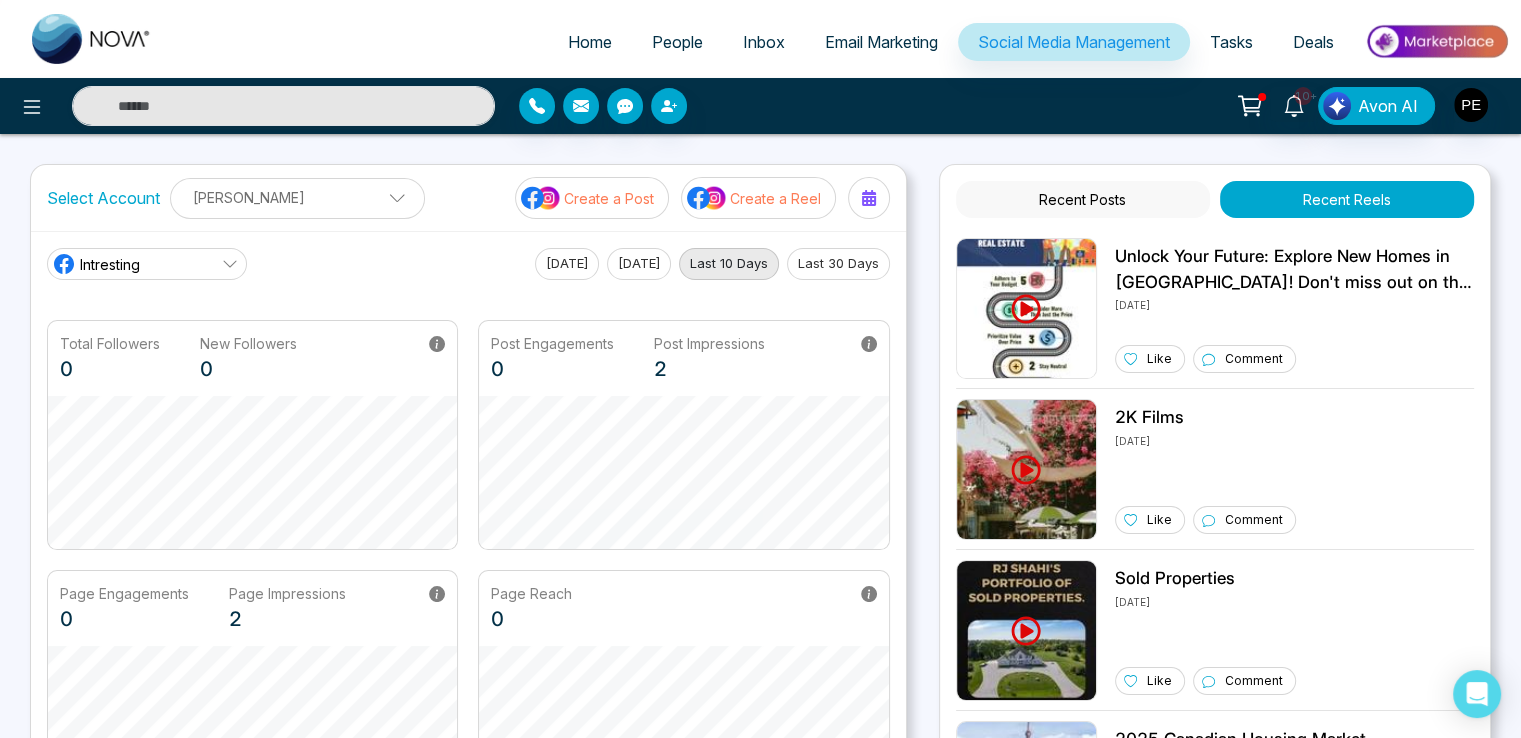 click on "Recent Posts" at bounding box center (1083, 199) 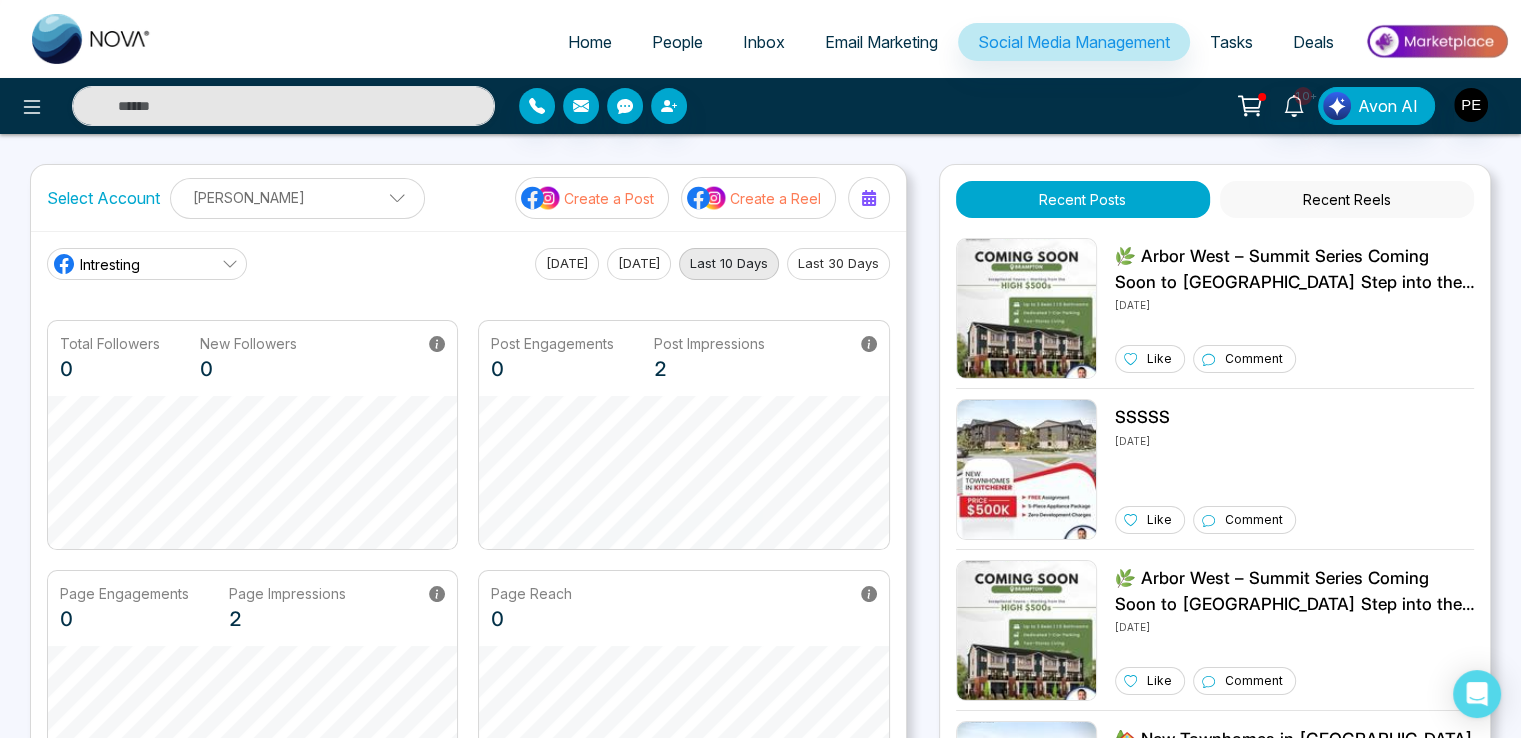drag, startPoint x: 1241, startPoint y: 197, endPoint x: 1259, endPoint y: 197, distance: 18 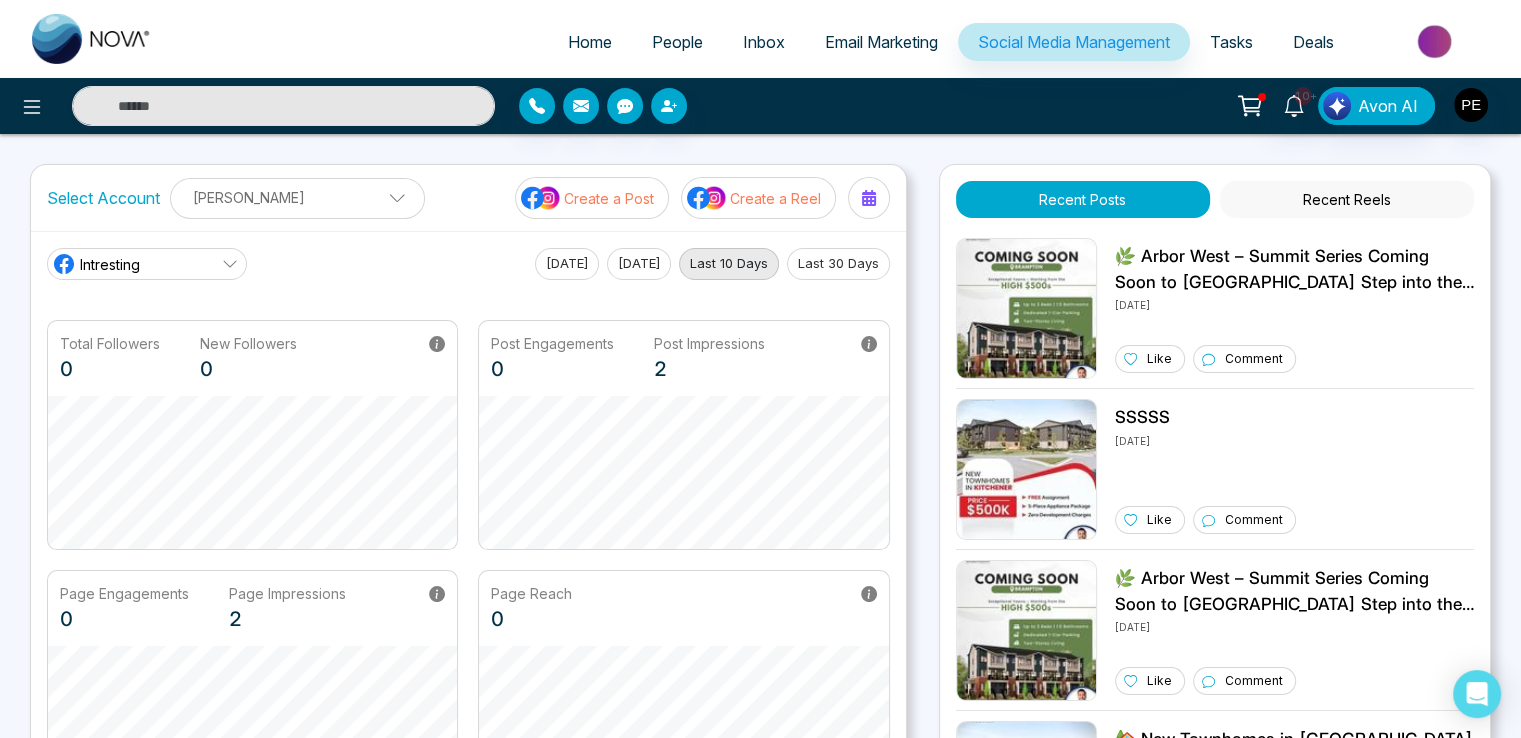 click on "Recent Reels" at bounding box center [1347, 199] 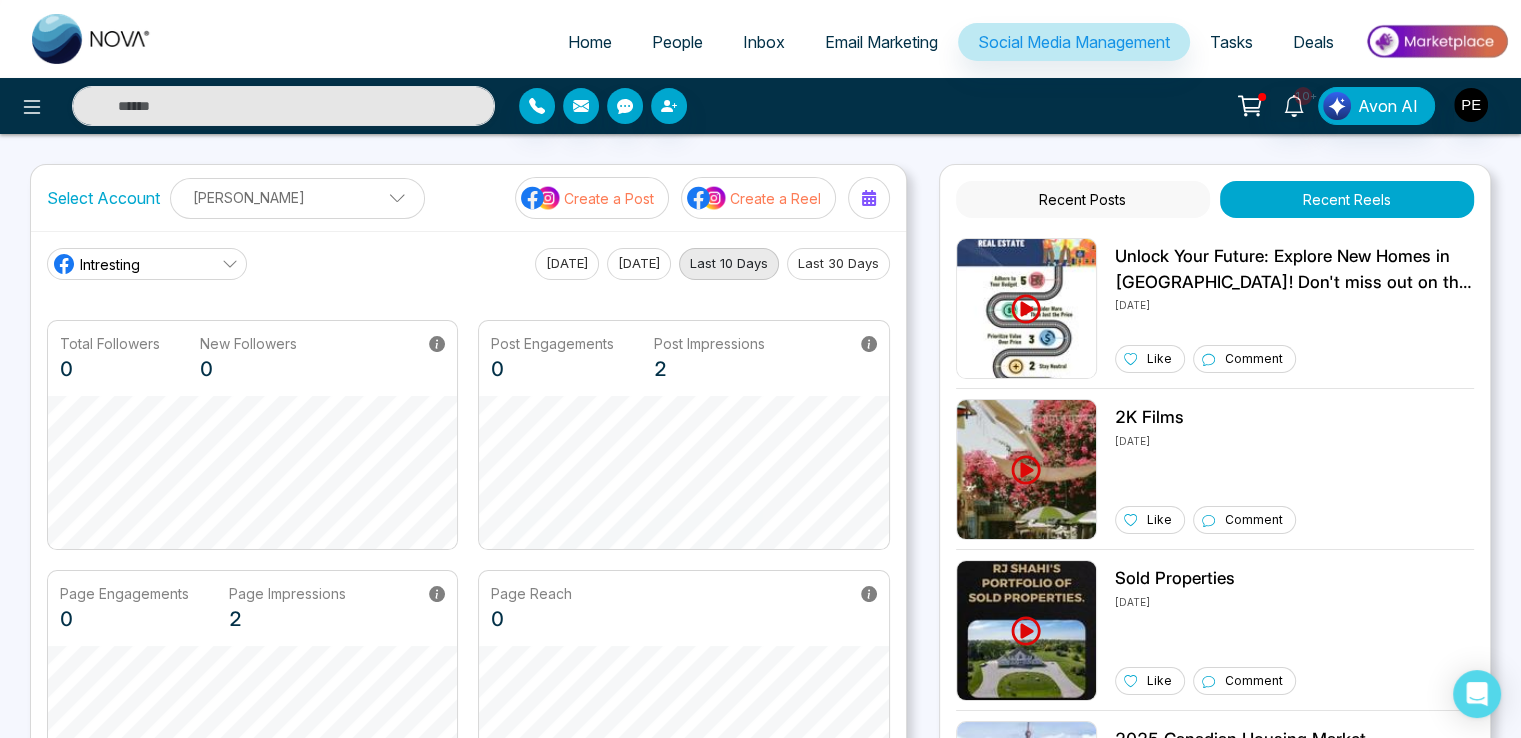 drag, startPoint x: 1281, startPoint y: 197, endPoint x: 1096, endPoint y: 193, distance: 185.04324 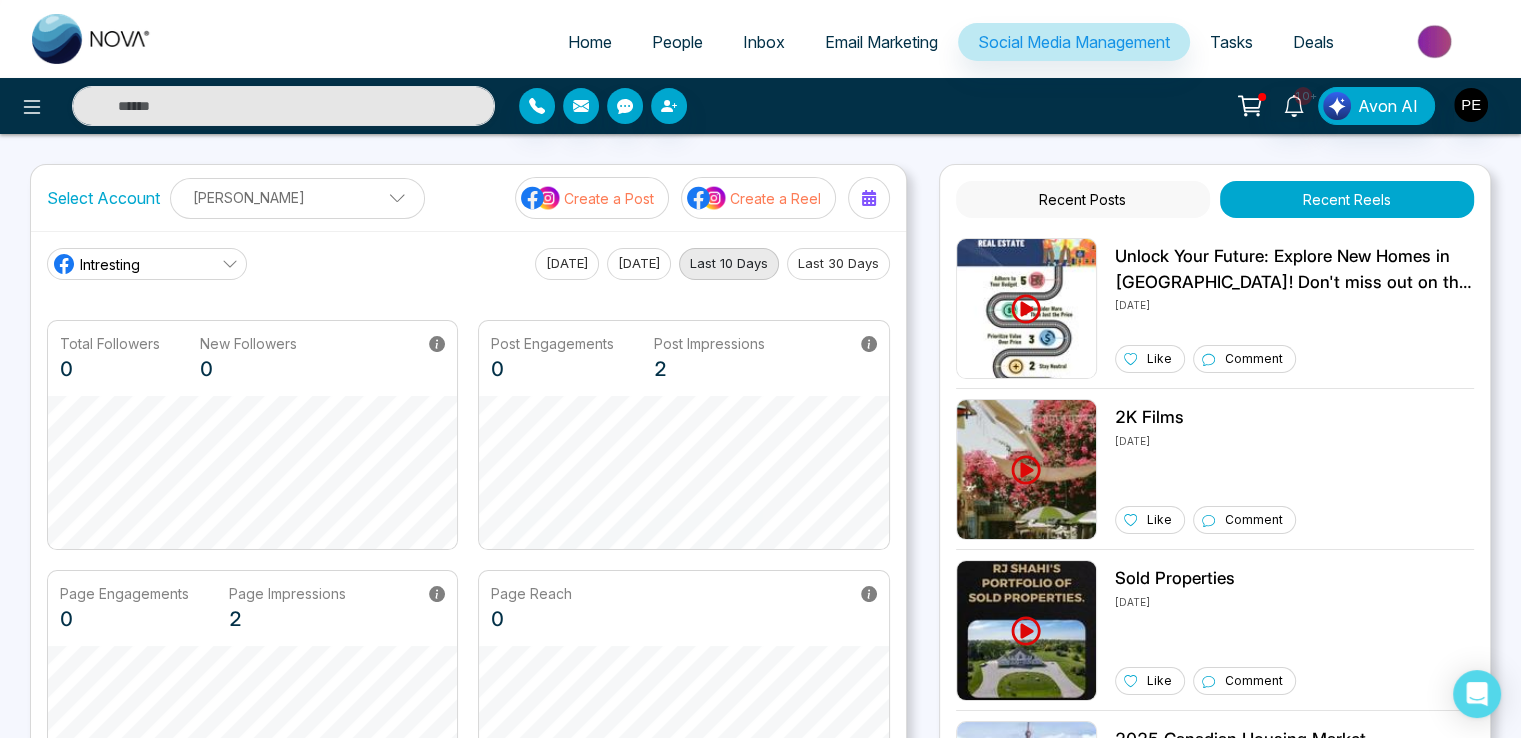 click on "Recent Posts Recent Reels" at bounding box center (1215, 199) 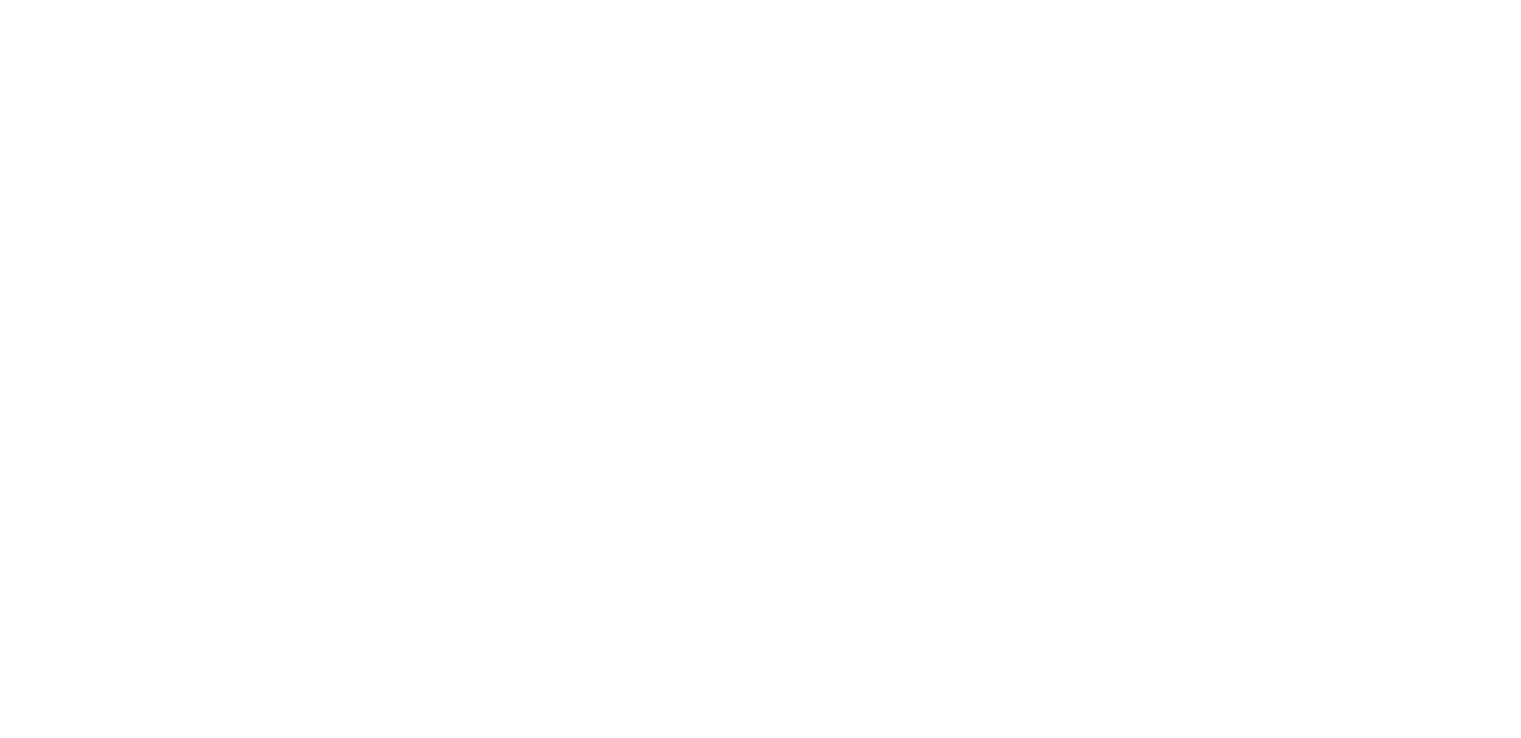 scroll, scrollTop: 0, scrollLeft: 0, axis: both 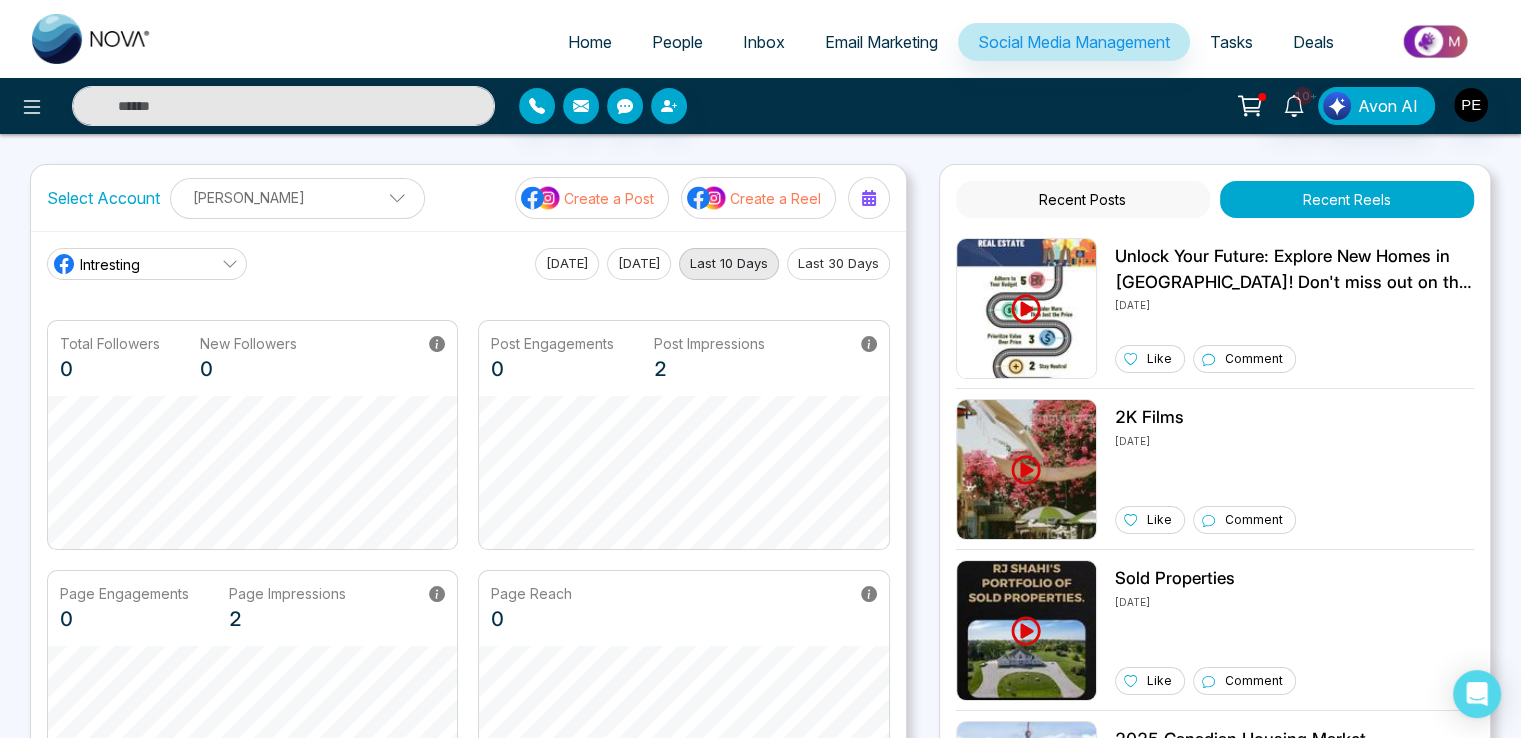 click on "Intresting" at bounding box center [110, 264] 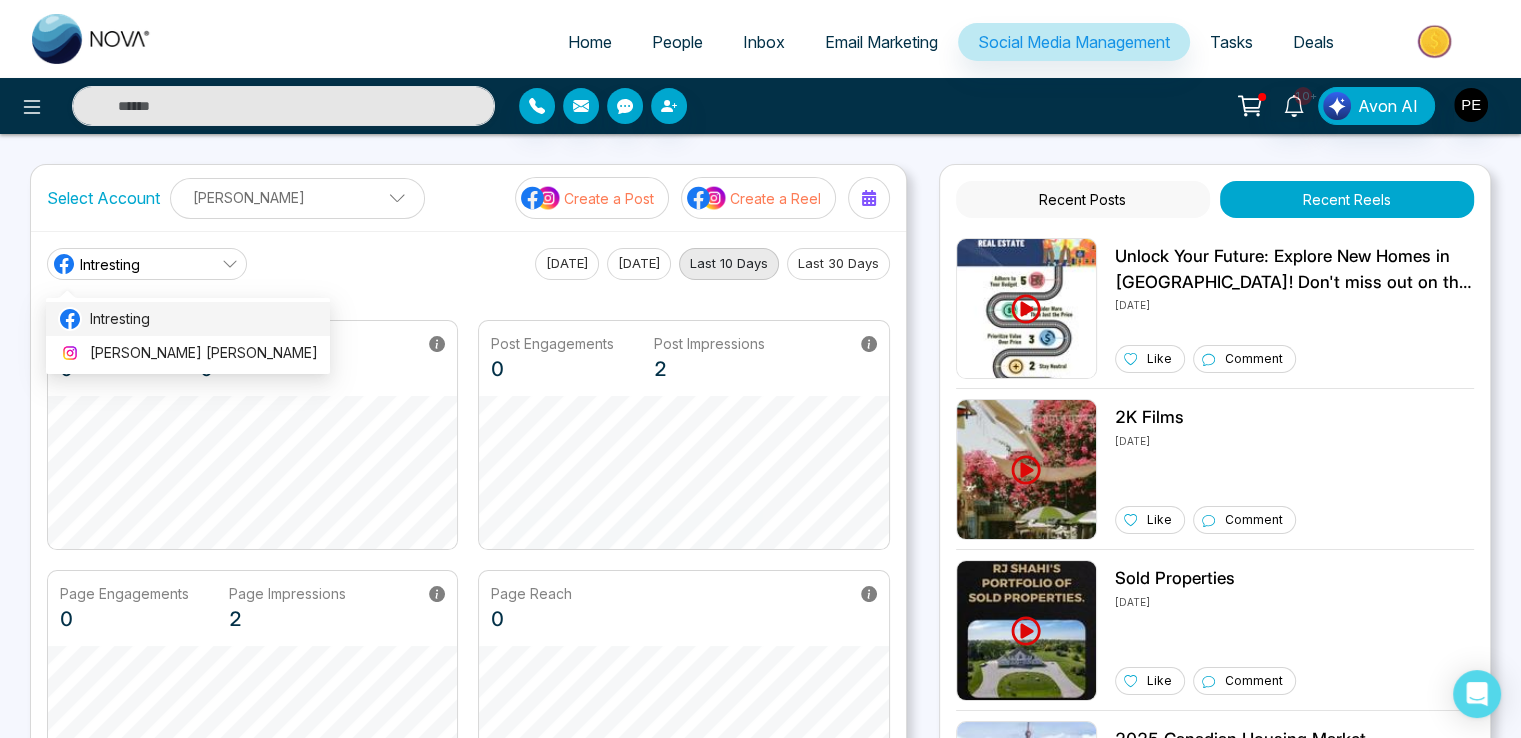 click on "Intresting" at bounding box center (204, 319) 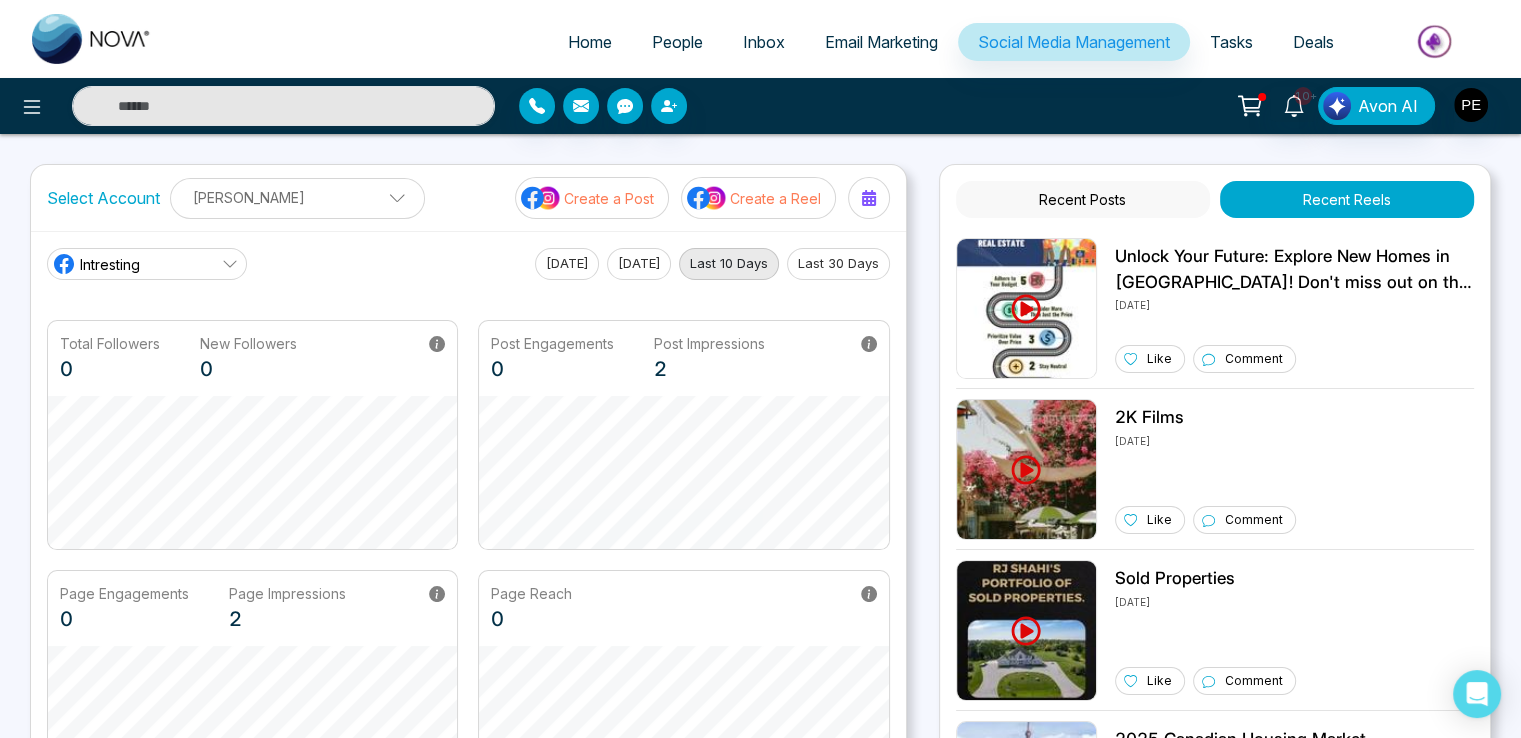 click on "Intresting" at bounding box center (110, 264) 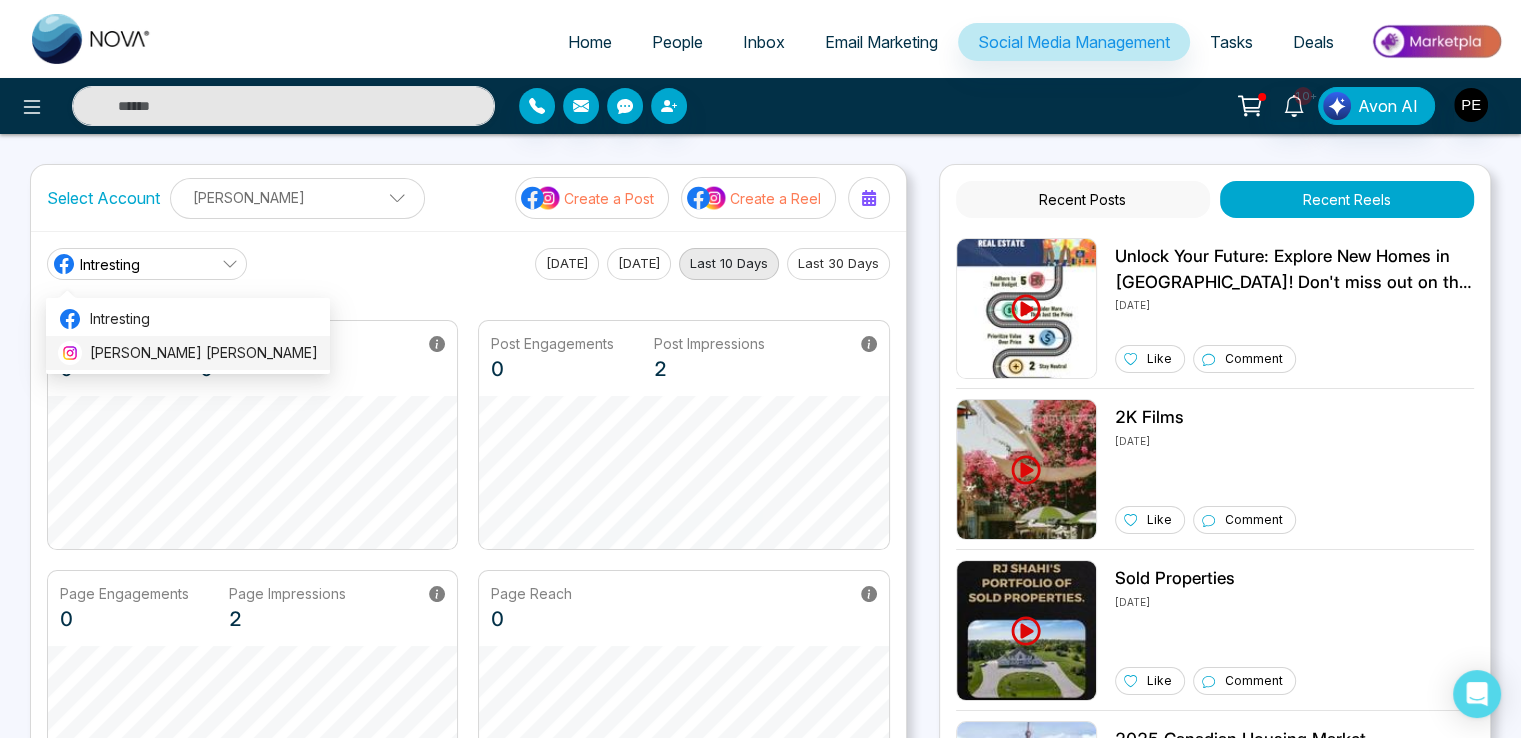 click on "[PERSON_NAME] [PERSON_NAME]" at bounding box center (204, 353) 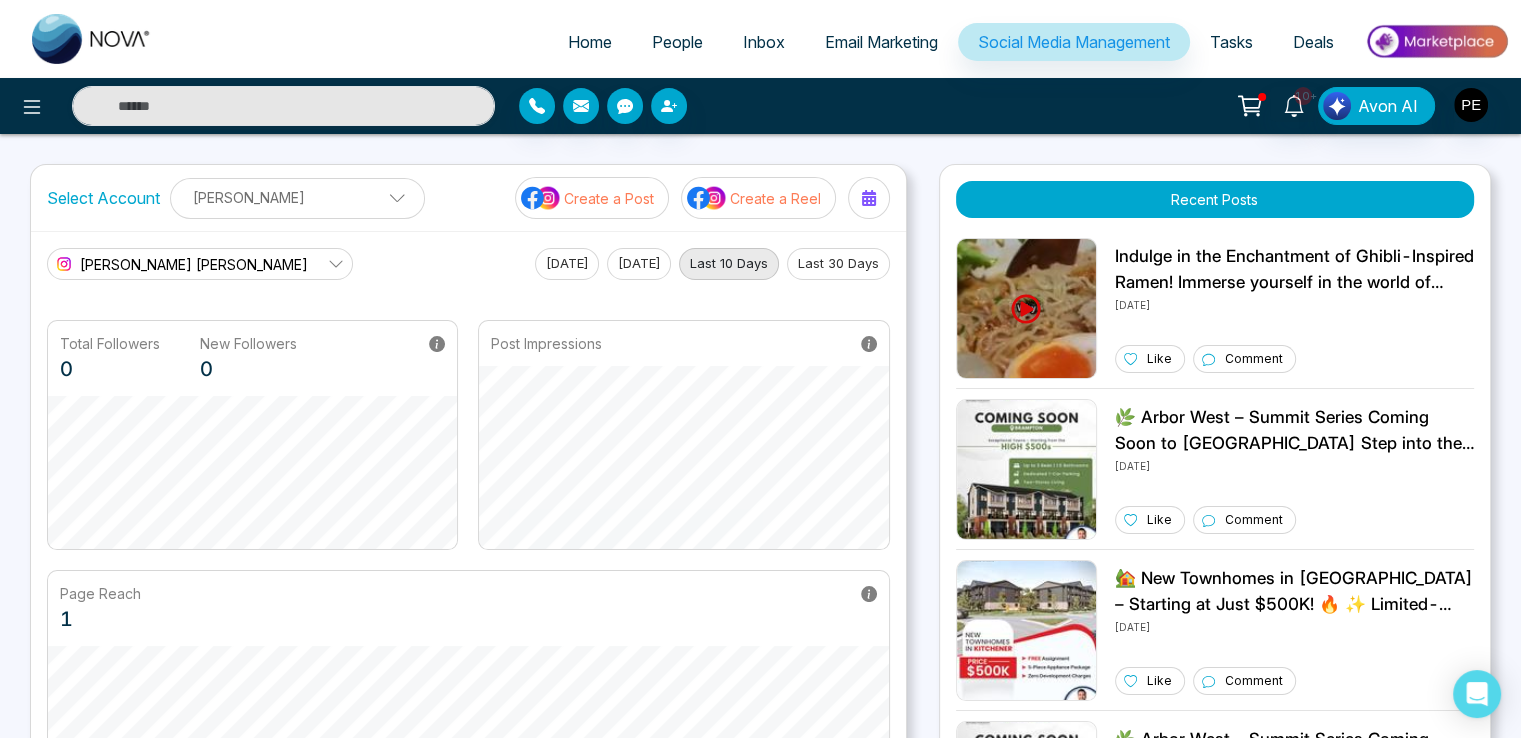 click on "[PERSON_NAME] [PERSON_NAME]" at bounding box center [194, 264] 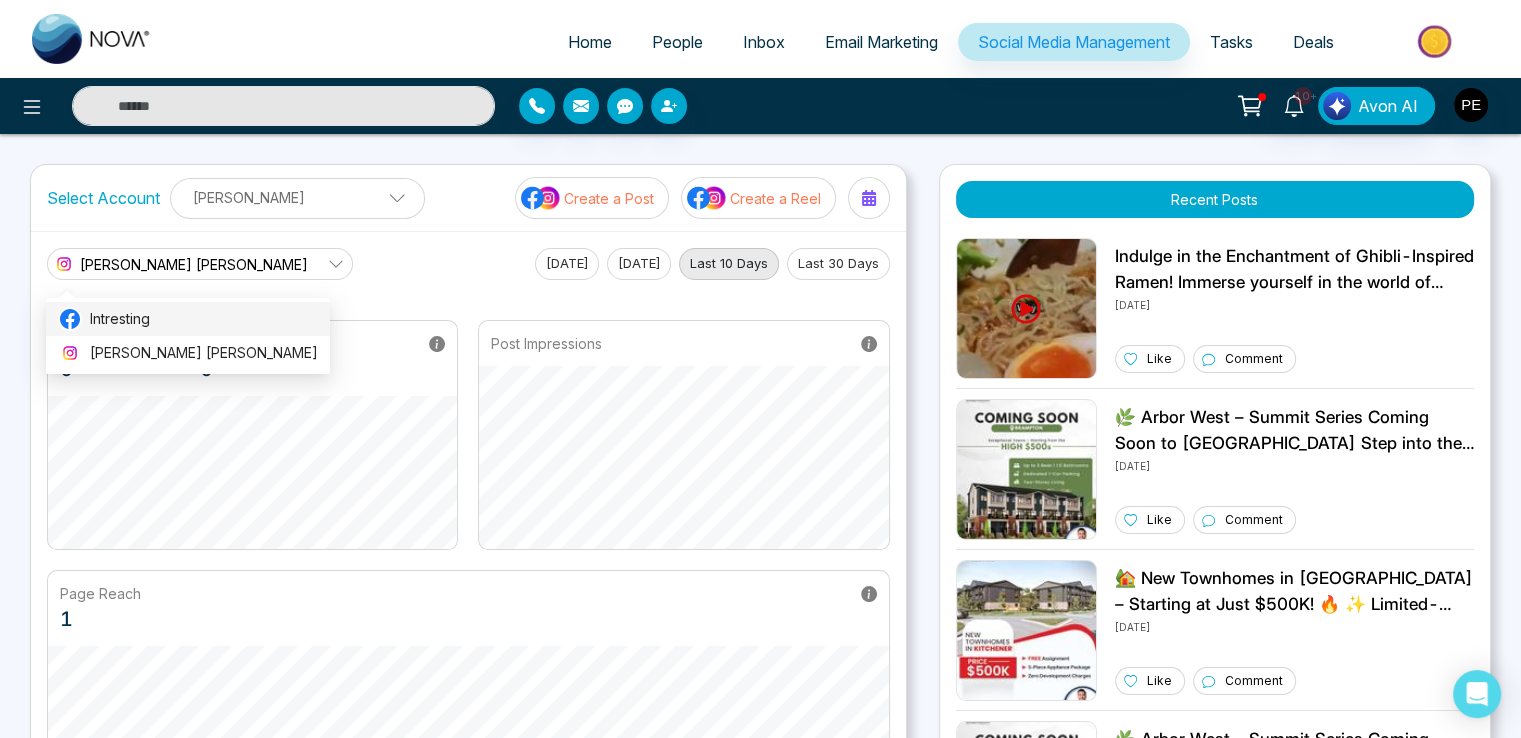 click on "Intresting" at bounding box center [204, 319] 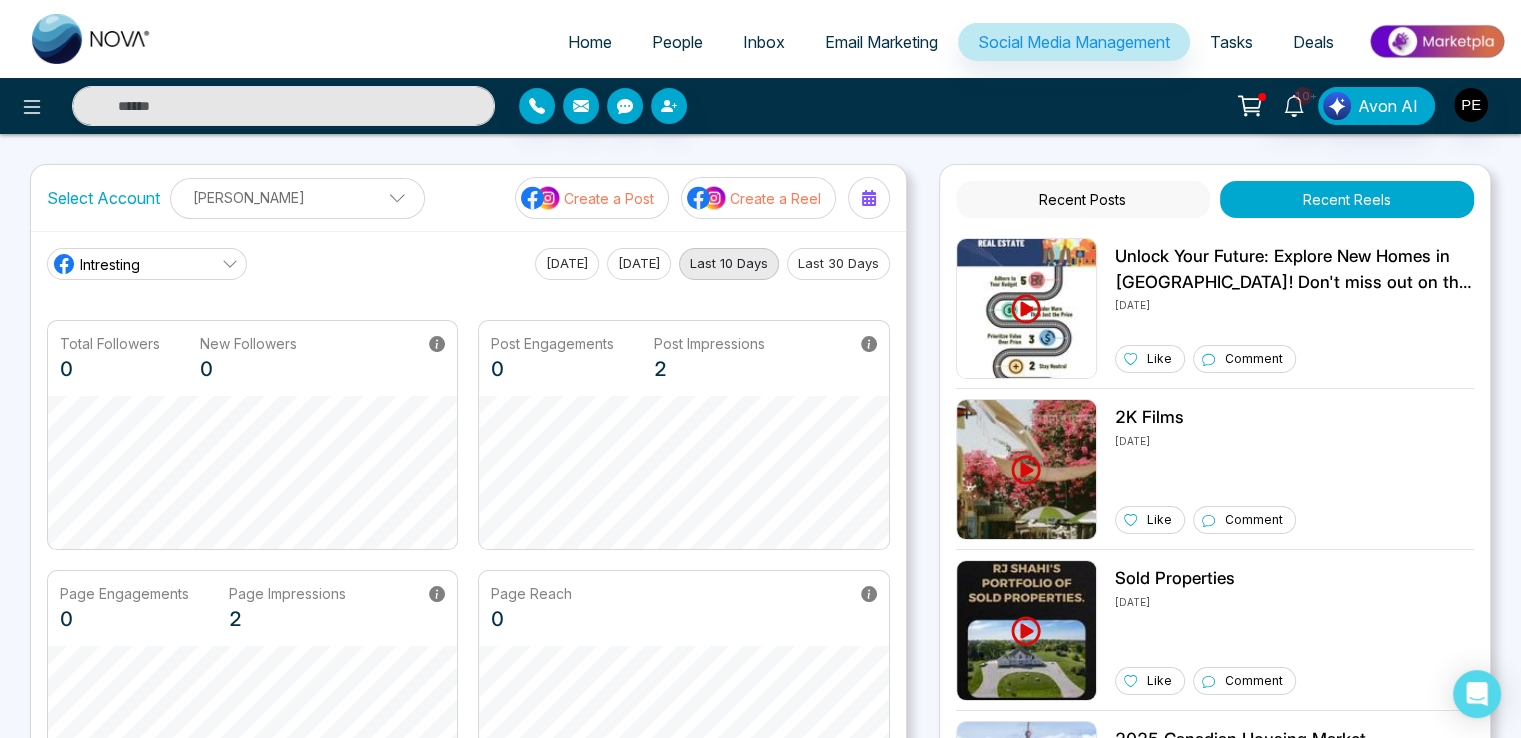 click on "Intresting" at bounding box center [147, 264] 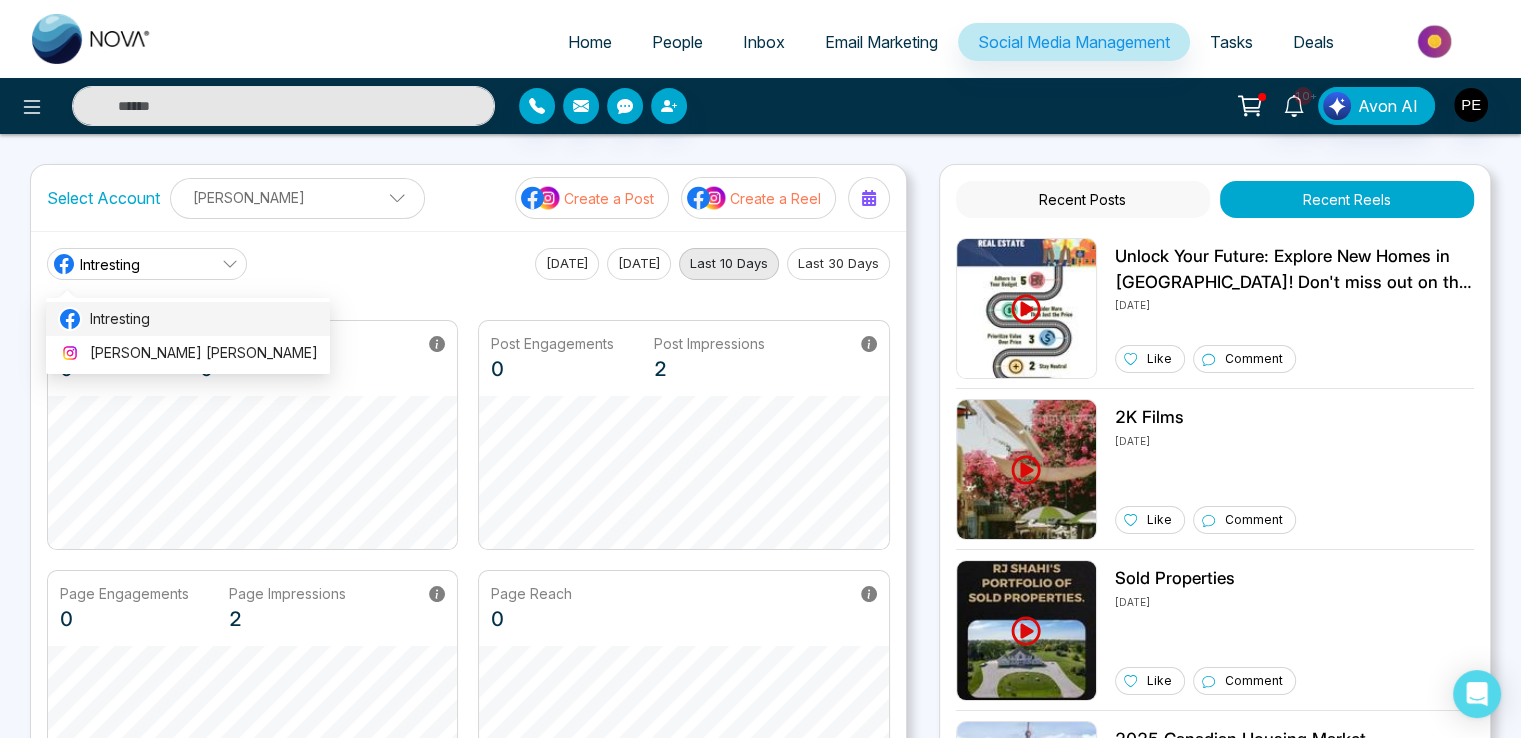 click on "Intresting" at bounding box center (188, 319) 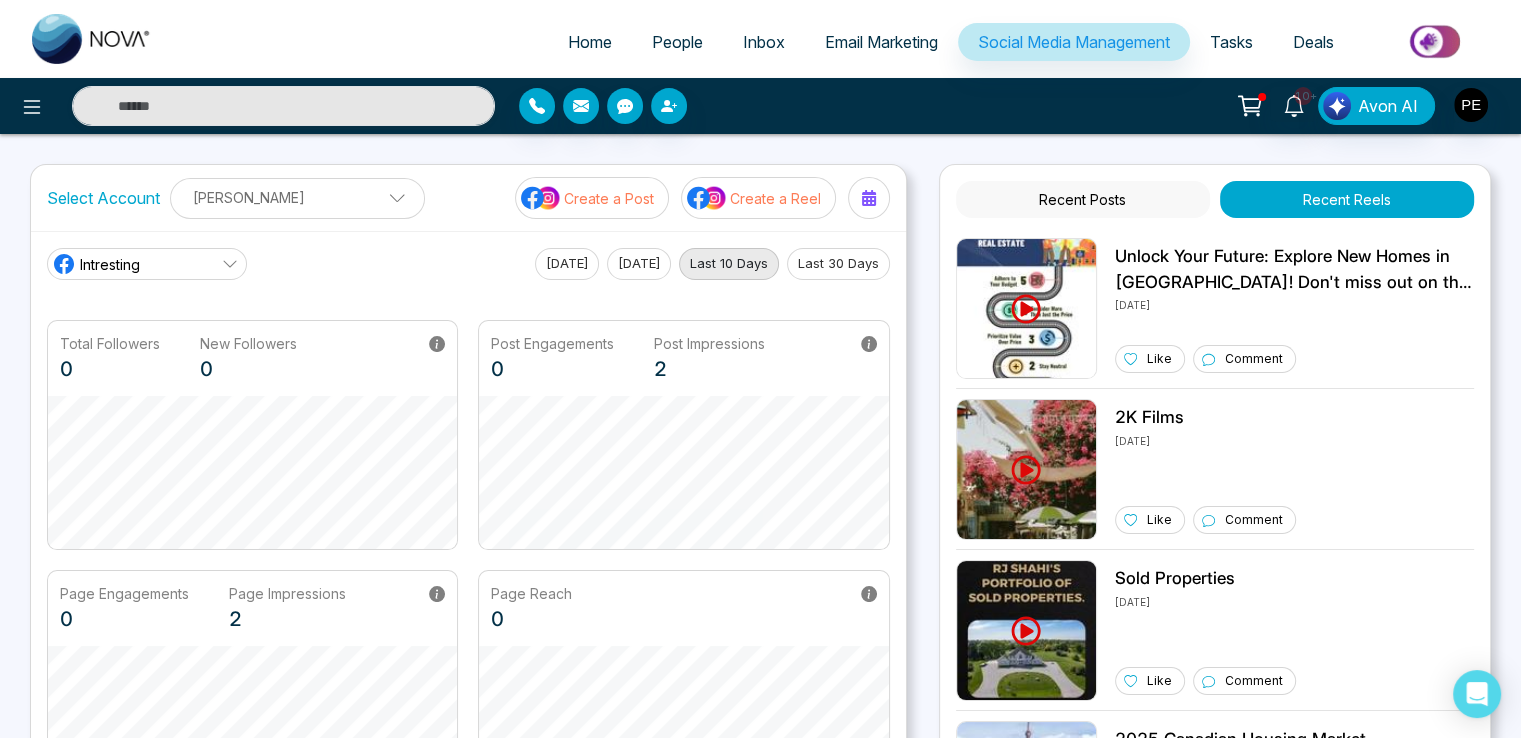 click on "Intresting" at bounding box center (147, 264) 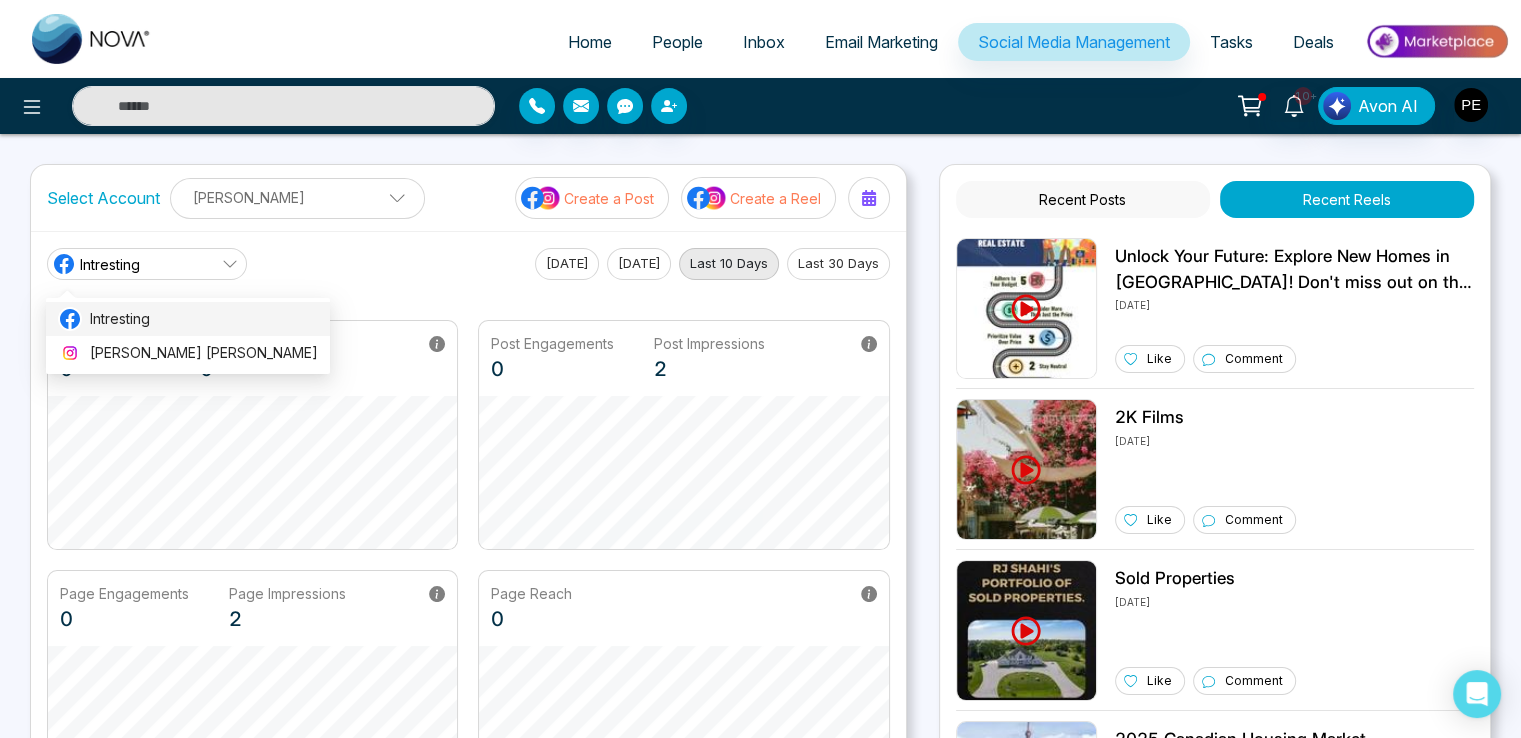 click on "Intresting" at bounding box center [188, 319] 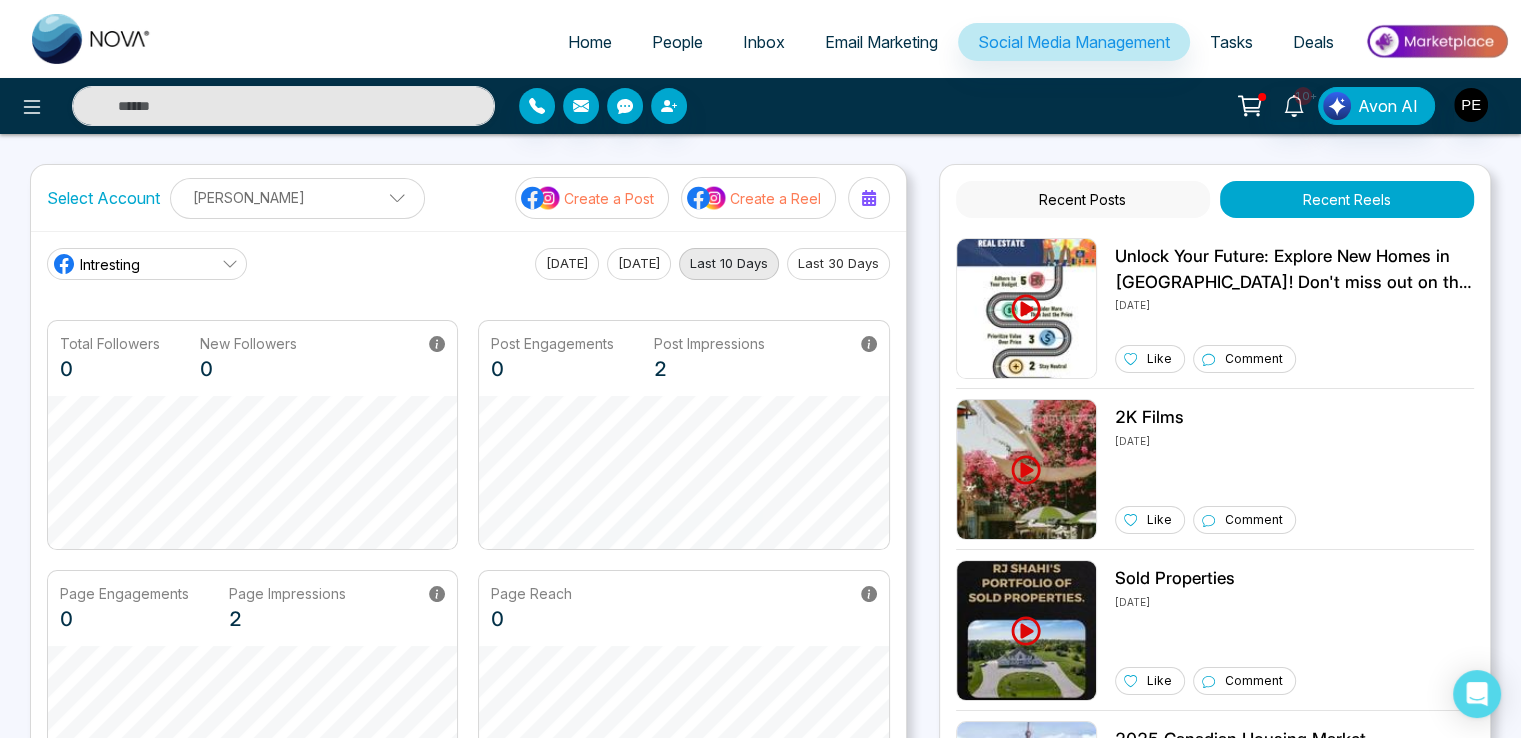 drag, startPoint x: 1060, startPoint y: 216, endPoint x: 1134, endPoint y: 207, distance: 74.54529 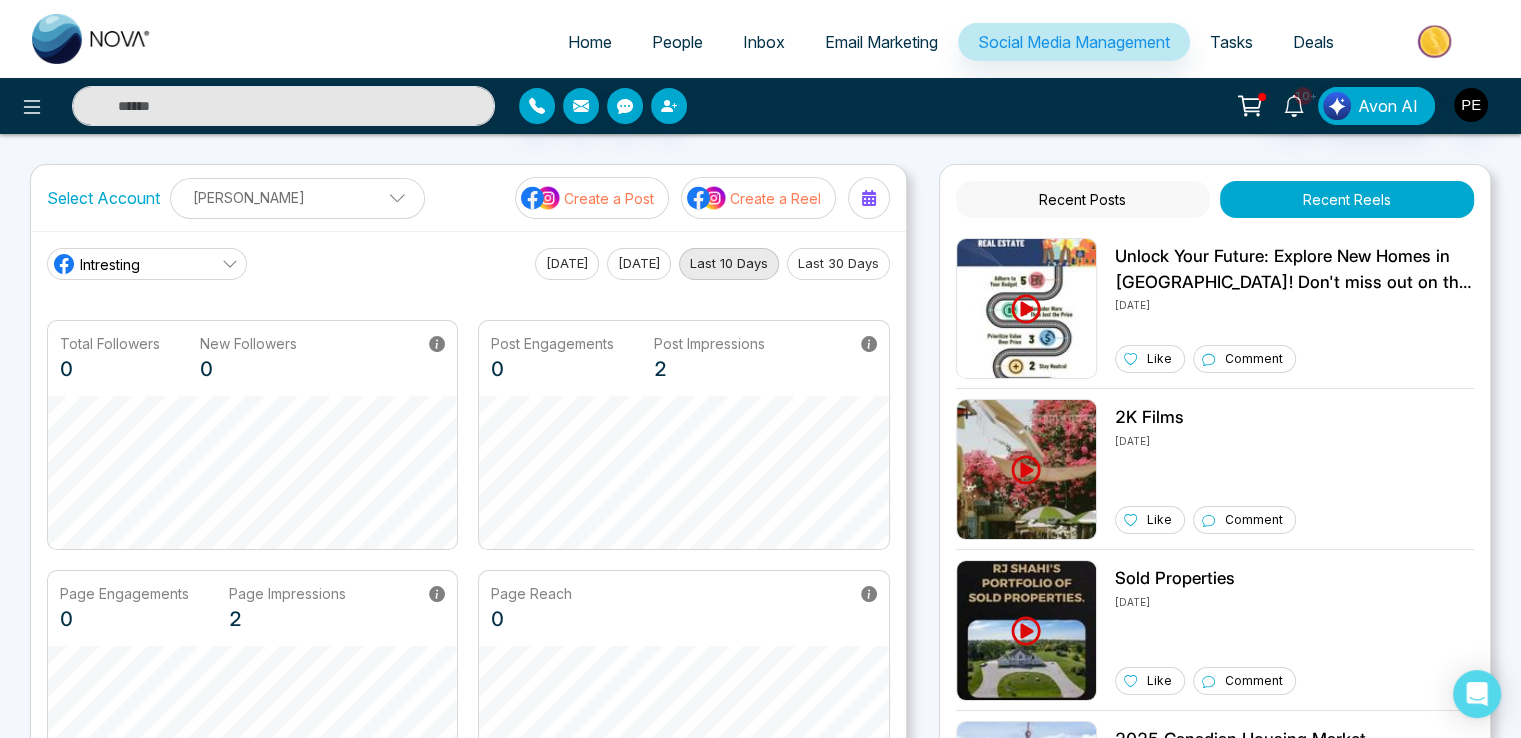 click on "Recent Posts" at bounding box center [1083, 199] 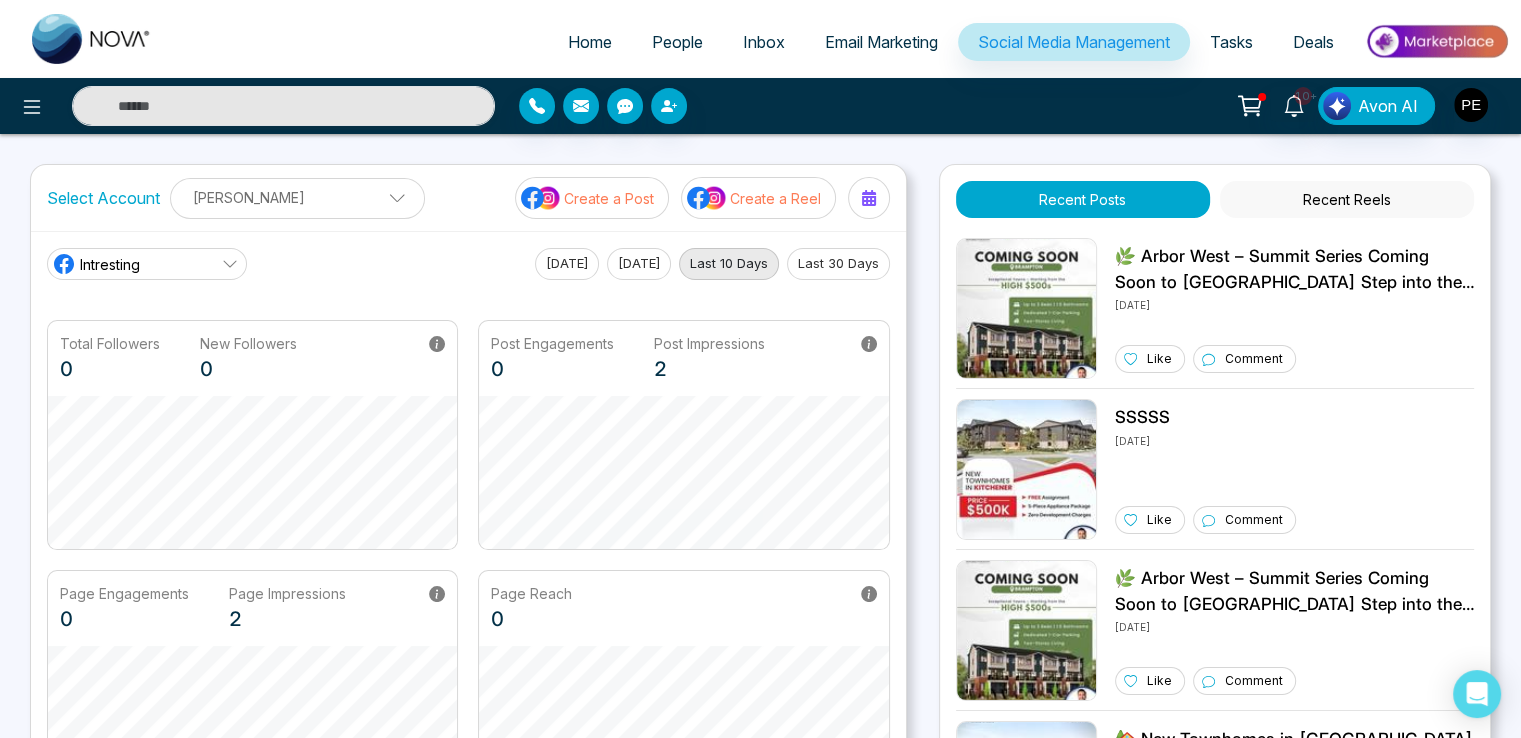 click on "Recent Reels" at bounding box center (1347, 199) 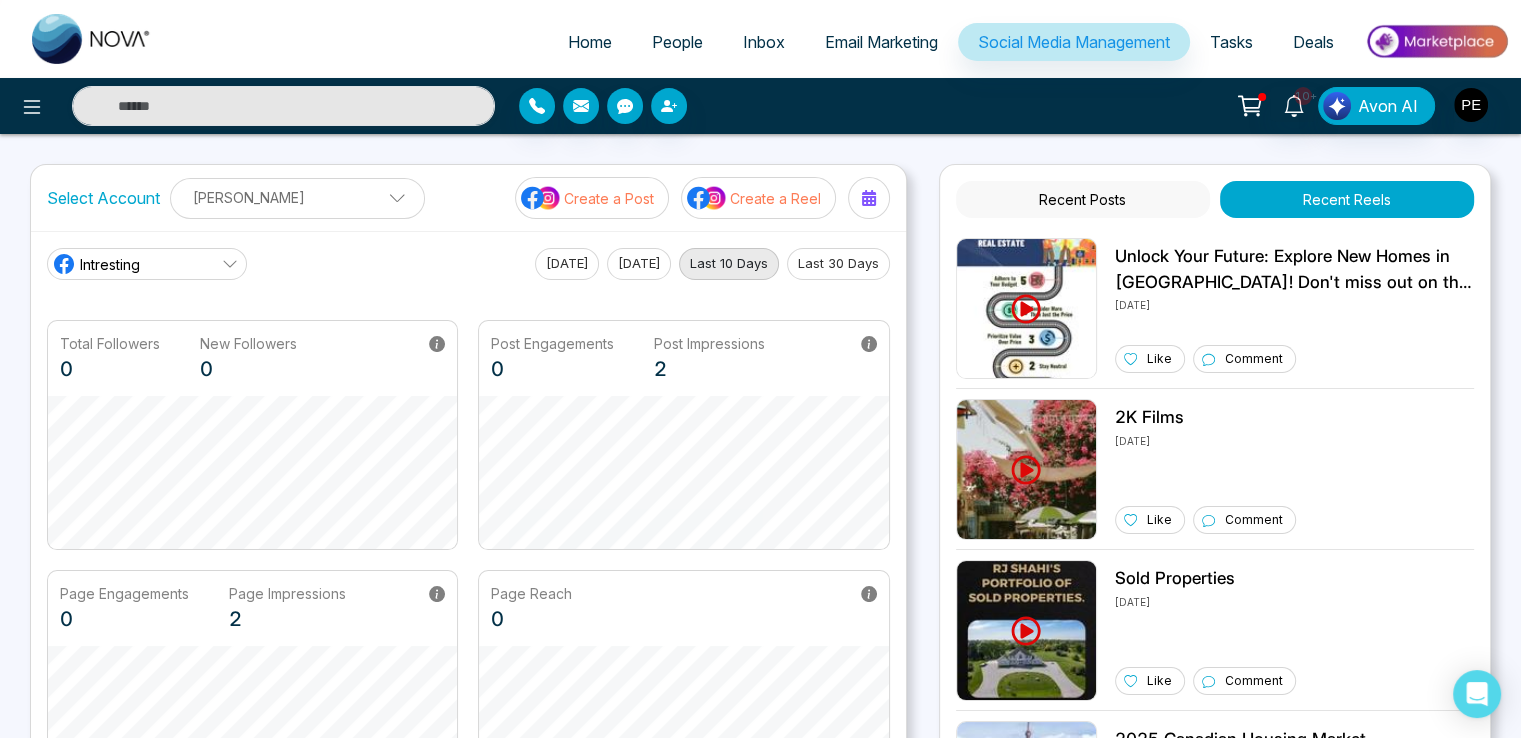click on "Recent Posts" at bounding box center [1083, 199] 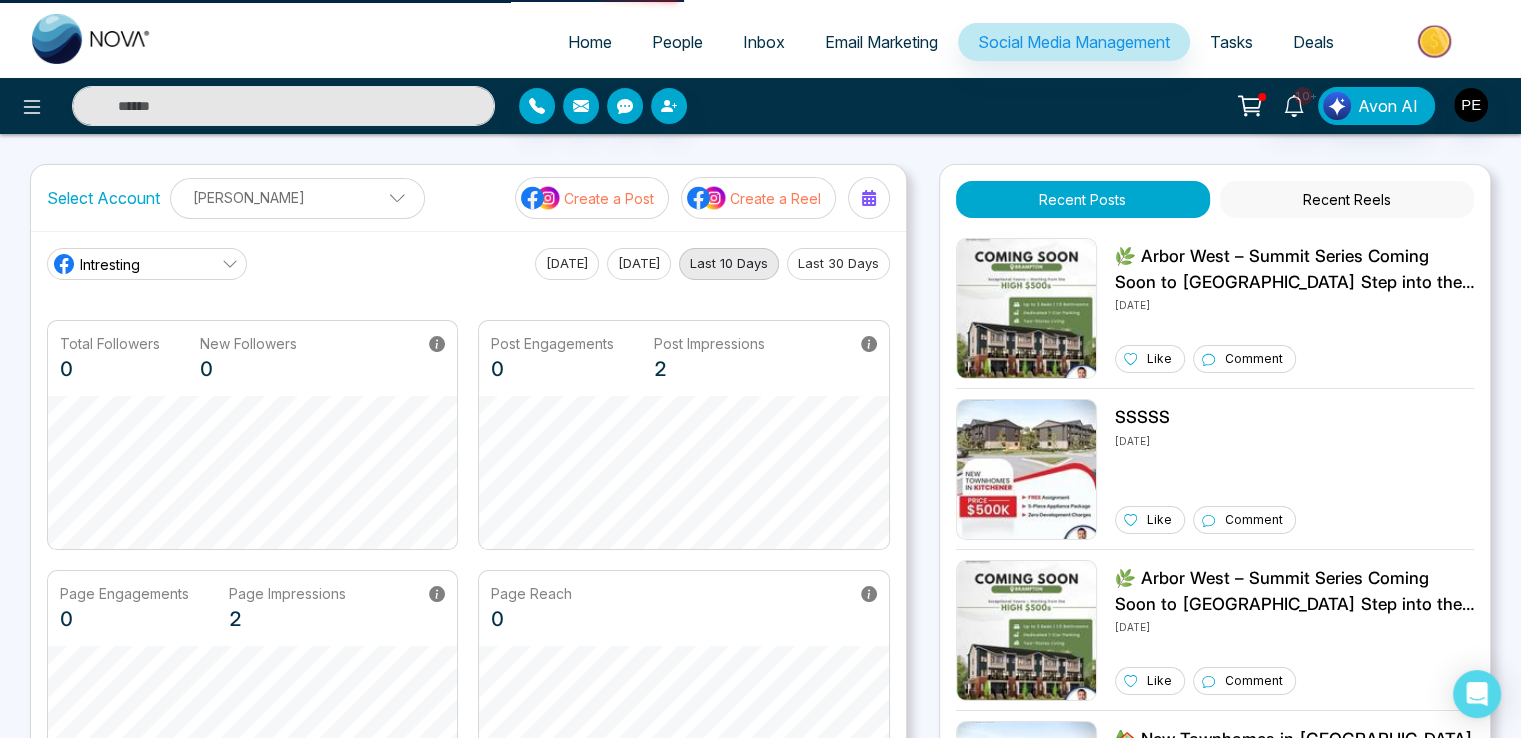 click on "Home People Inbox Email Marketing Social Media Management Tasks Deals 10+ Avon AI Select Account [PERSON_NAME]     [PERSON_NAME]      Add Social Accounts   Create a Post Create a Reel Intresting [DATE] [DATE] Last 10 Days Last 30 Days Total Followers 0 New Followers 0 Post Engagements 0 Post Impressions 2 Page Engagements 0 Page Impressions 2 Page Reach 0 Recent Posts Recent Reels 🌿 Arbor West – Summit Series Coming Soon to [GEOGRAPHIC_DATA]
Step into the next level of townhome living with the all-new Summit Series. Modern two-storey layouts, smart design, and a thriving west [GEOGRAPHIC_DATA] location make this a rare opportunity in the high $500s. Don’t miss your chance to get in early on a standout community.
#ArborWest #BramptonRealEstate #PreConstructionHomes #SummitSeries #TownhomesForSale #[GEOGRAPHIC_DATA] #GTAHomes [DATE]   Like   Comment SSSSS [DATE]   Like   Comment [DATE]   Like   Comment [DATE]   Like   Comment [DATE]   Like   Comment [DATE]   Like   Comment [DATE]   Like   Comment   Like" at bounding box center (760, 676) 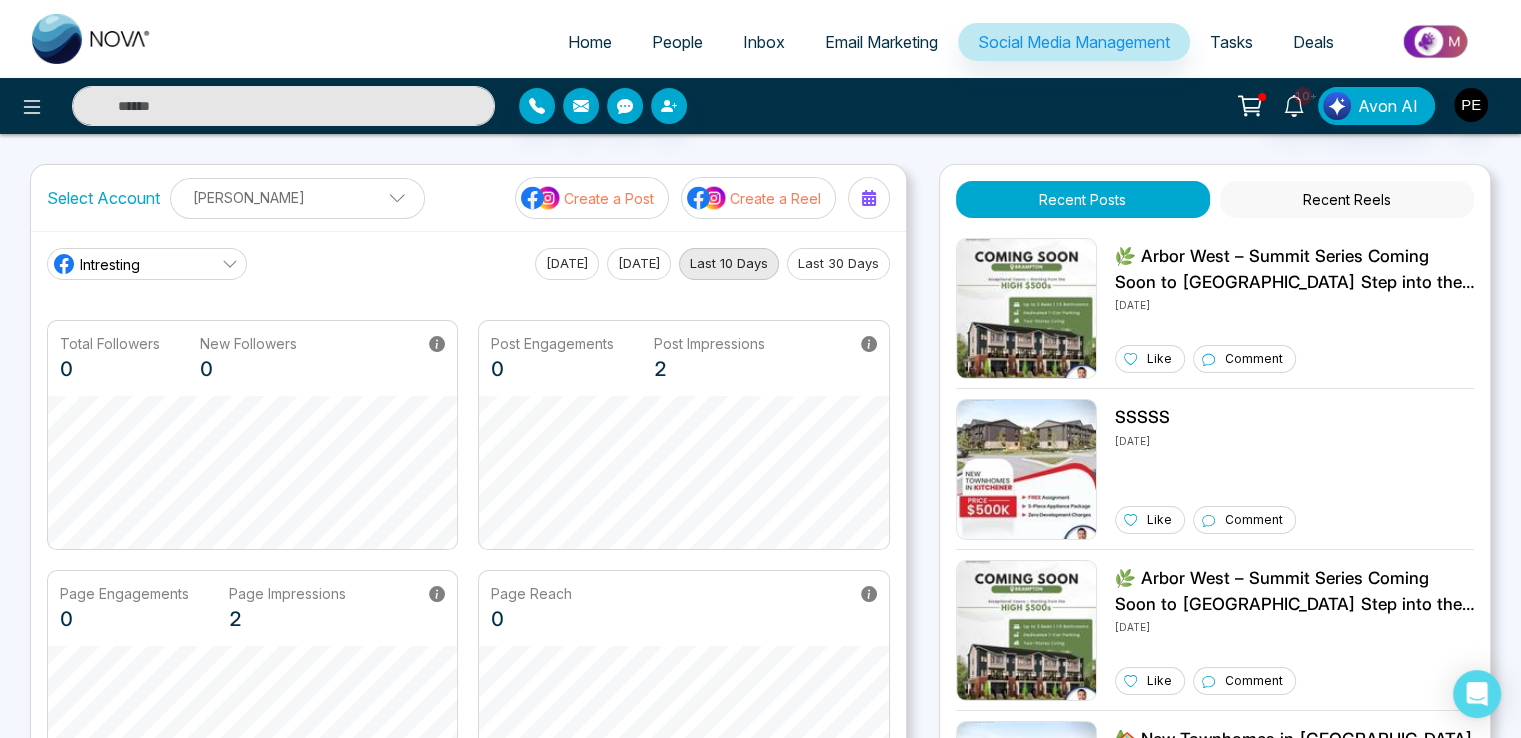 click on "Recent Reels" at bounding box center (1347, 199) 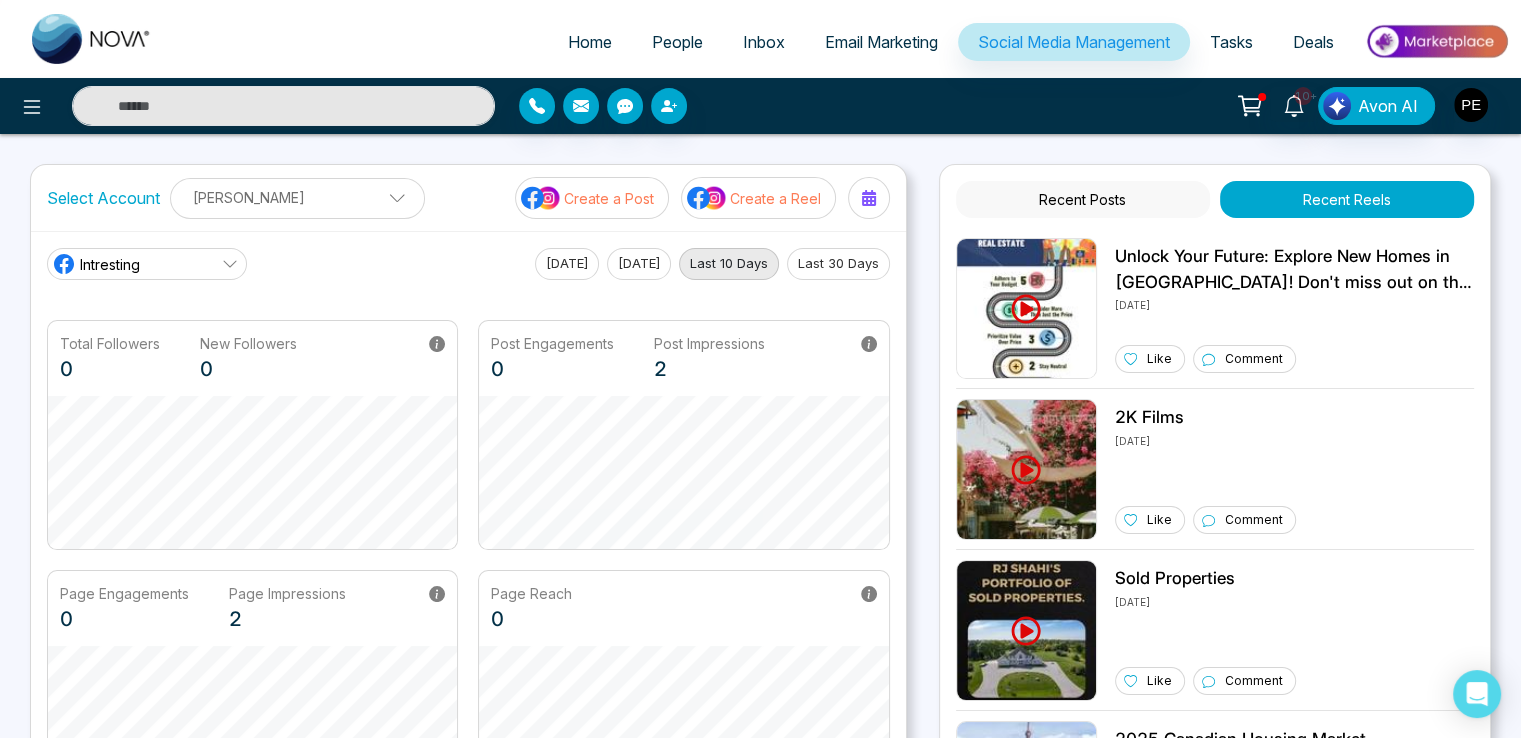 click on "[PERSON_NAME]" at bounding box center (297, 197) 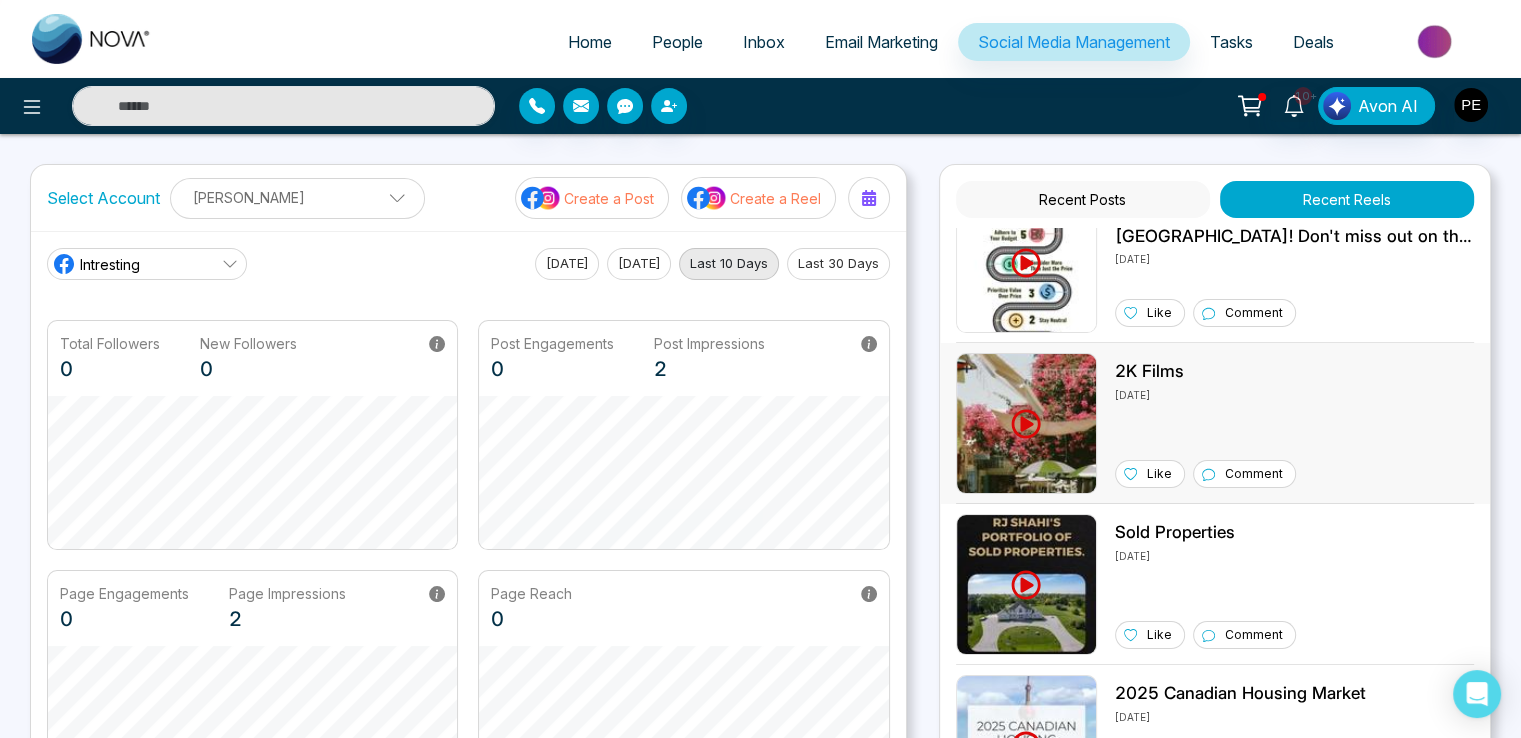 scroll, scrollTop: 0, scrollLeft: 0, axis: both 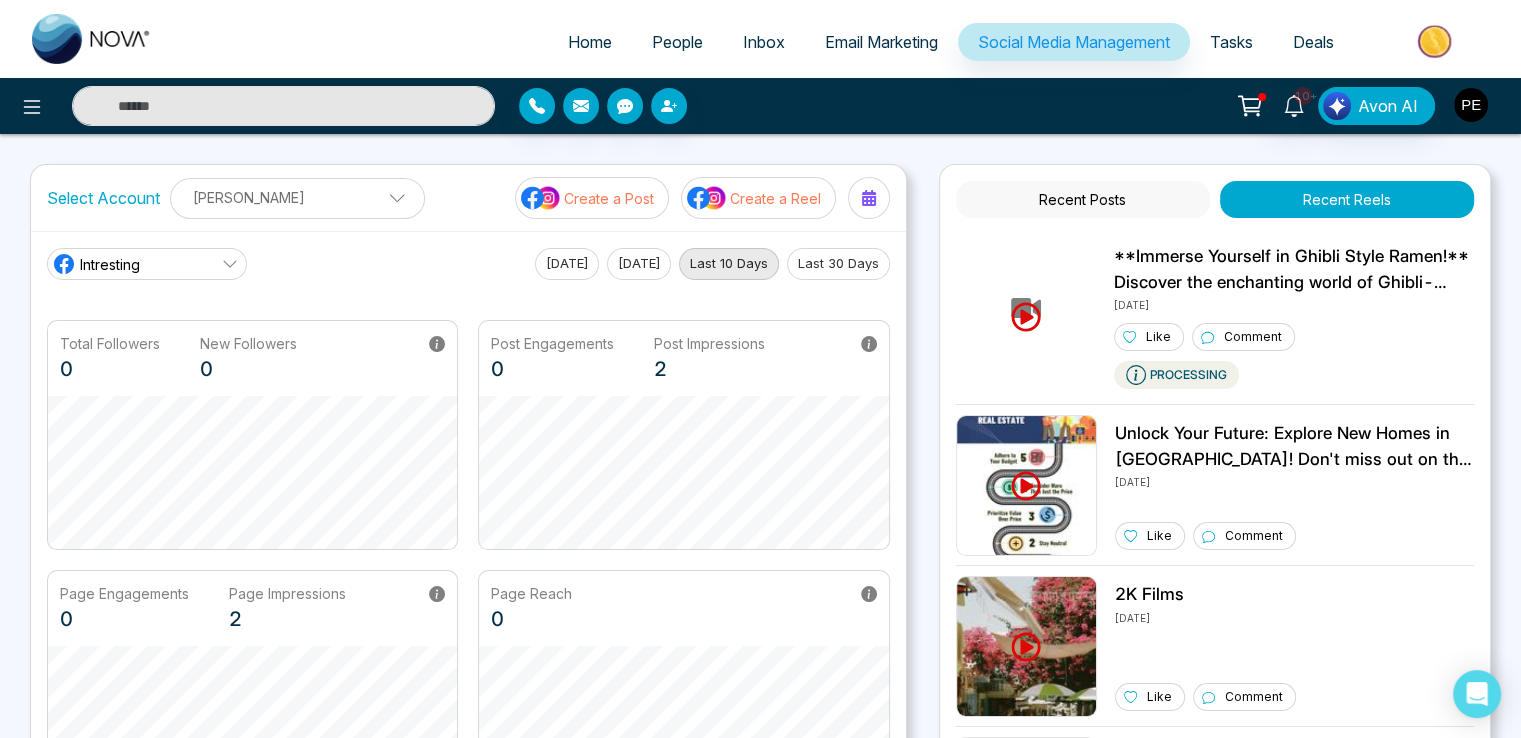 click at bounding box center (1471, 105) 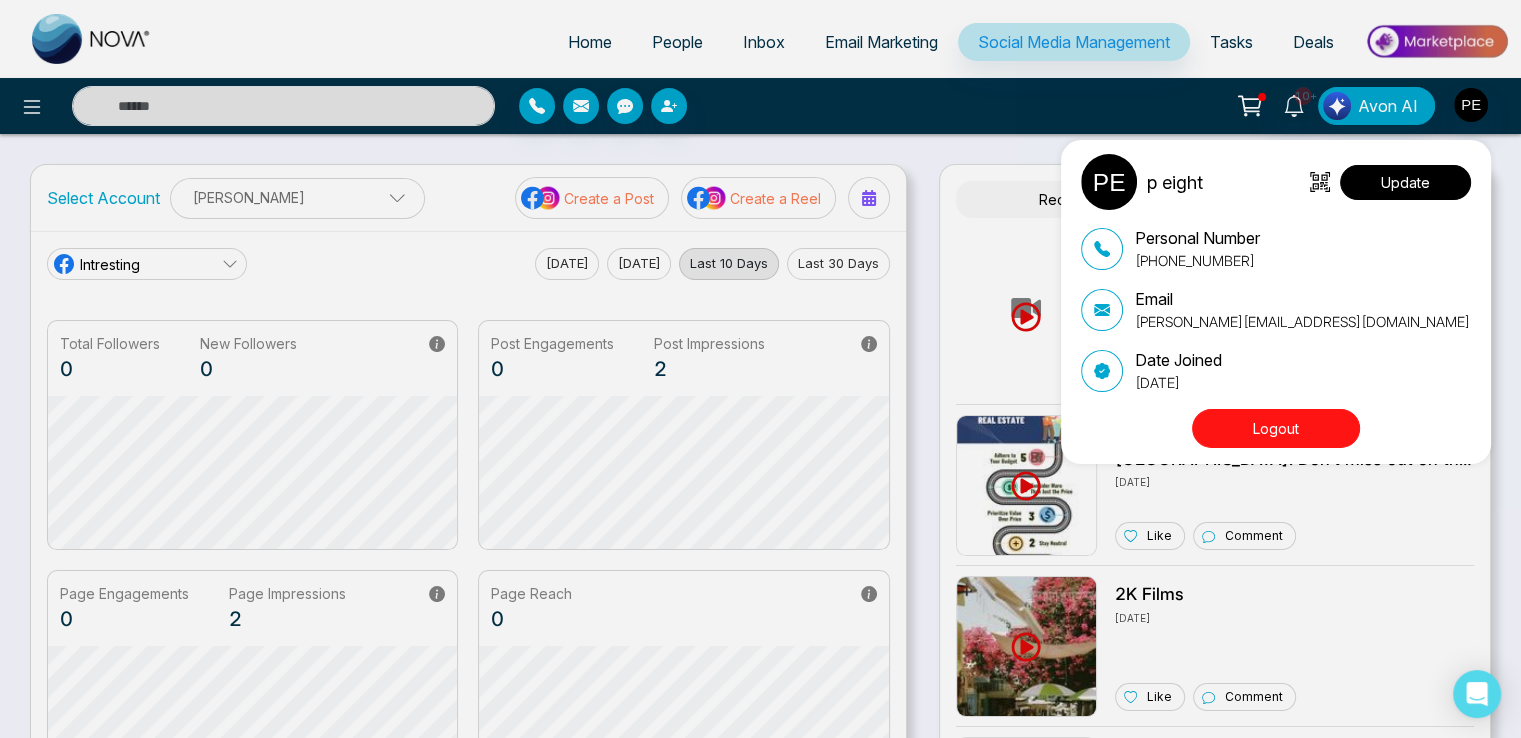 click on "Update" at bounding box center [1405, 182] 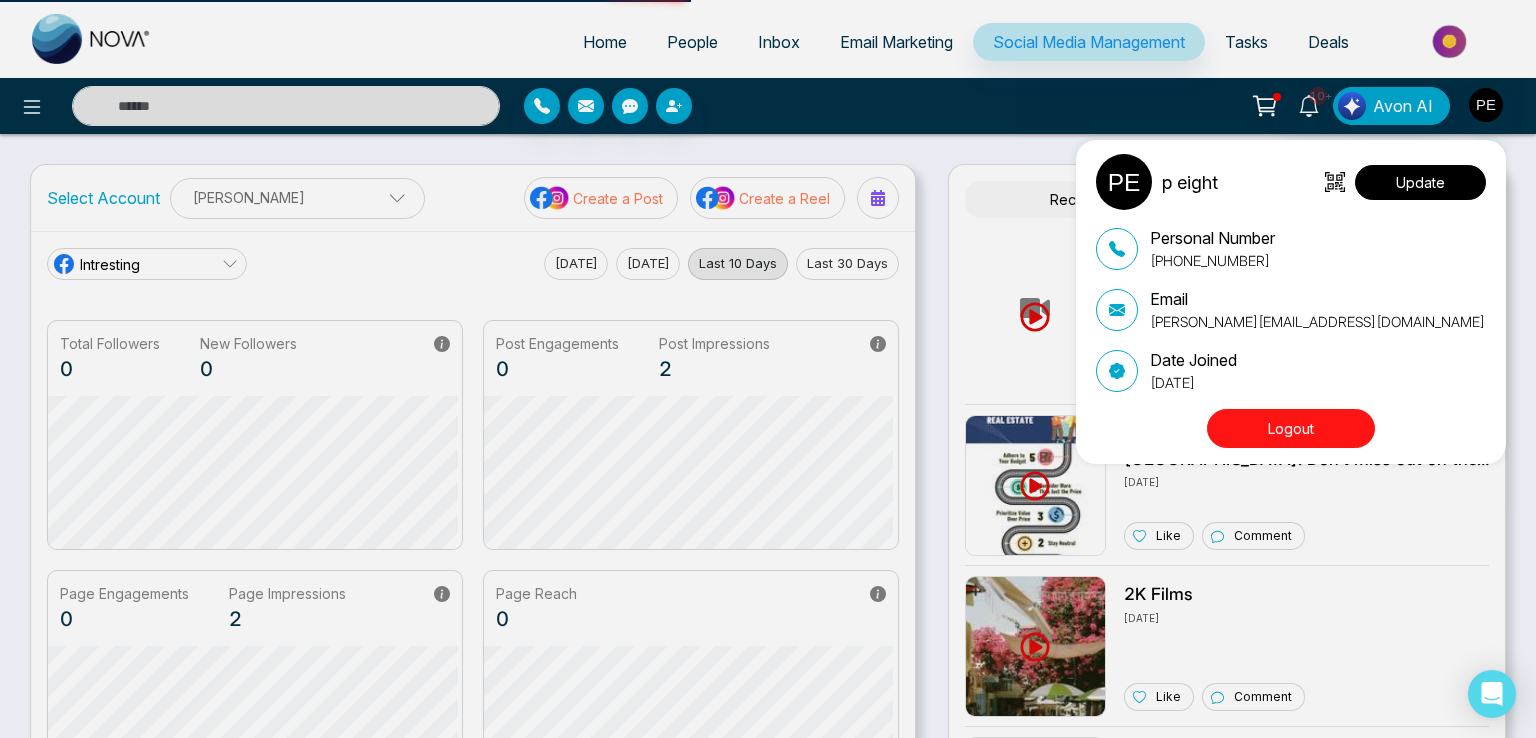 select on "***" 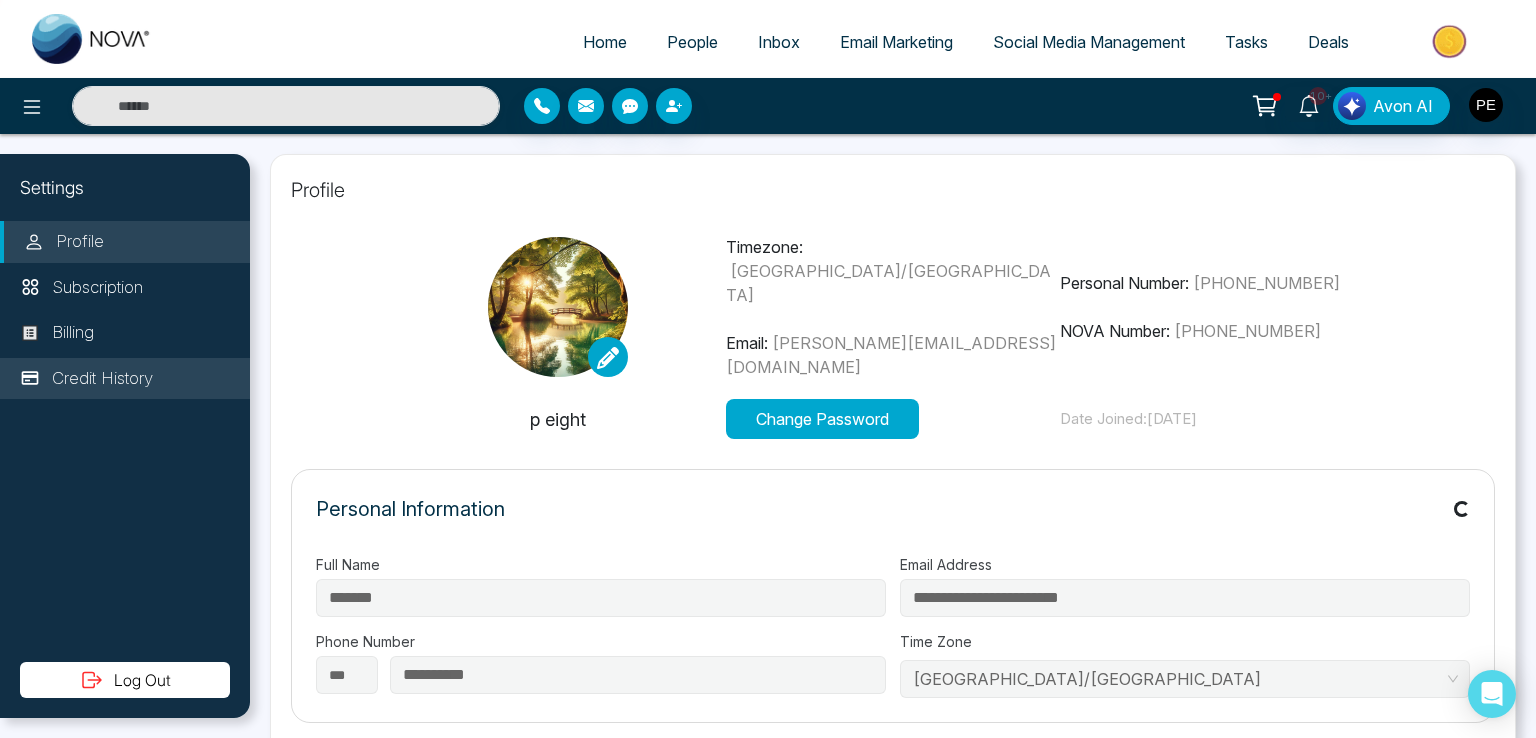 click on "Credit History" at bounding box center [102, 379] 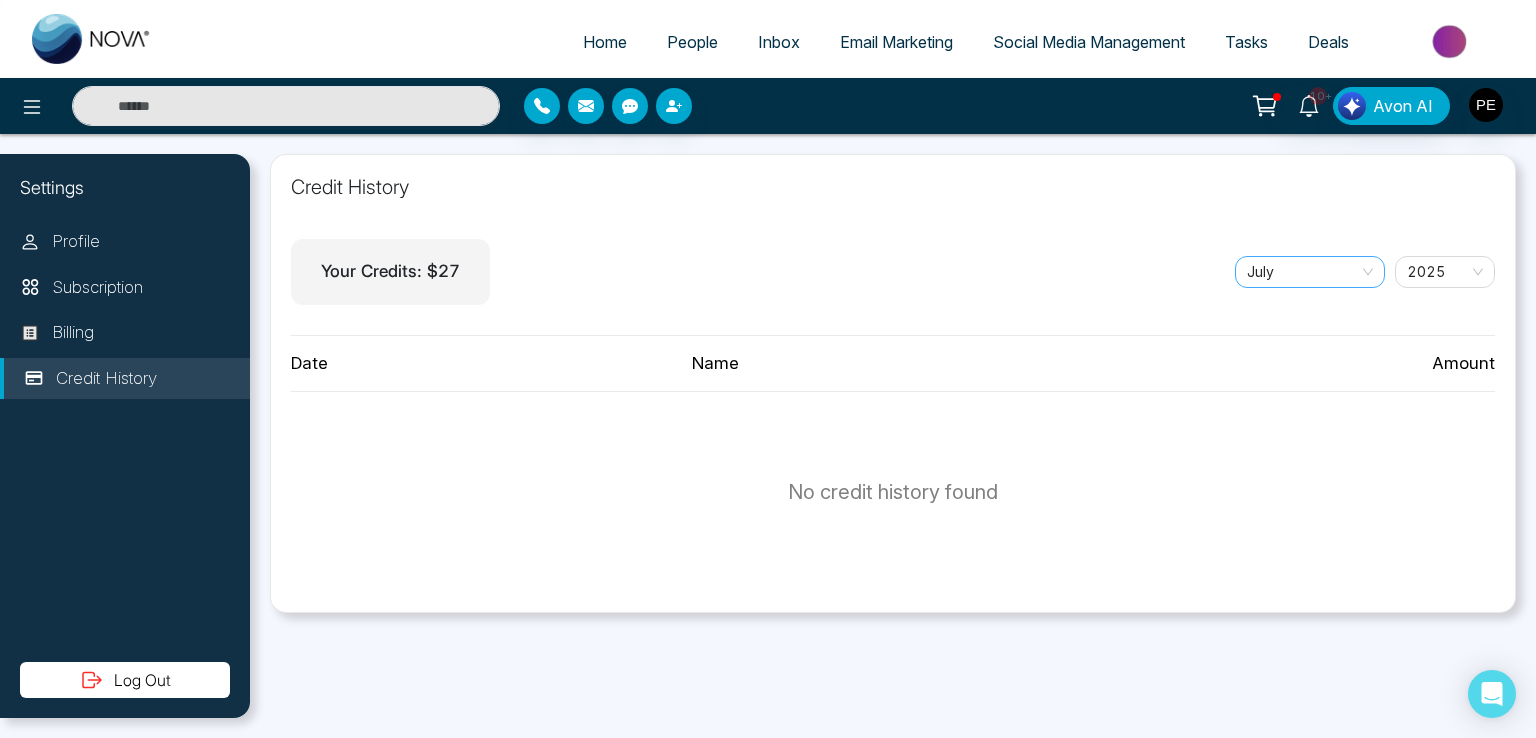 click on "July" at bounding box center (1310, 272) 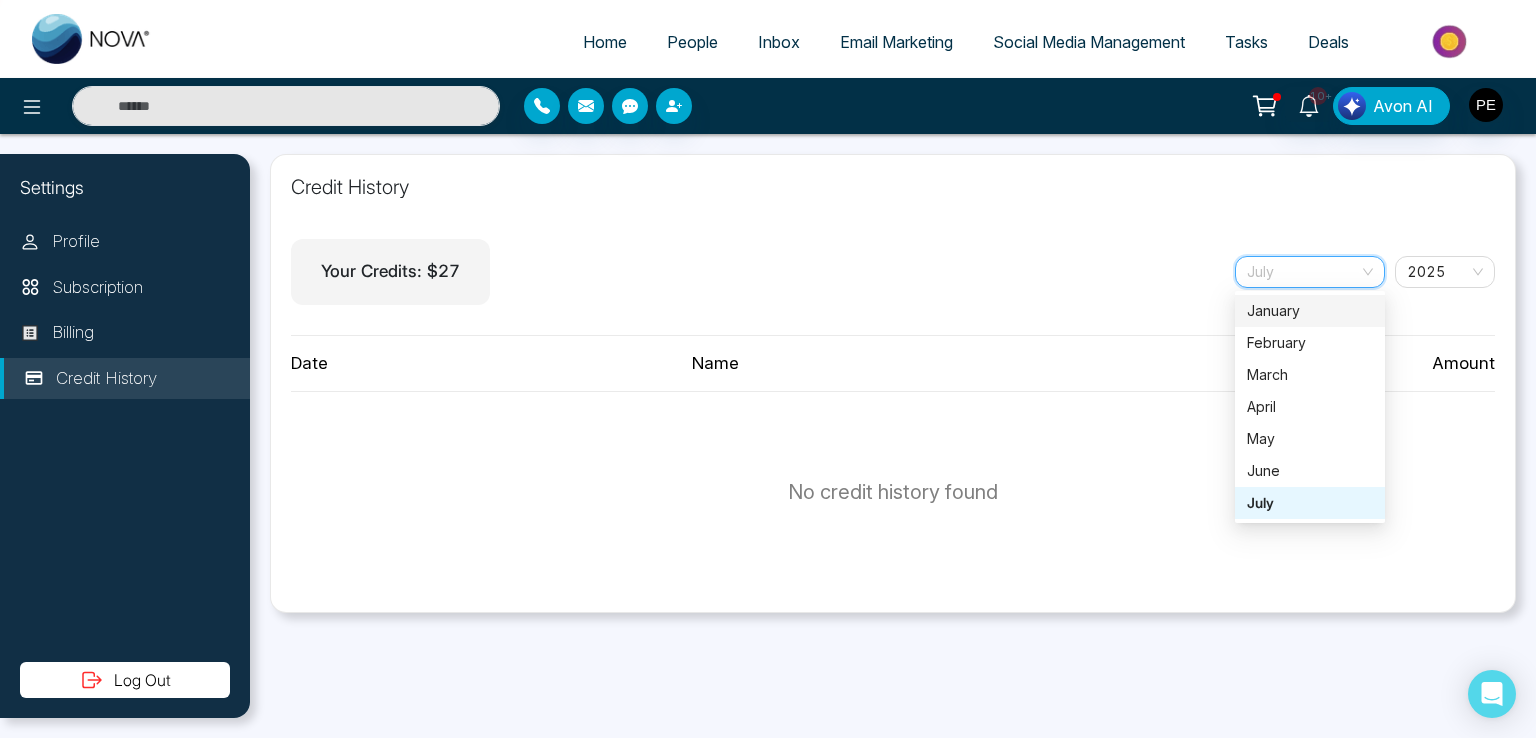 click on "February" at bounding box center (1310, 343) 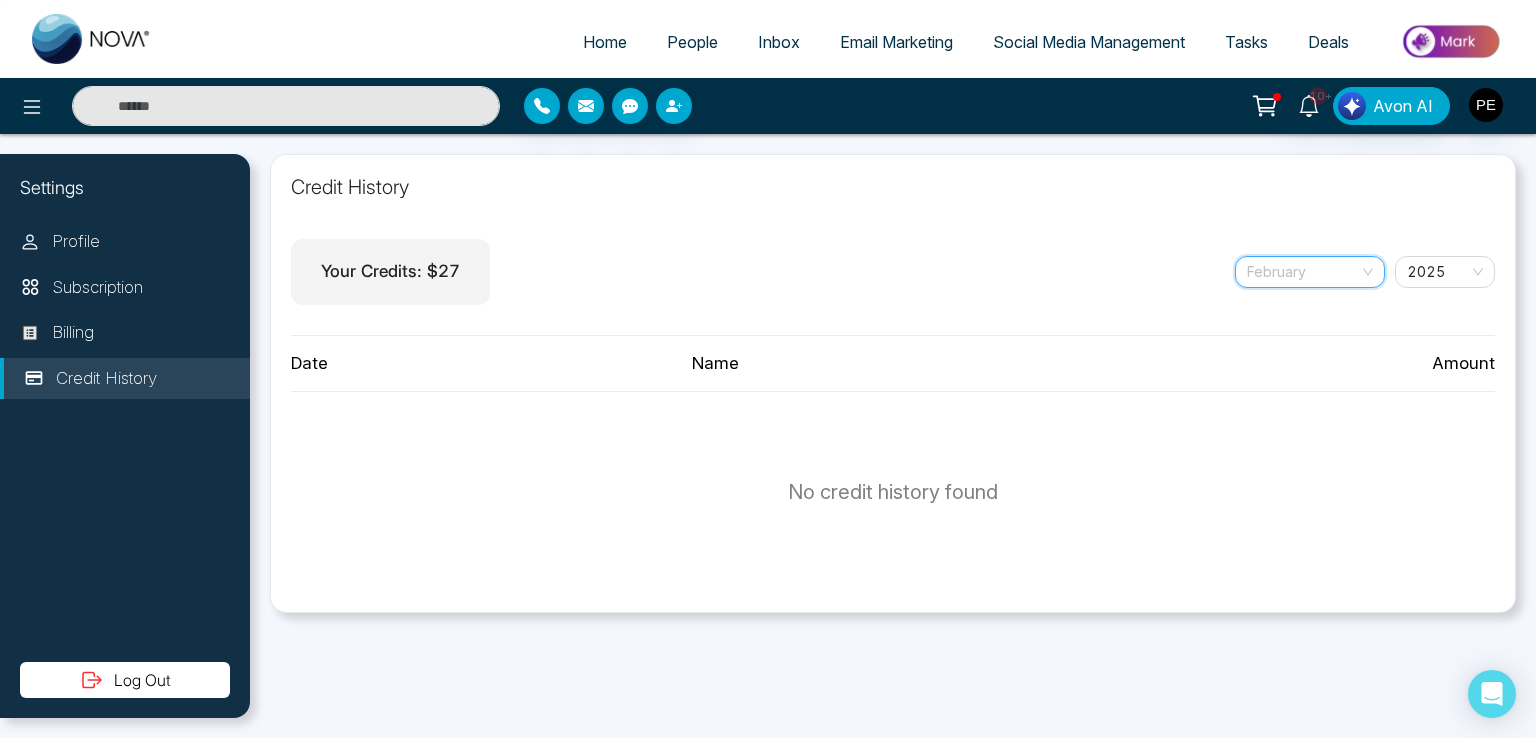 drag, startPoint x: 1332, startPoint y: 262, endPoint x: 1322, endPoint y: 268, distance: 11.661903 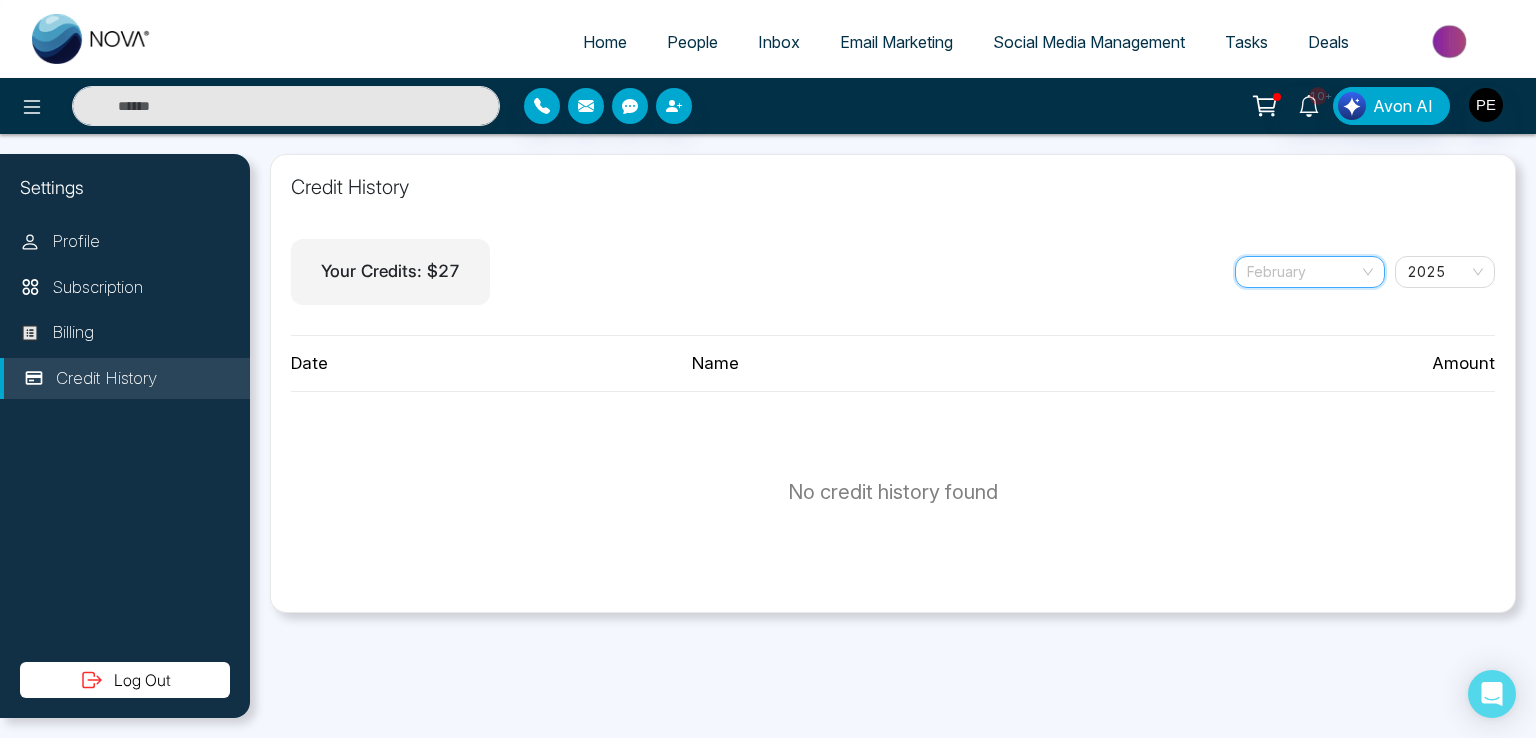 click on "February" at bounding box center (1310, 272) 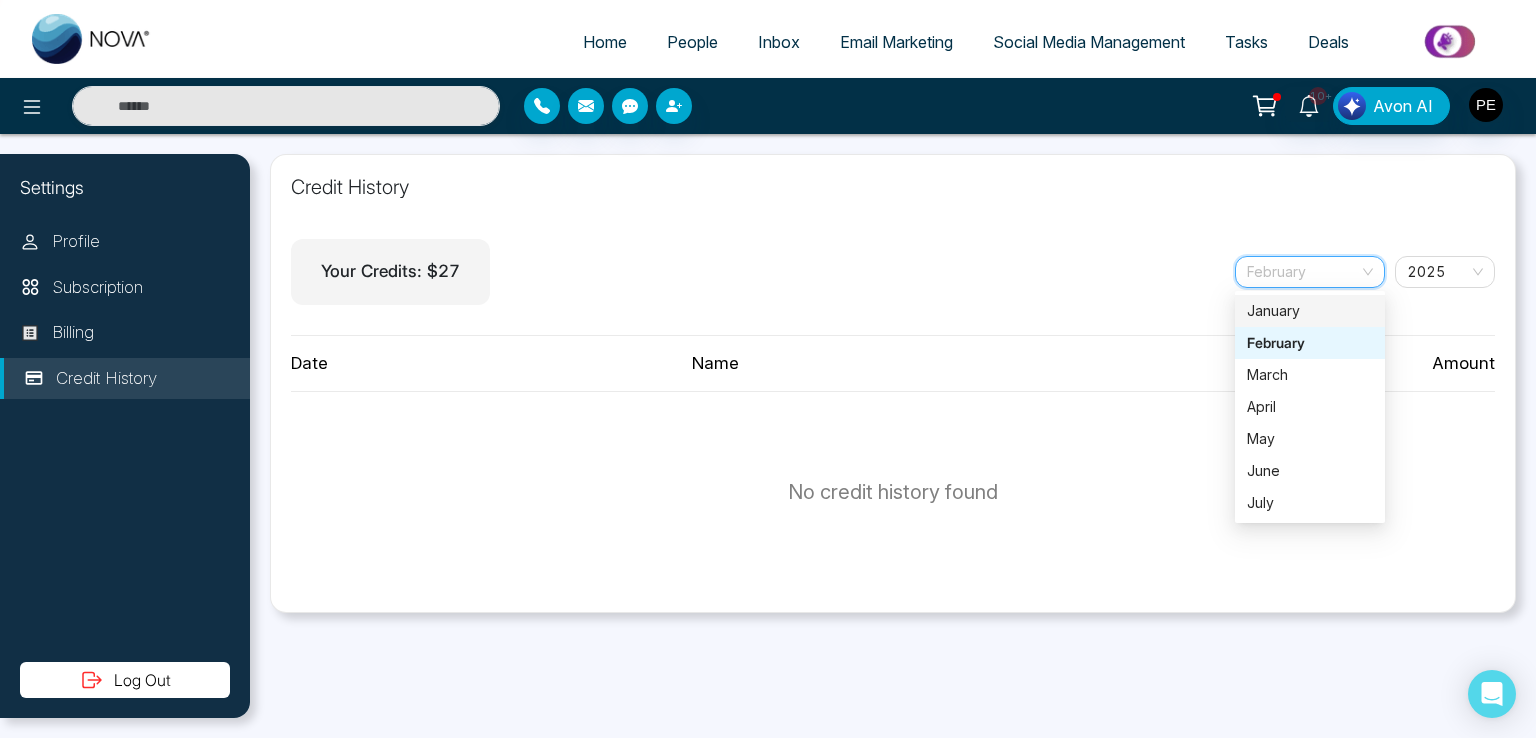 click on "January" at bounding box center [1310, 311] 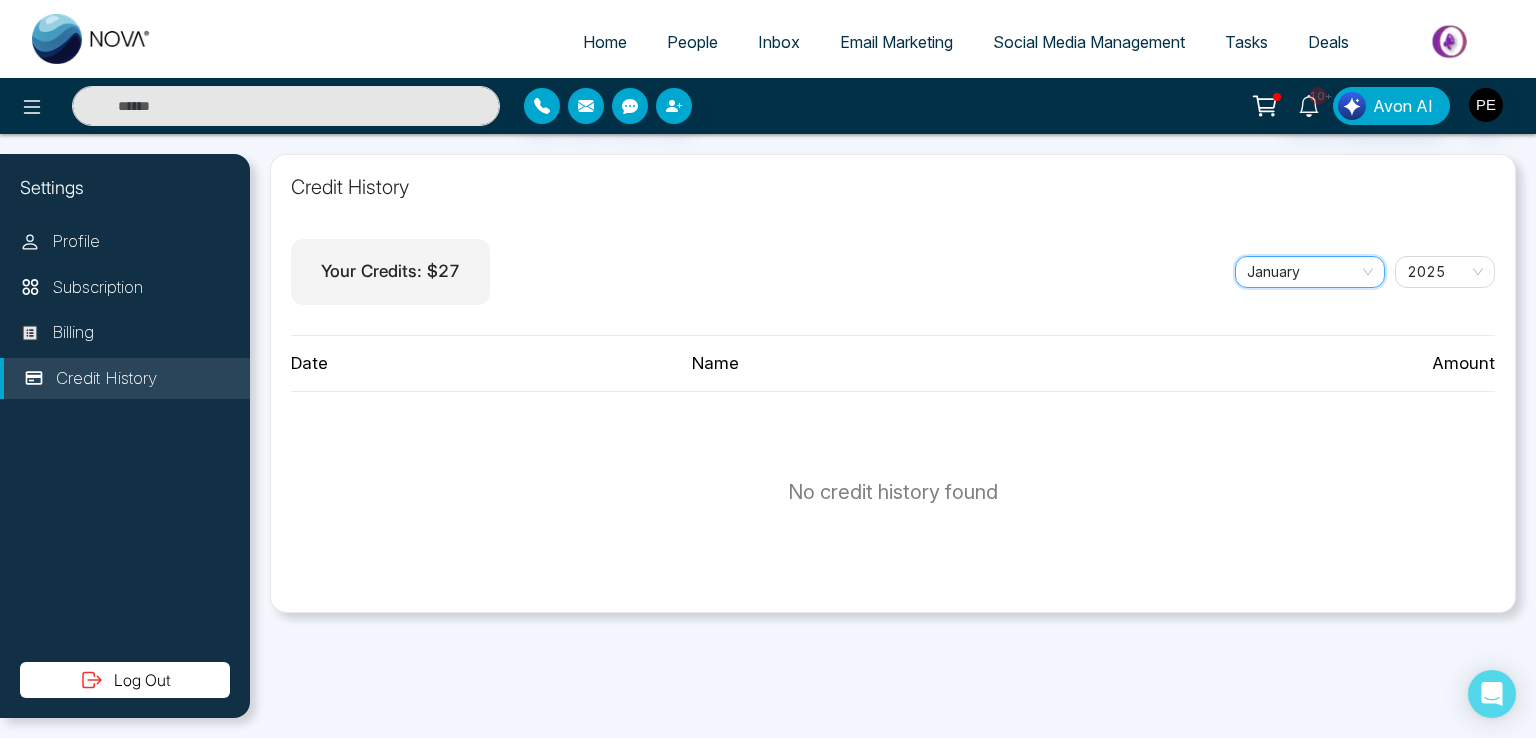 click on "January" at bounding box center [1310, 272] 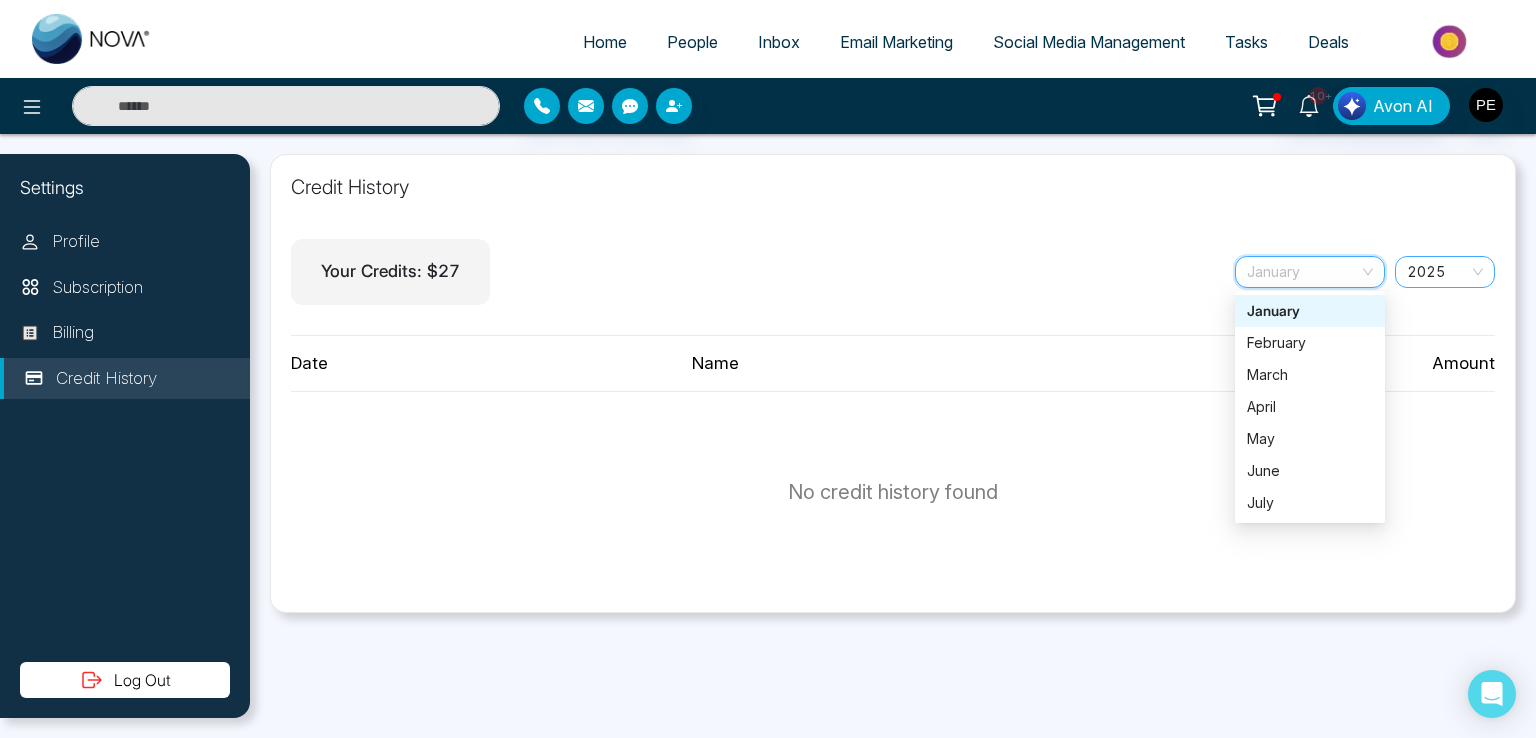 drag, startPoint x: 1440, startPoint y: 263, endPoint x: 1432, endPoint y: 273, distance: 12.806249 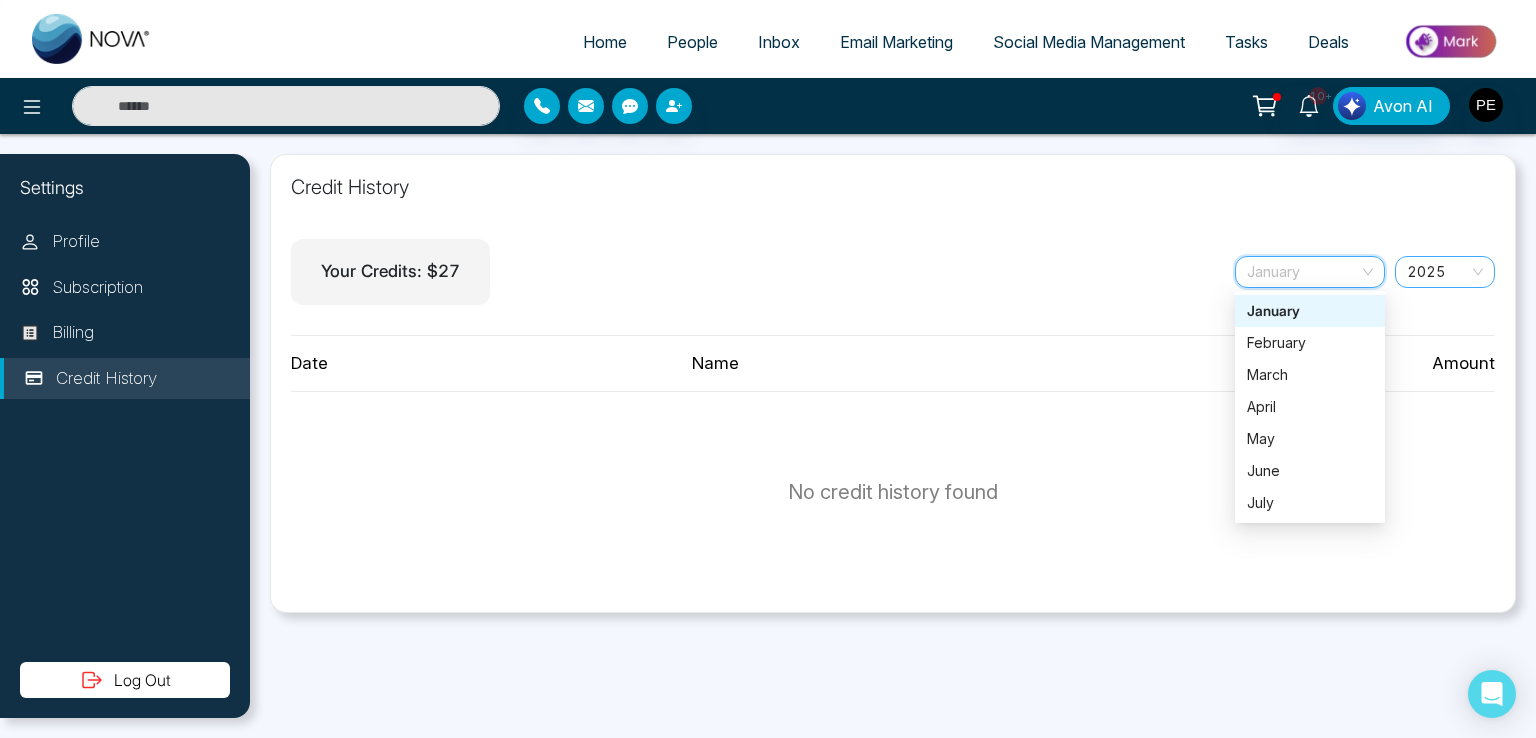 click on "2025" at bounding box center (1445, 272) 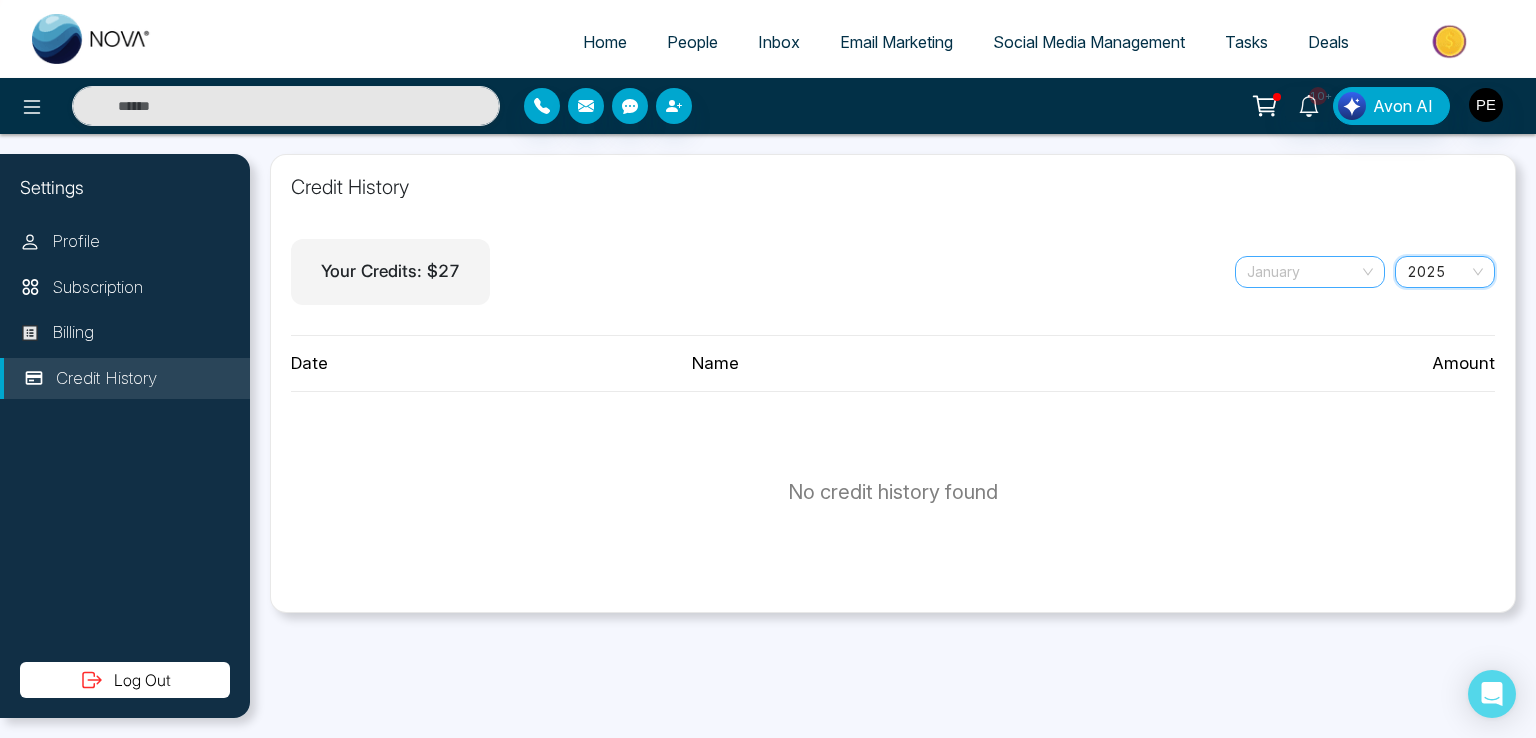 click on "January" at bounding box center [1310, 272] 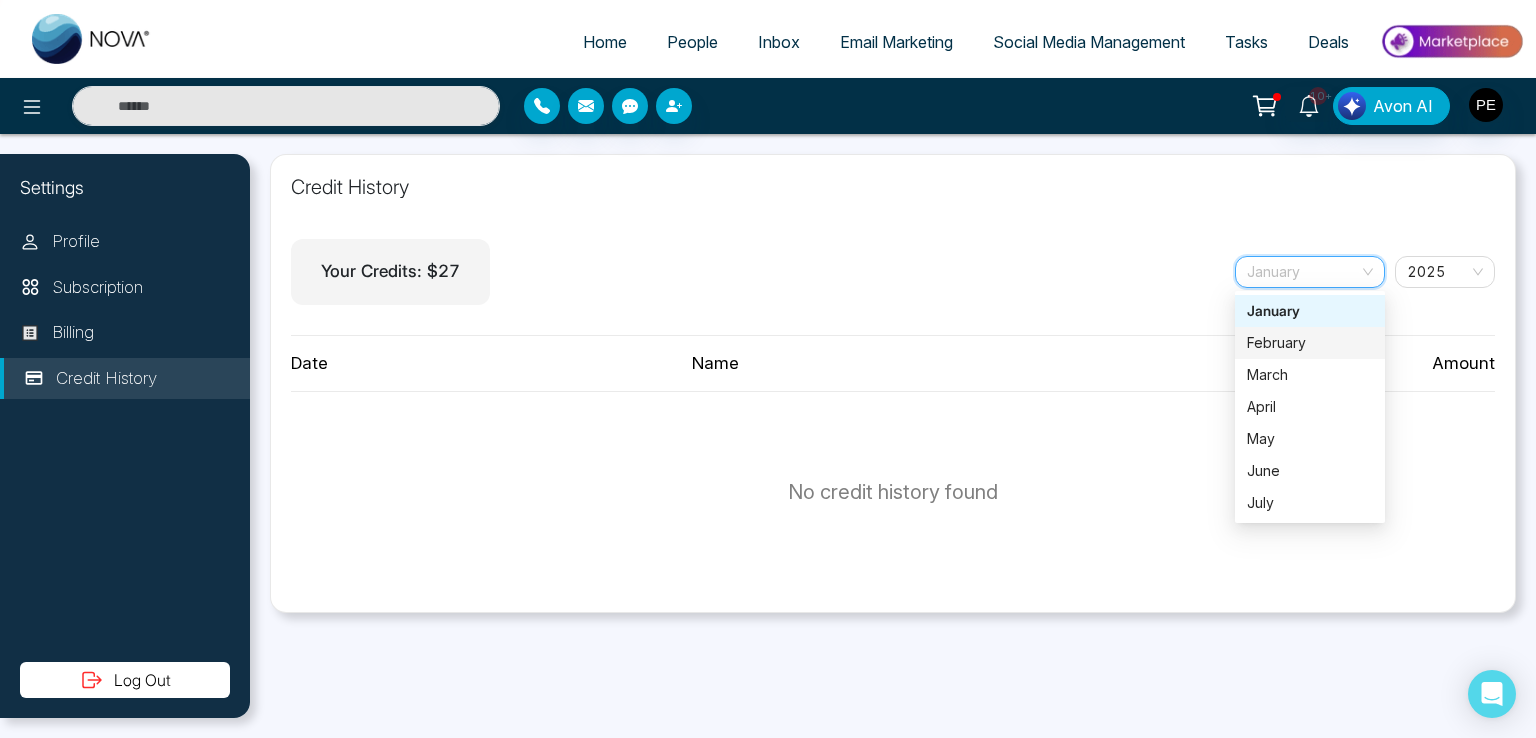 click on "March" at bounding box center [1310, 375] 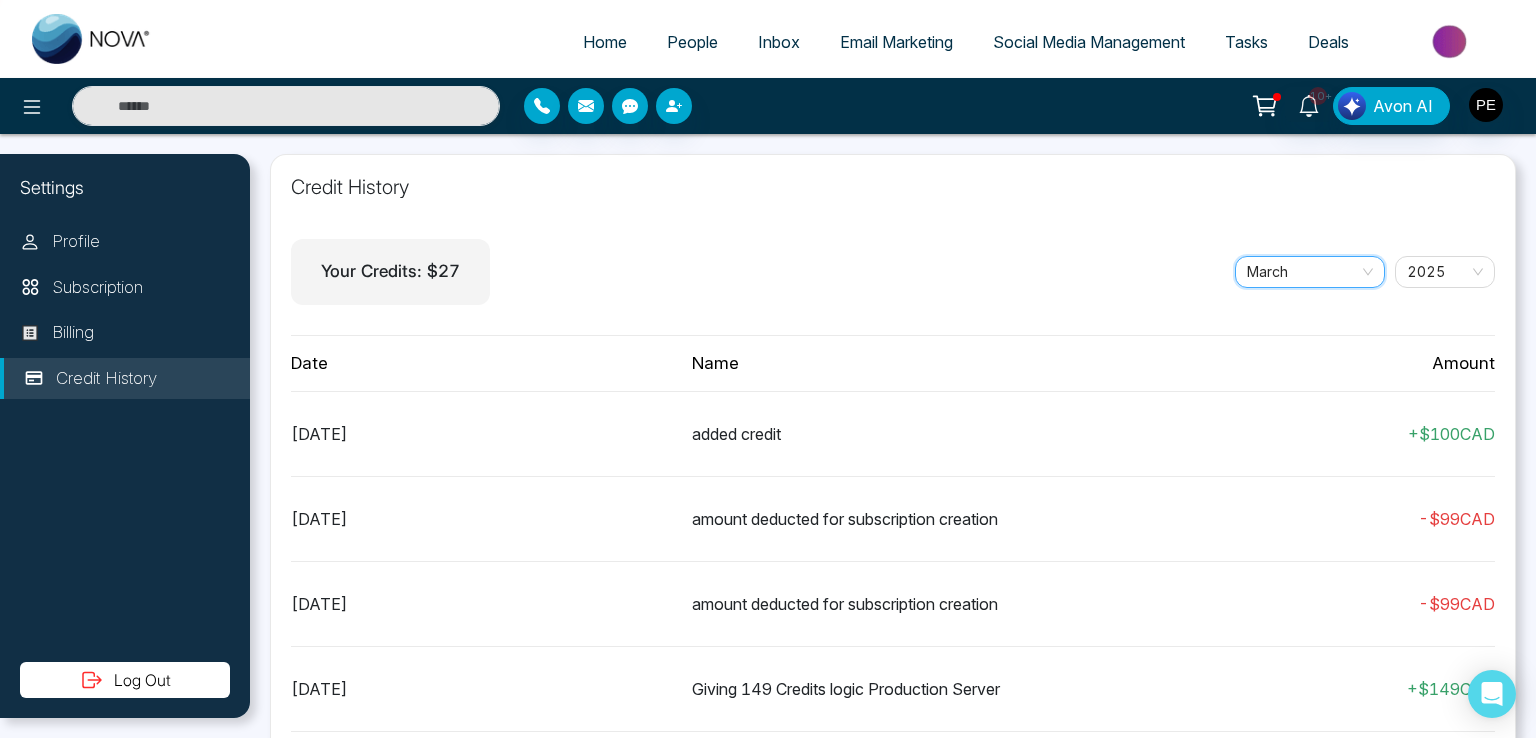 click on "March" at bounding box center (1310, 272) 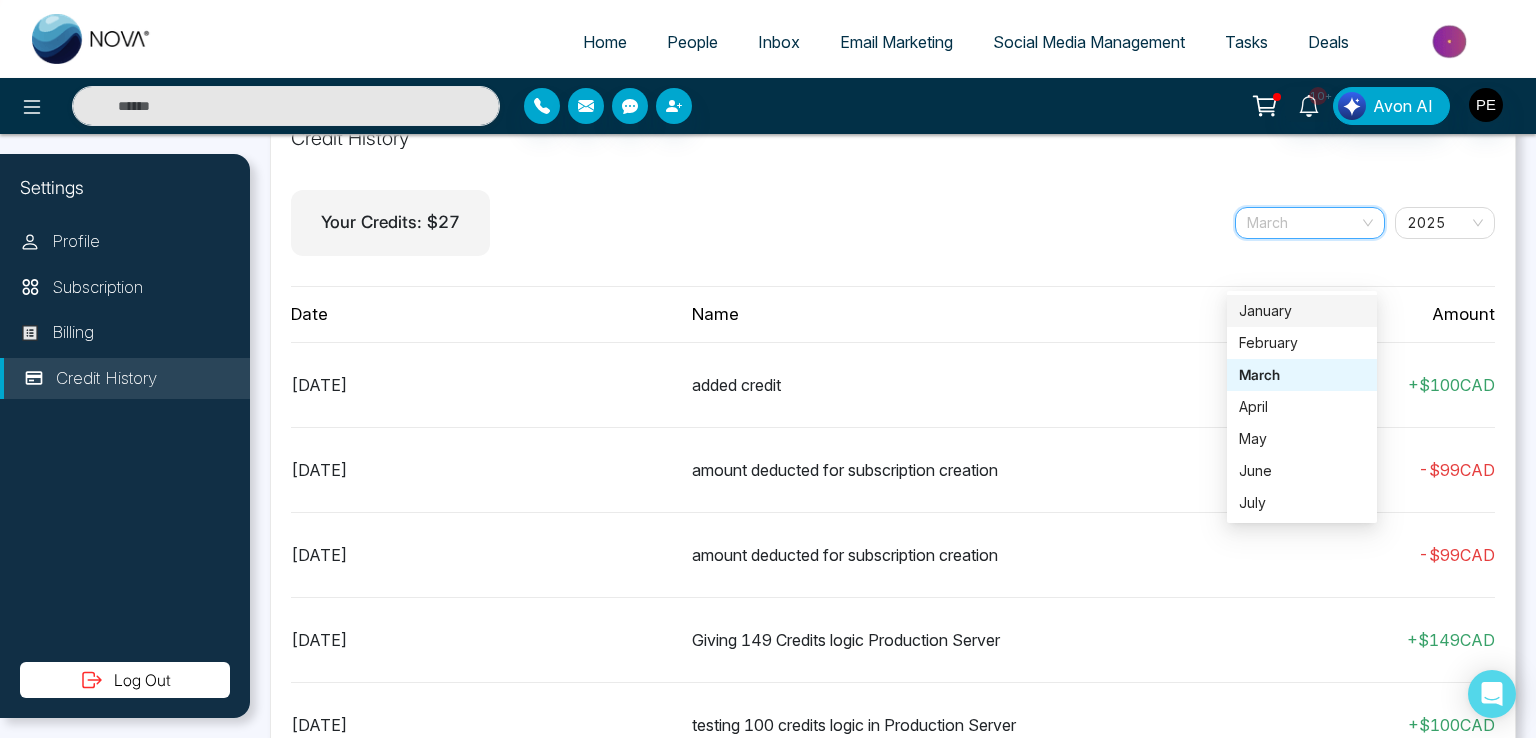 scroll, scrollTop: 18, scrollLeft: 0, axis: vertical 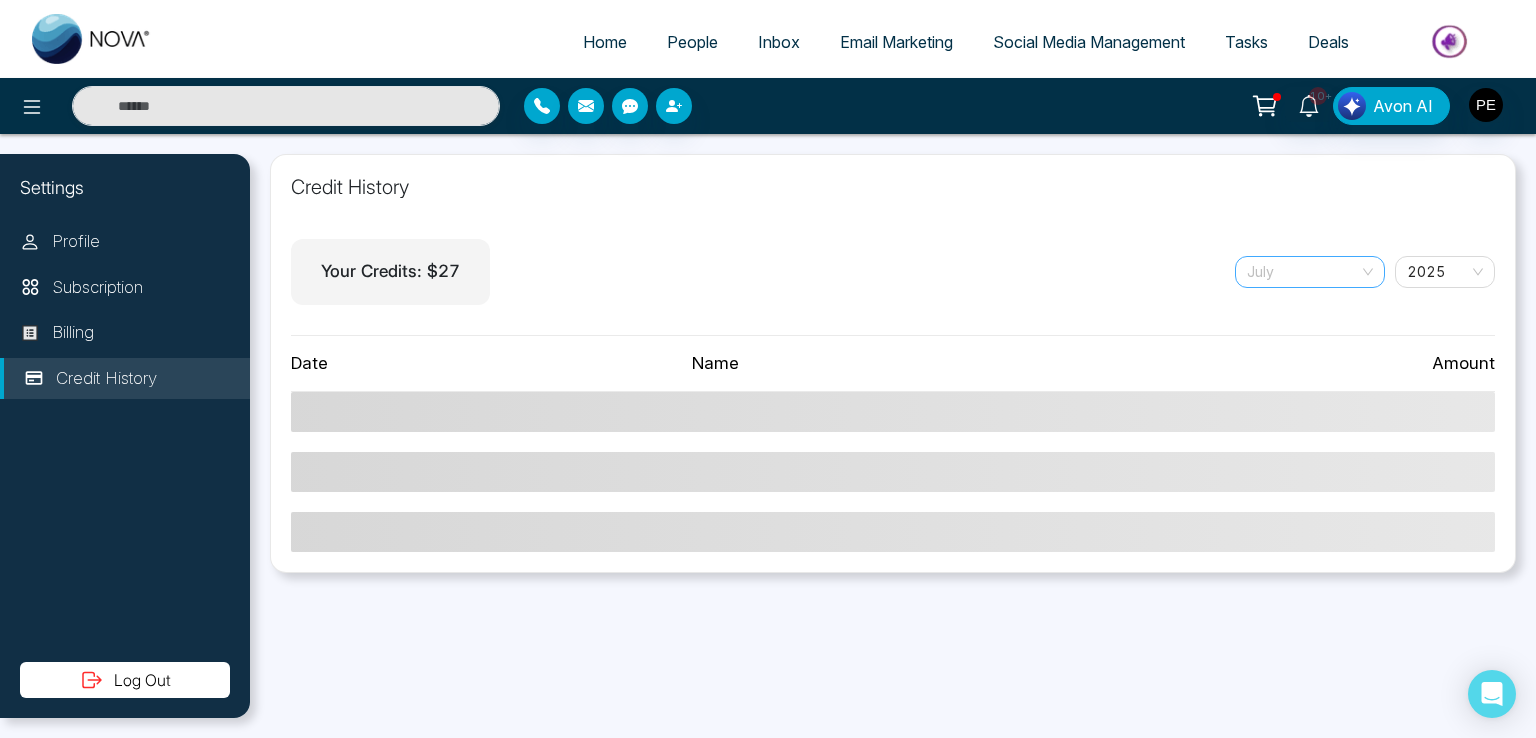 click on "July" at bounding box center [1310, 272] 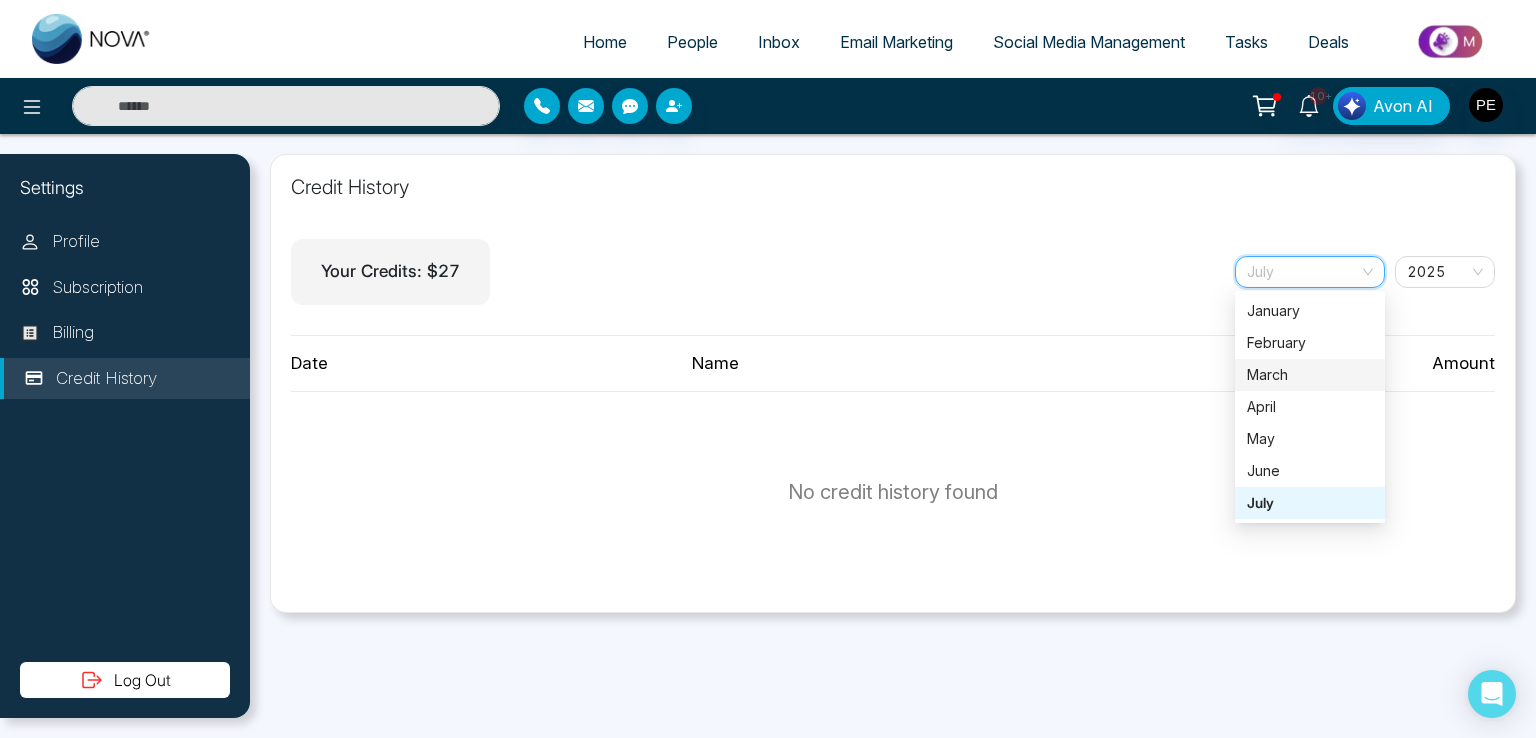 click on "March" at bounding box center (1310, 375) 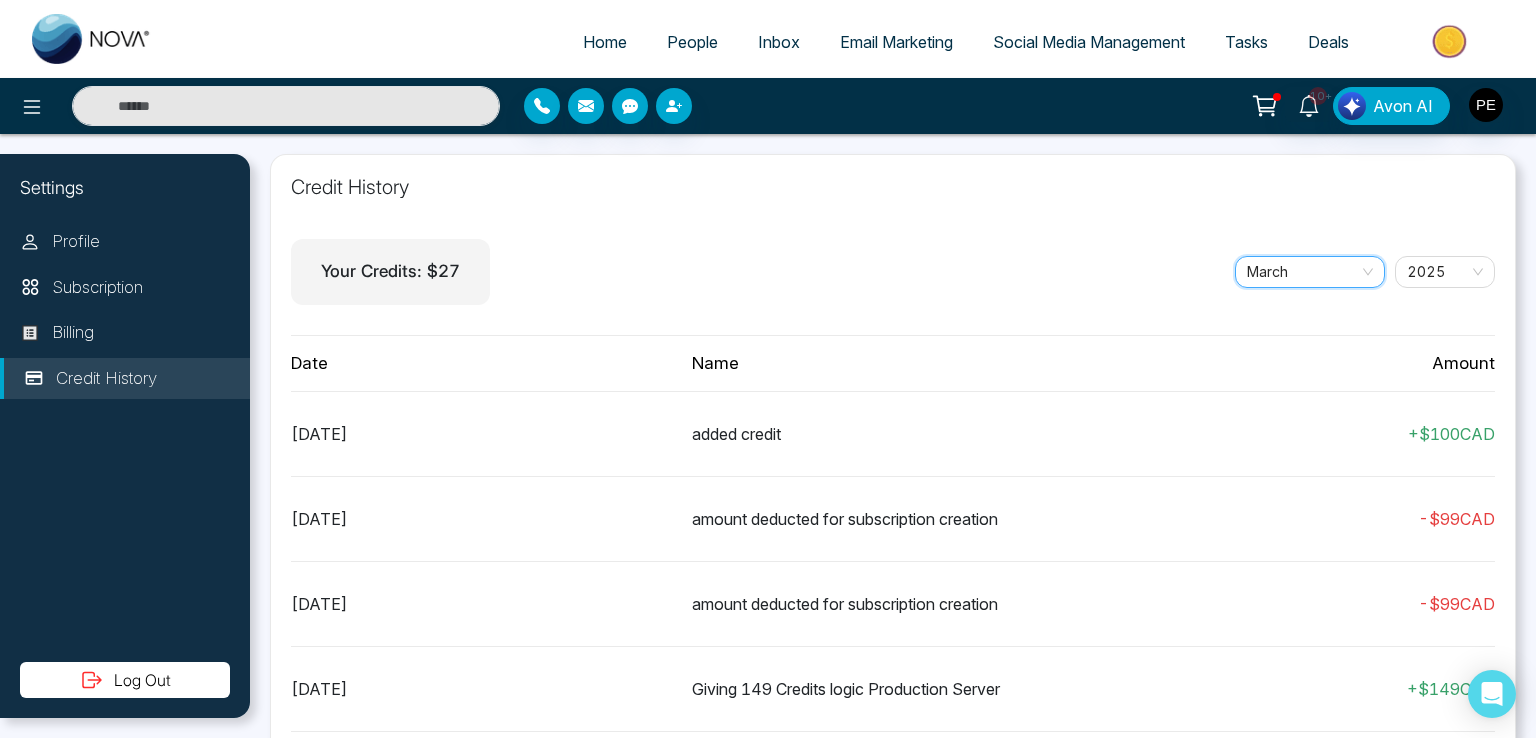 click on "March" at bounding box center [1310, 272] 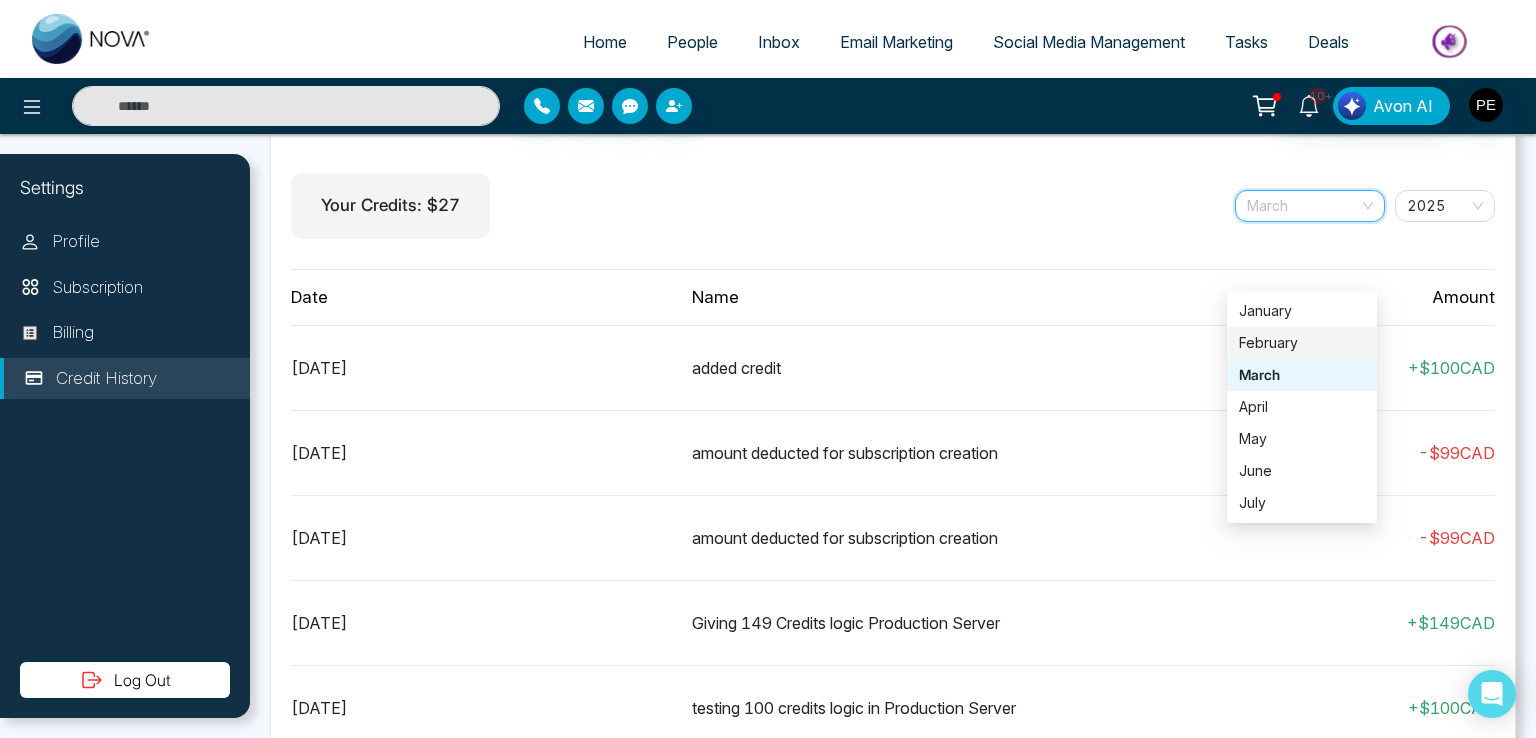 scroll, scrollTop: 118, scrollLeft: 0, axis: vertical 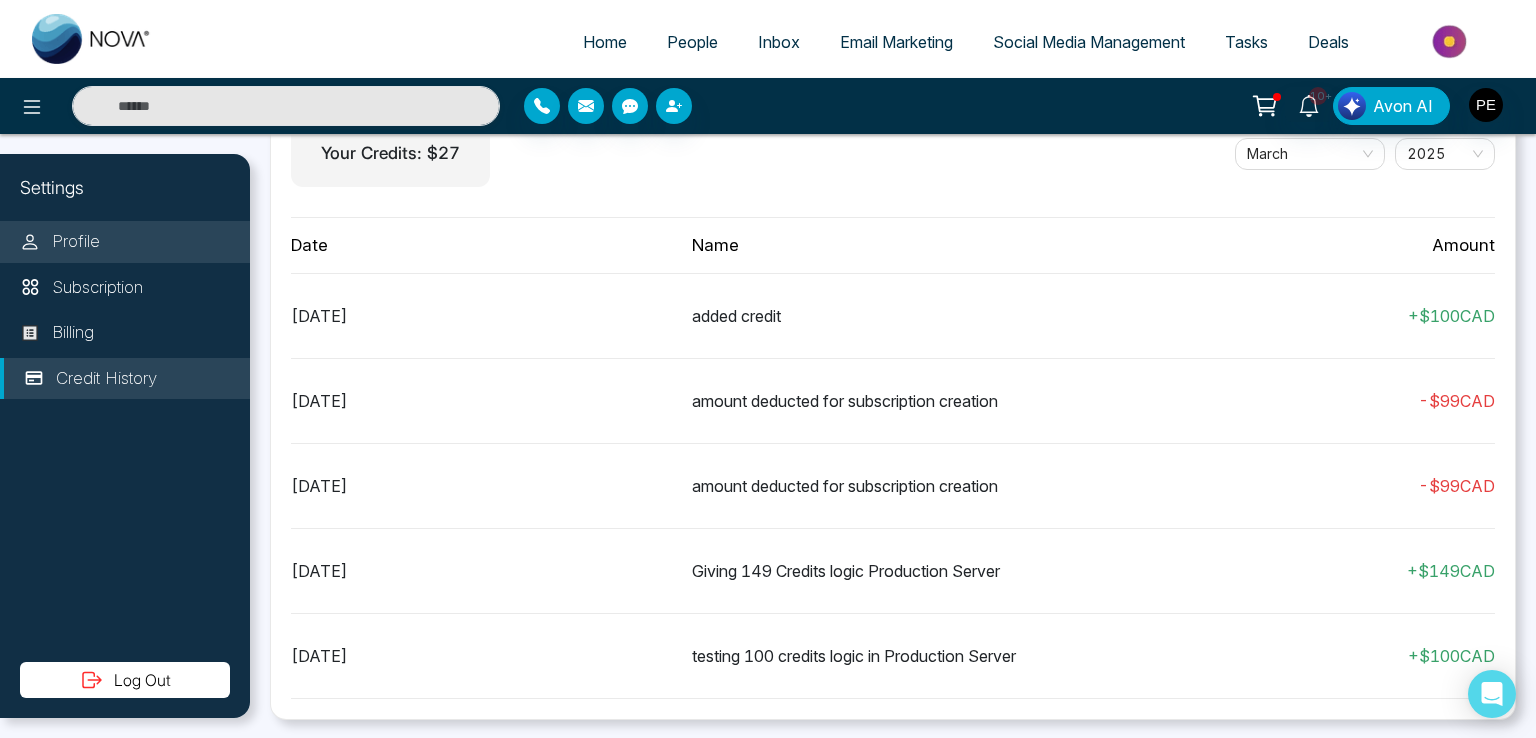 click on "Profile" at bounding box center [125, 242] 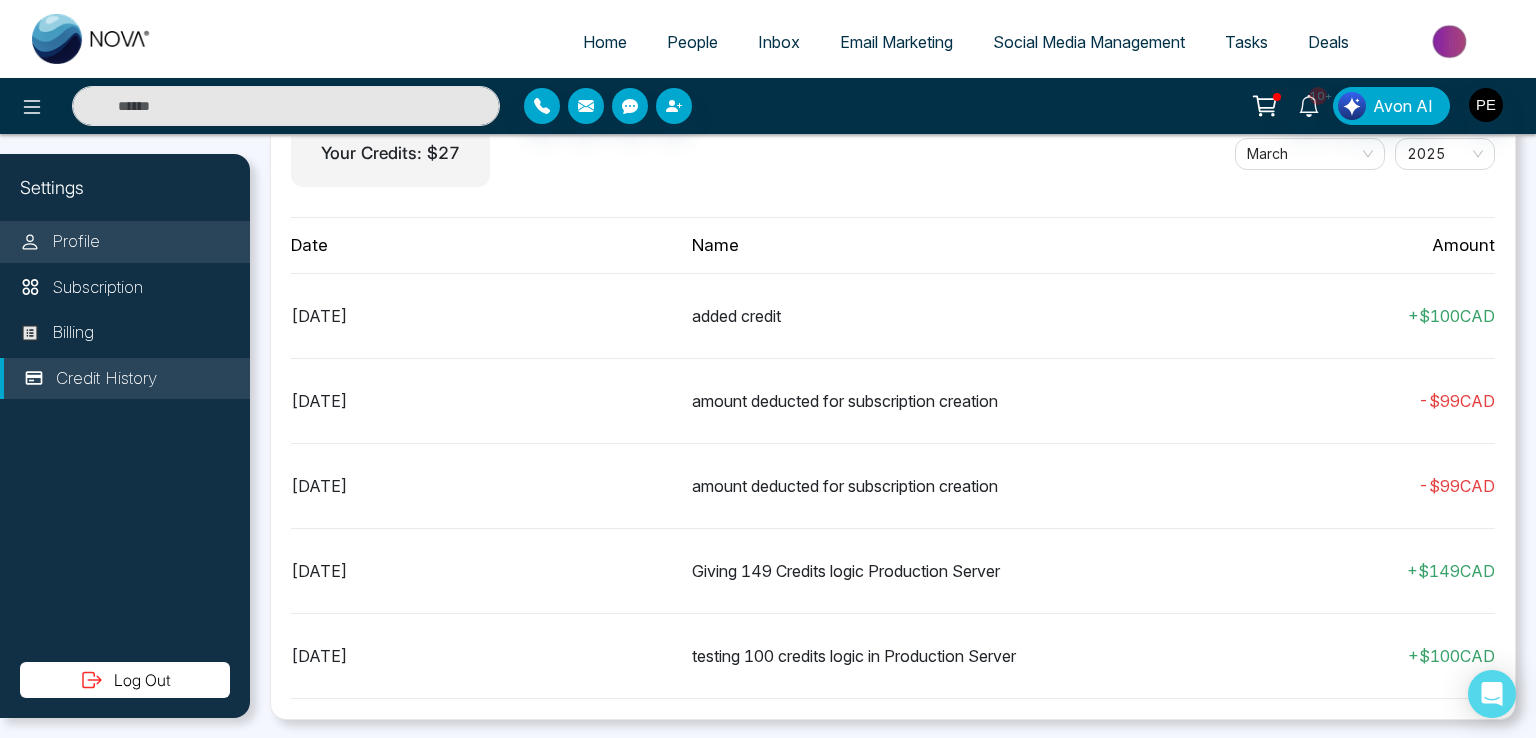 select on "***" 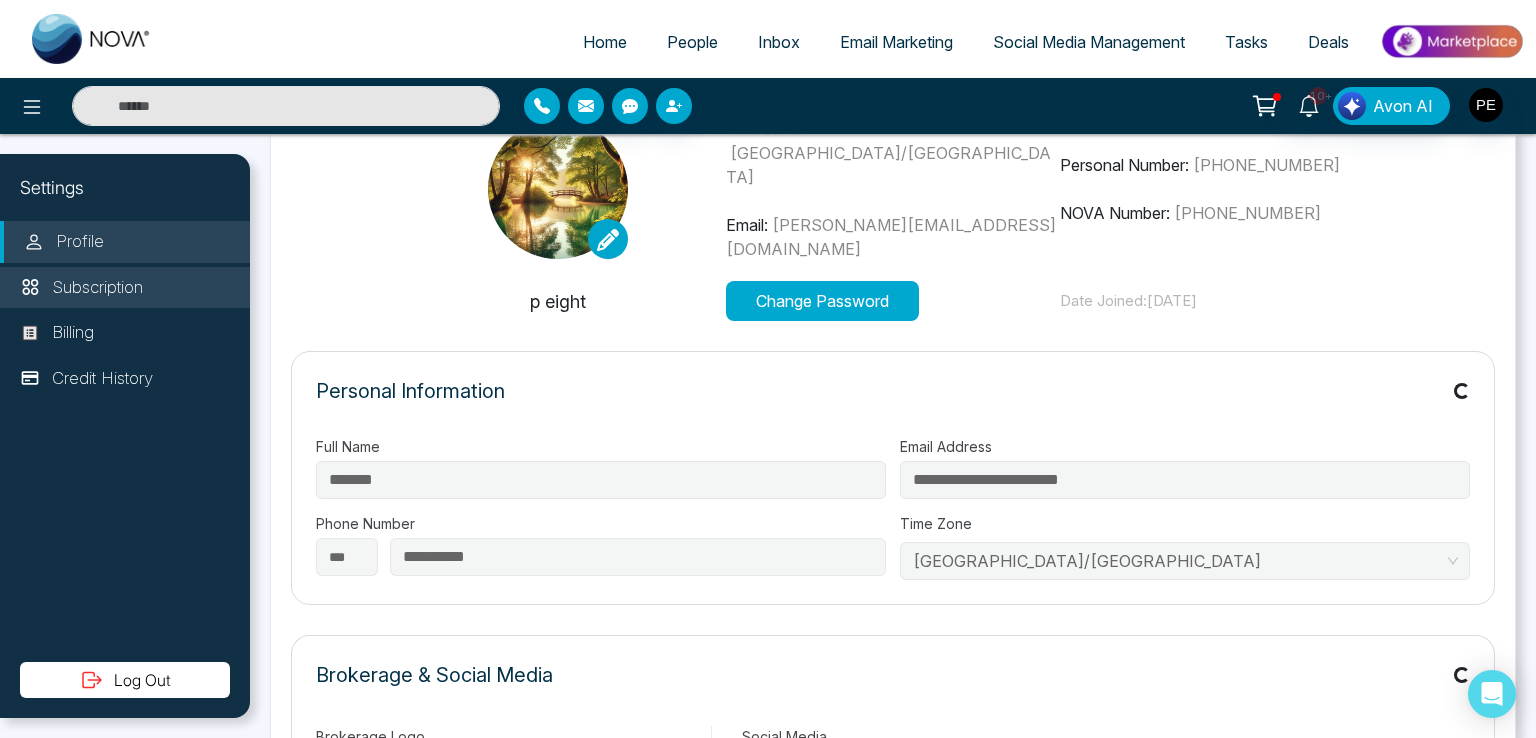 click on "Subscription" at bounding box center (97, 288) 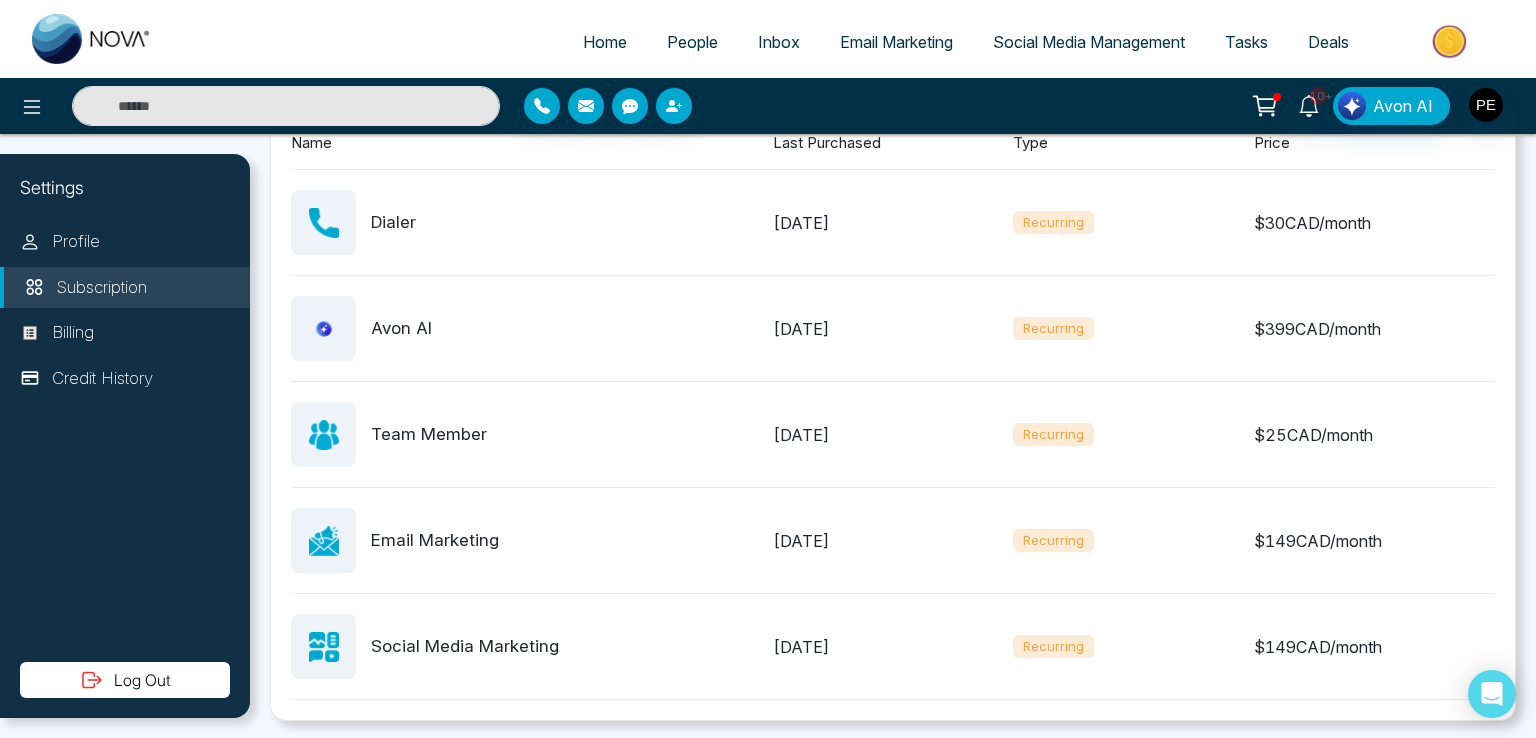 scroll, scrollTop: 739, scrollLeft: 0, axis: vertical 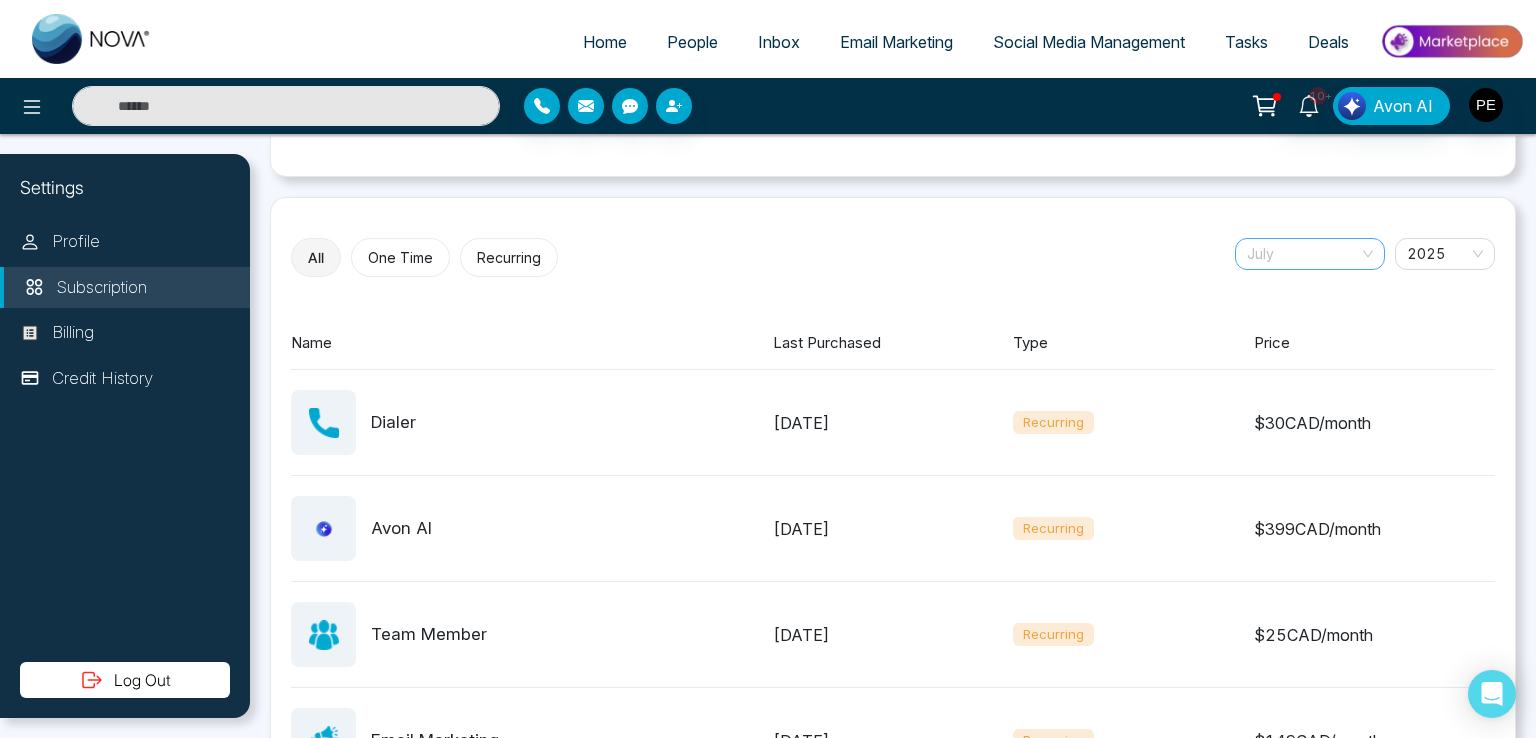 click on "July" at bounding box center (1310, 254) 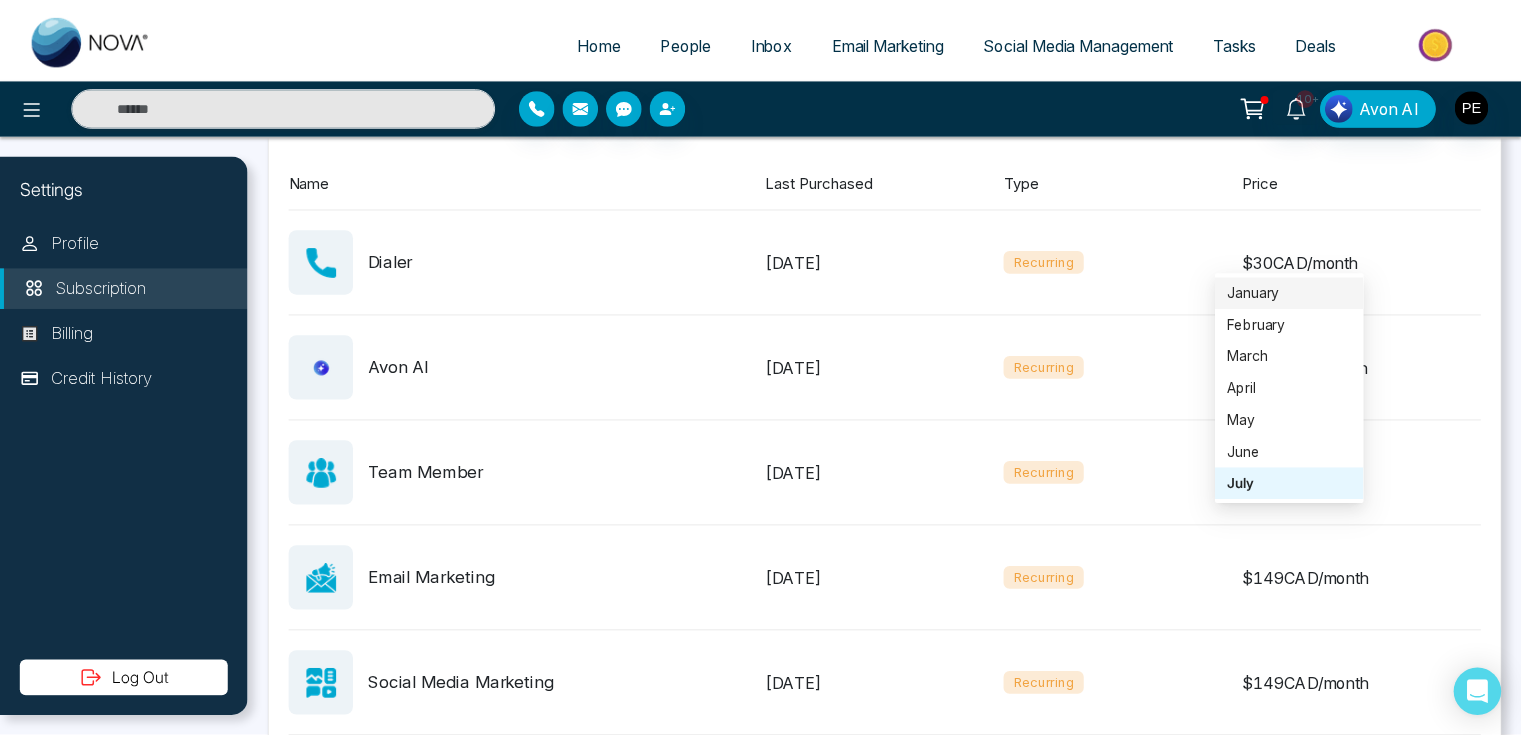 scroll, scrollTop: 939, scrollLeft: 0, axis: vertical 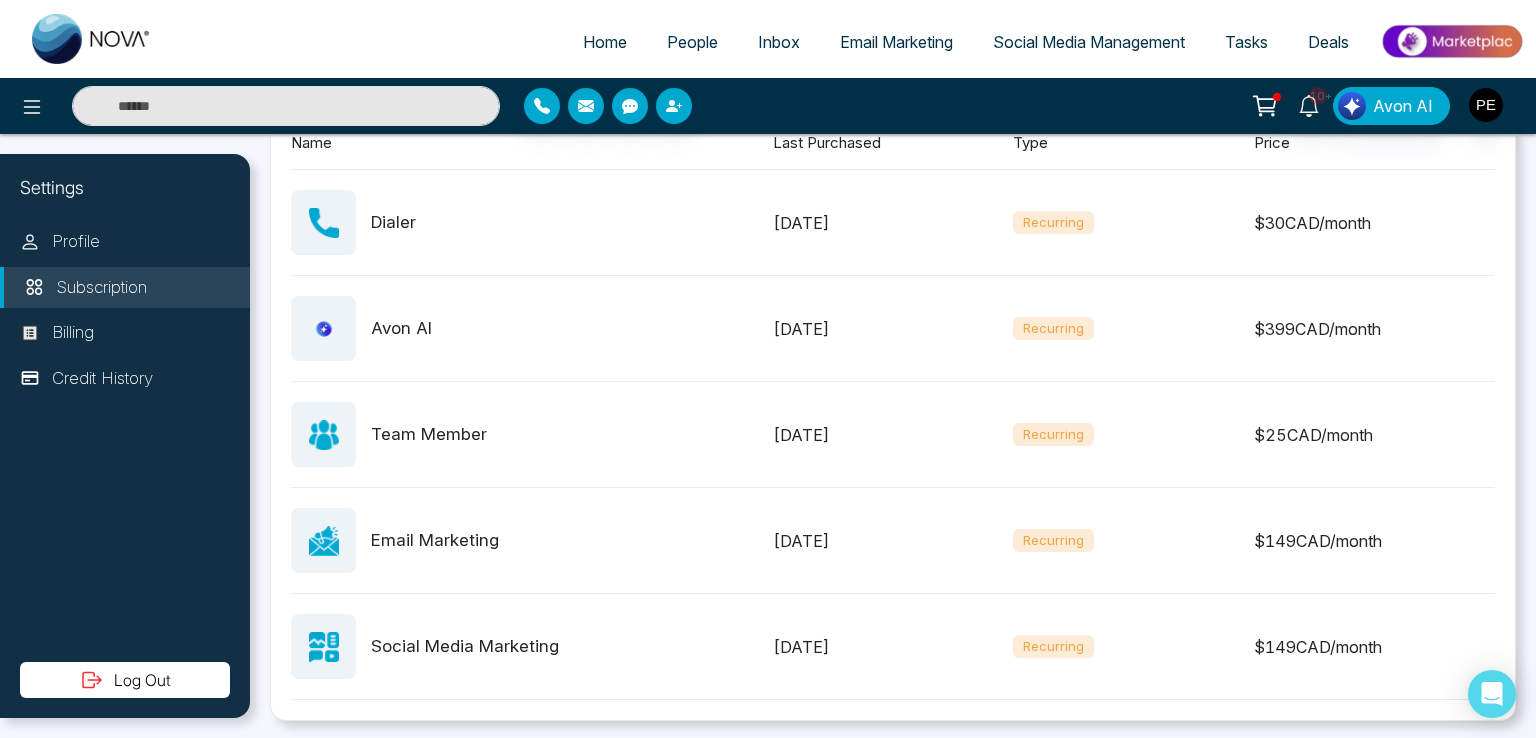 click on "People" at bounding box center (692, 42) 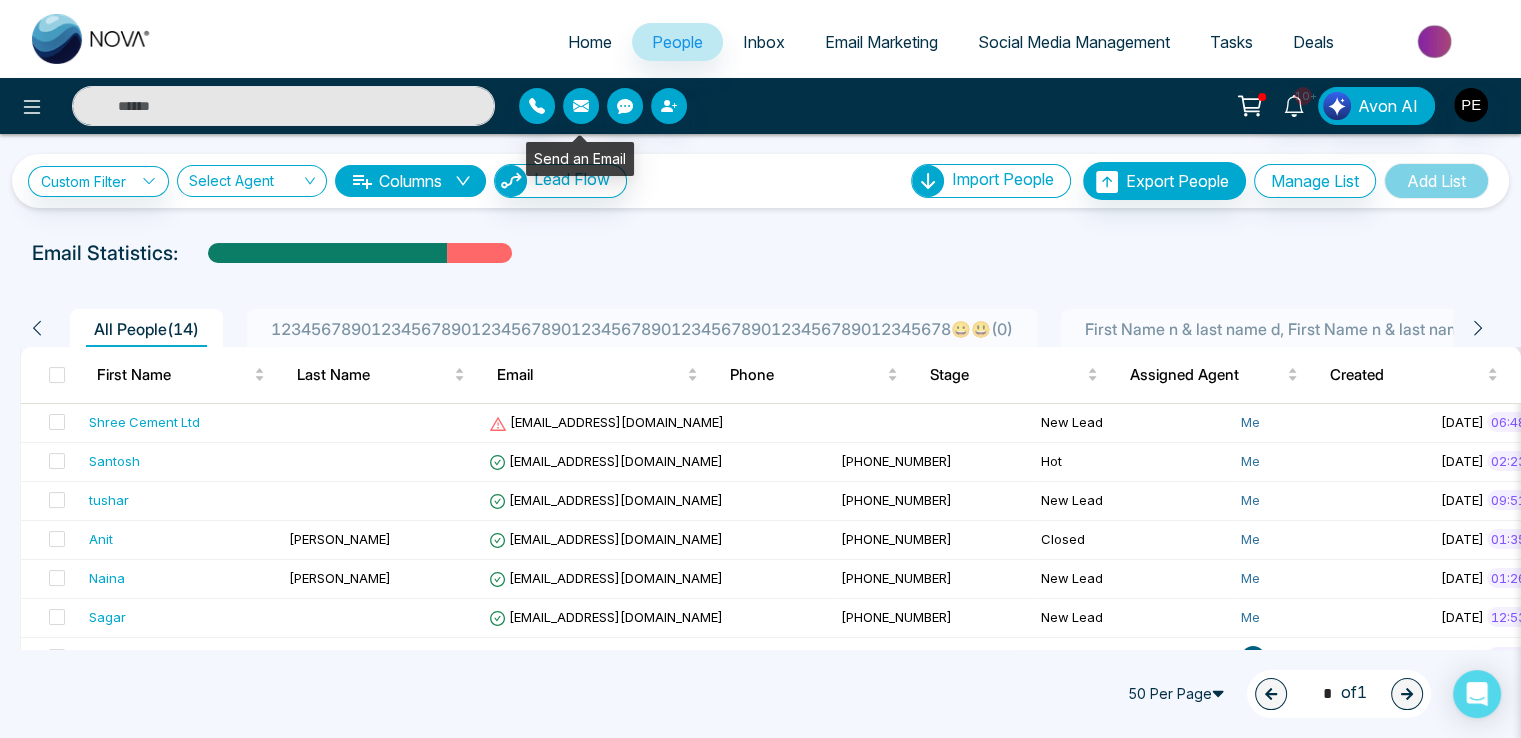 click 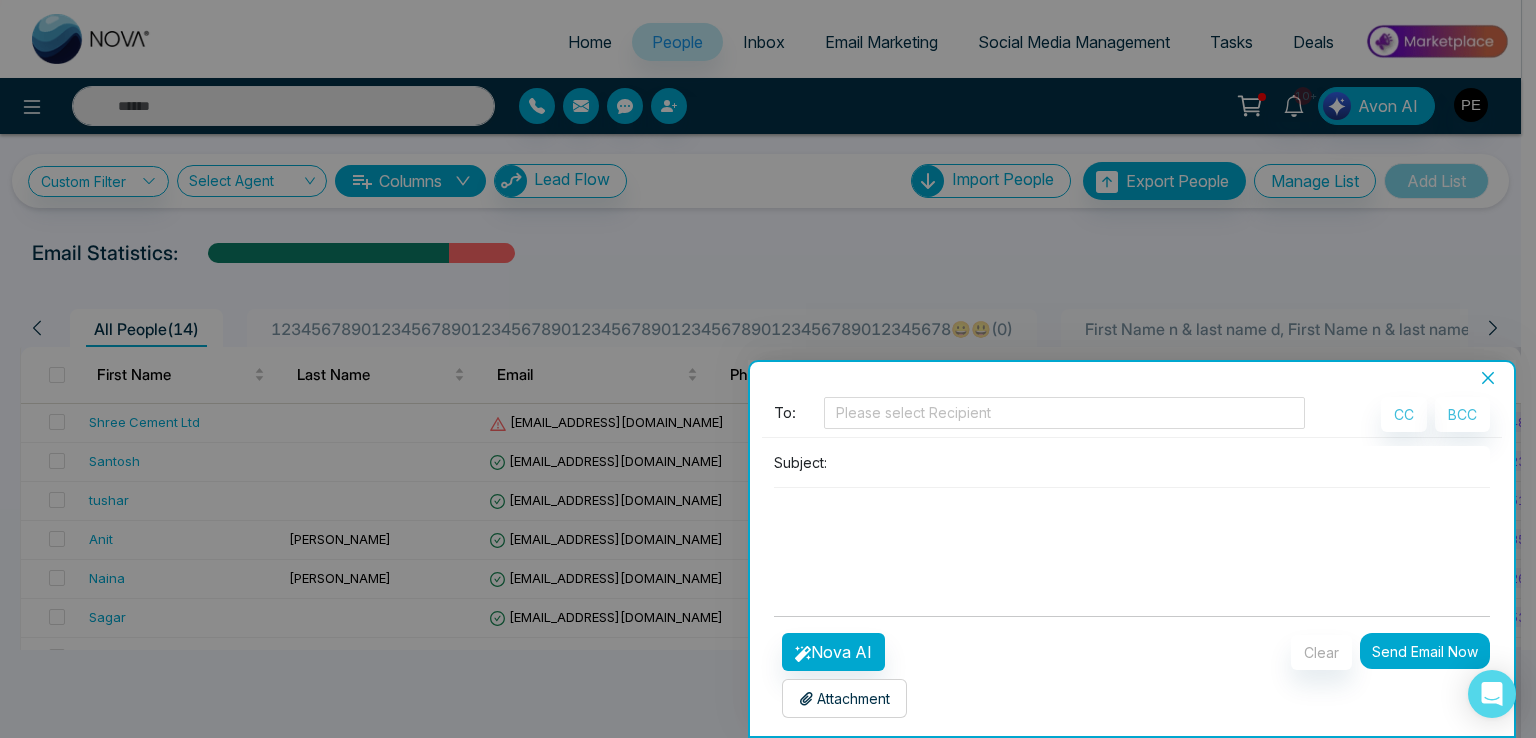click on "To:   Please select Recipient" at bounding box center [1039, 417] 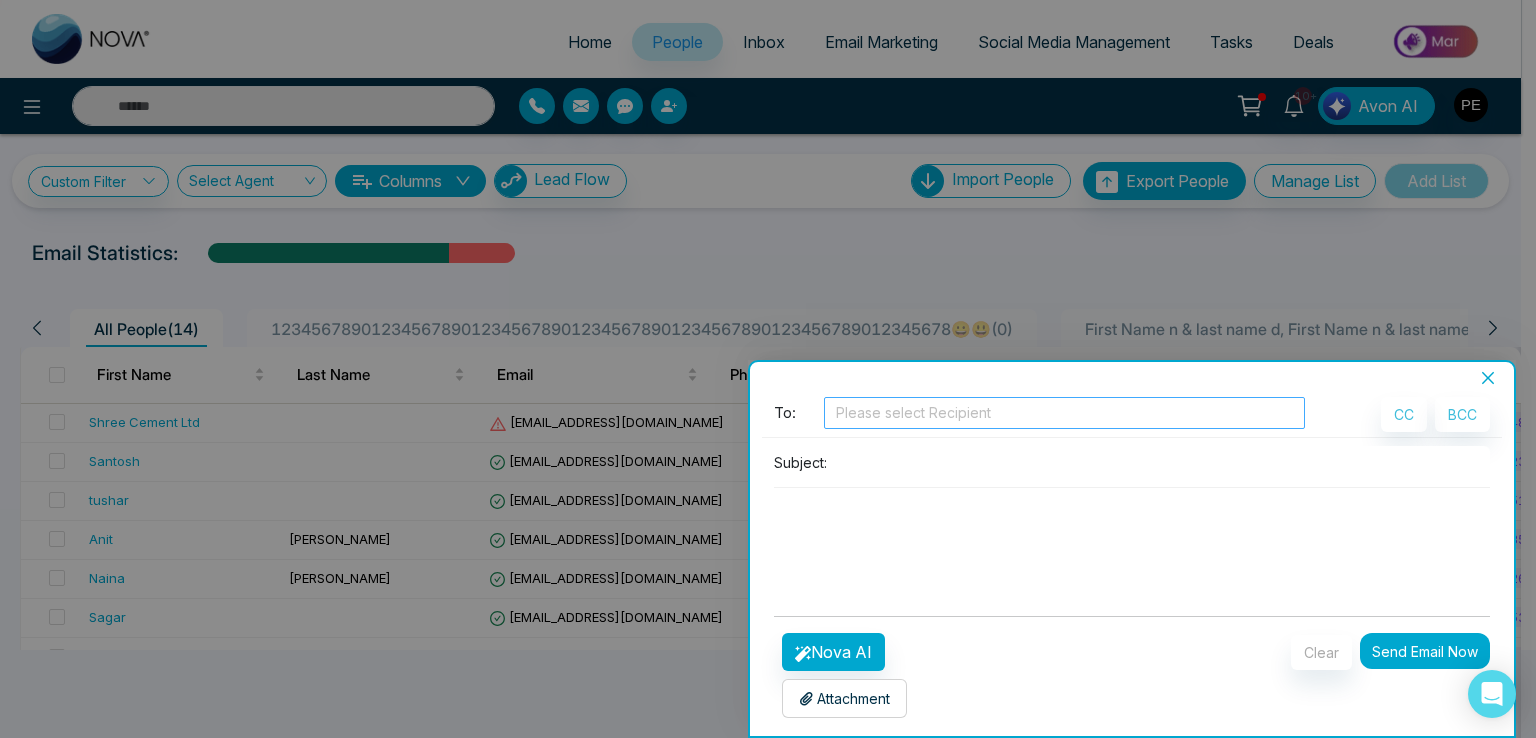 click at bounding box center (1064, 413) 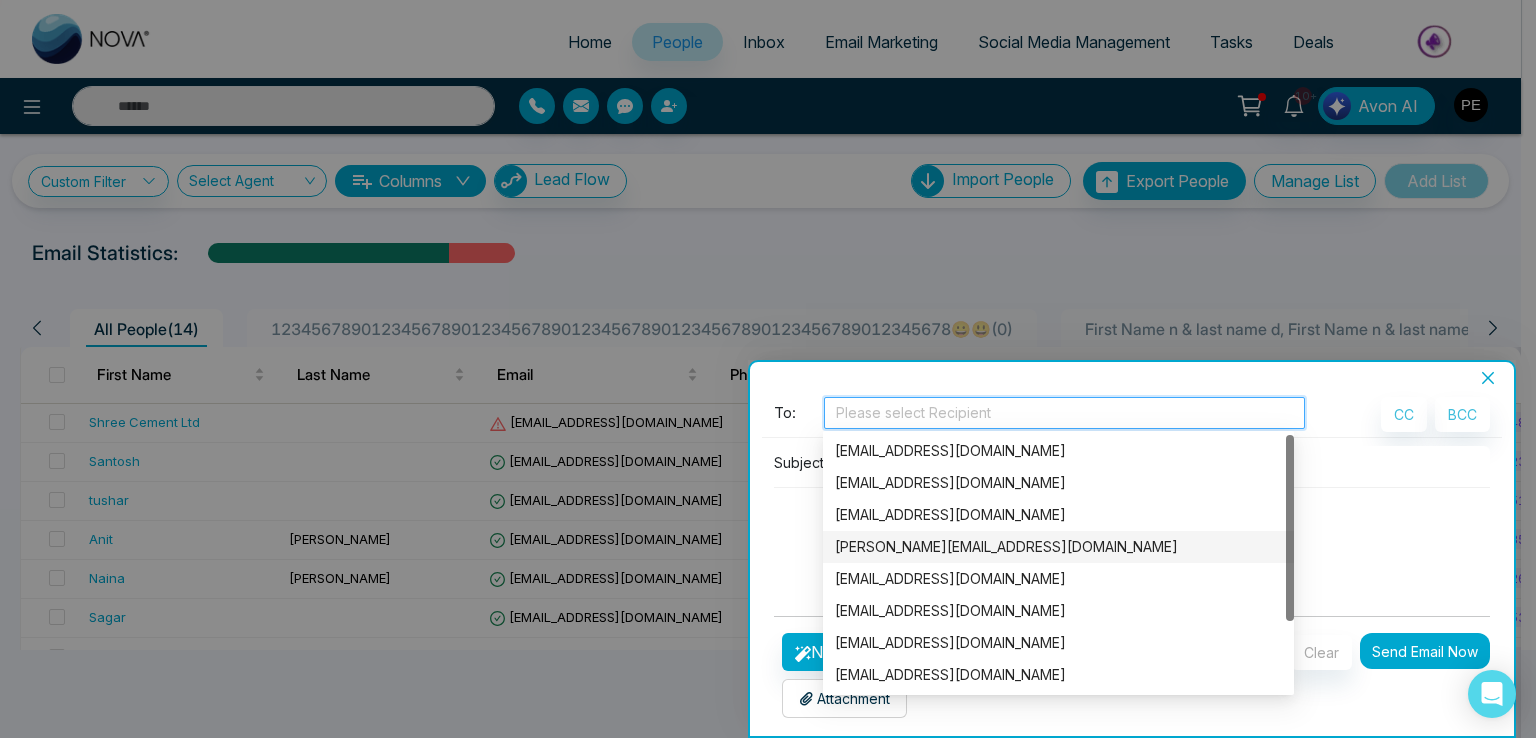click on "lokesh@mmnovatech.com" at bounding box center (1058, 547) 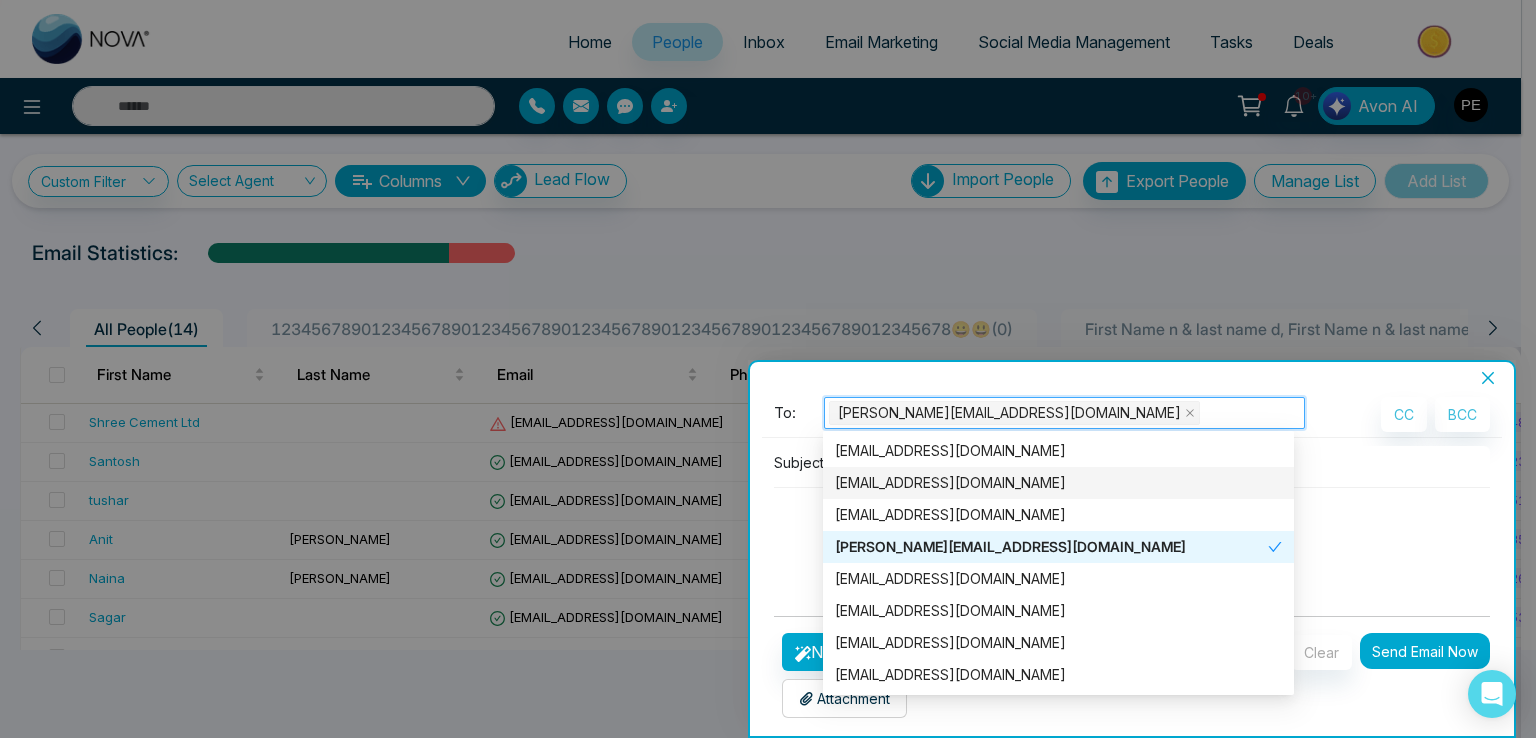 click at bounding box center (1132, 536) 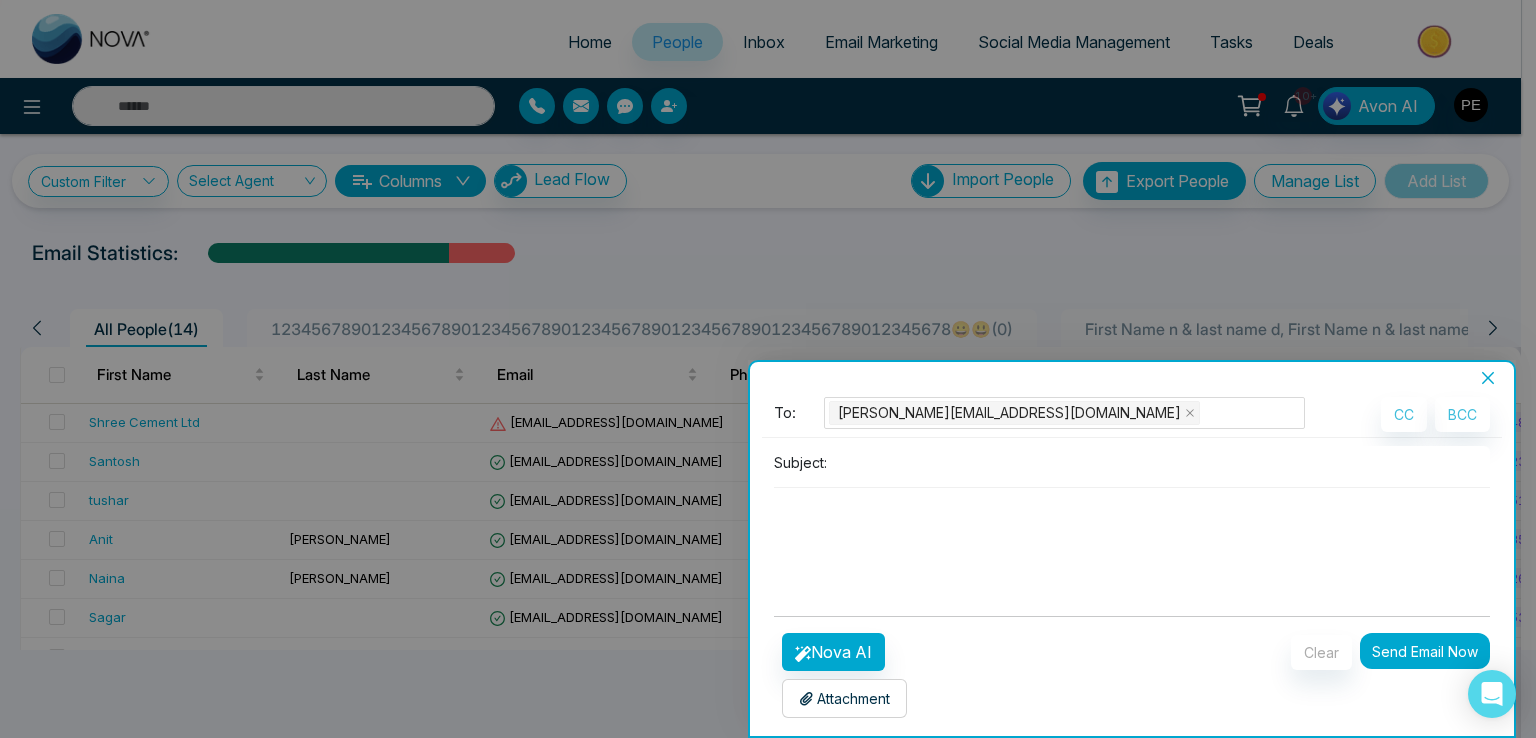 click at bounding box center [1162, 462] 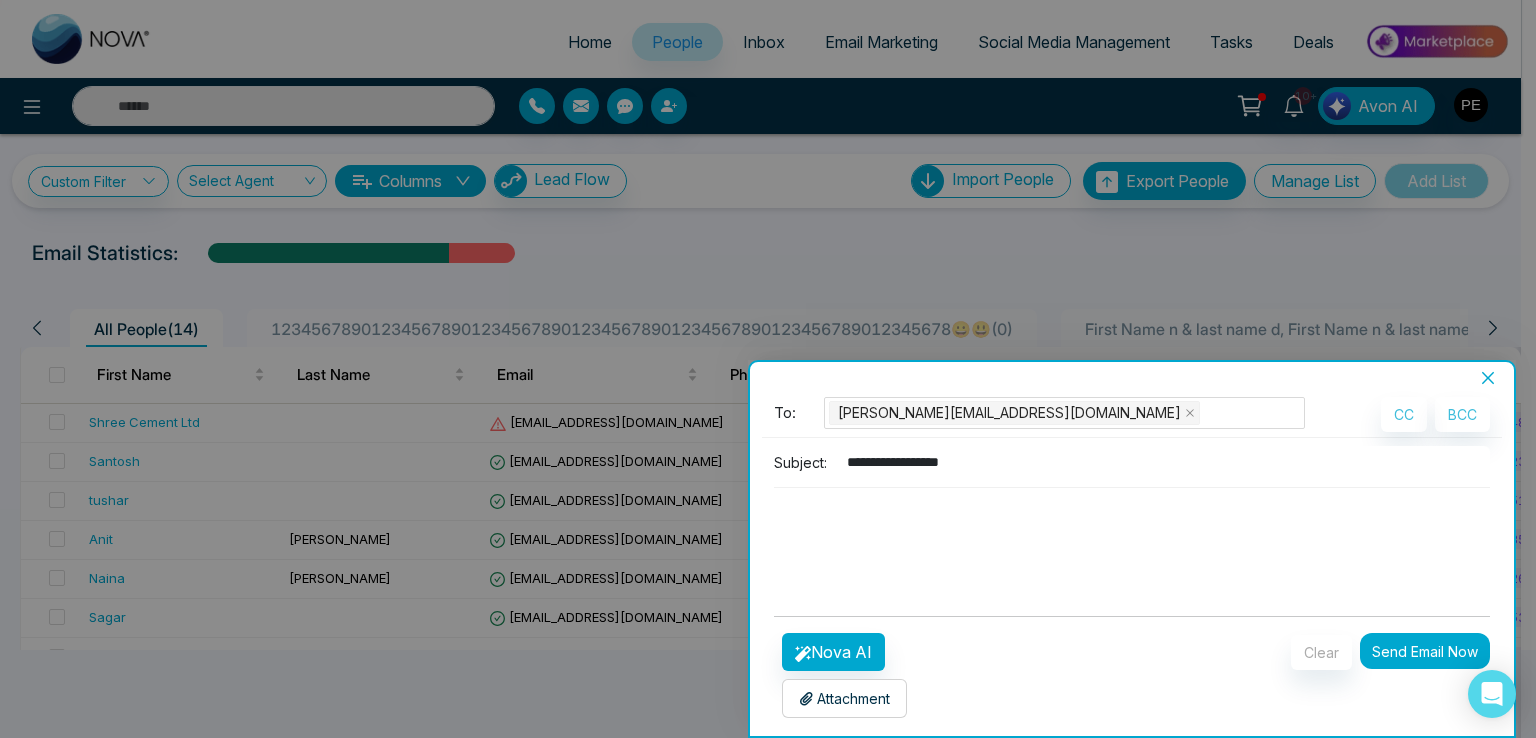 type on "**********" 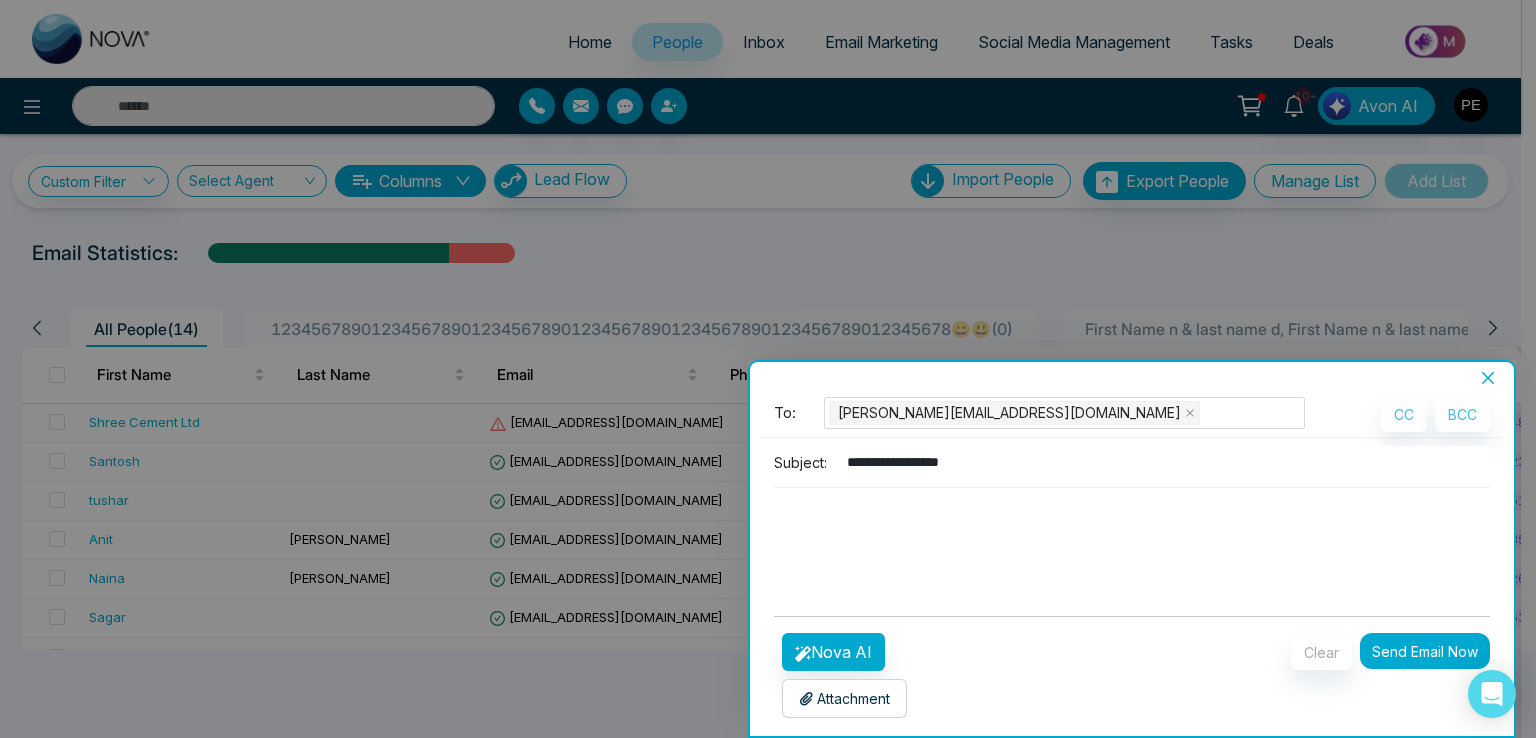 click at bounding box center [1132, 536] 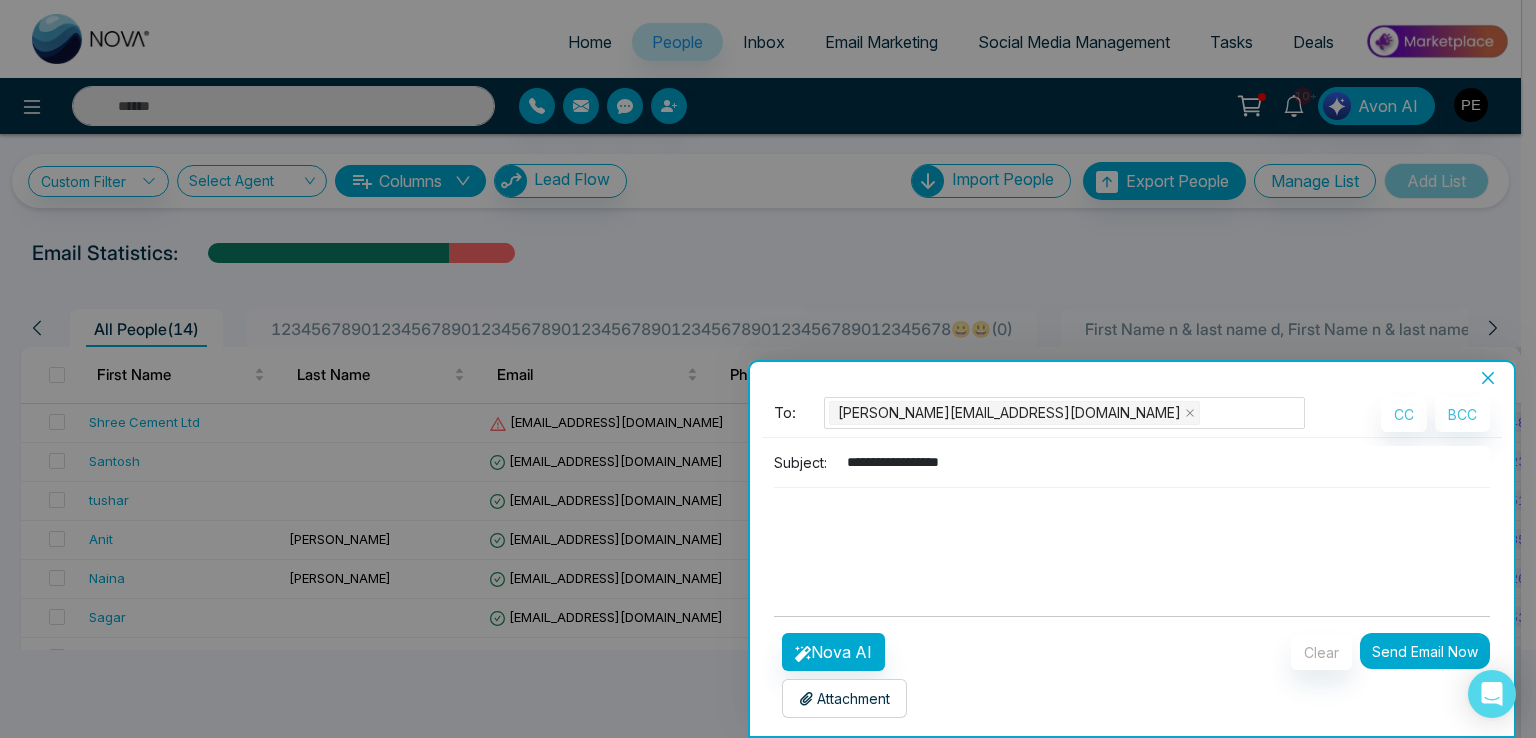 paste on "**********" 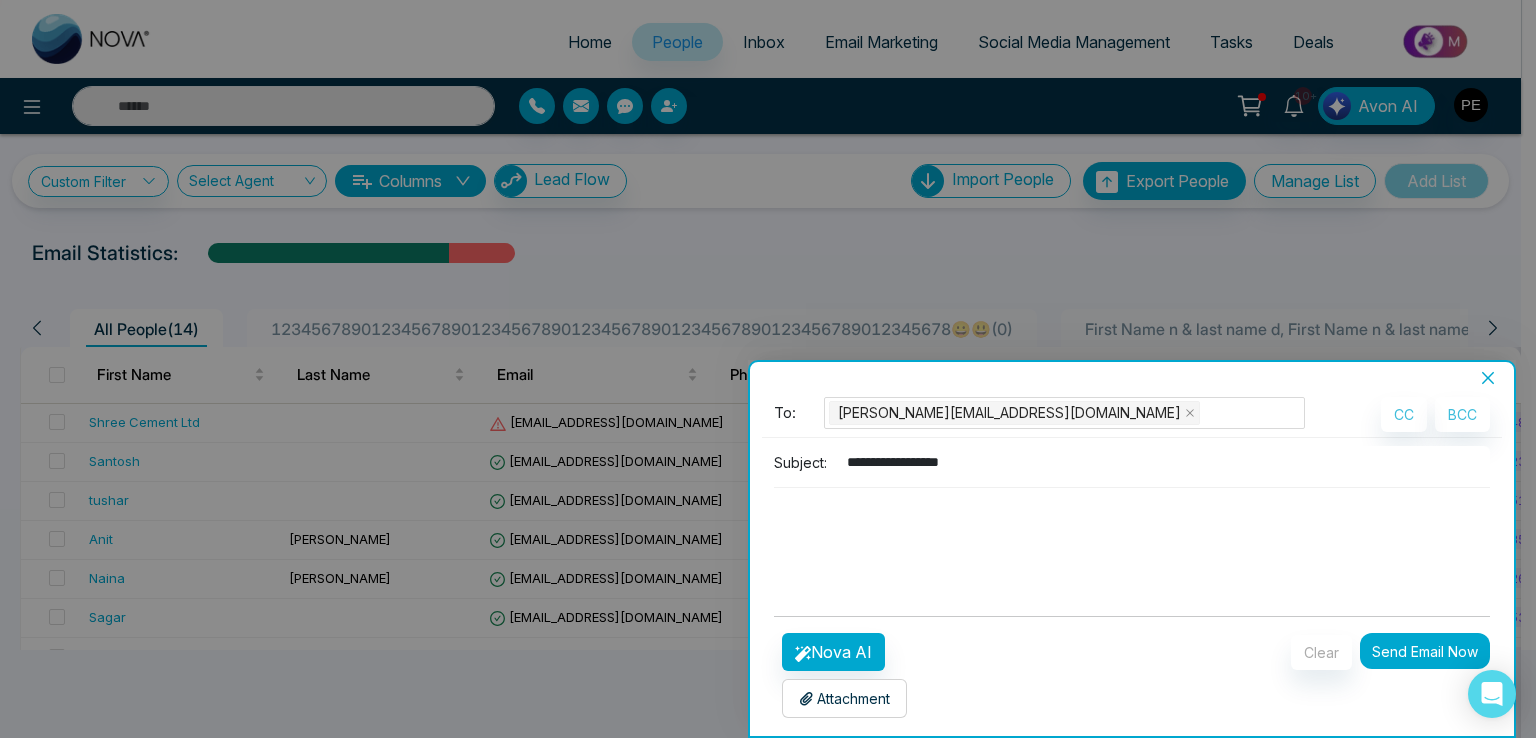 type on "**********" 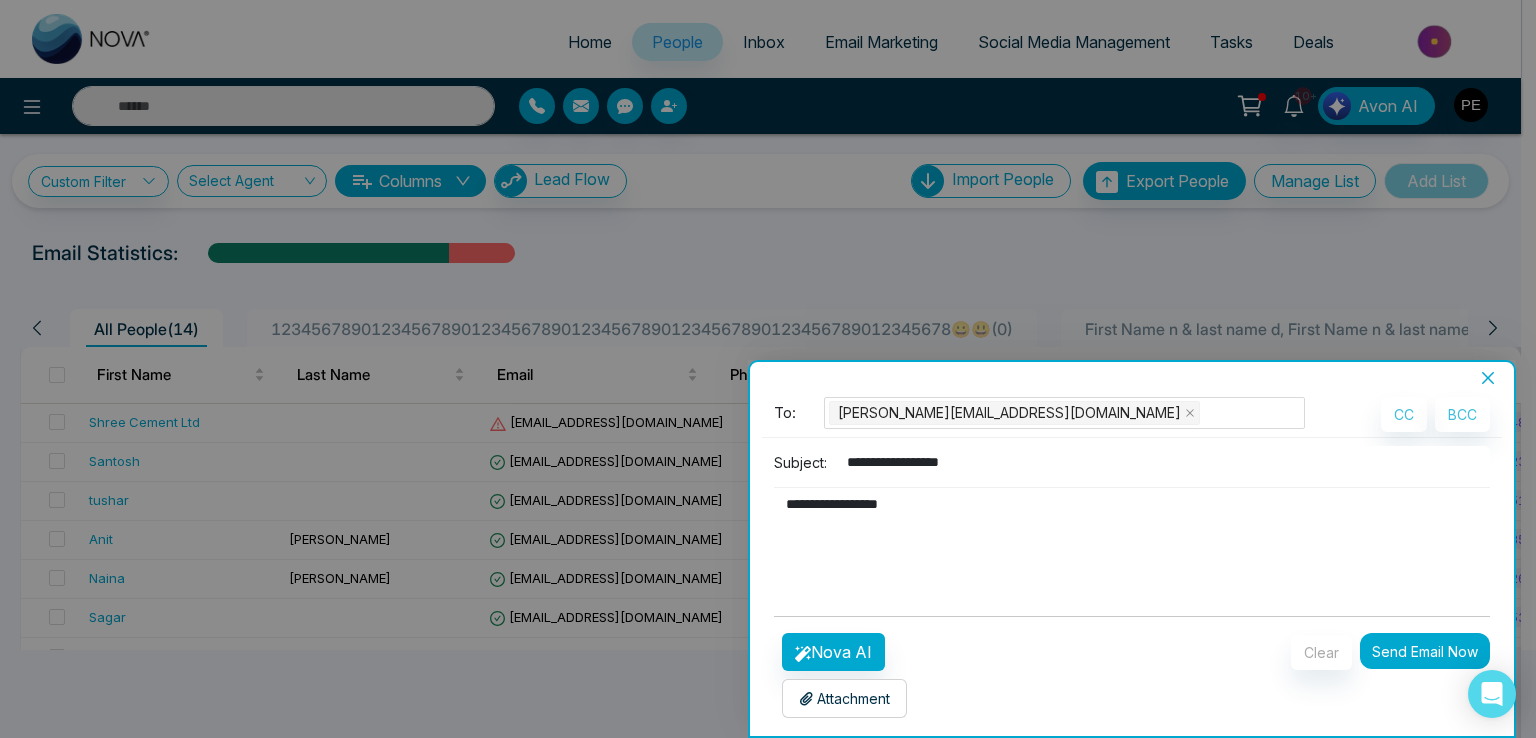 type on "**********" 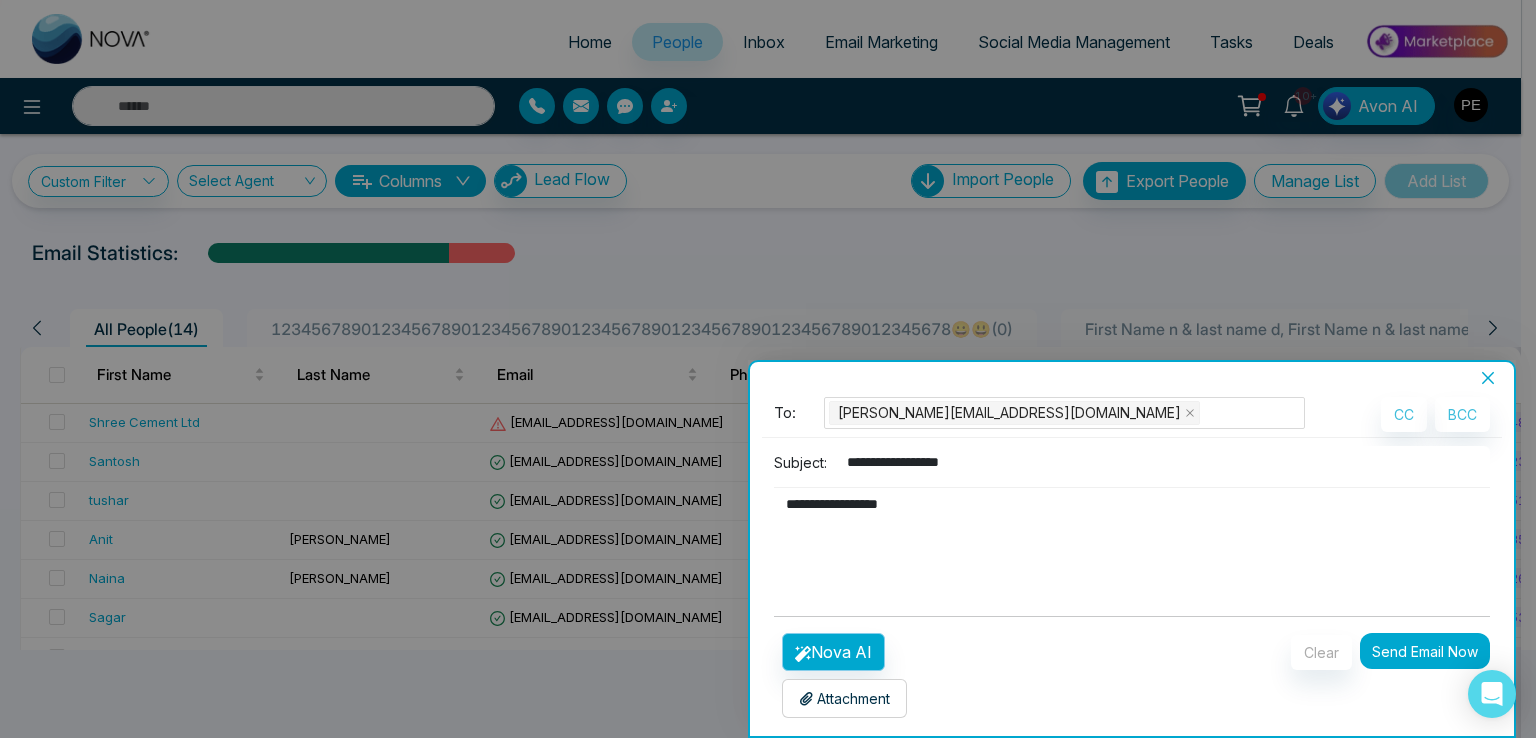 type on "**********" 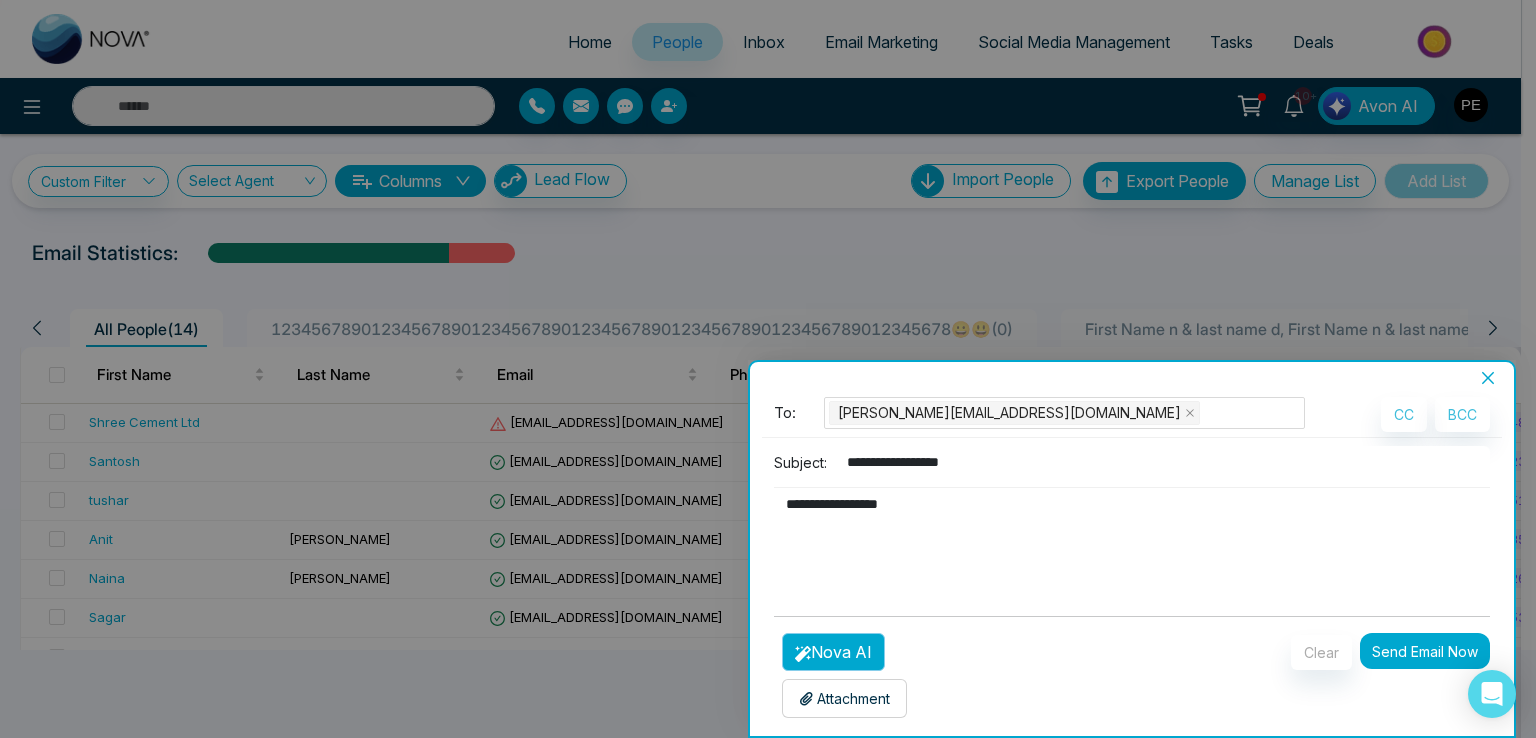 click on "Nova AI" at bounding box center [833, 652] 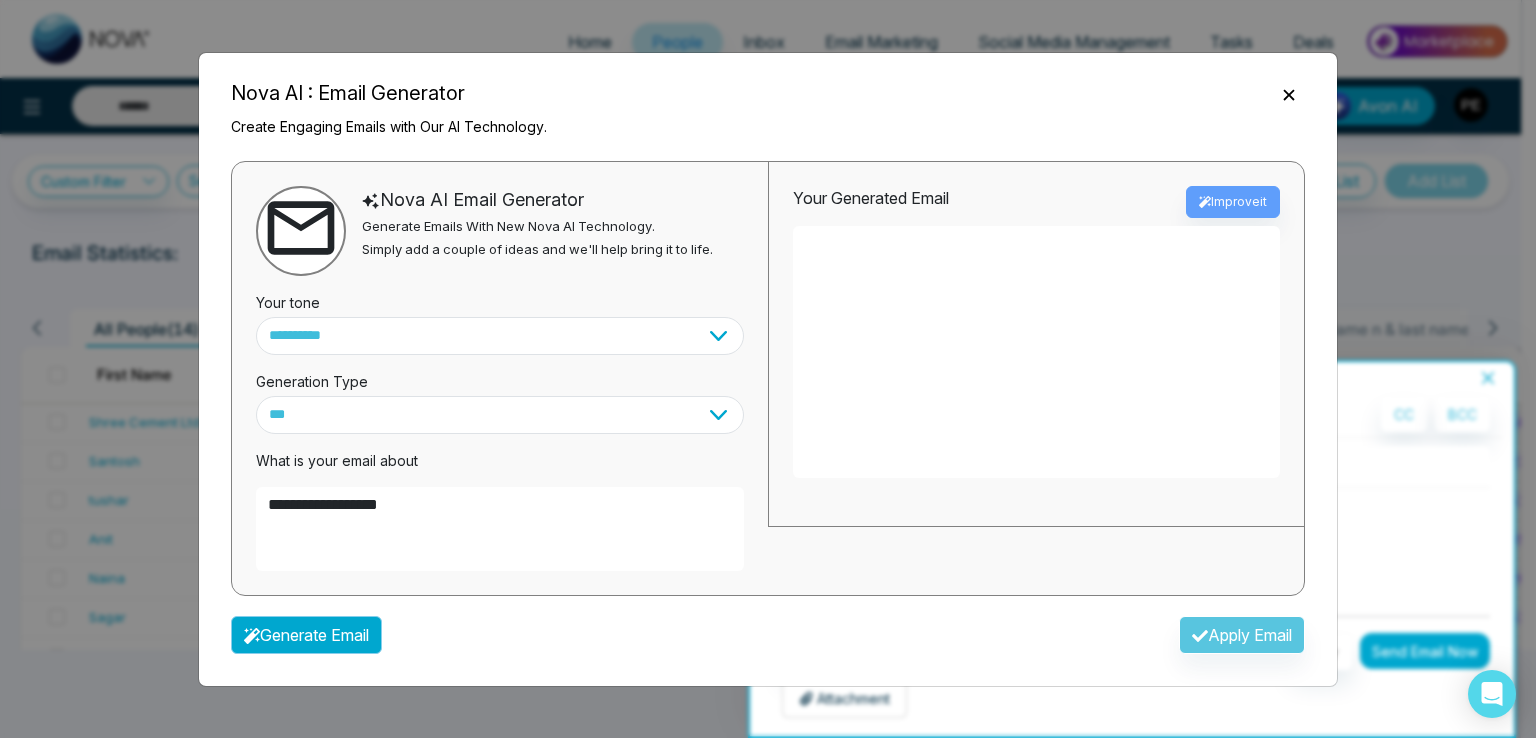 click on "Generate Email" at bounding box center (306, 635) 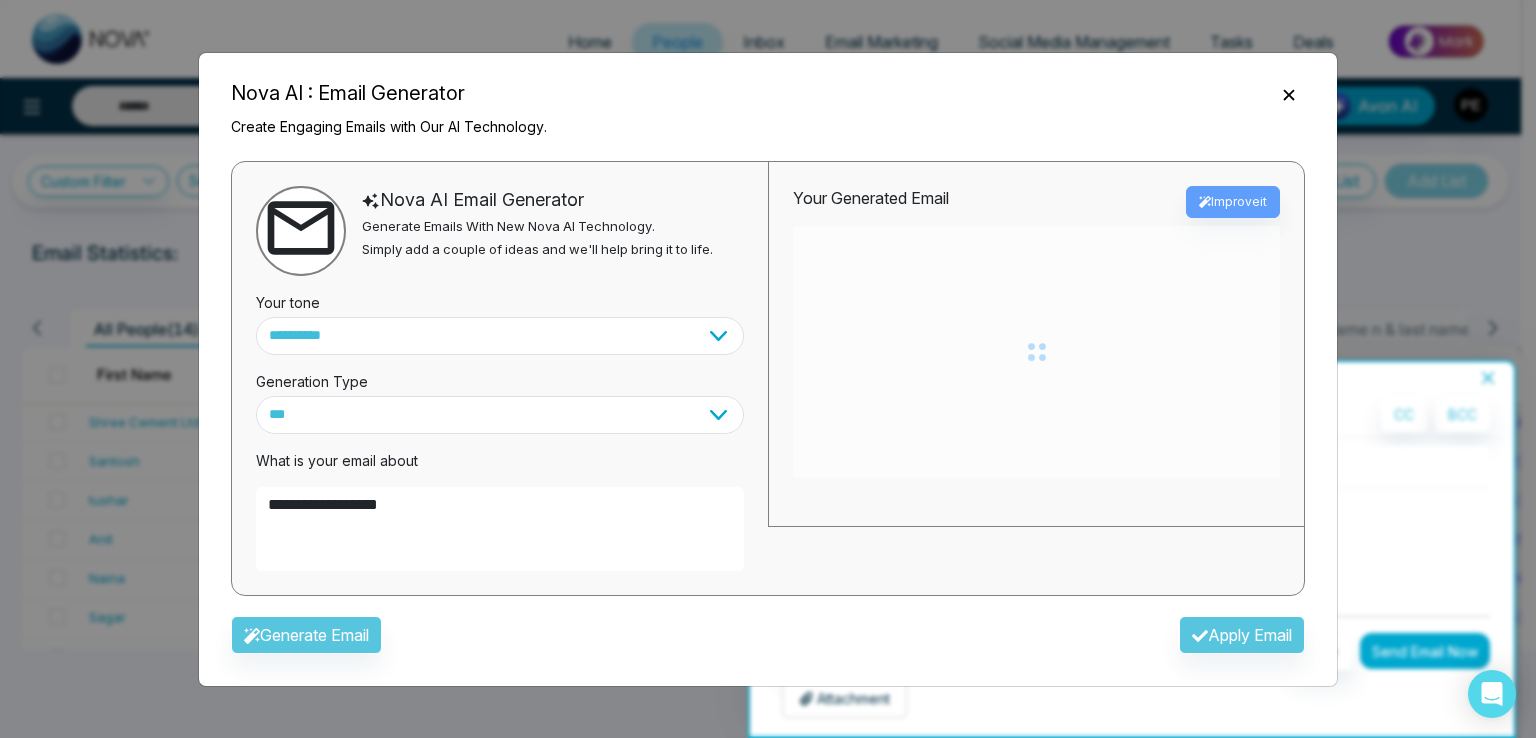 click on "Generate Email  Apply Email" at bounding box center (768, 641) 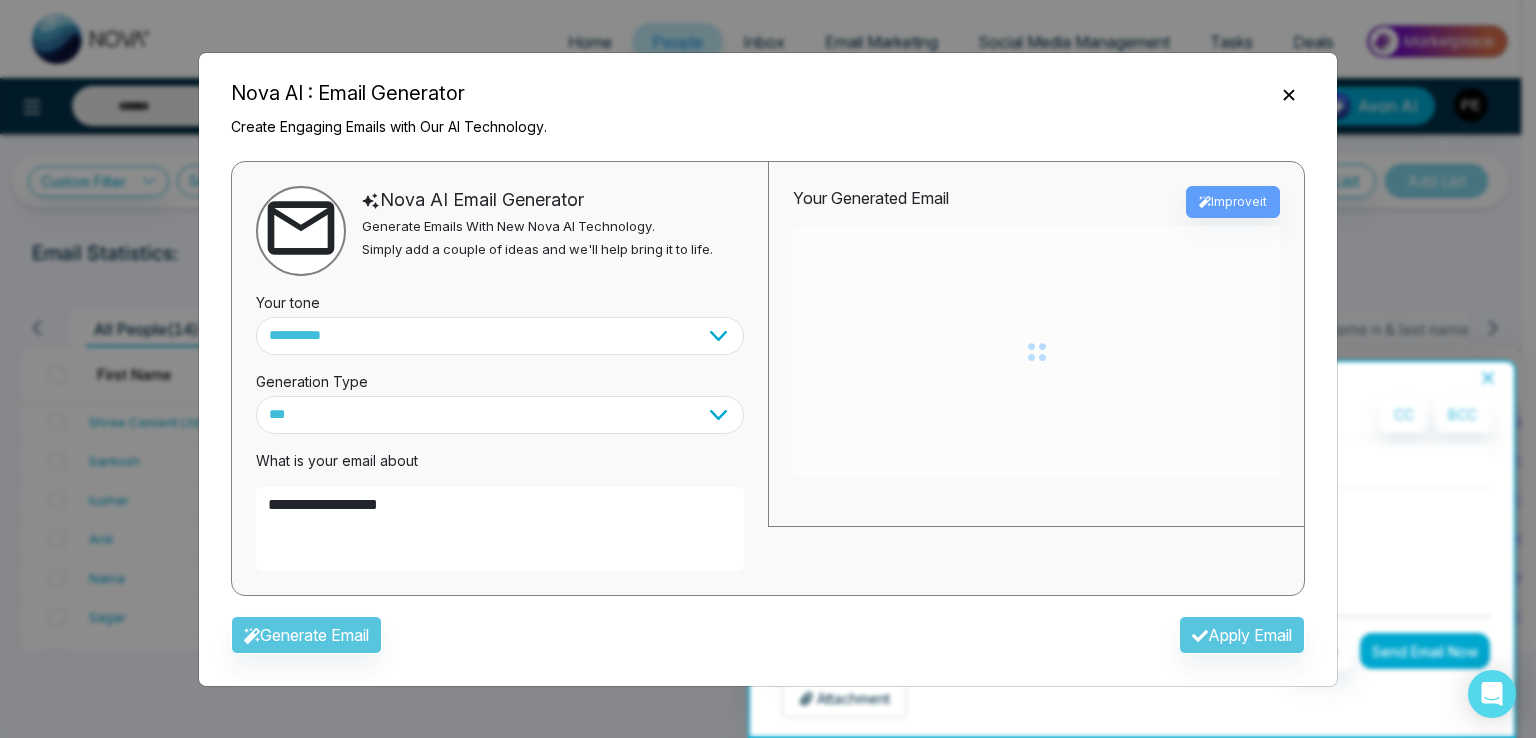 click on "Generate Email  Apply Email" at bounding box center [768, 641] 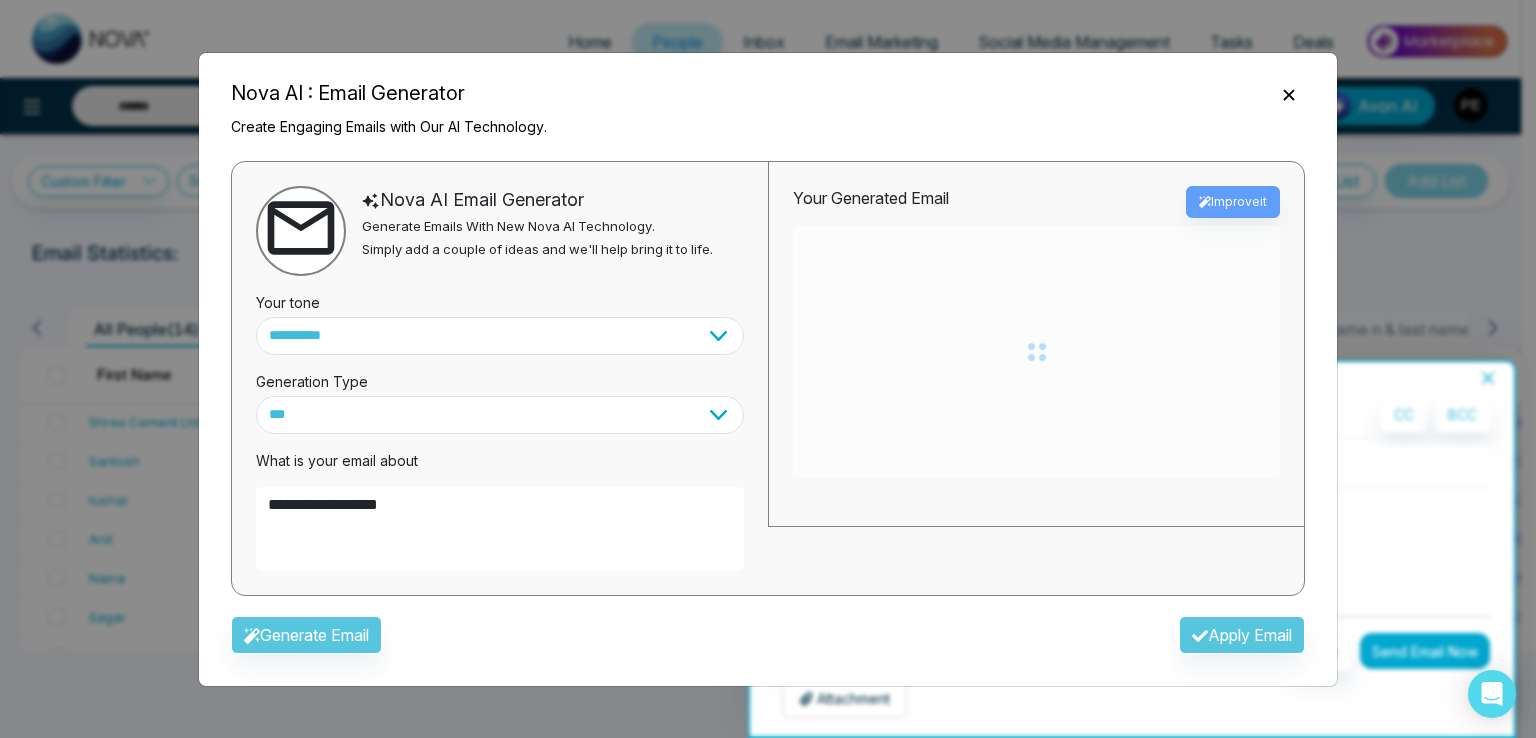 click on "Generate Email  Apply Email" at bounding box center (768, 641) 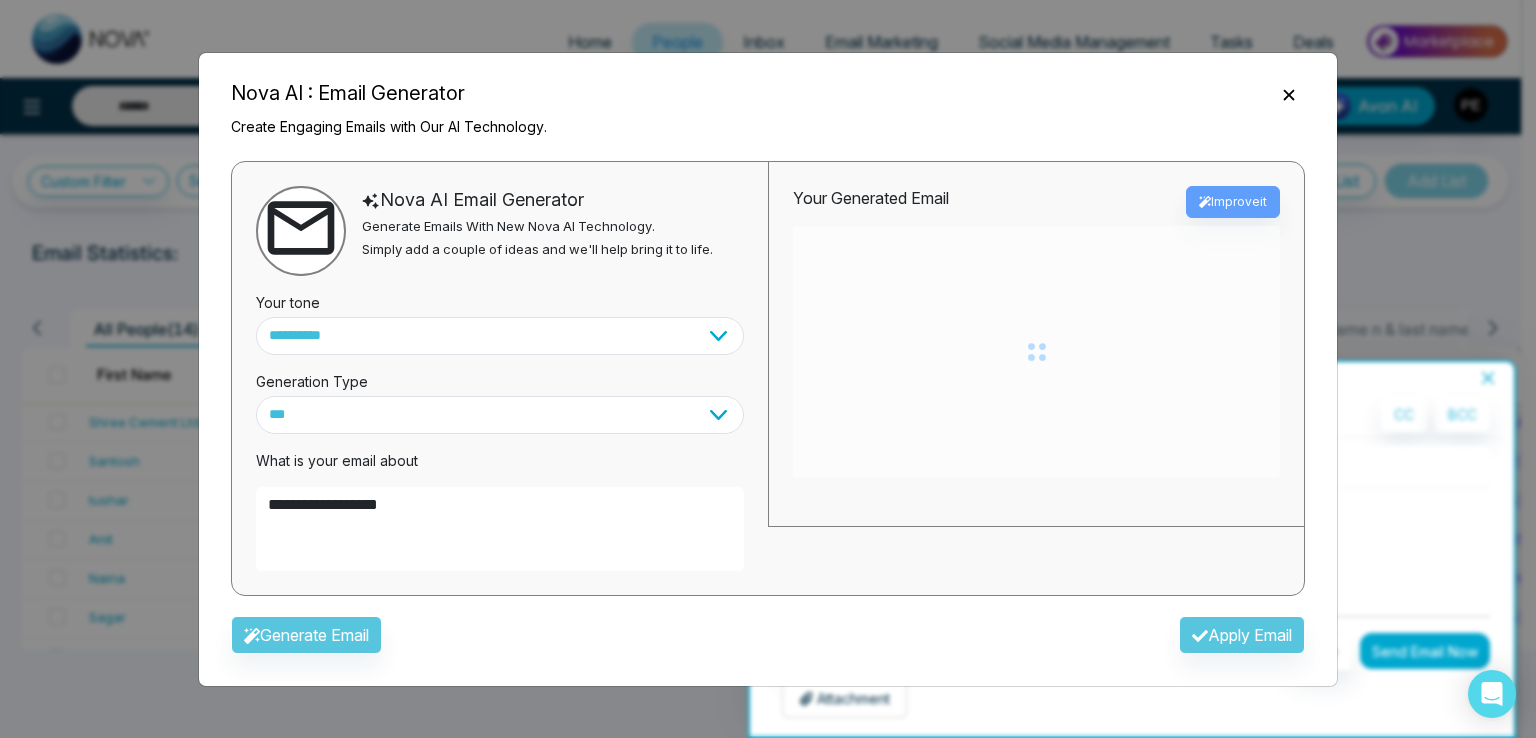 click on "Generate Email  Apply Email" at bounding box center [768, 641] 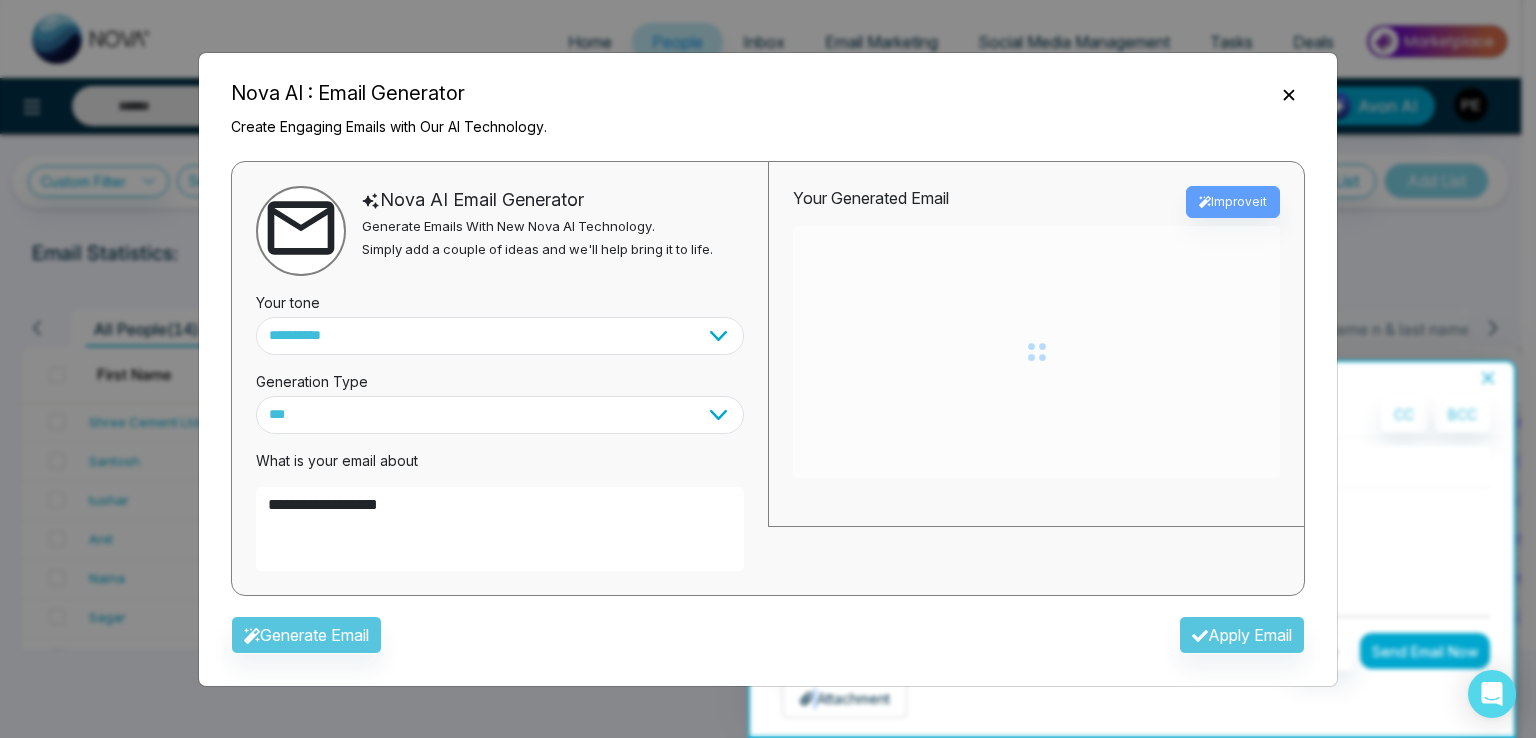click on "Generate Email  Apply Email" at bounding box center (768, 641) 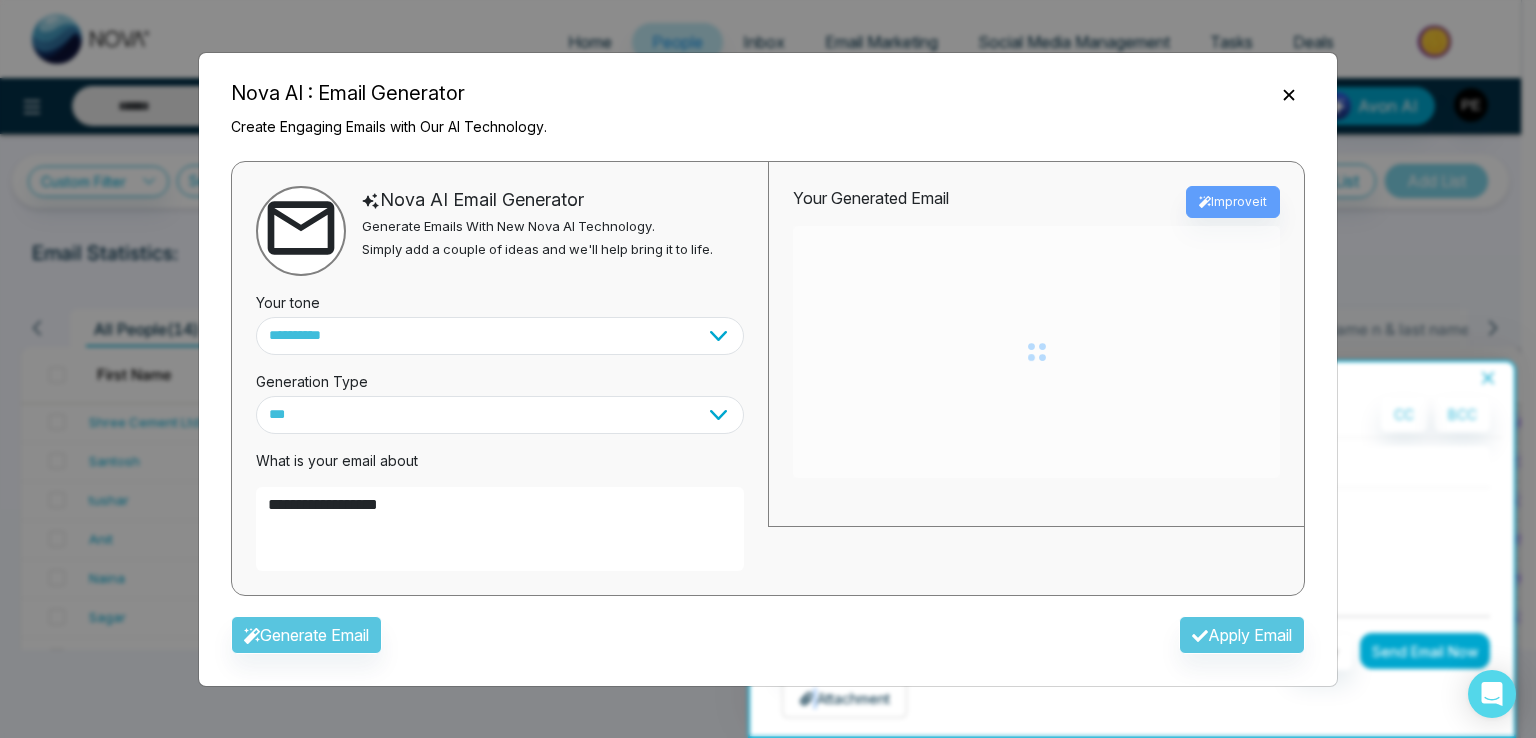 type on "**********" 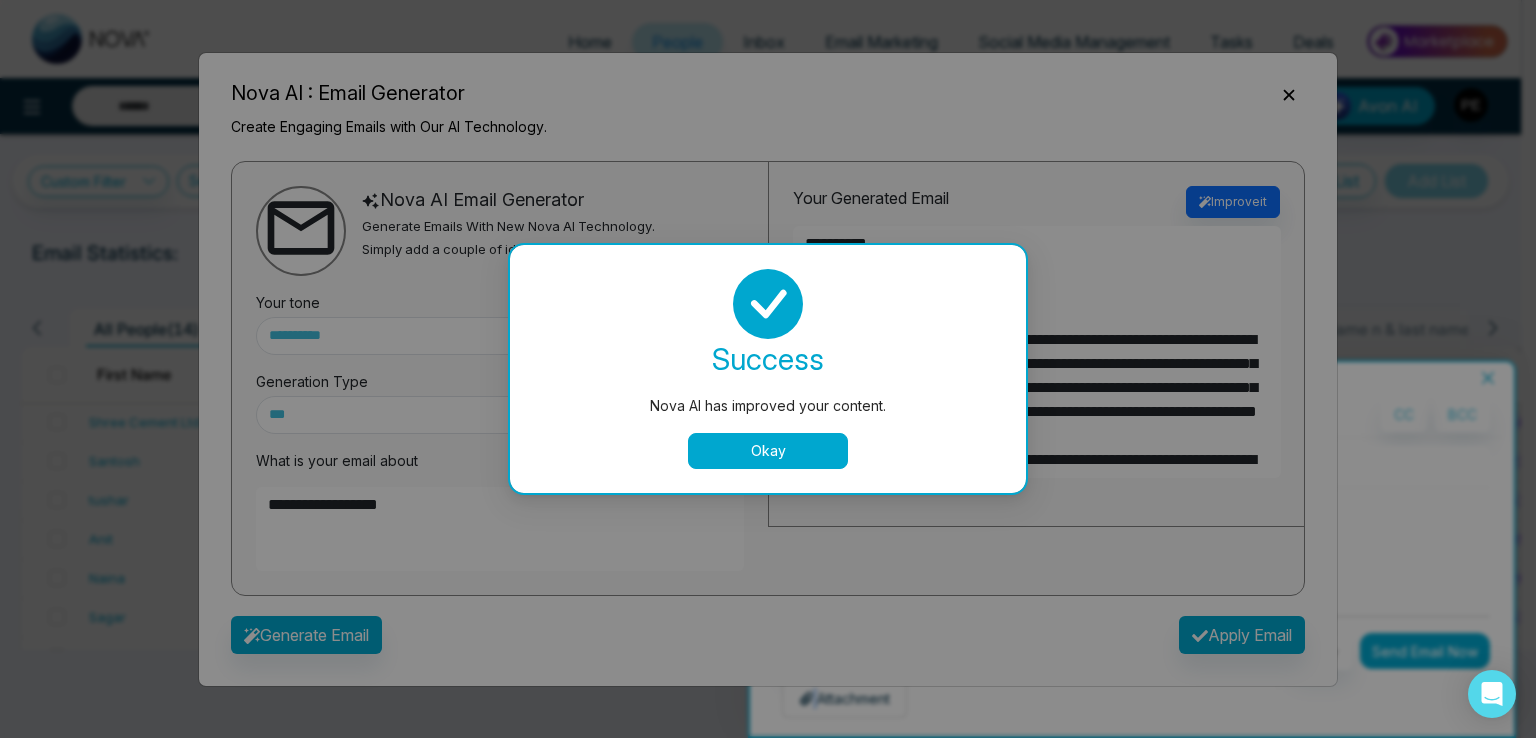 click on "Nova AI has improved your content. success Nova AI has improved your content.   Okay" at bounding box center (768, 369) 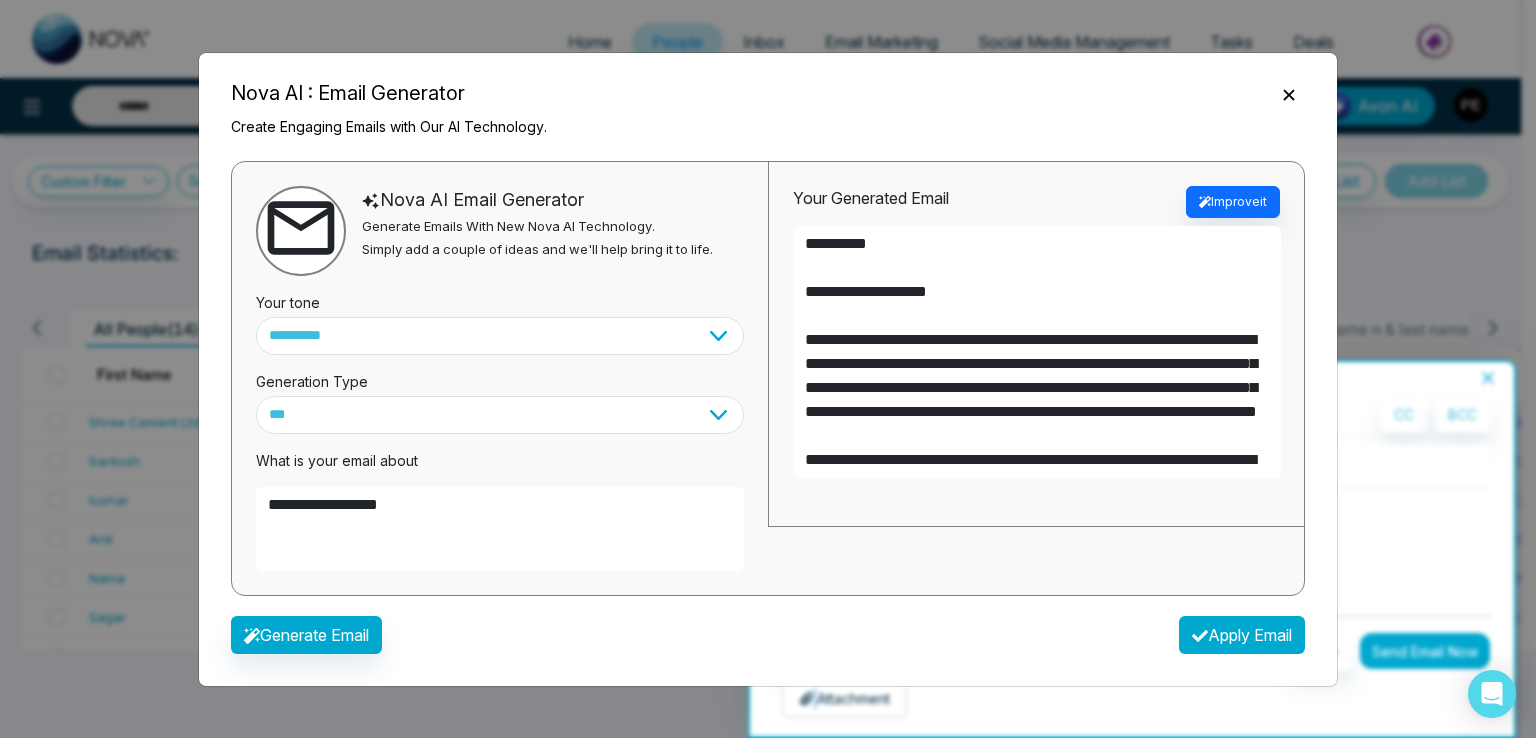 click on "Apply Email" at bounding box center (1242, 635) 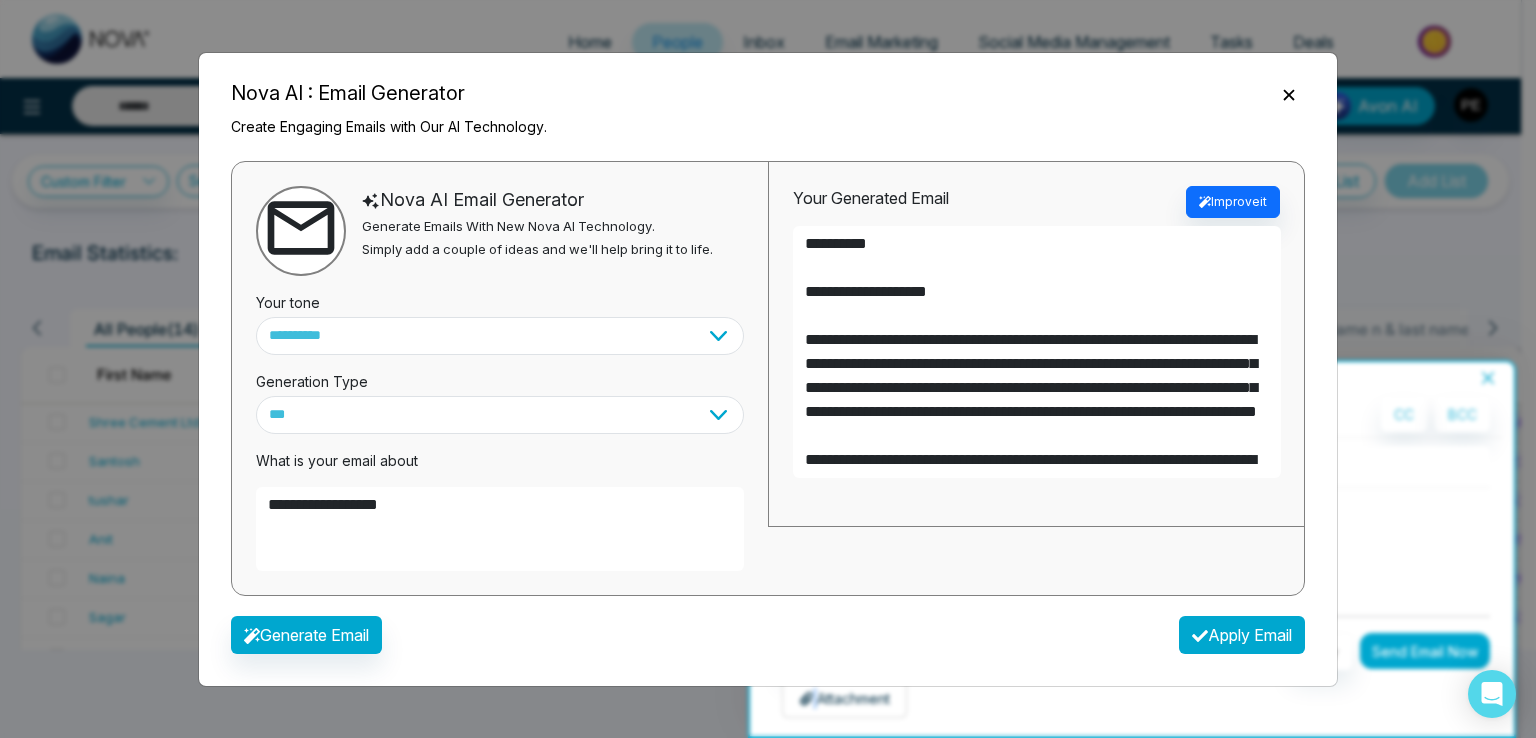 type on "**********" 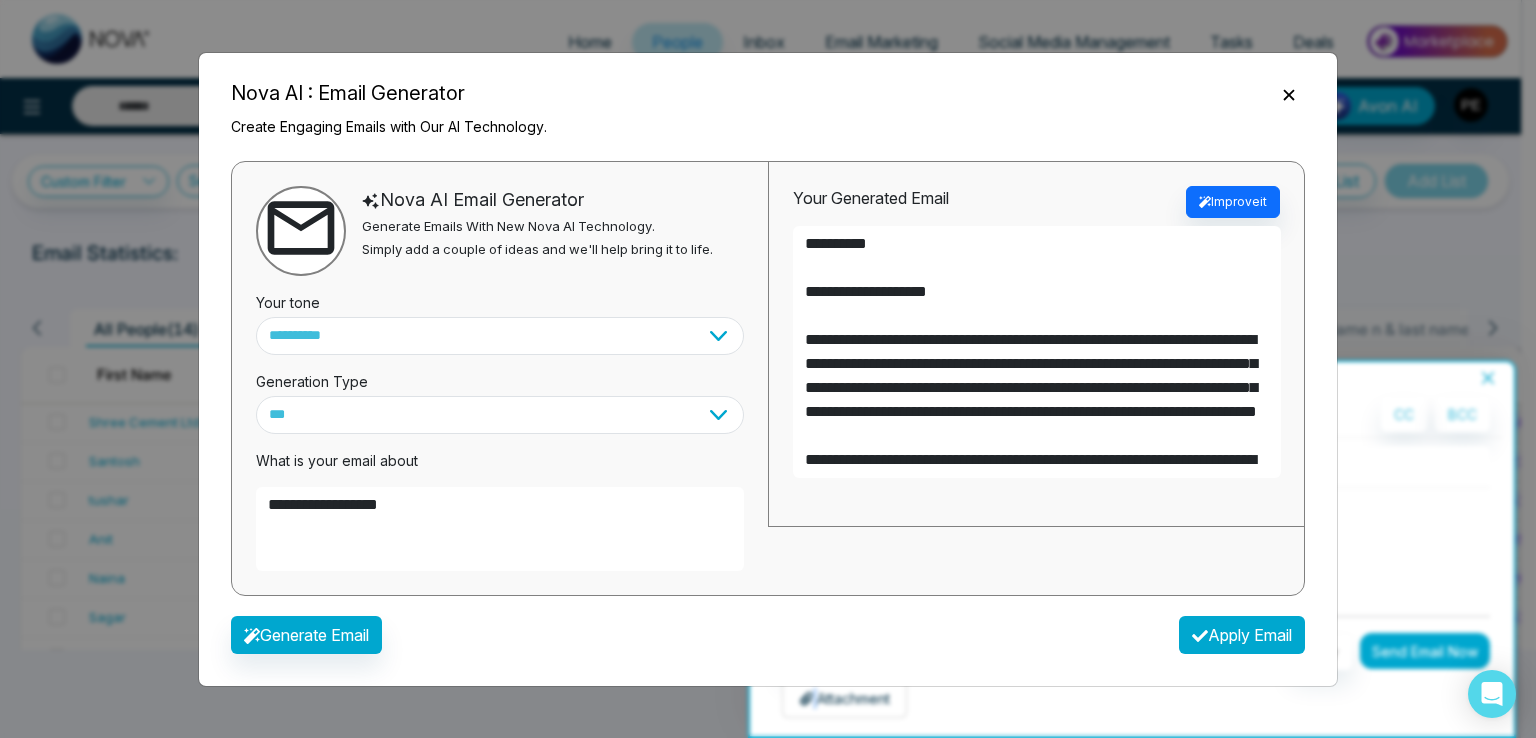 type on "**********" 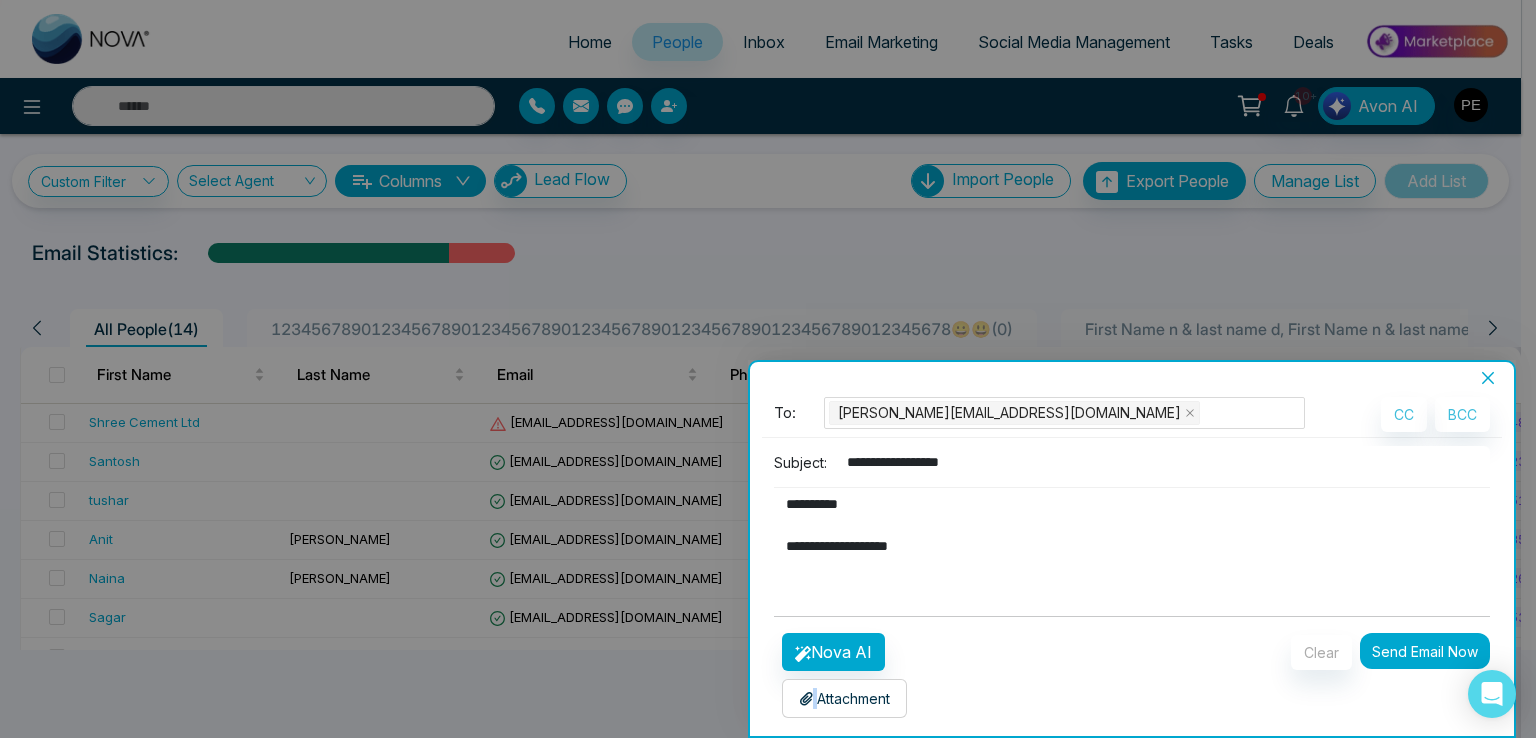 click on "Send Email Now" at bounding box center (1425, 651) 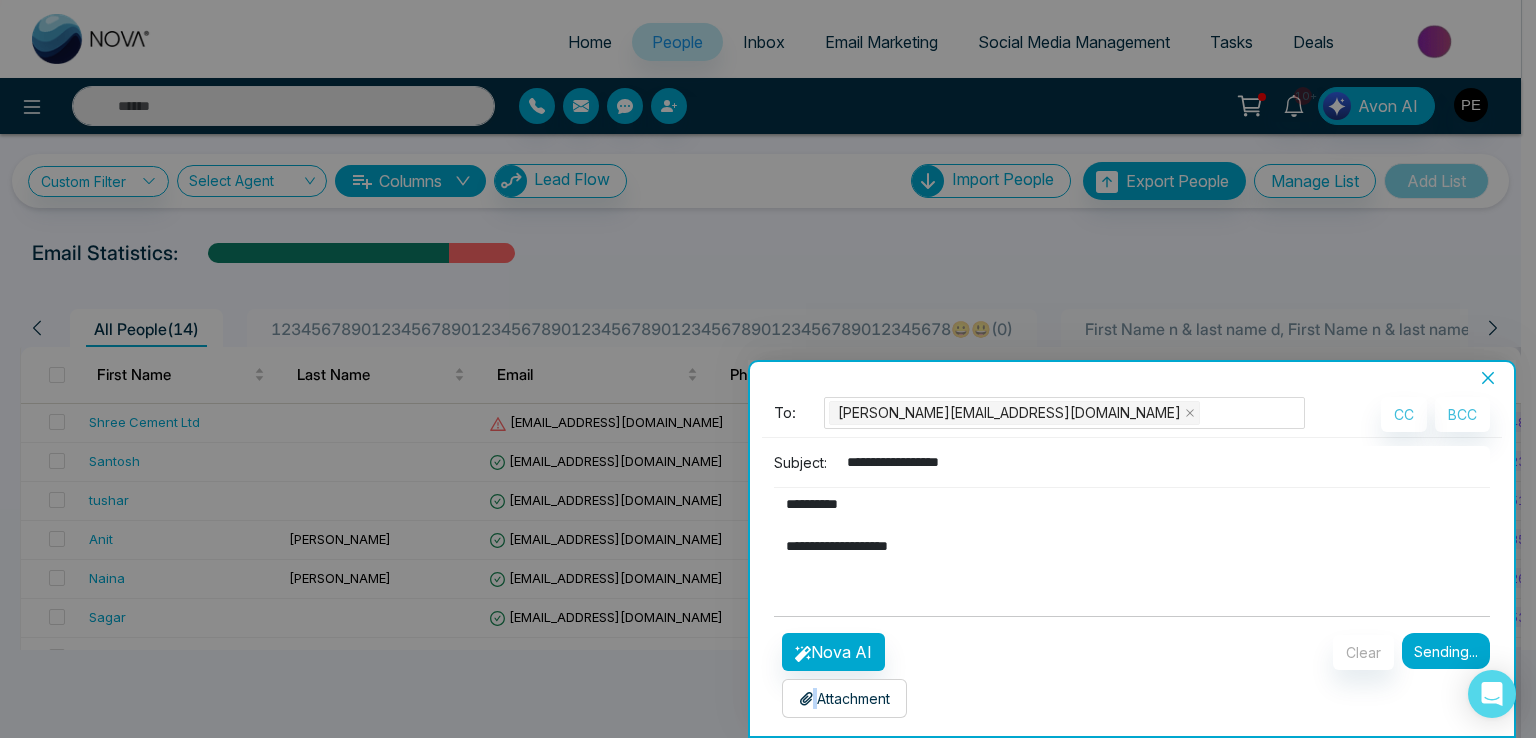 click on "Sending..." at bounding box center [1446, 651] 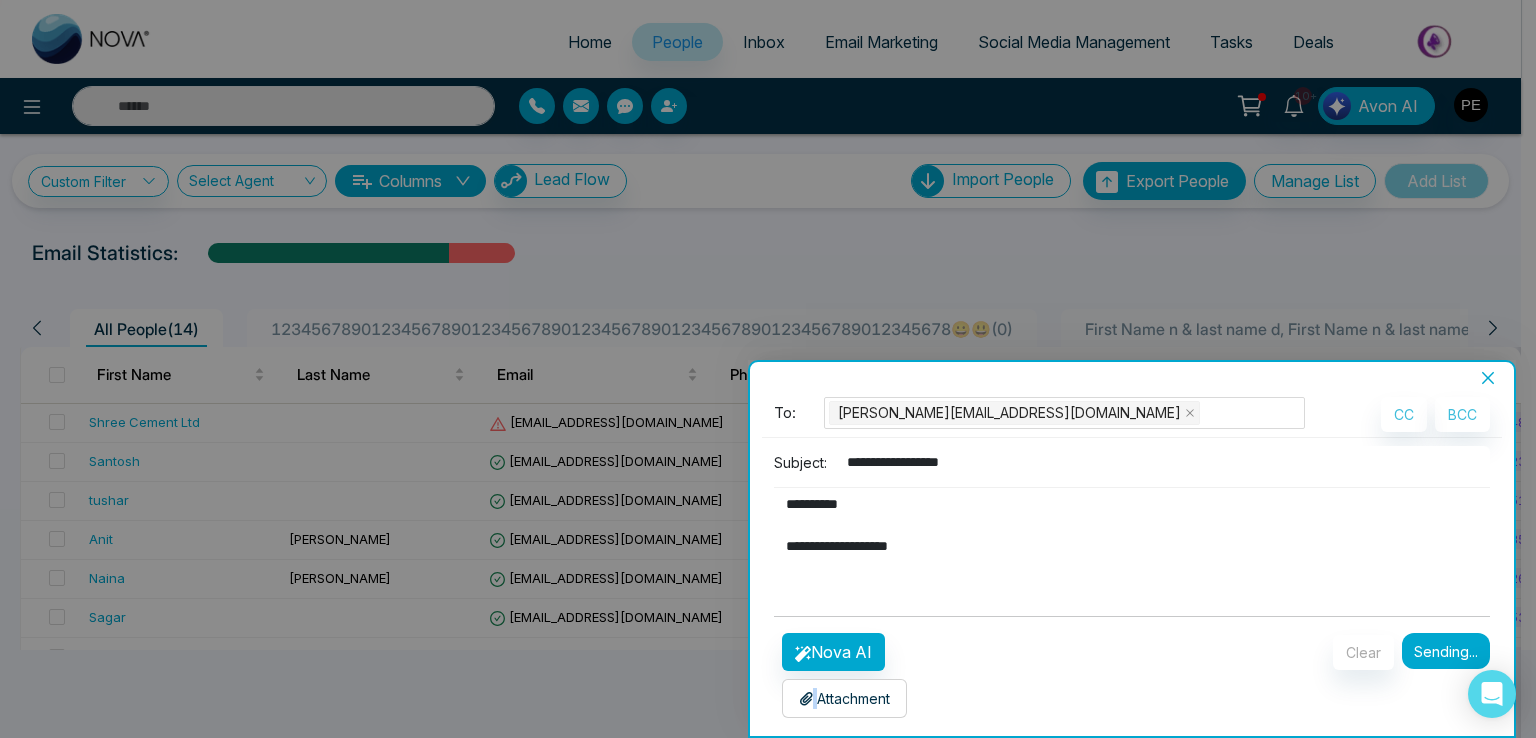 click on "Sending..." at bounding box center [1446, 651] 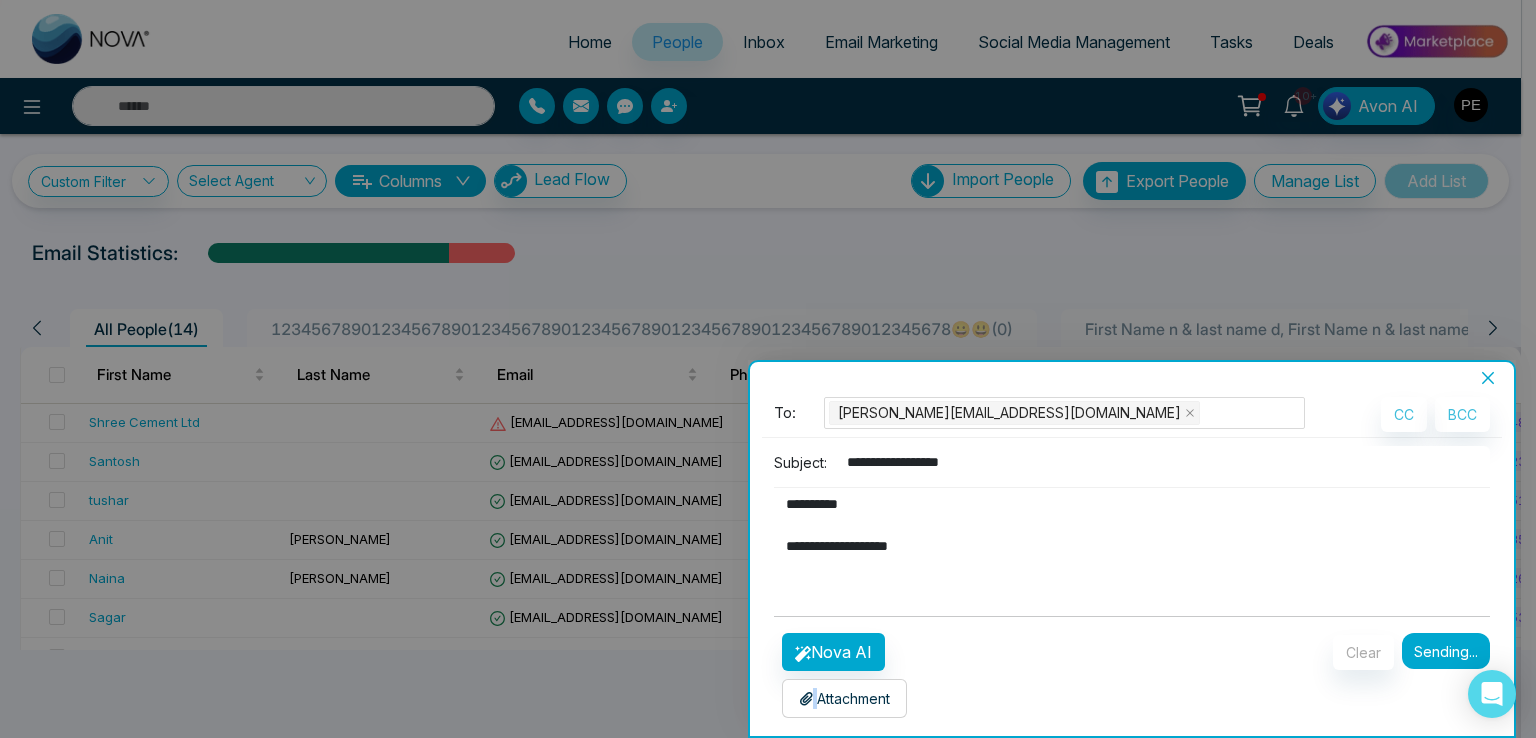 click on "Sending..." at bounding box center (1446, 651) 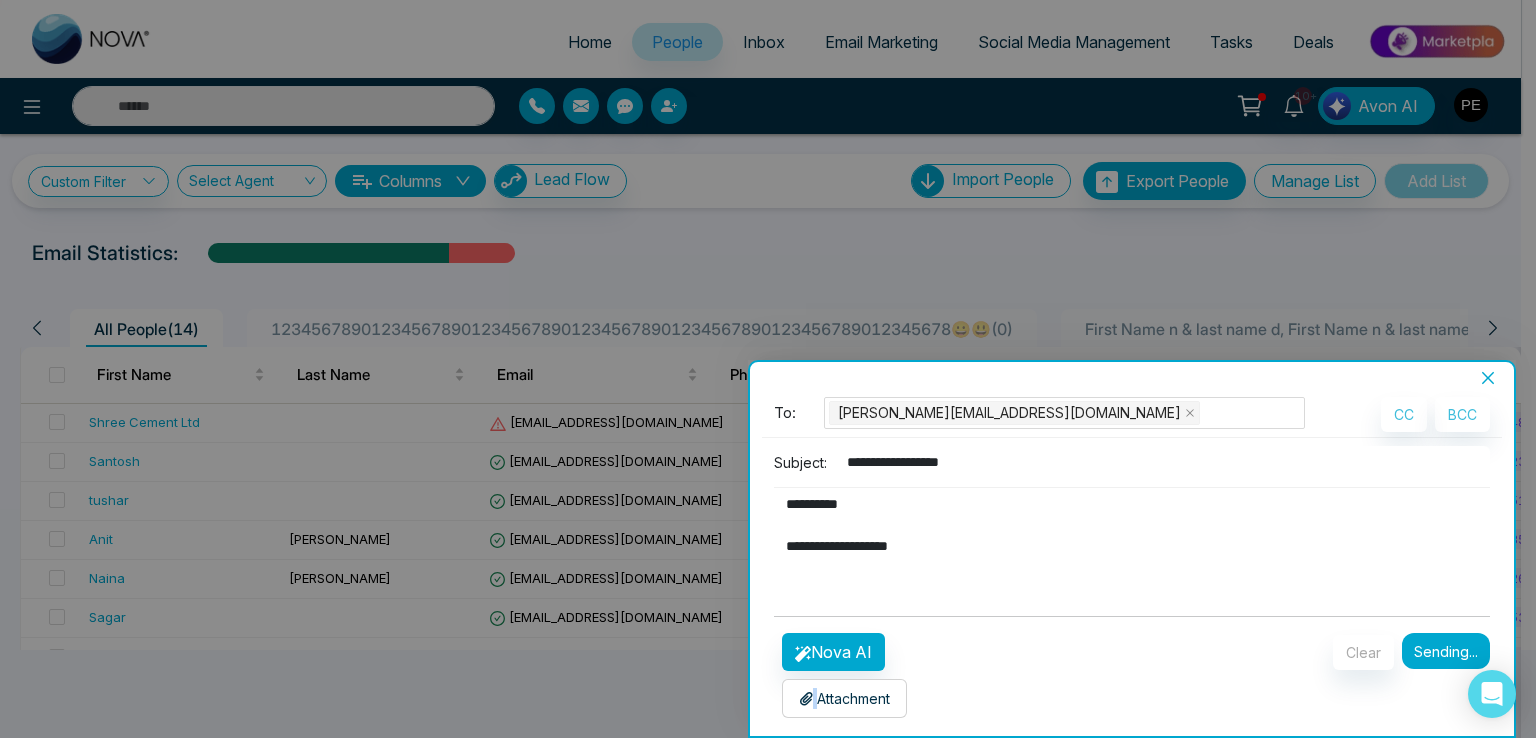 click on "Sending..." at bounding box center [1446, 651] 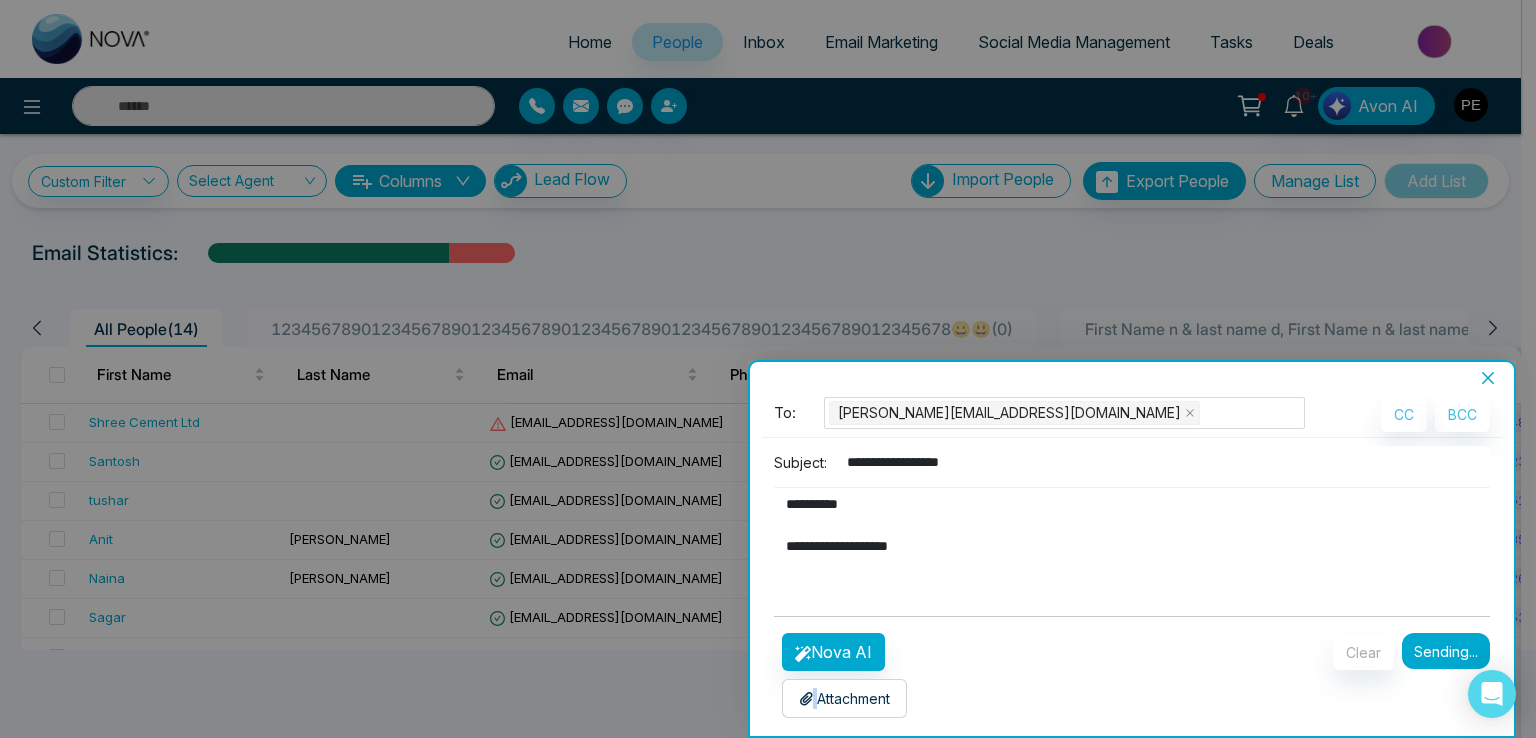 click on "Sending..." at bounding box center [1446, 651] 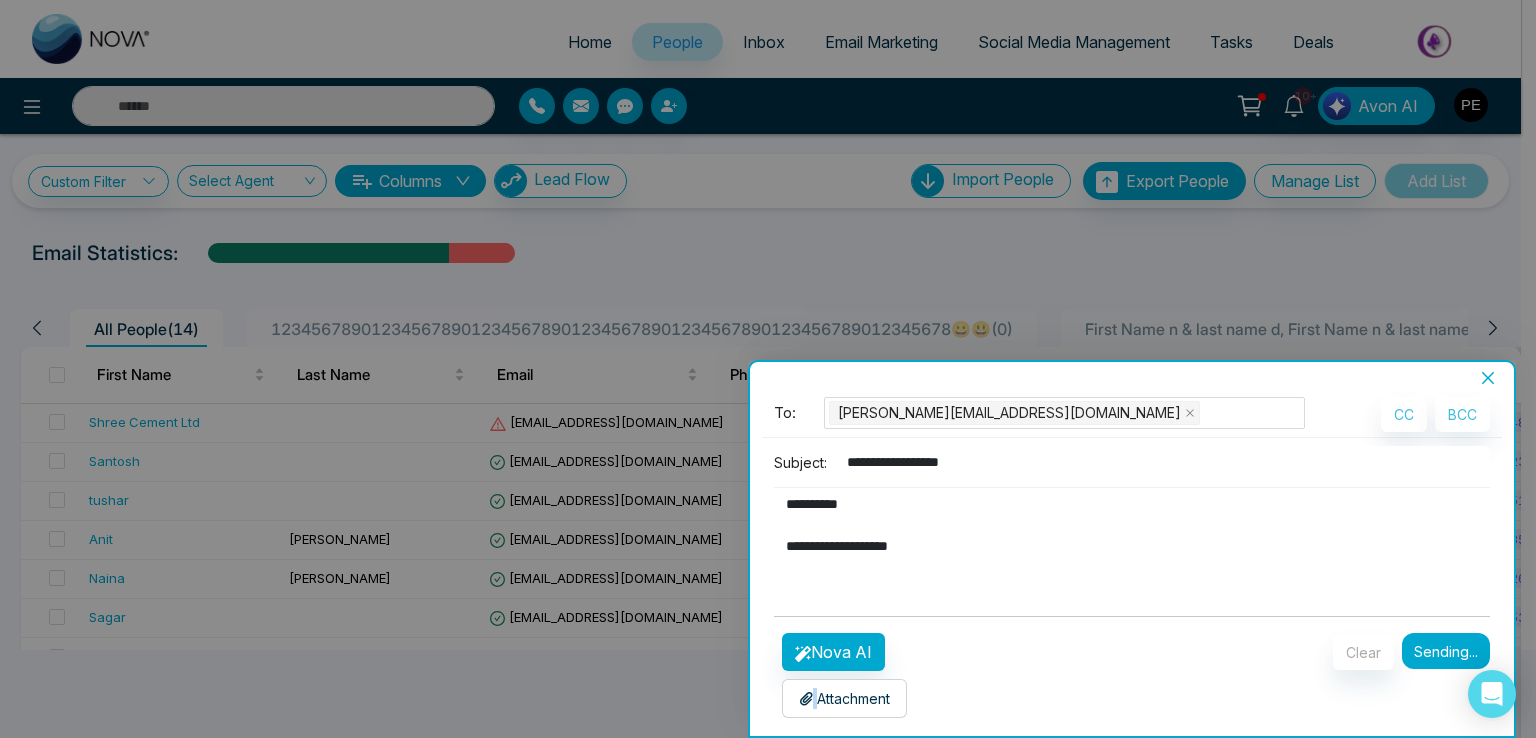 click on "**********" at bounding box center [760, 369] 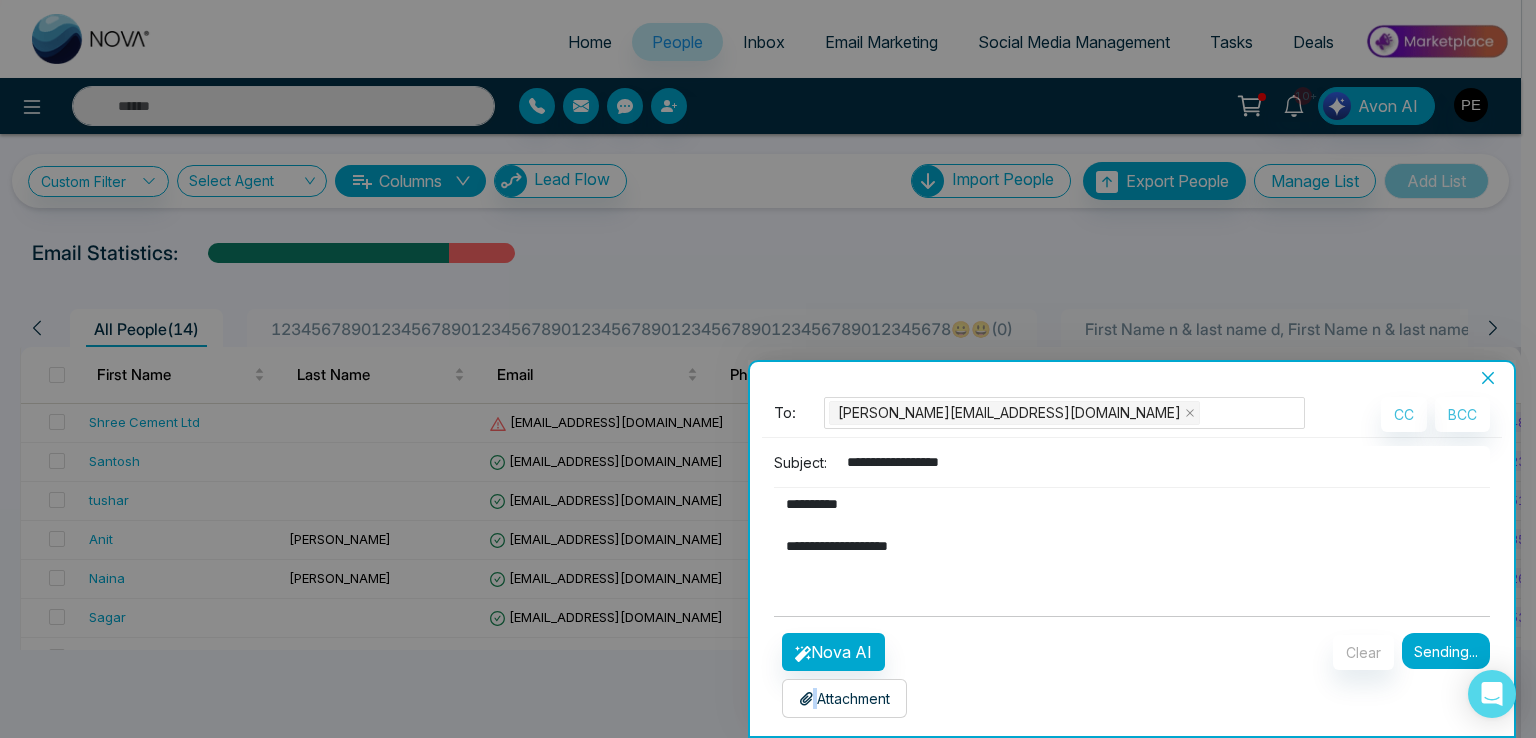 type 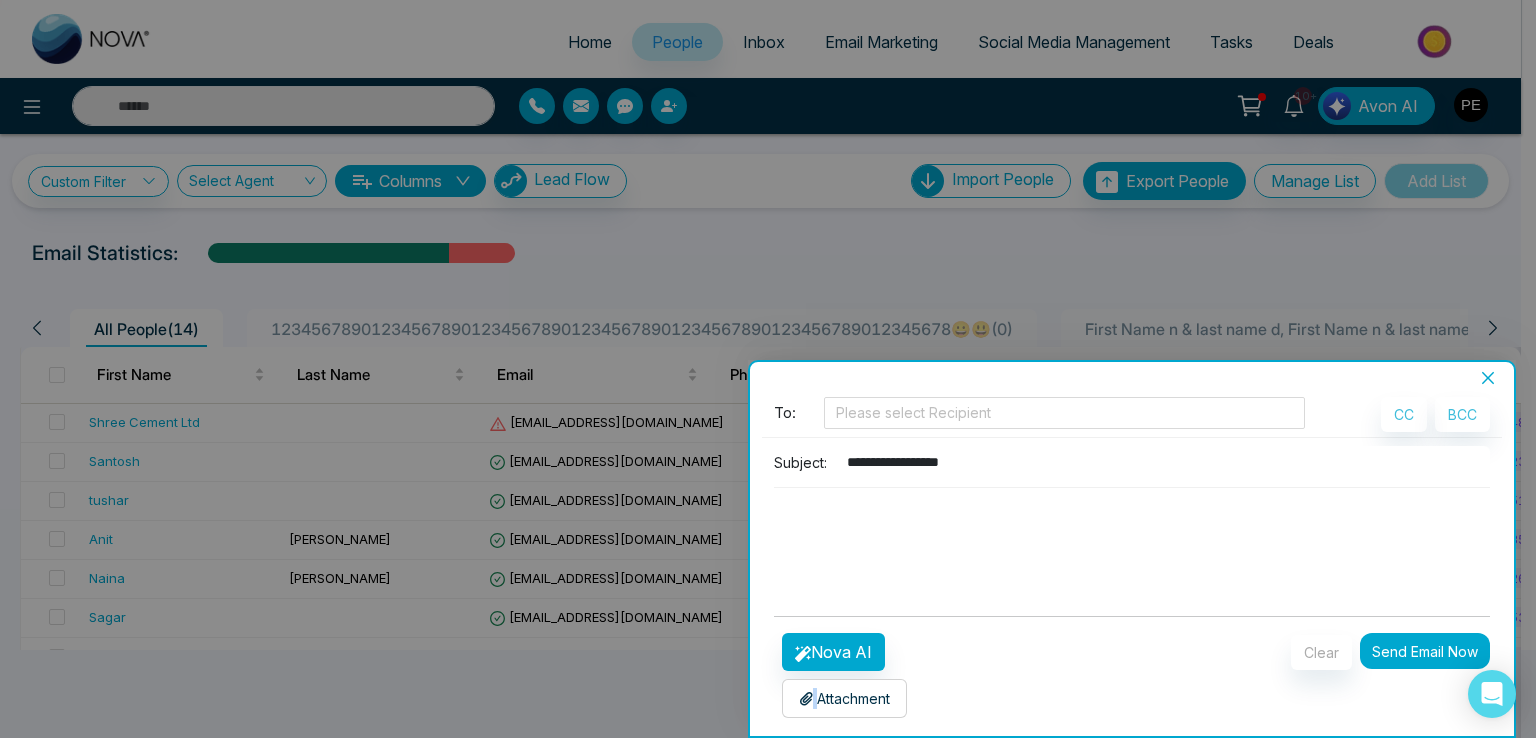 click on "**********" at bounding box center [760, 369] 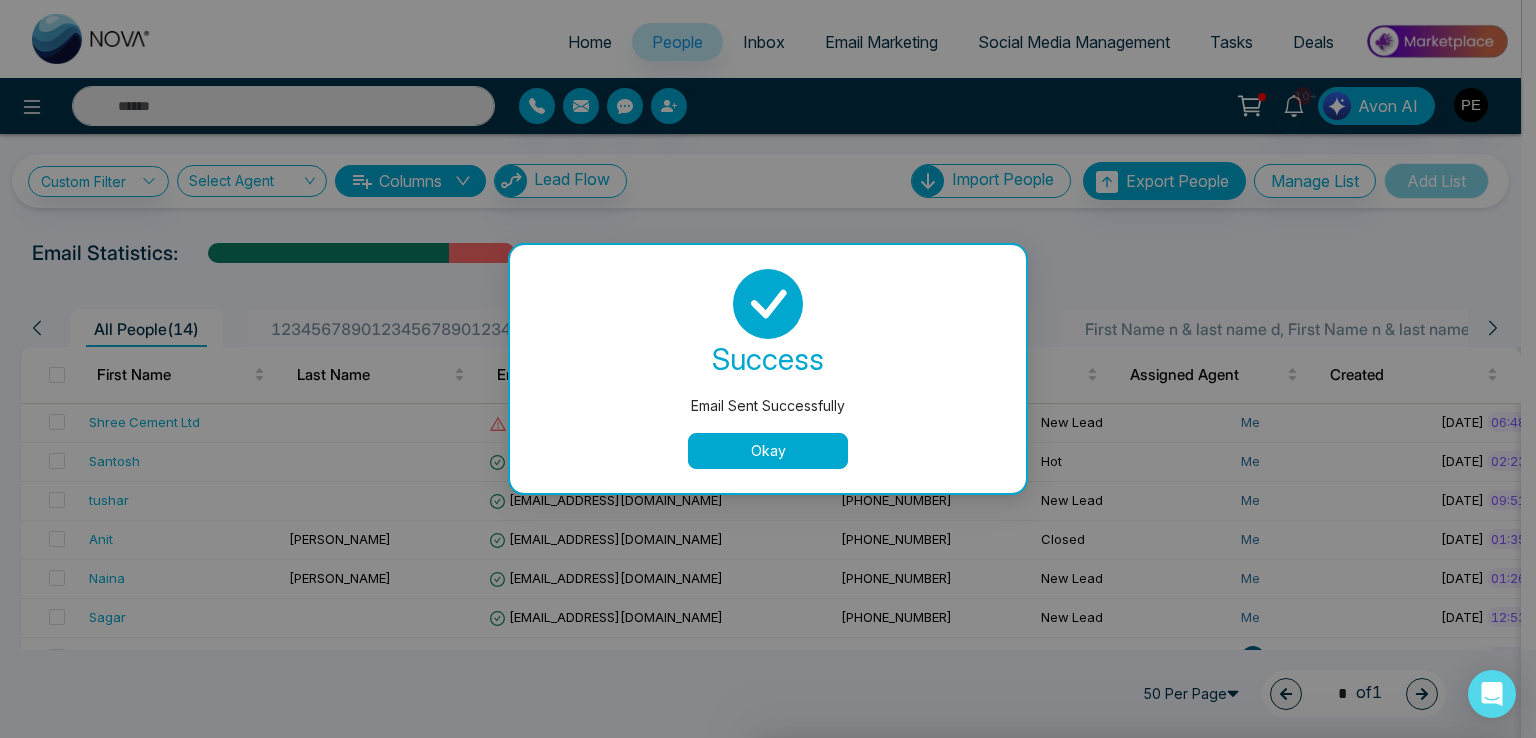 click on "**********" at bounding box center (760, 369) 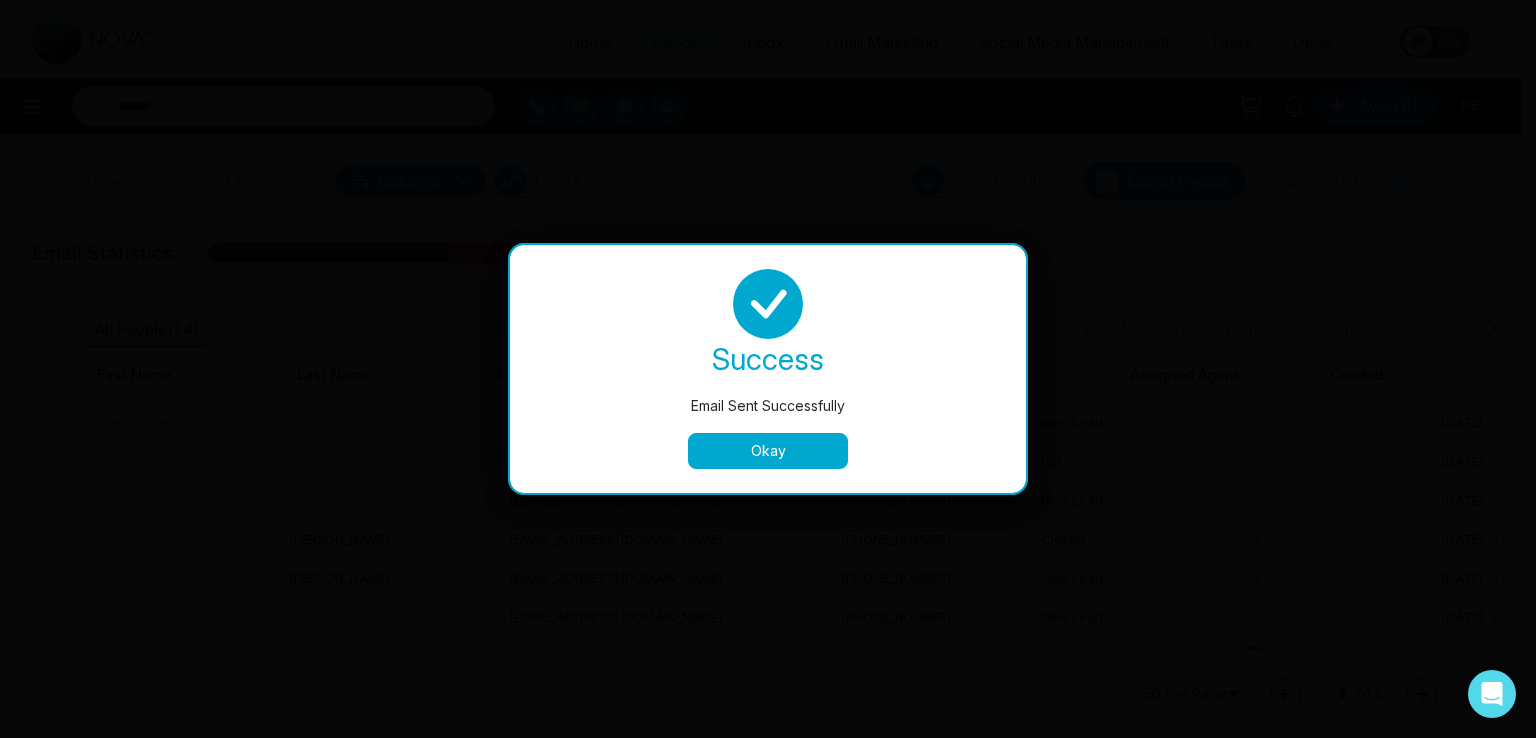 click on "Okay" at bounding box center [768, 451] 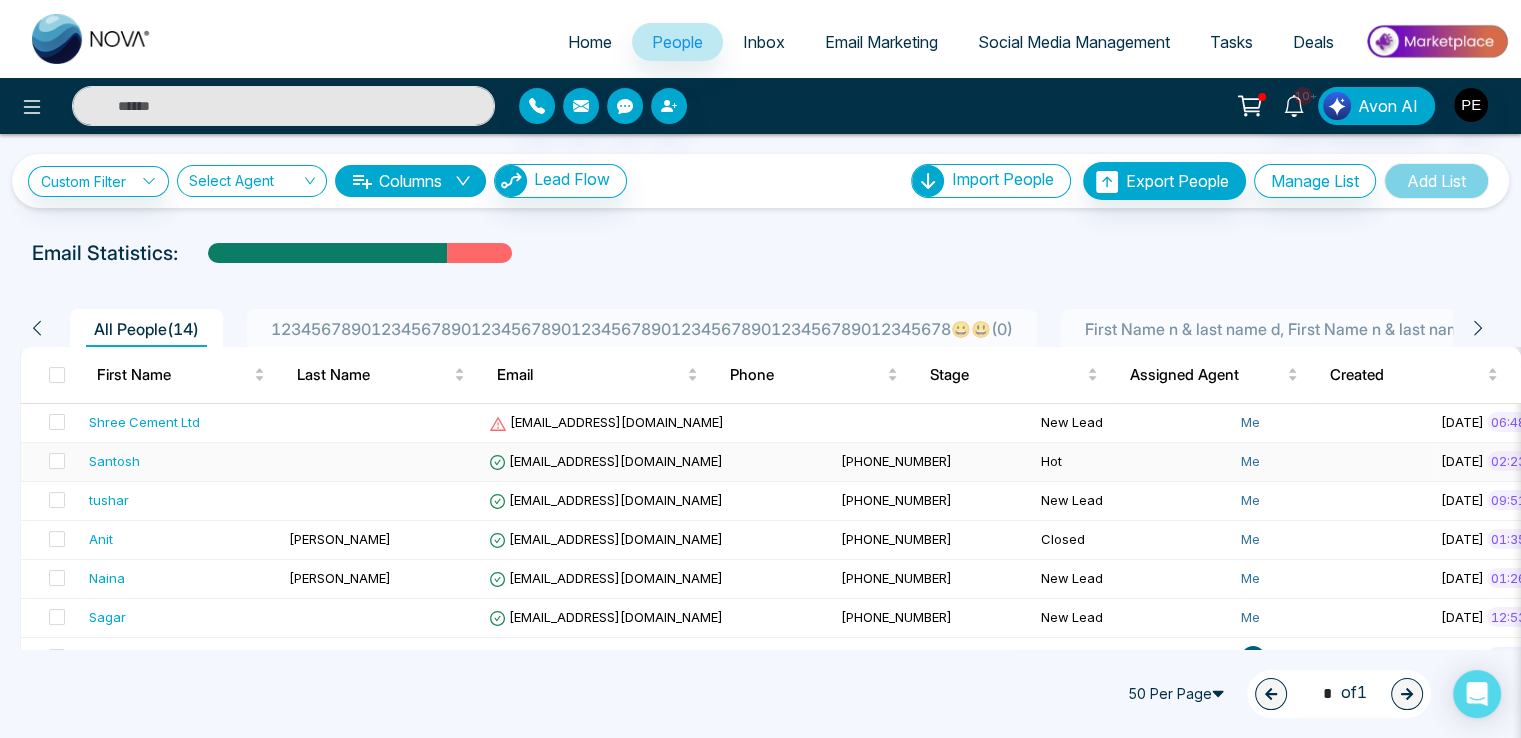 click on "+919021434343" at bounding box center [933, 462] 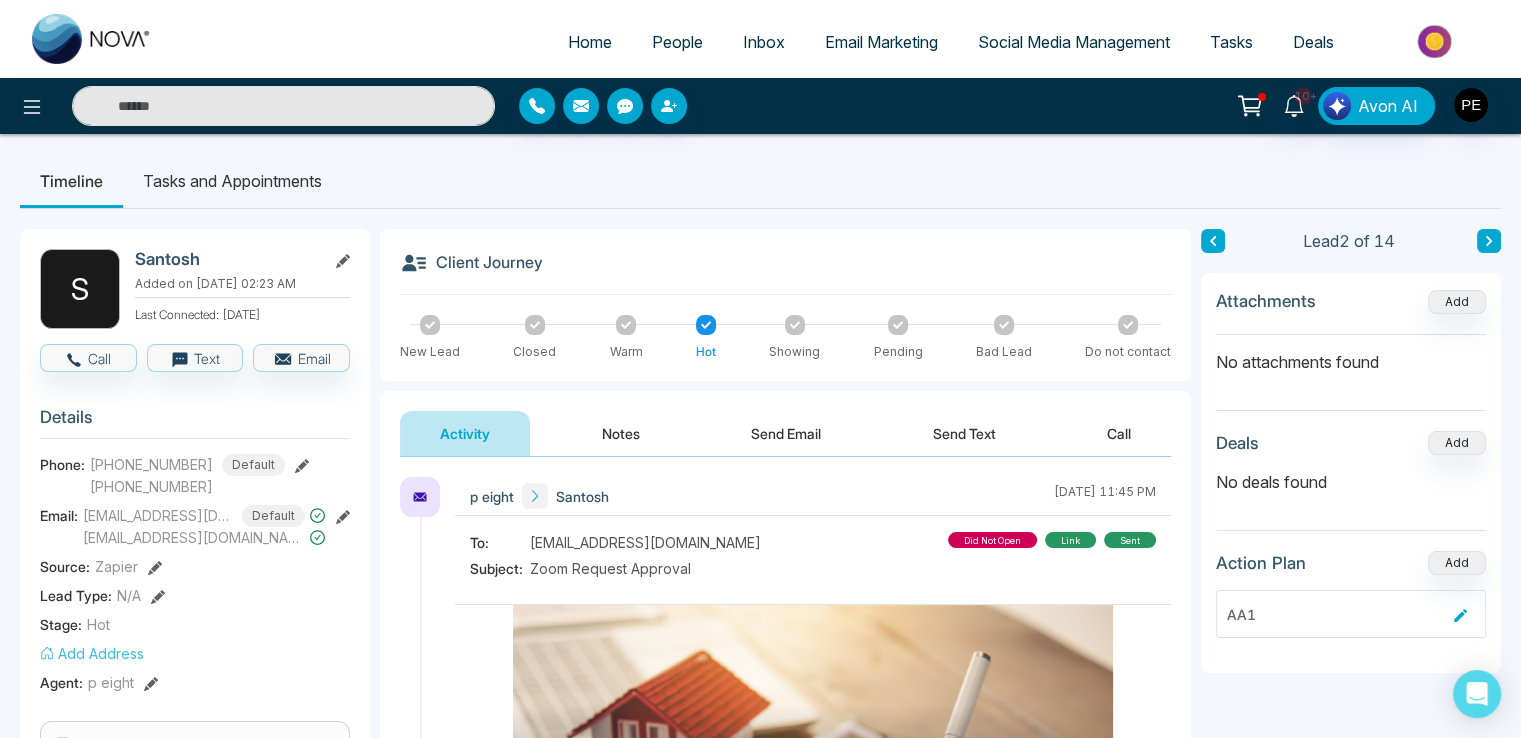 click on "Social Media Management" at bounding box center (1074, 42) 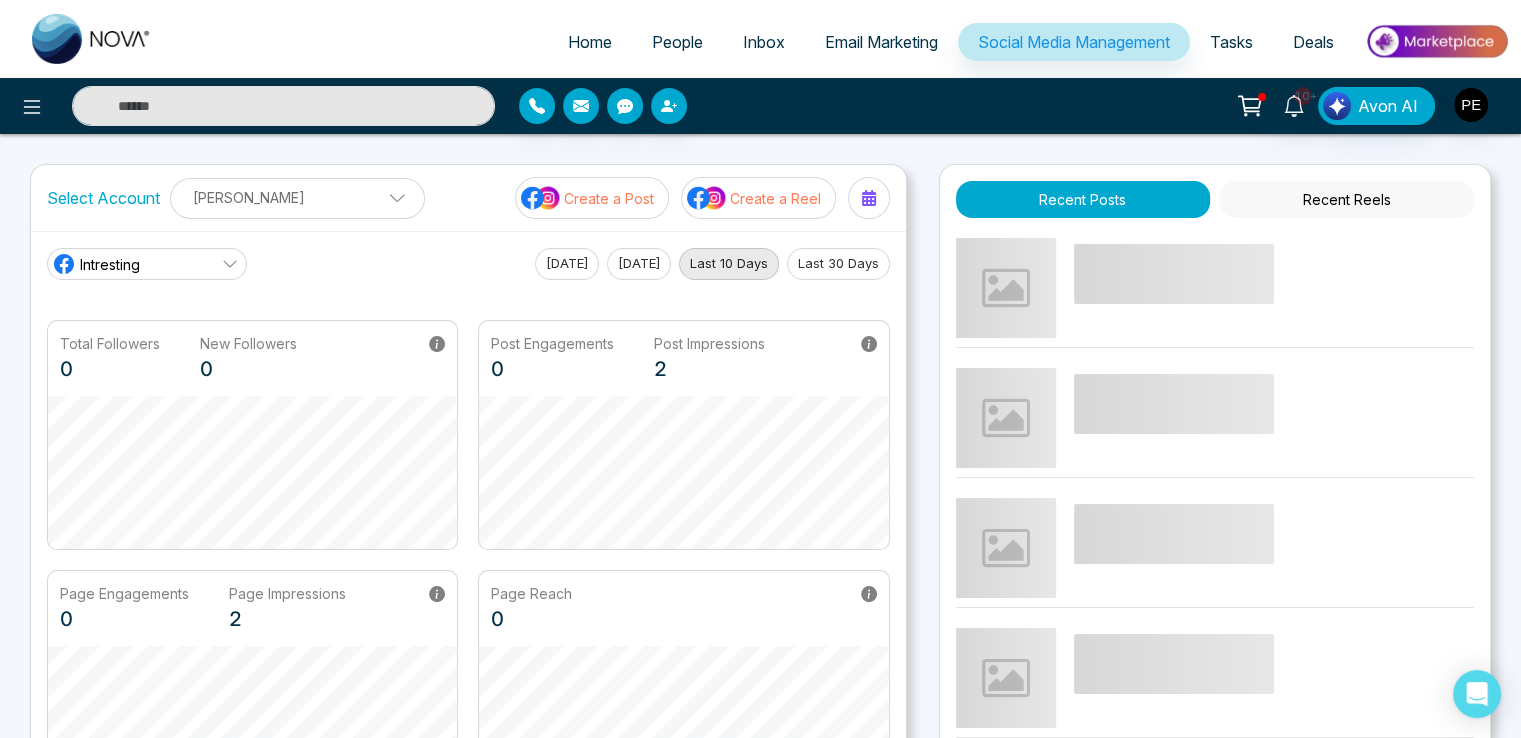 click on "Create a Post" at bounding box center [609, 198] 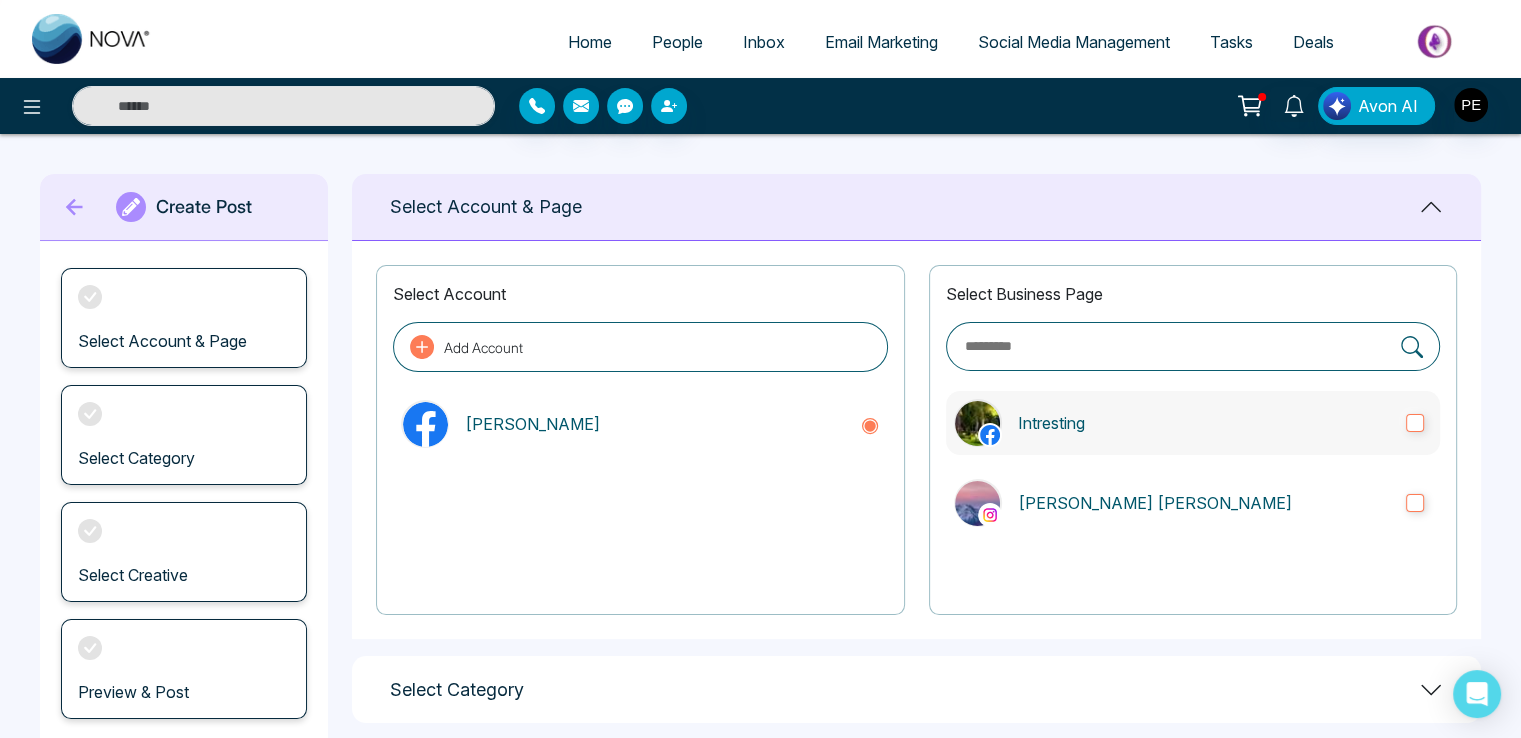 click on "Intresting" at bounding box center [1204, 423] 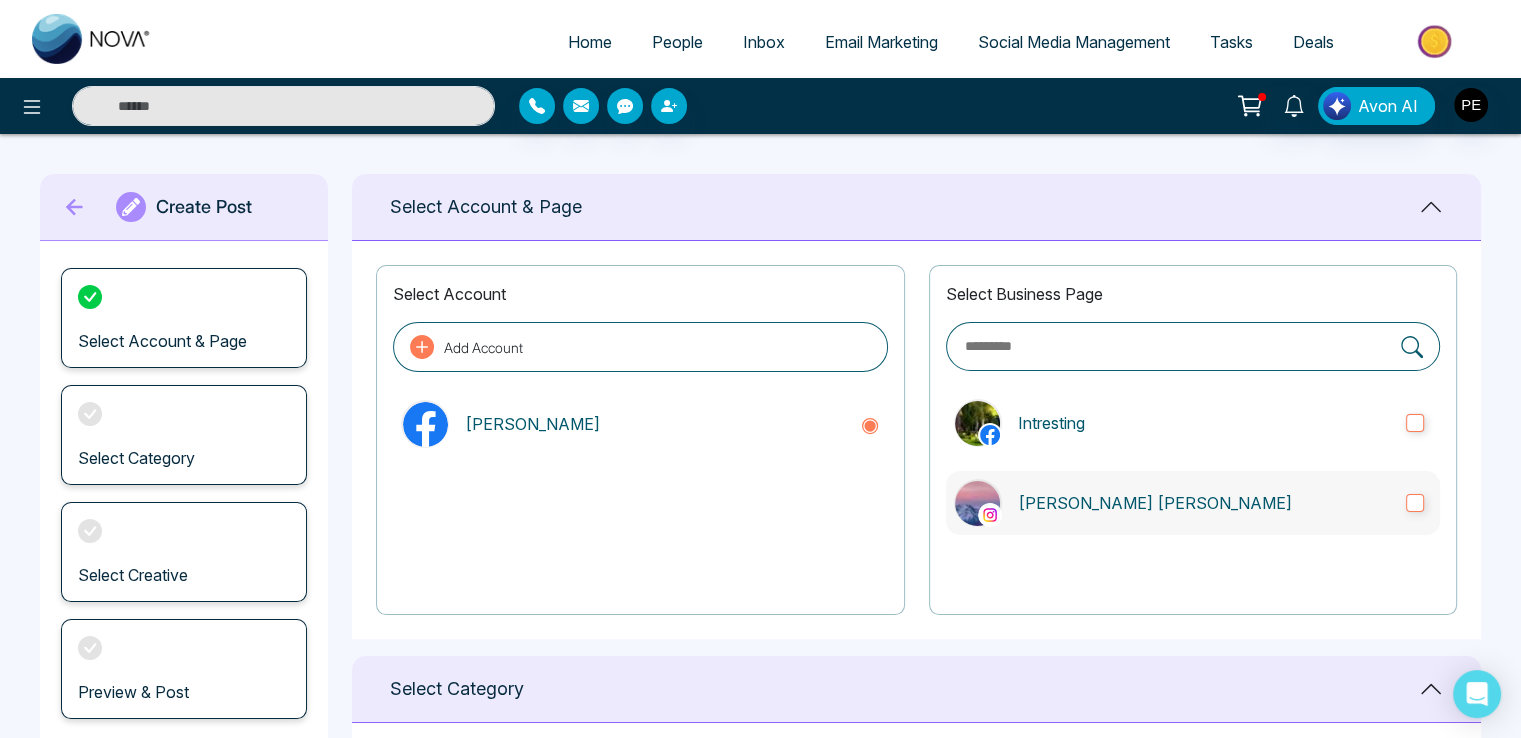 click on "Lokesh Avinash Joshi" at bounding box center (1204, 503) 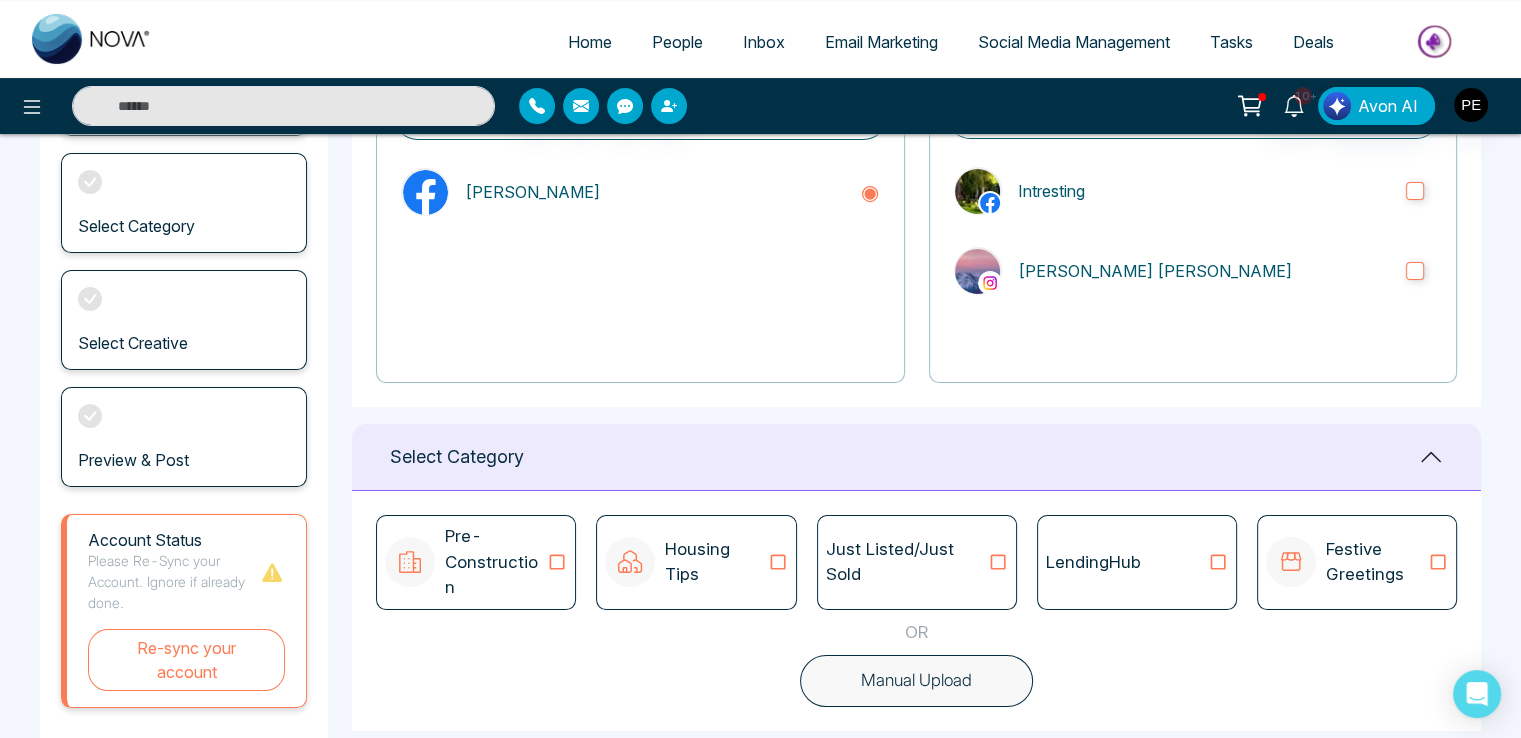 scroll, scrollTop: 400, scrollLeft: 0, axis: vertical 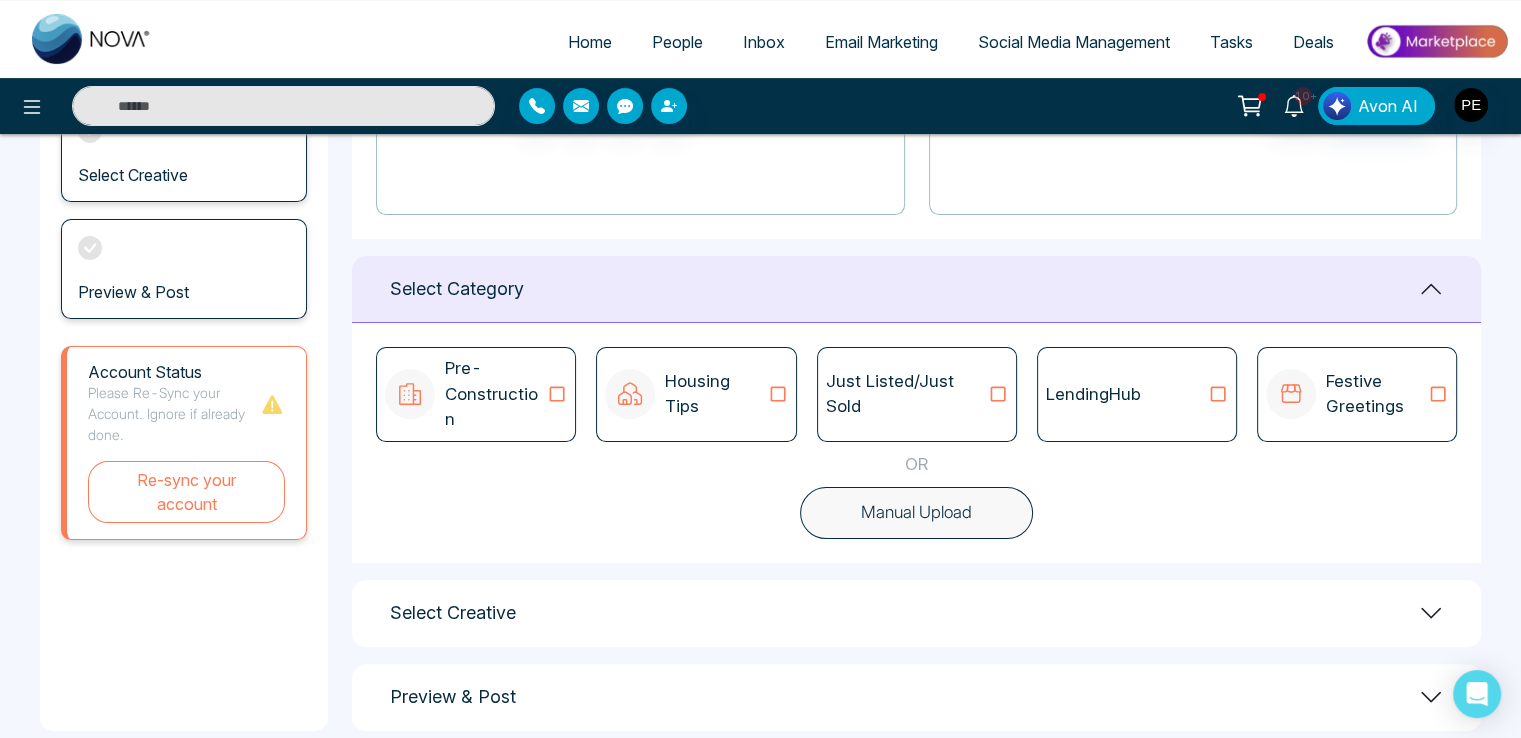 click on "Just Listed/Just Sold" at bounding box center (907, 394) 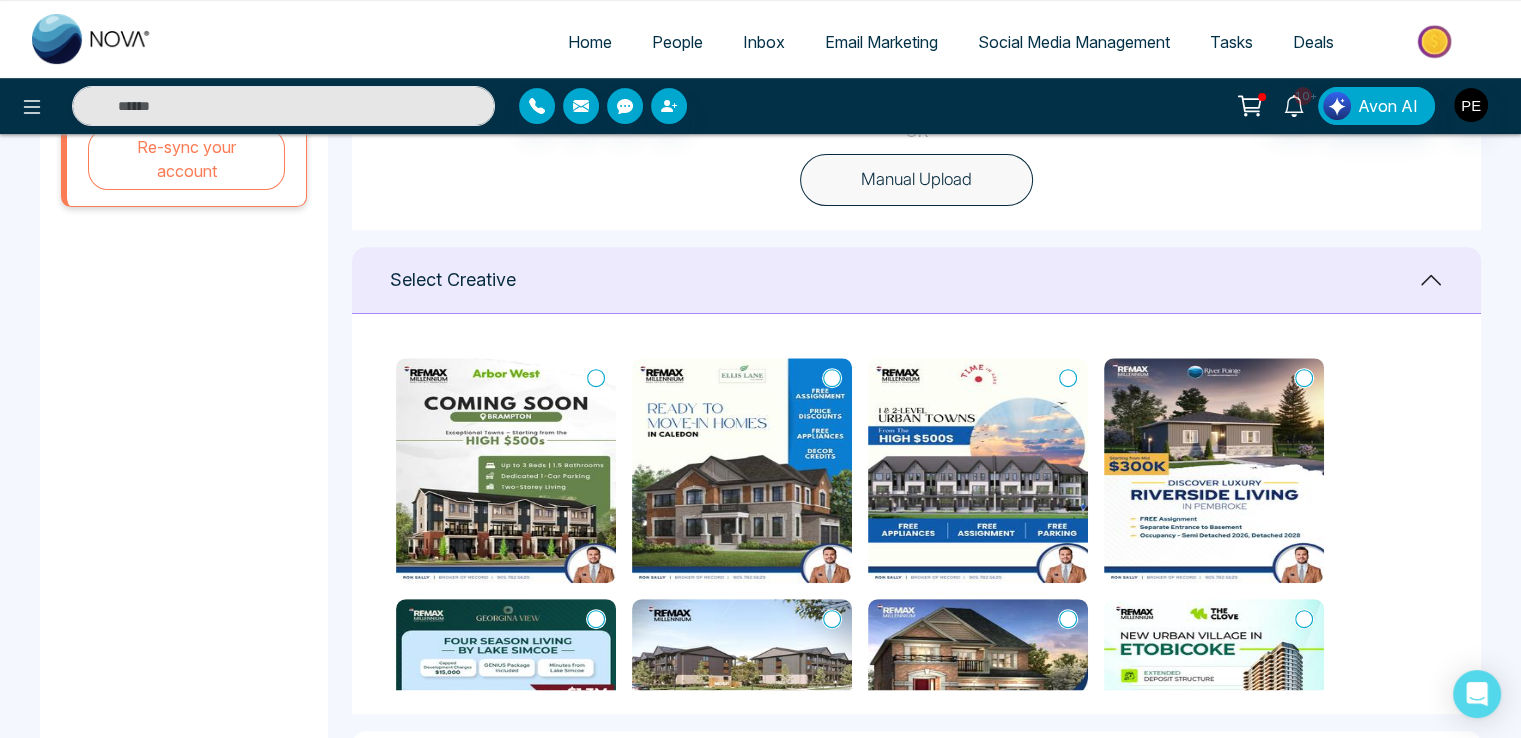 scroll, scrollTop: 700, scrollLeft: 0, axis: vertical 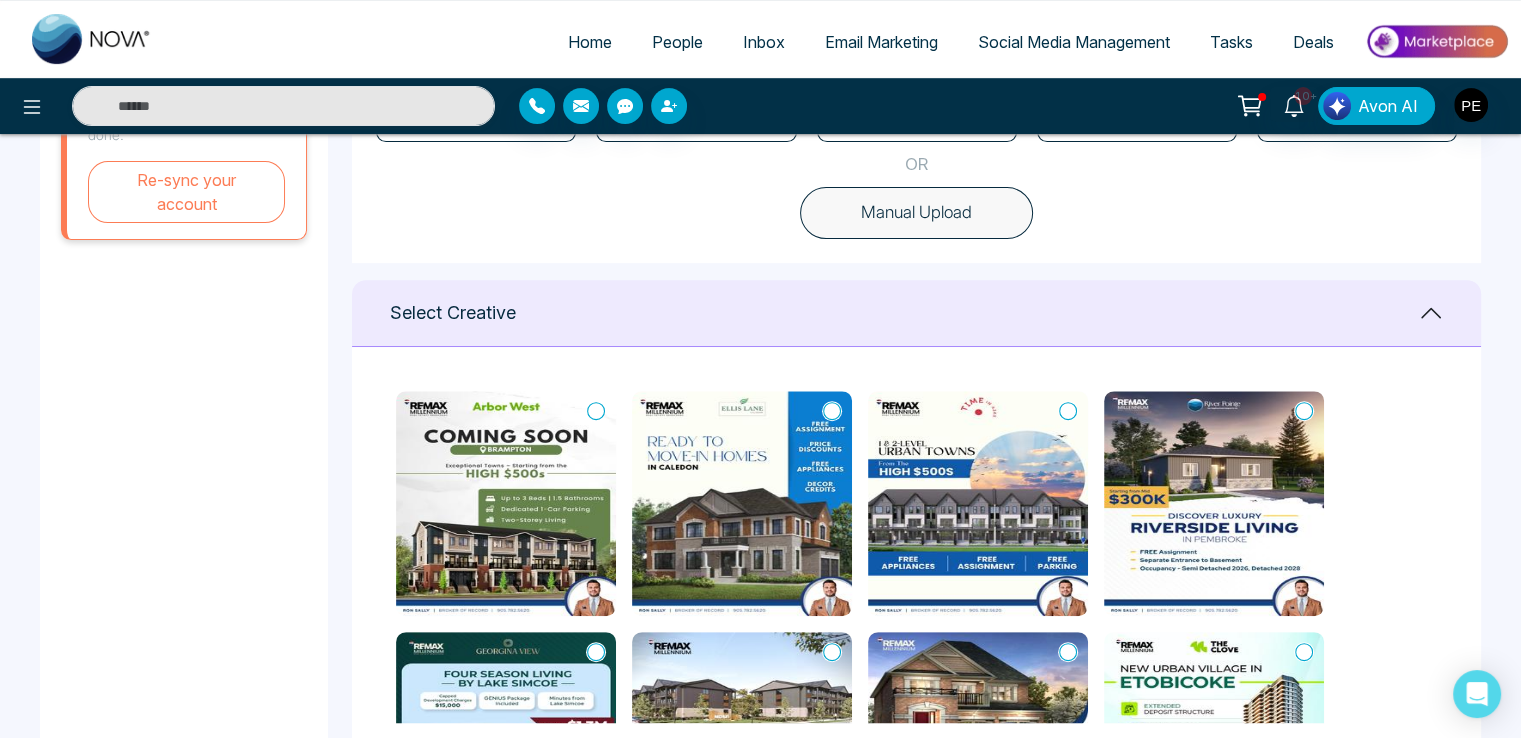 click at bounding box center [506, 503] 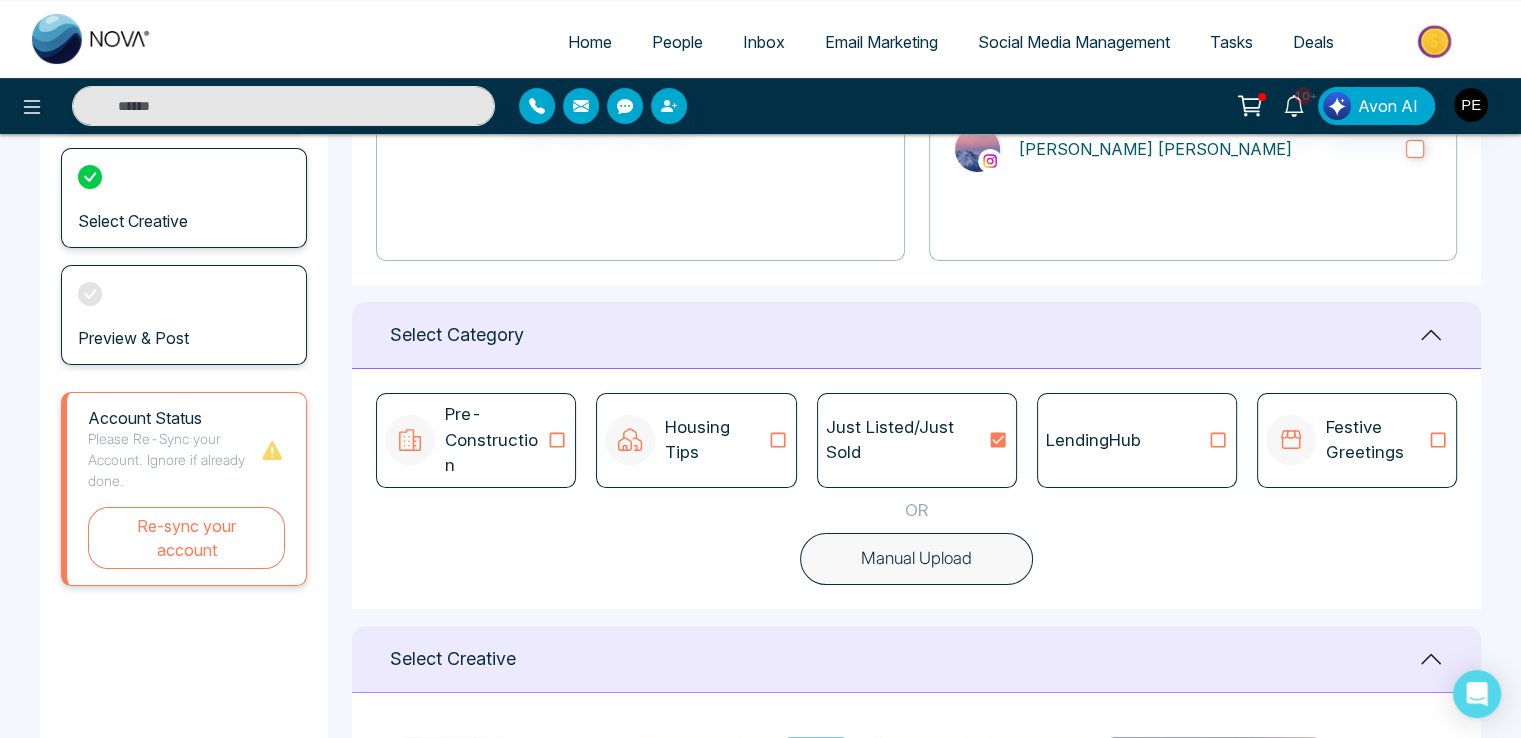 scroll, scrollTop: 700, scrollLeft: 0, axis: vertical 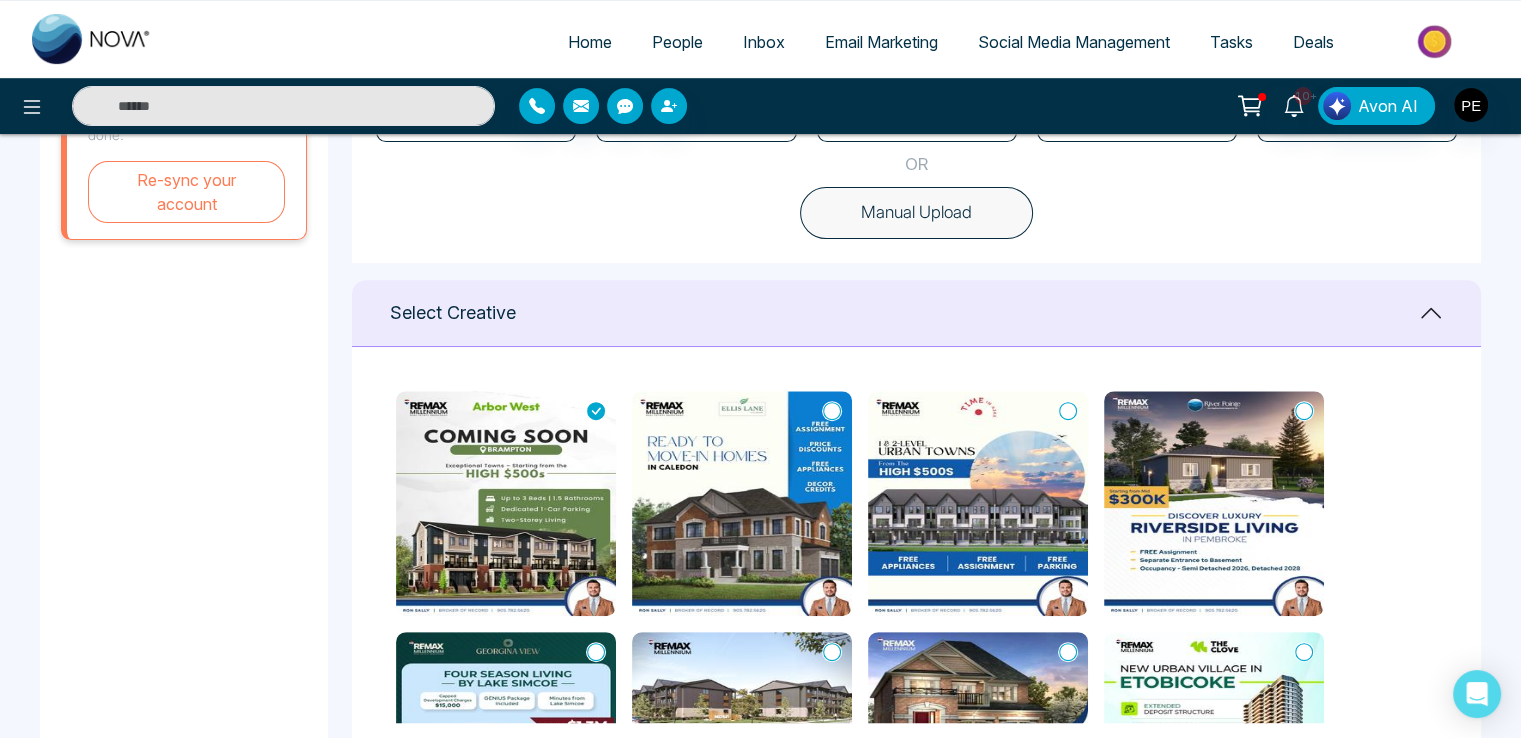 type on "**********" 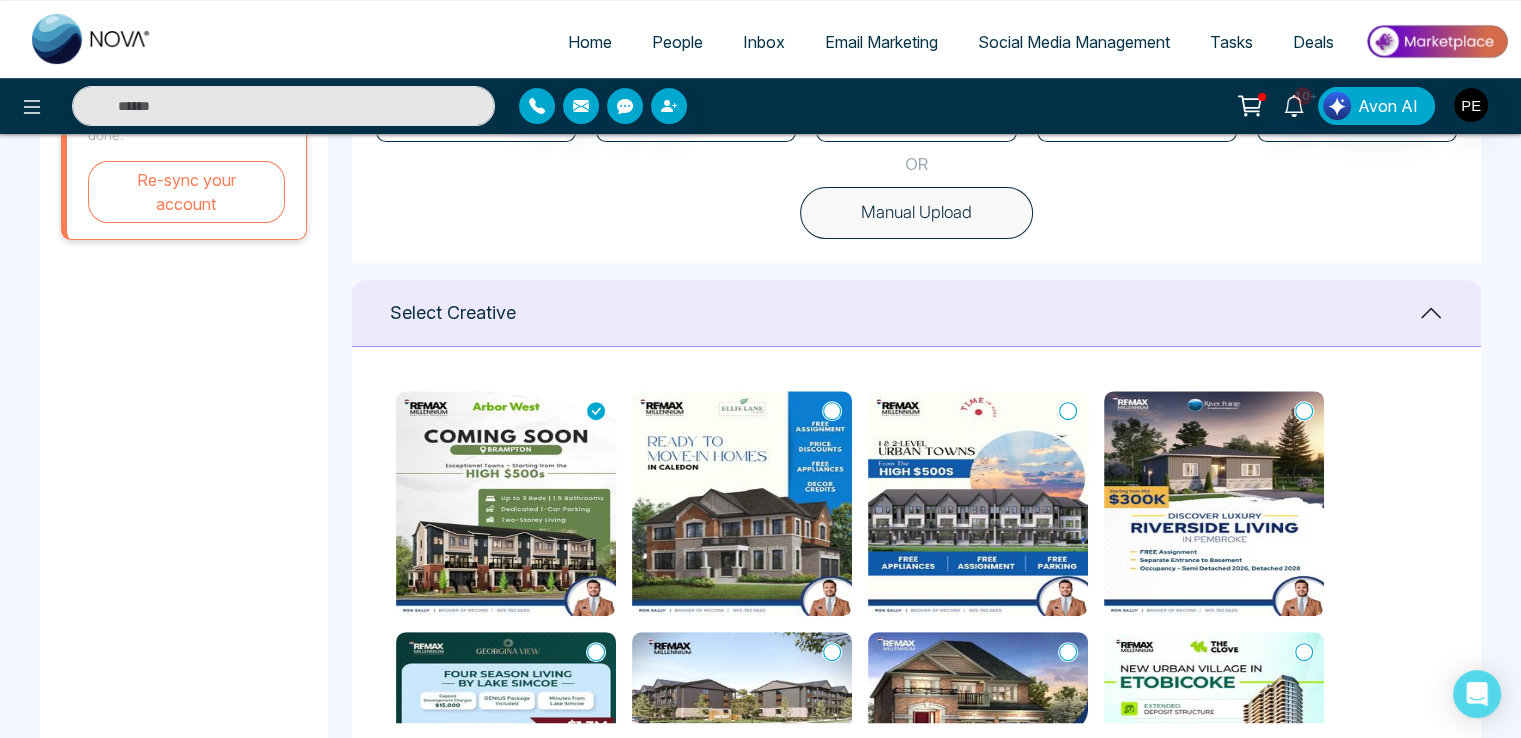 click 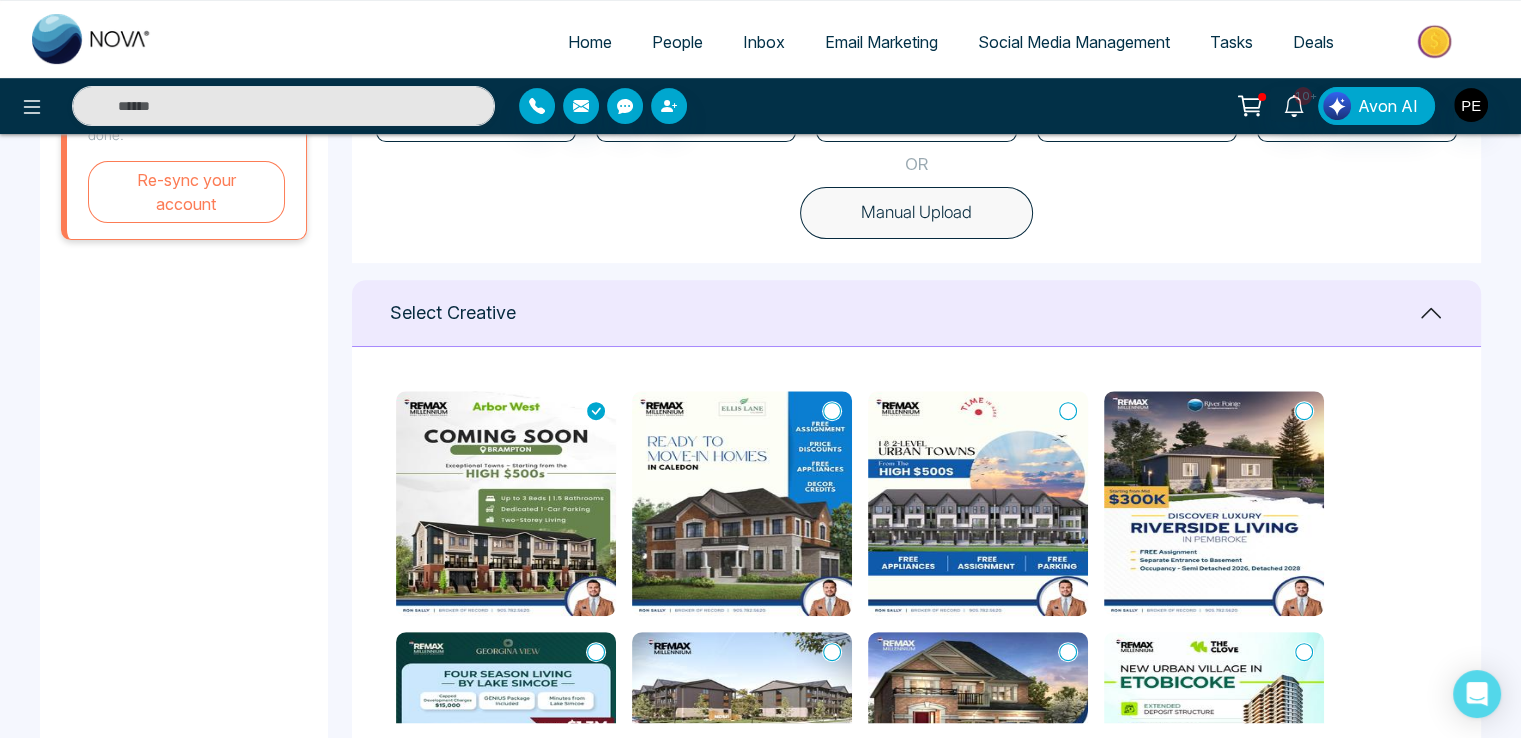 type 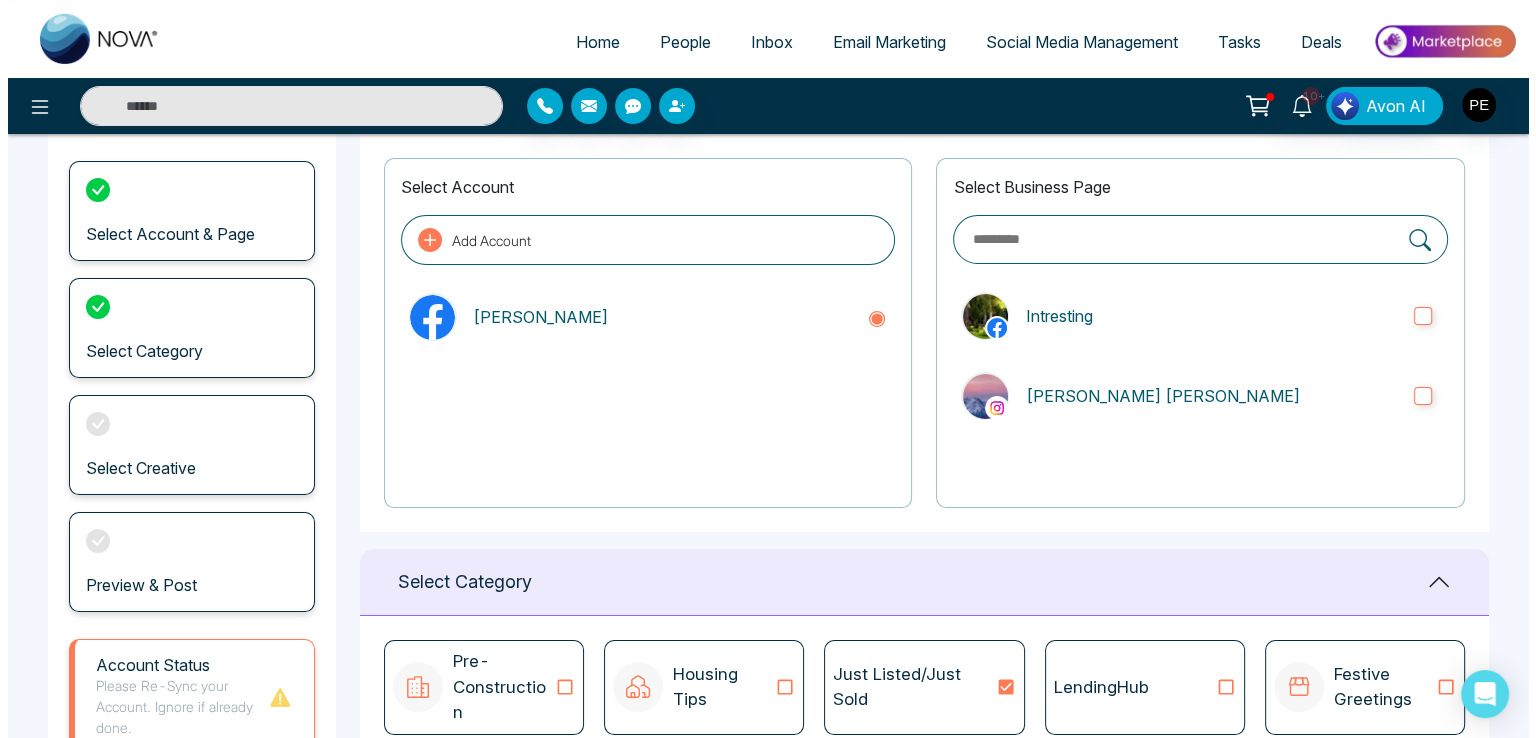 scroll, scrollTop: 100, scrollLeft: 0, axis: vertical 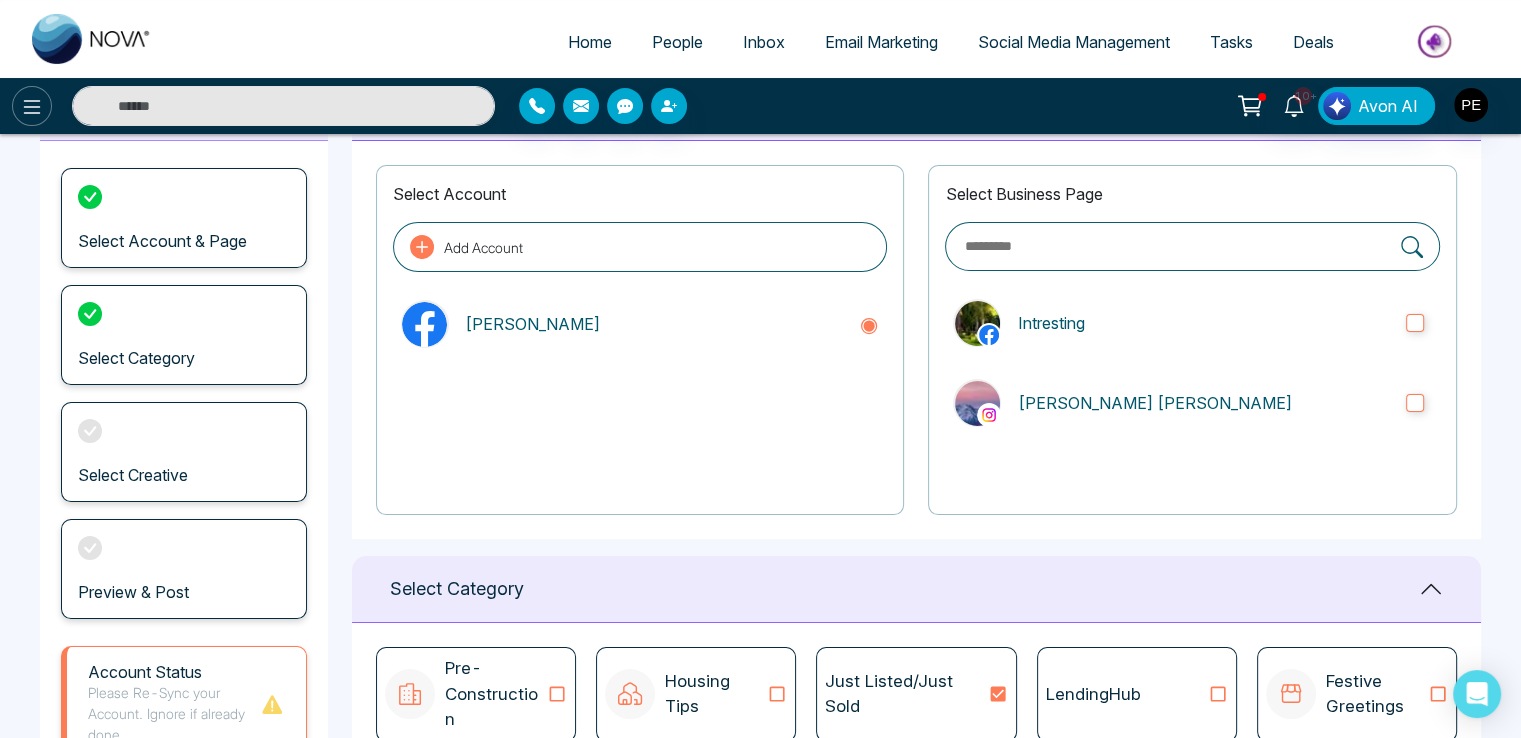 click 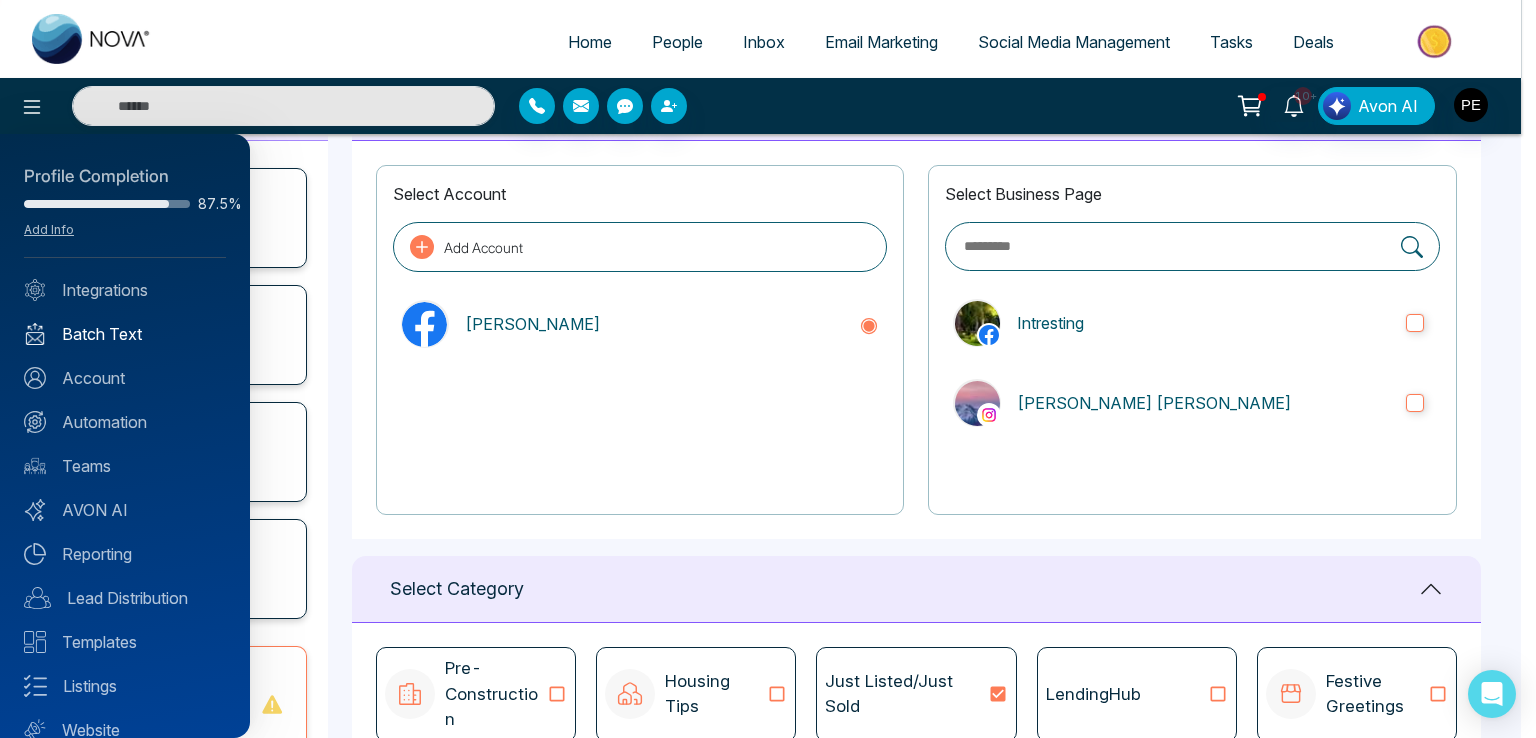 click on "Batch Text" at bounding box center [125, 334] 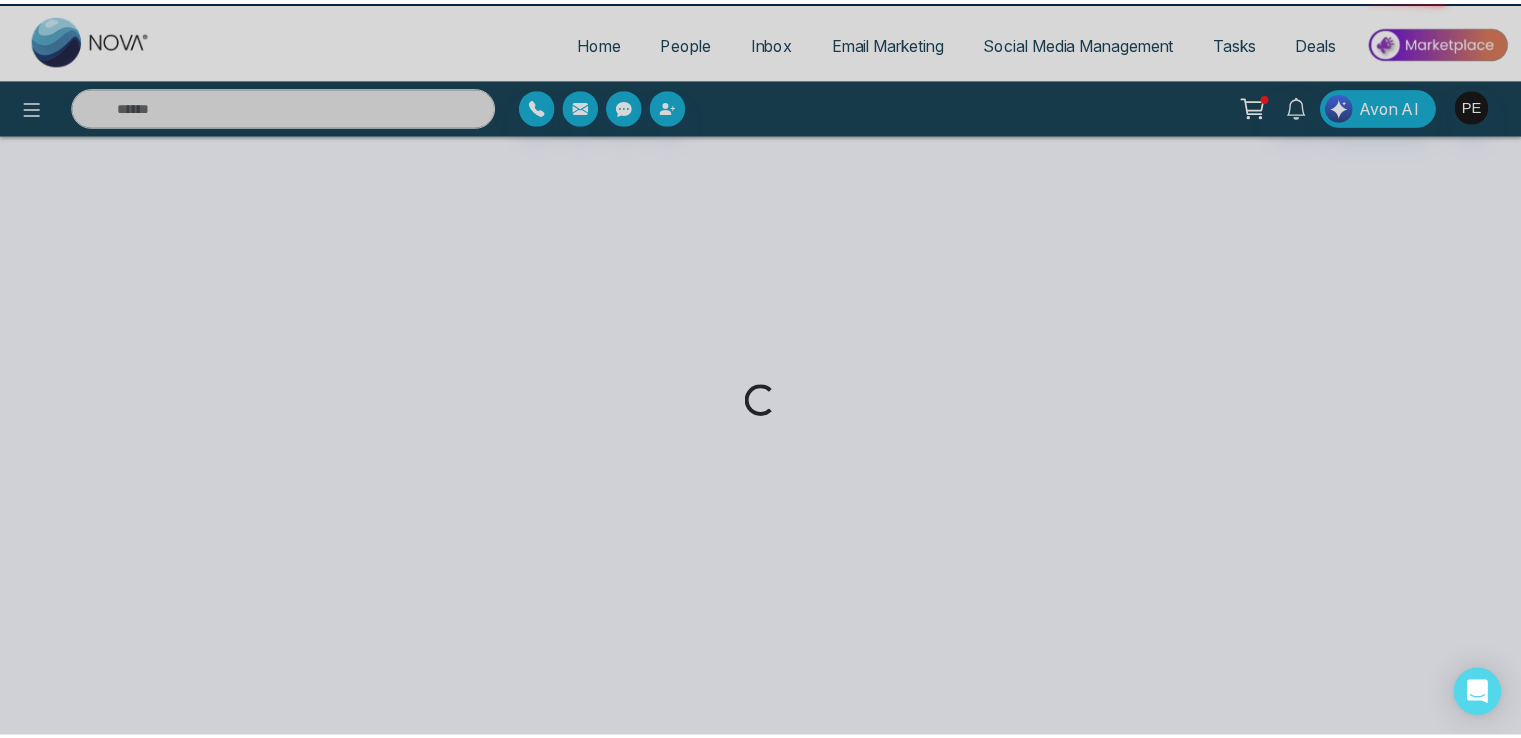 scroll, scrollTop: 0, scrollLeft: 0, axis: both 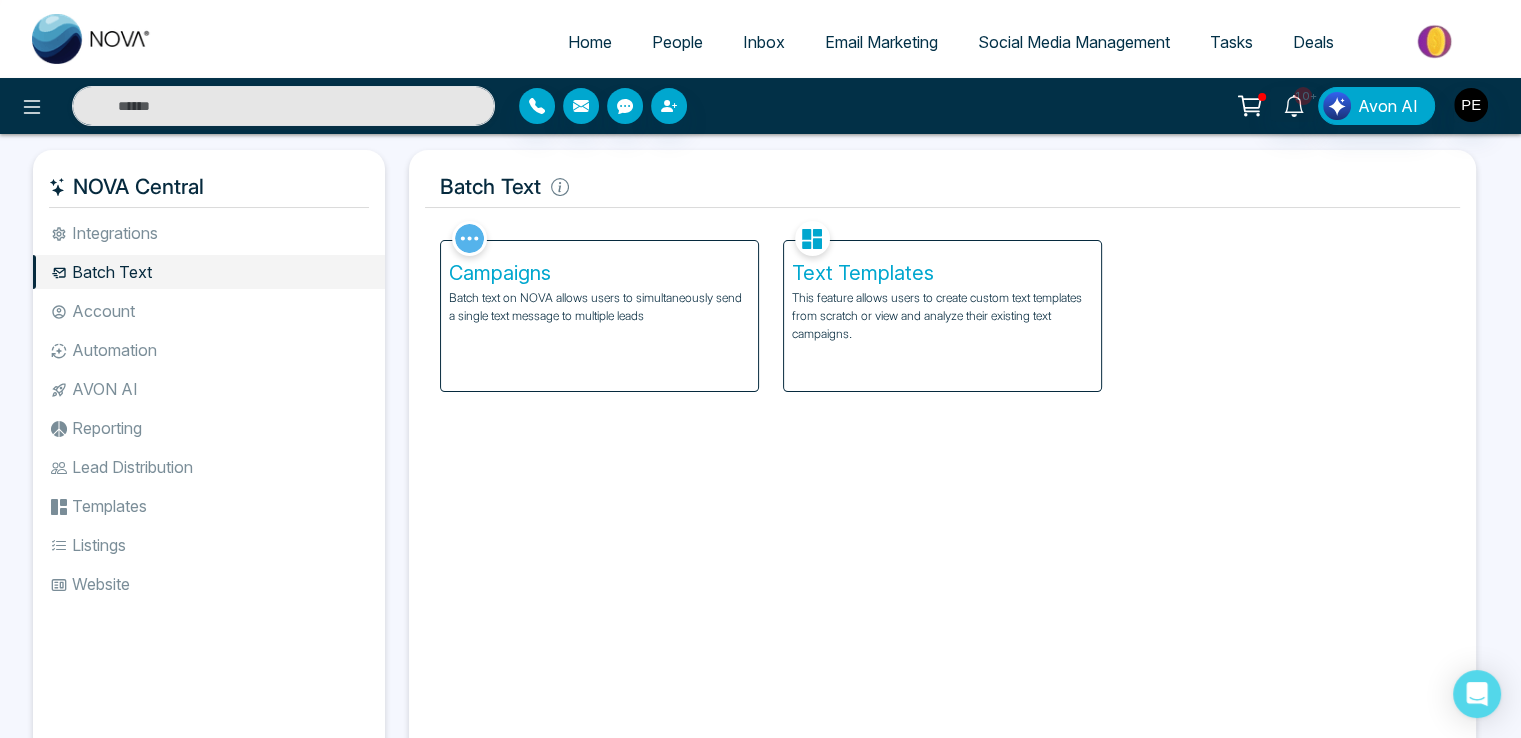 click on "Home" at bounding box center [590, 42] 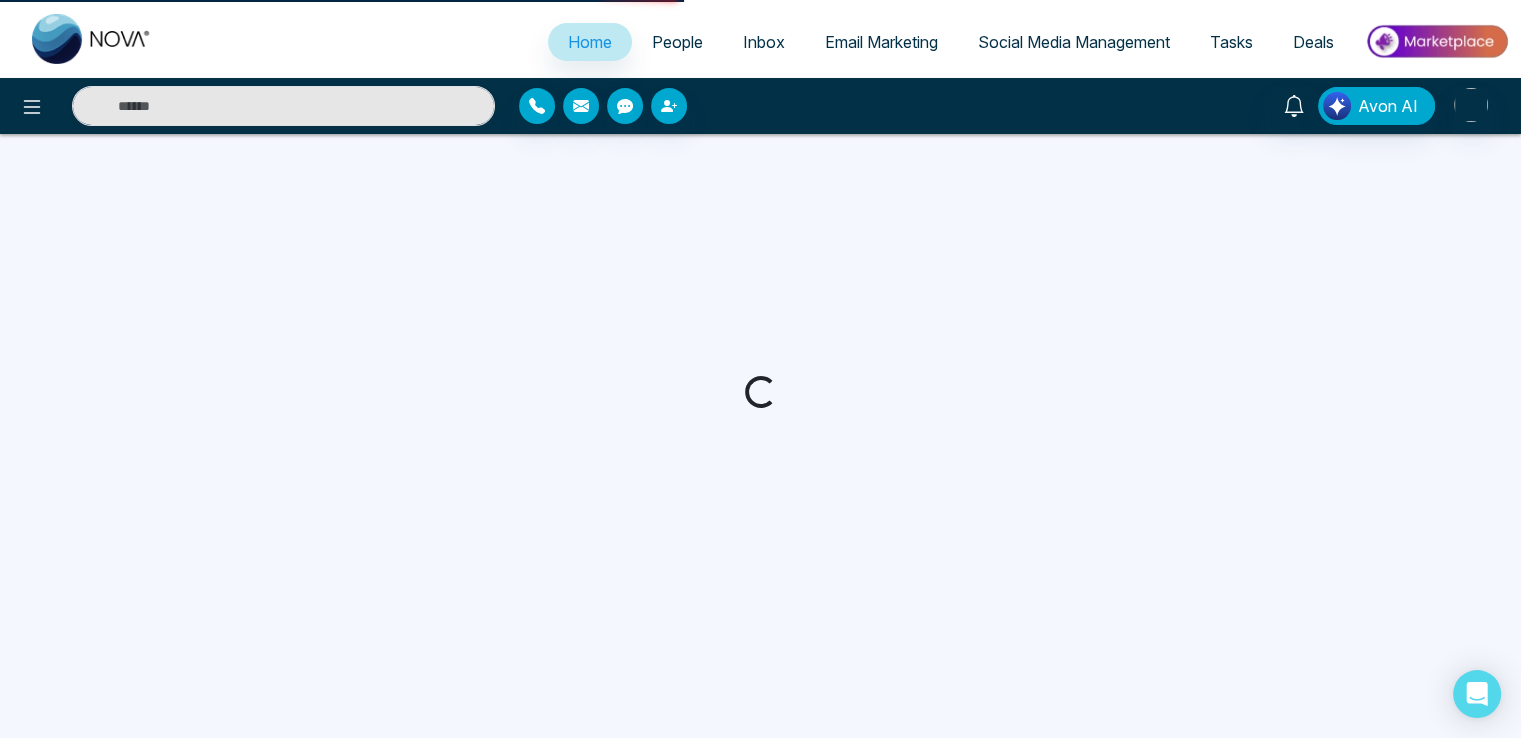 select on "*" 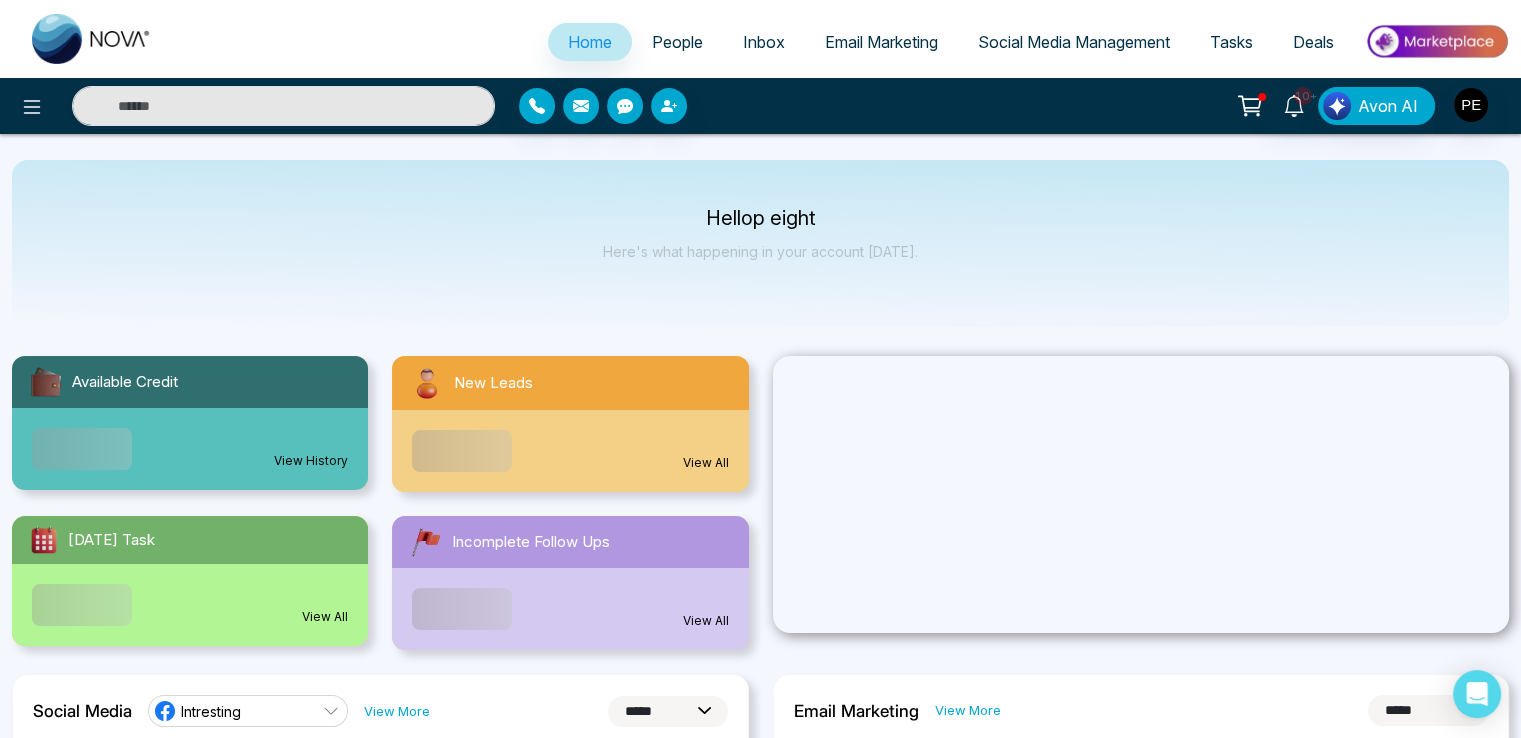 click on "People" at bounding box center (677, 42) 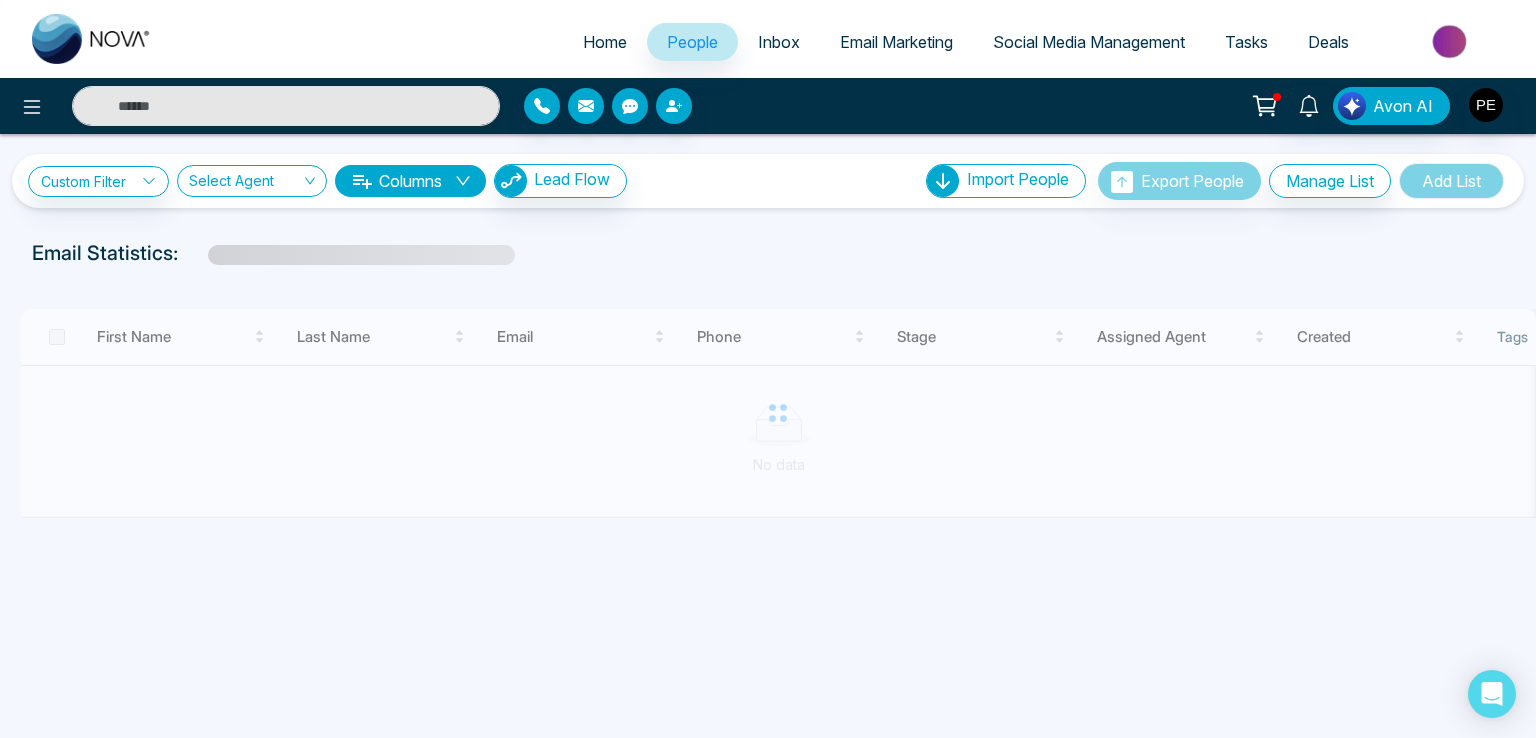click on "Inbox" at bounding box center (779, 42) 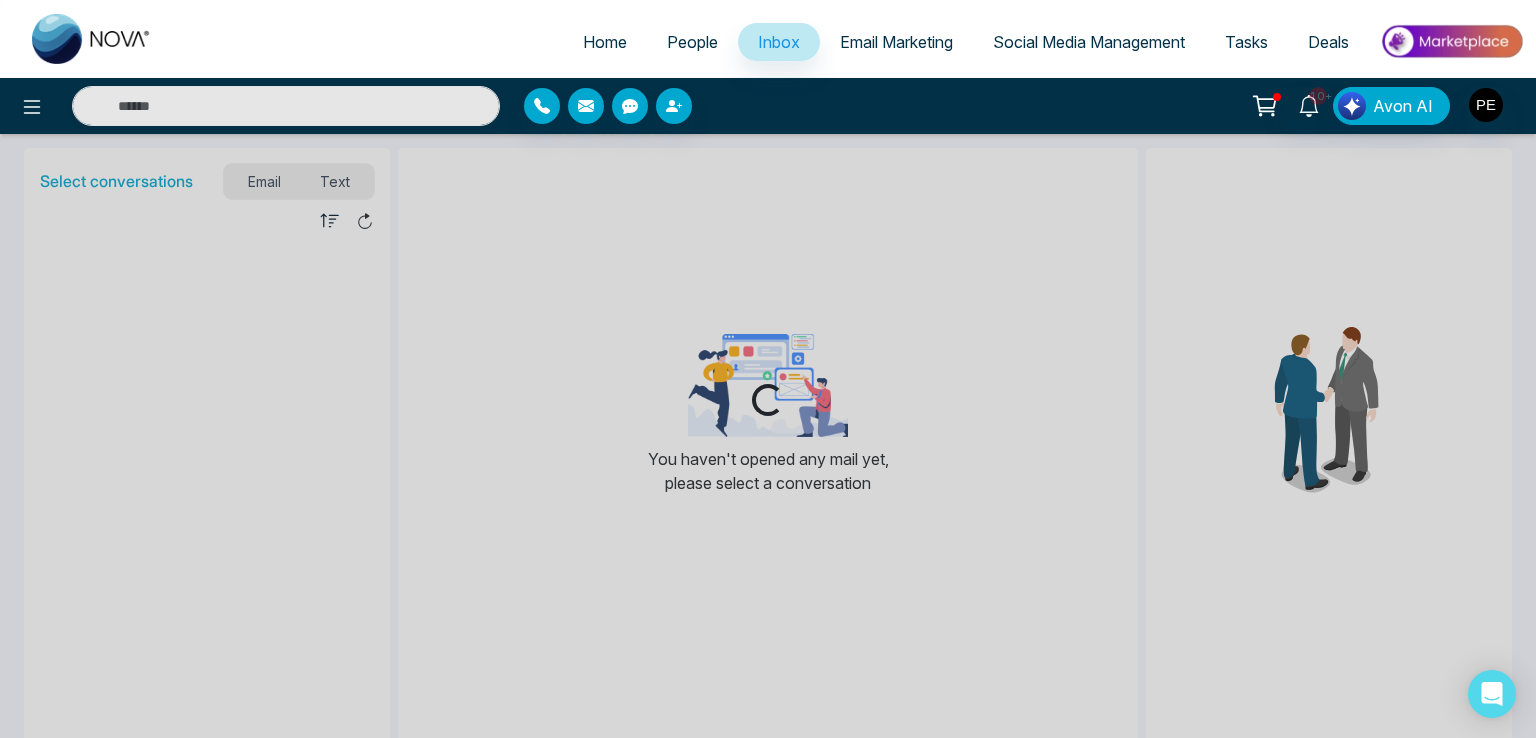 click on "Email Marketing" at bounding box center (896, 42) 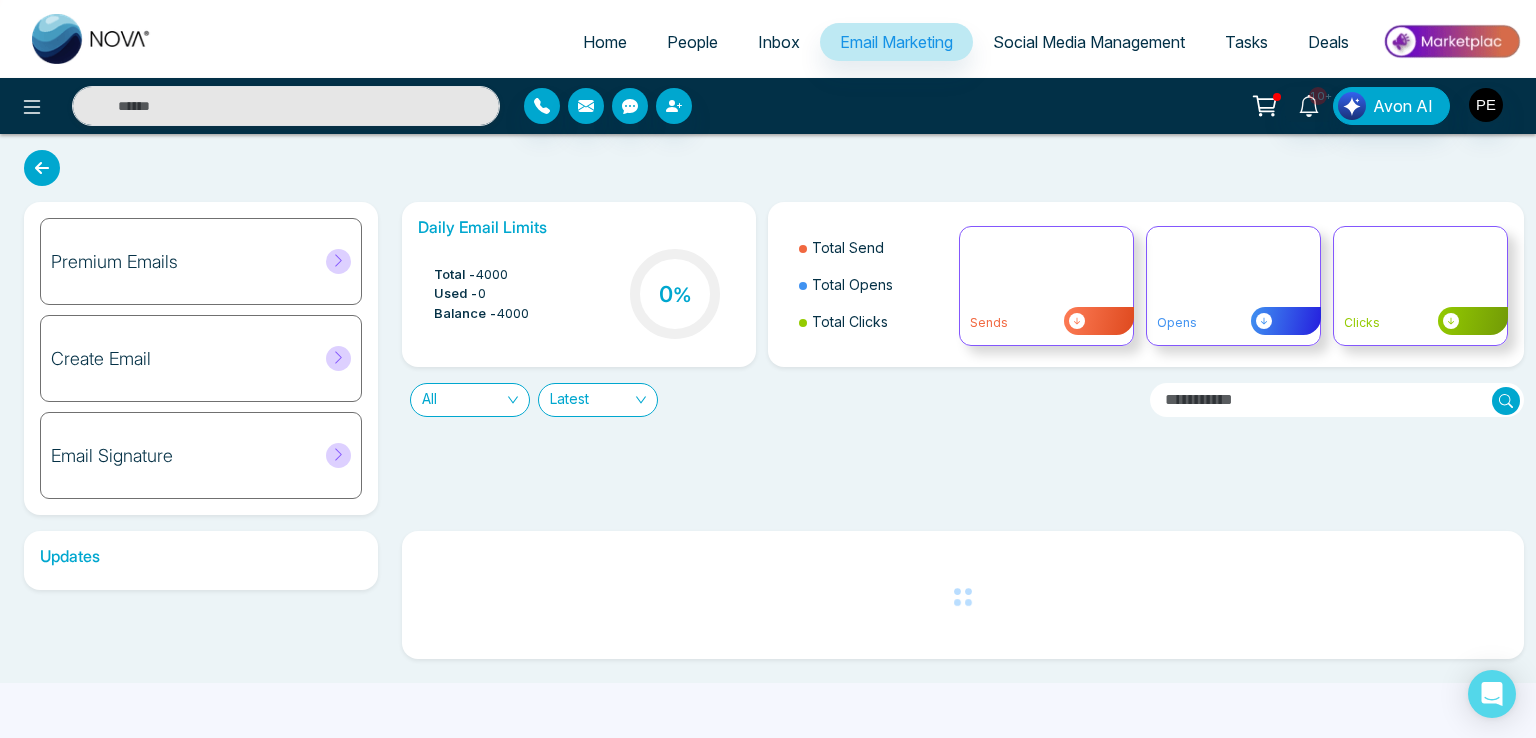 click on "Social Media Management" at bounding box center (1089, 42) 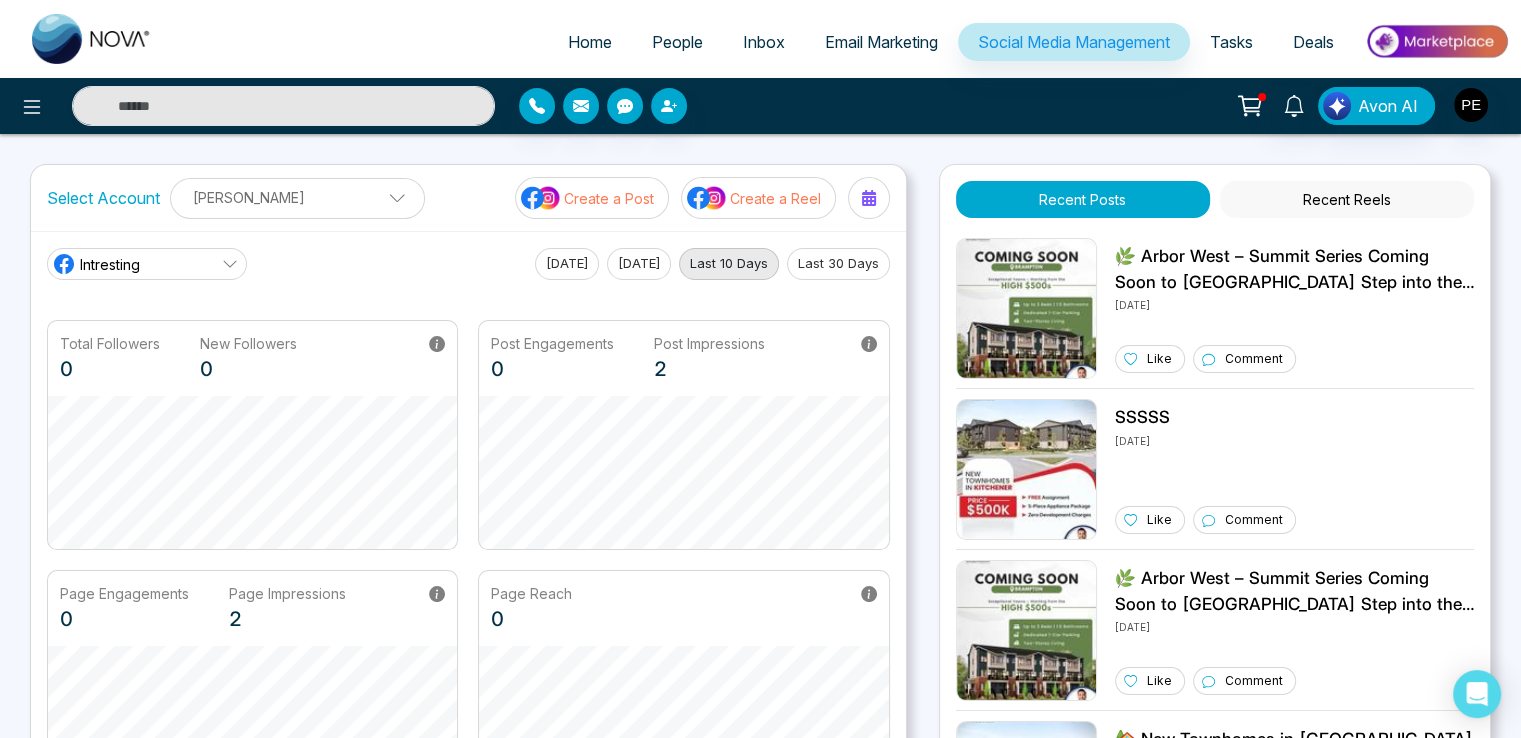 click on "Tasks" at bounding box center [1231, 42] 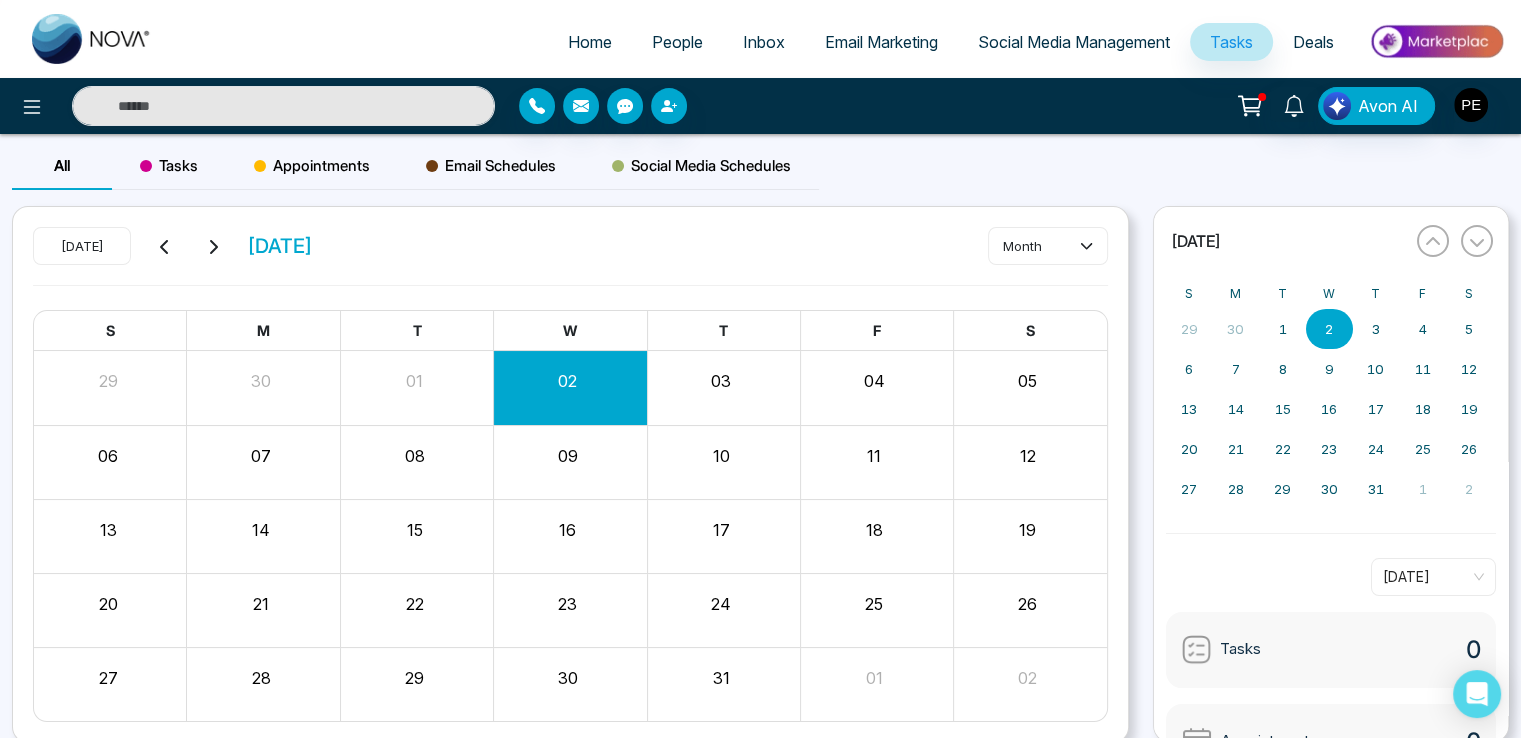click on "Deals" at bounding box center (1313, 42) 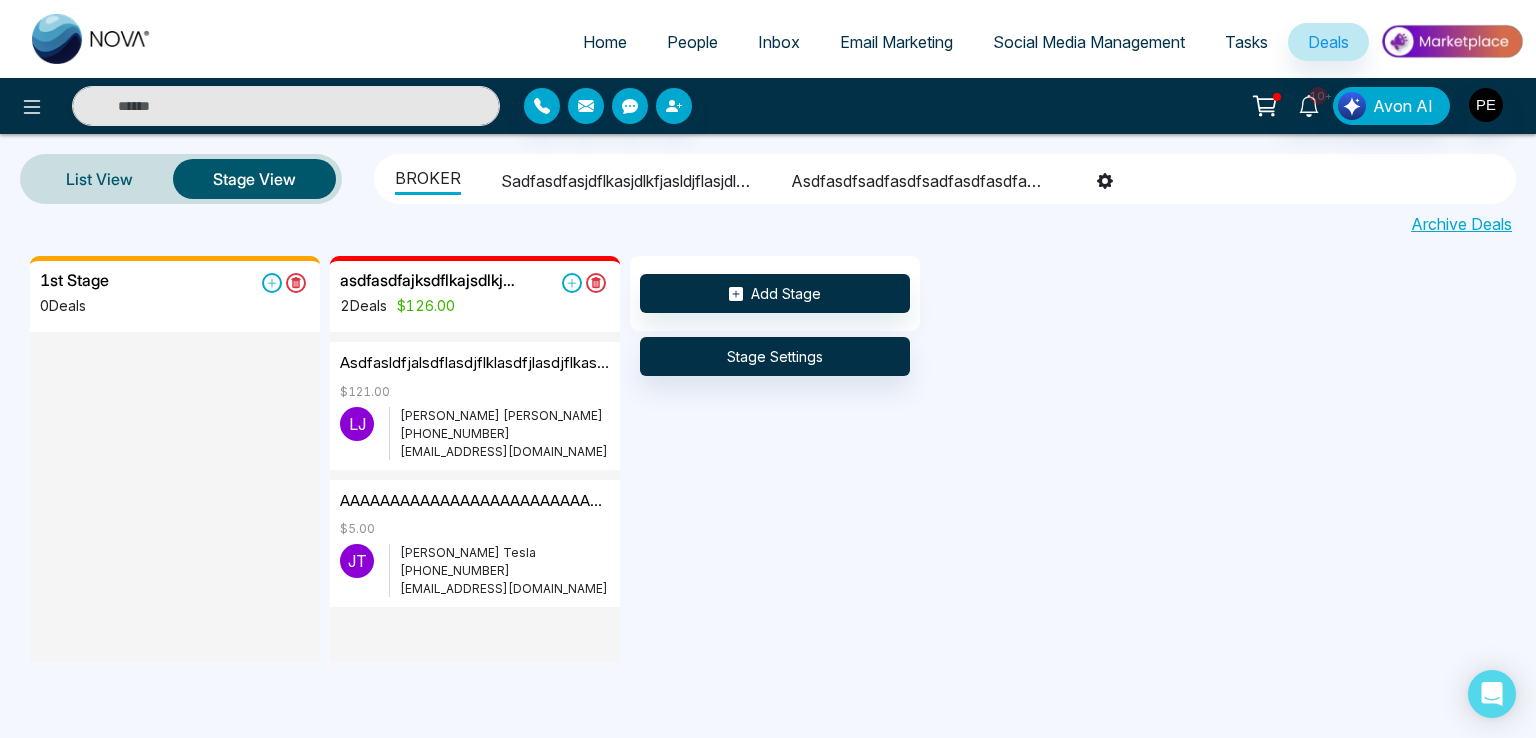 click on "Home" at bounding box center (605, 42) 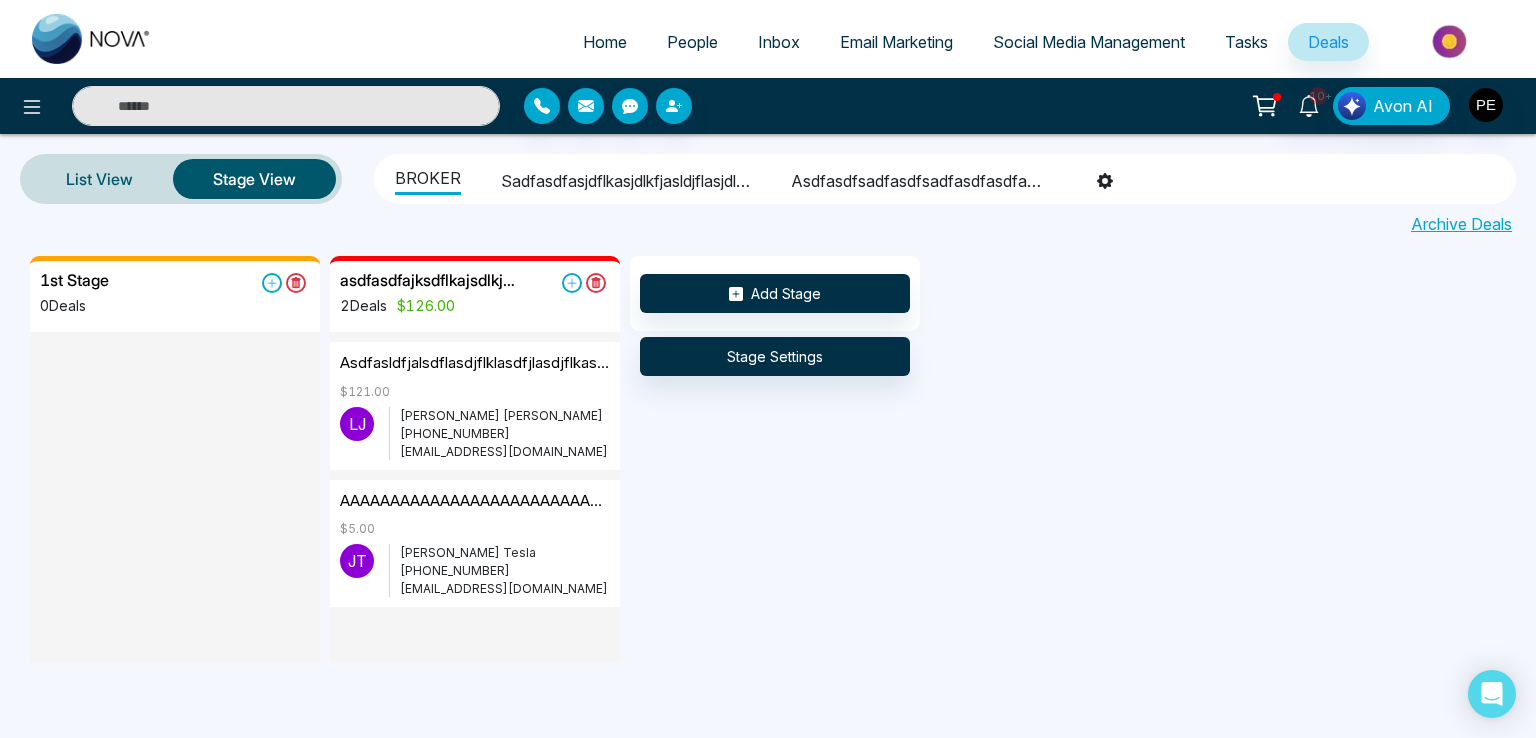 select on "*" 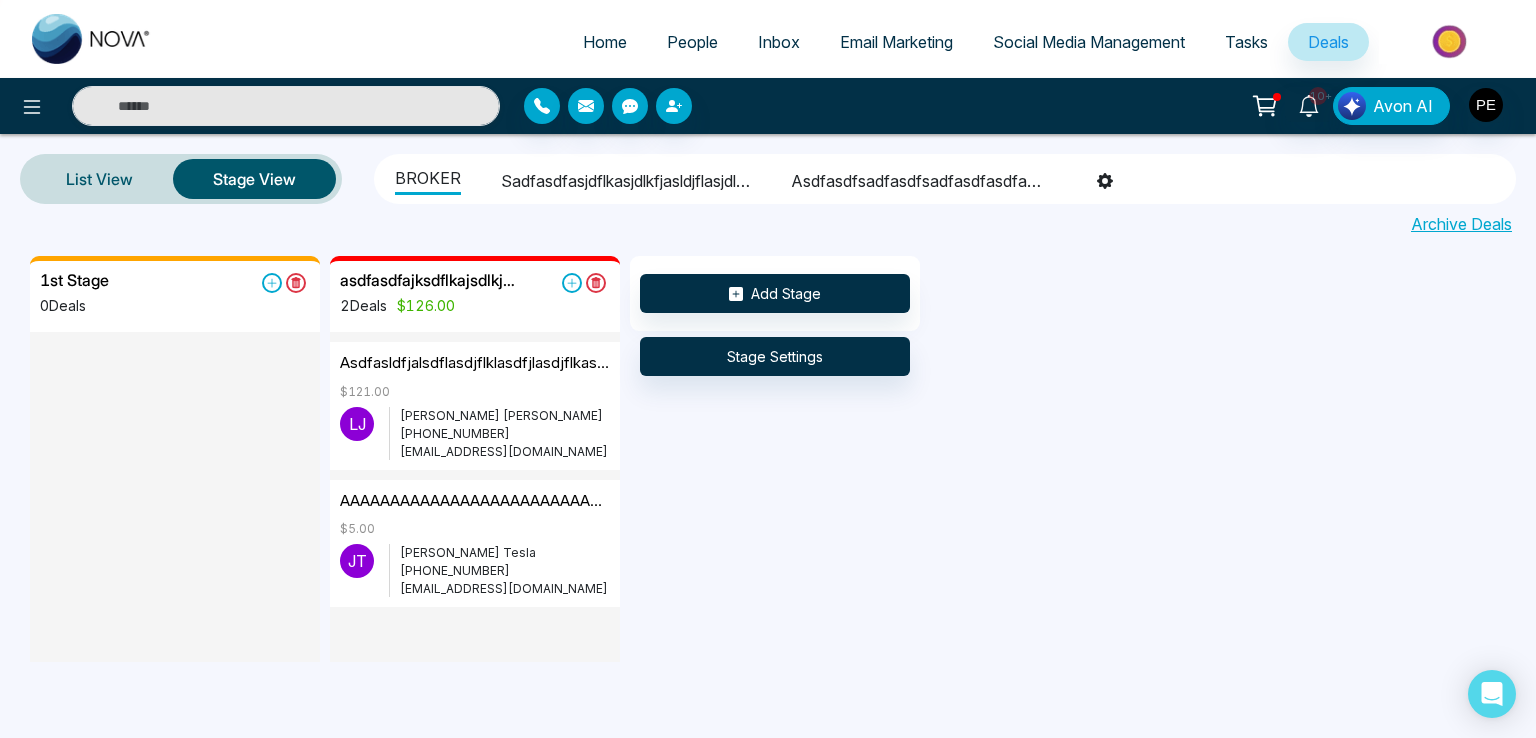 select on "*" 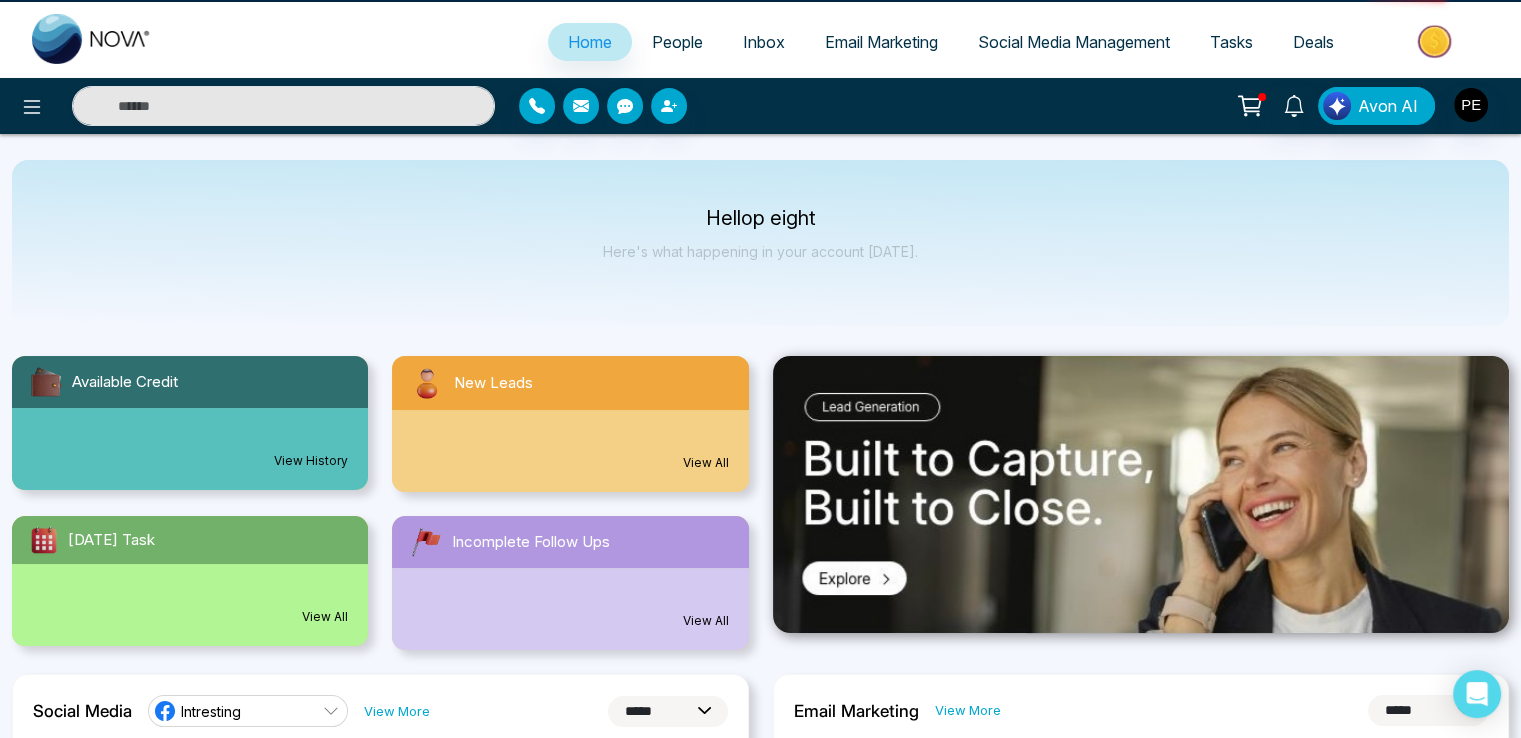 click on "People" at bounding box center (677, 42) 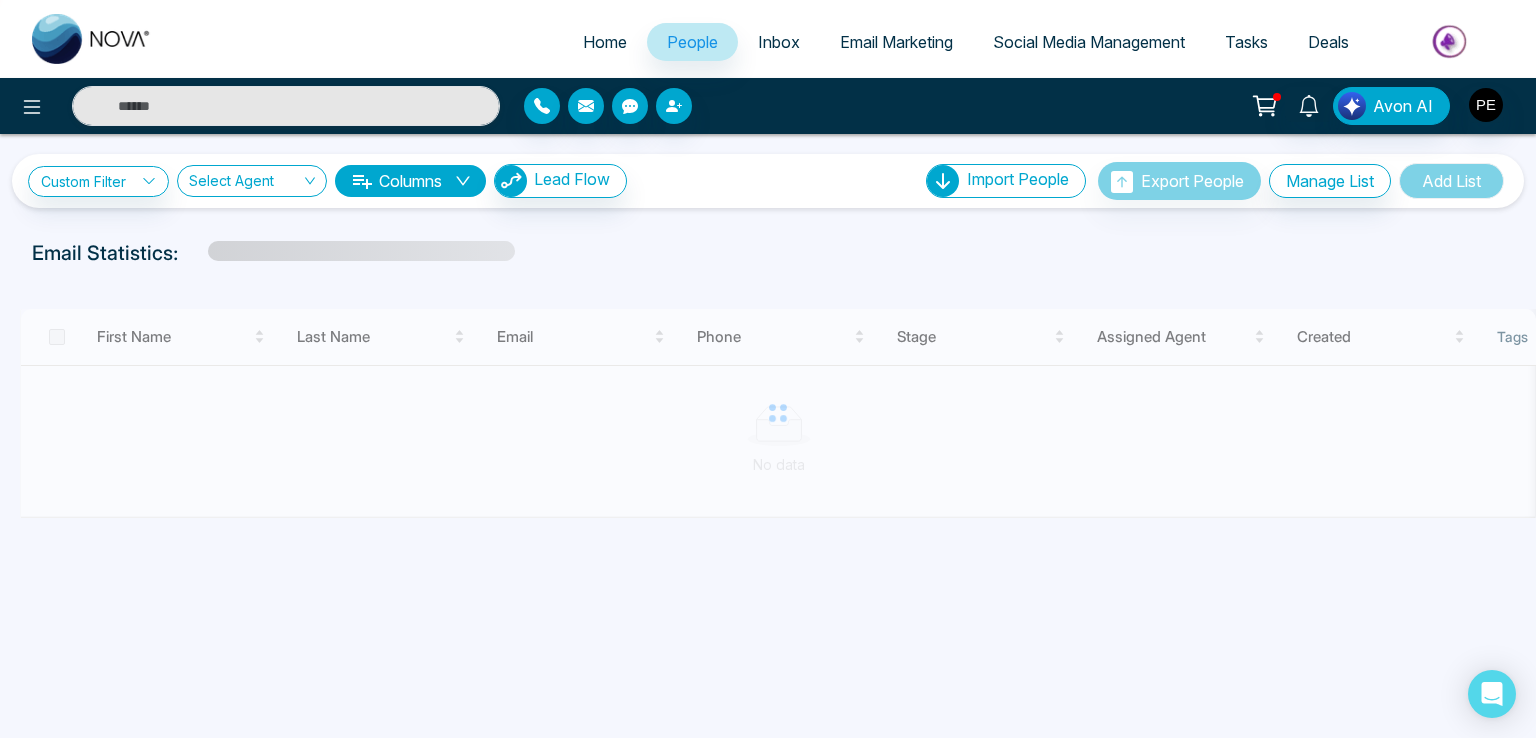 click on "Inbox" at bounding box center (779, 42) 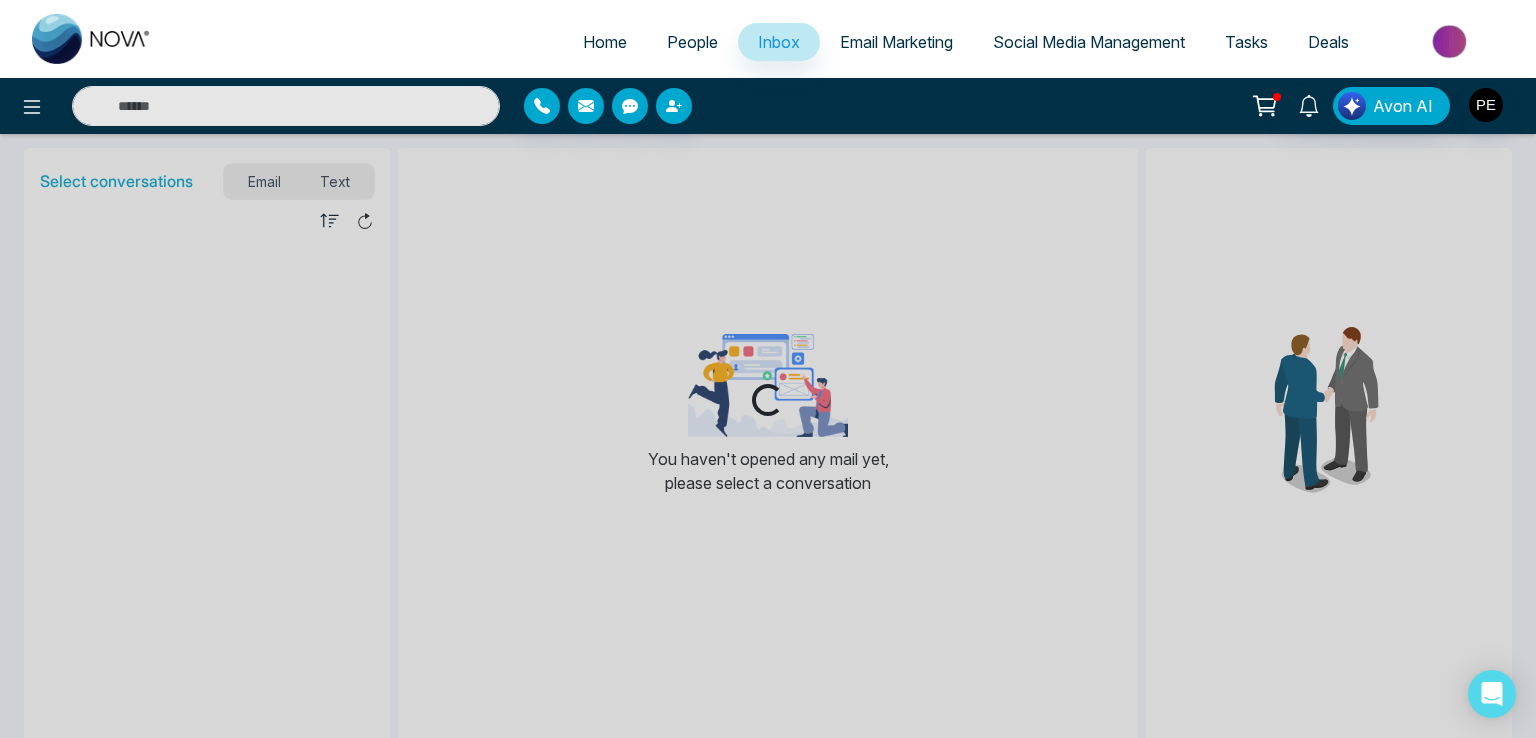 click on "Email Marketing" at bounding box center (896, 42) 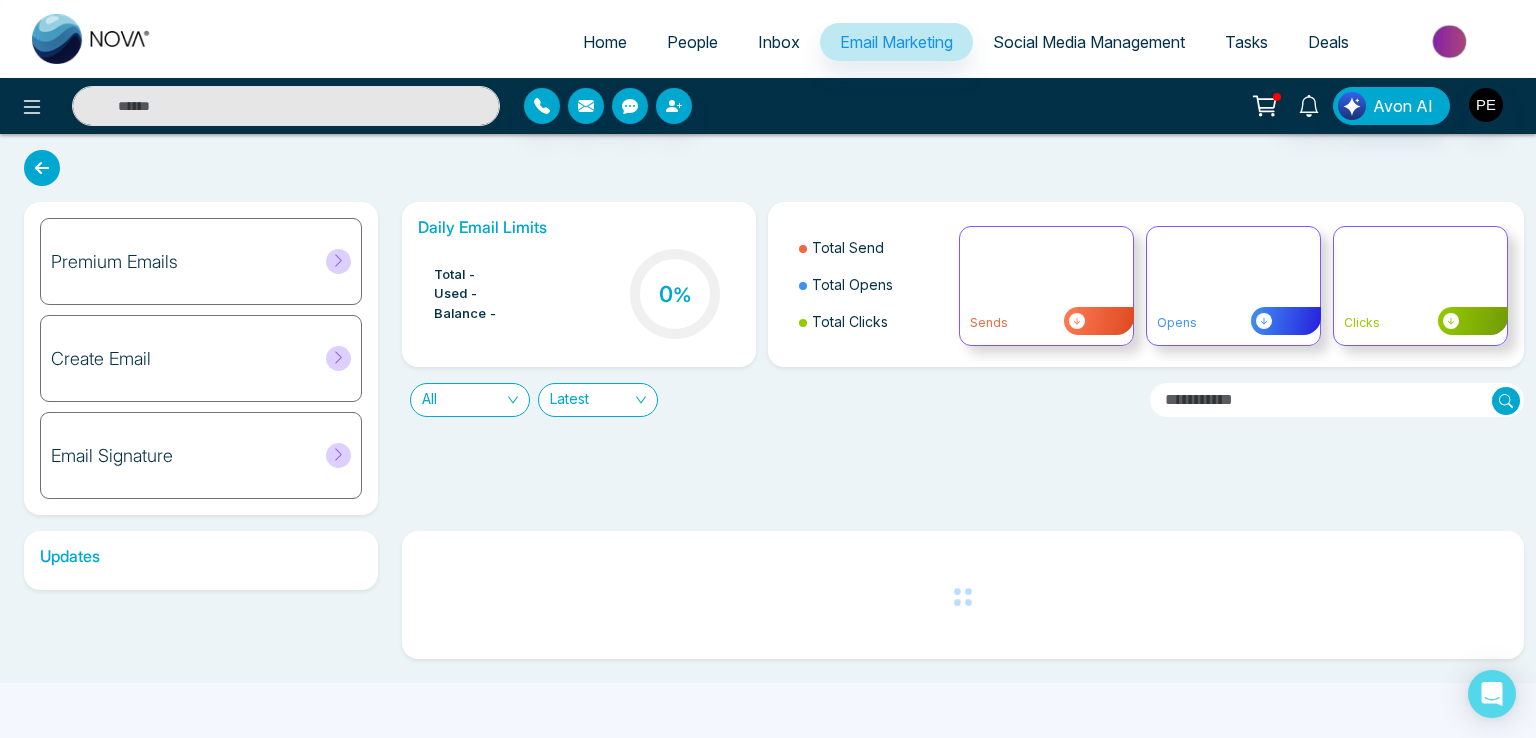 click on "Social Media Management" at bounding box center (1089, 42) 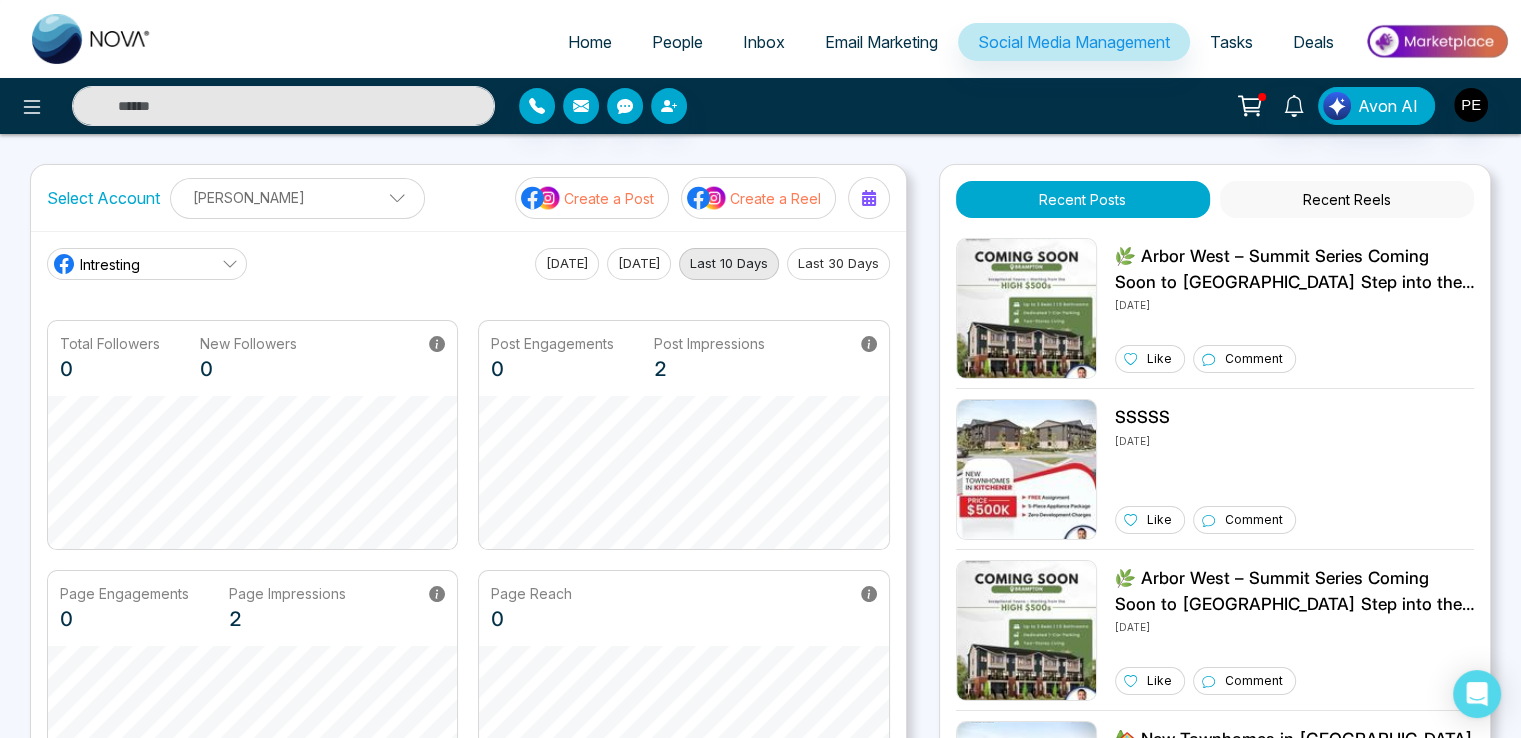 click on "Tasks" at bounding box center [1231, 42] 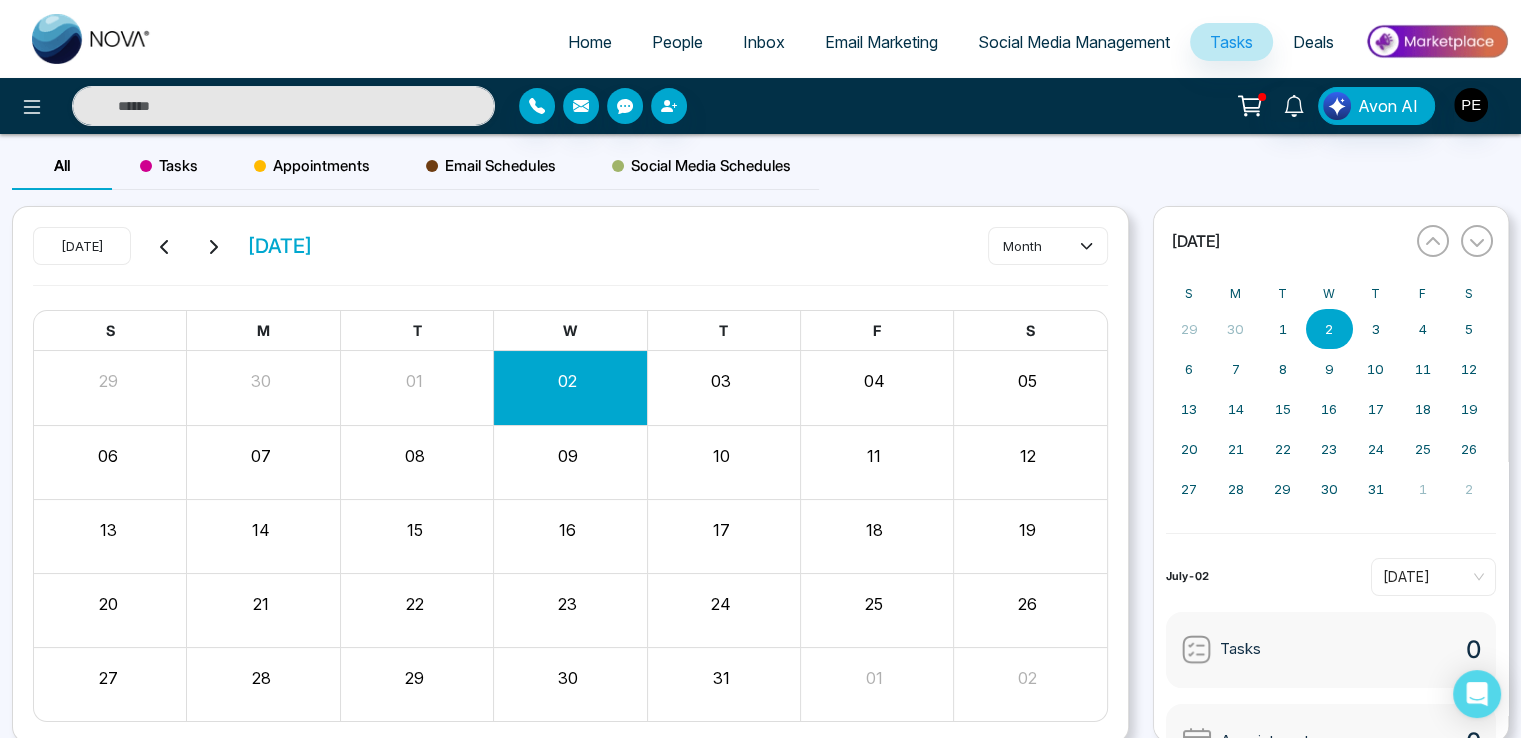 click on "Deals" at bounding box center [1313, 42] 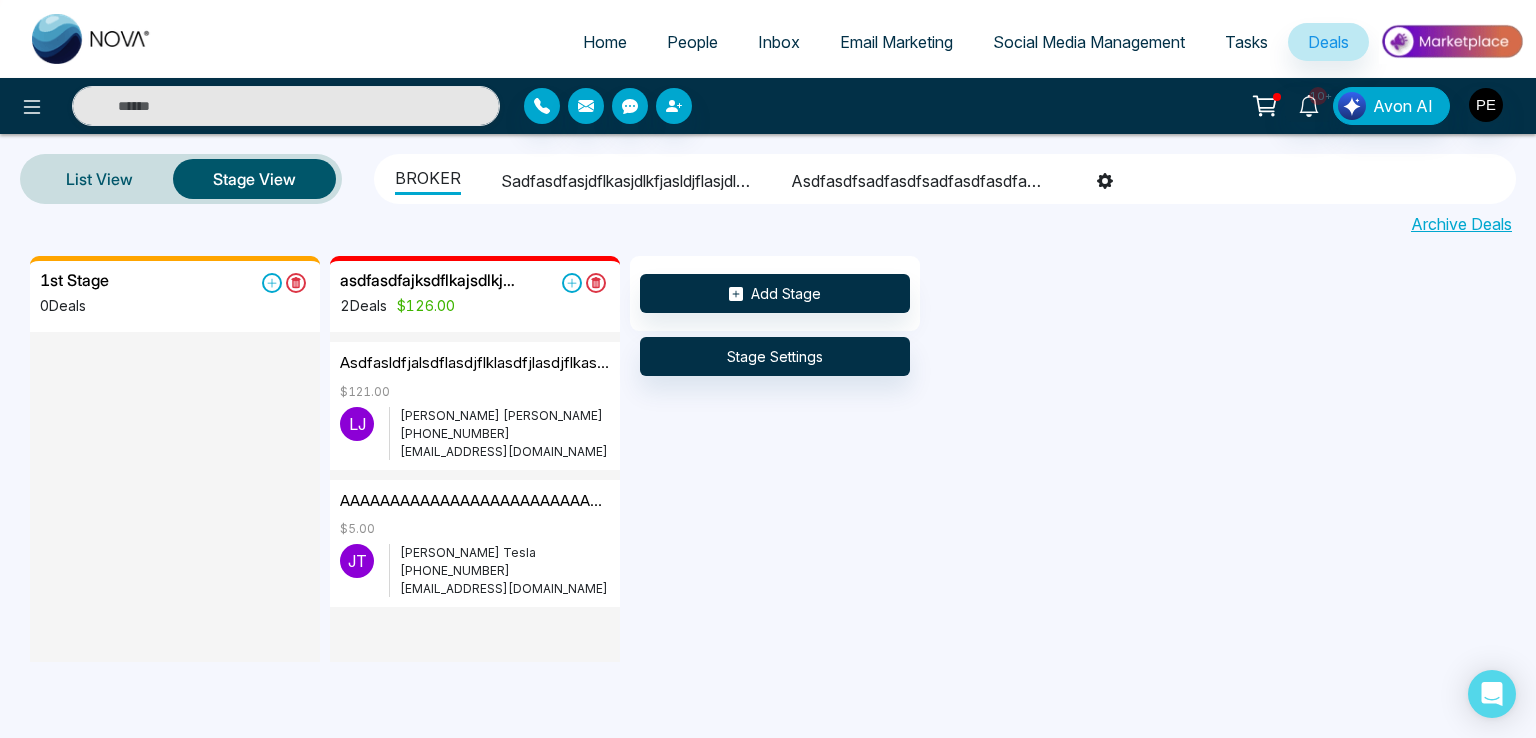 click on "People" at bounding box center [692, 42] 